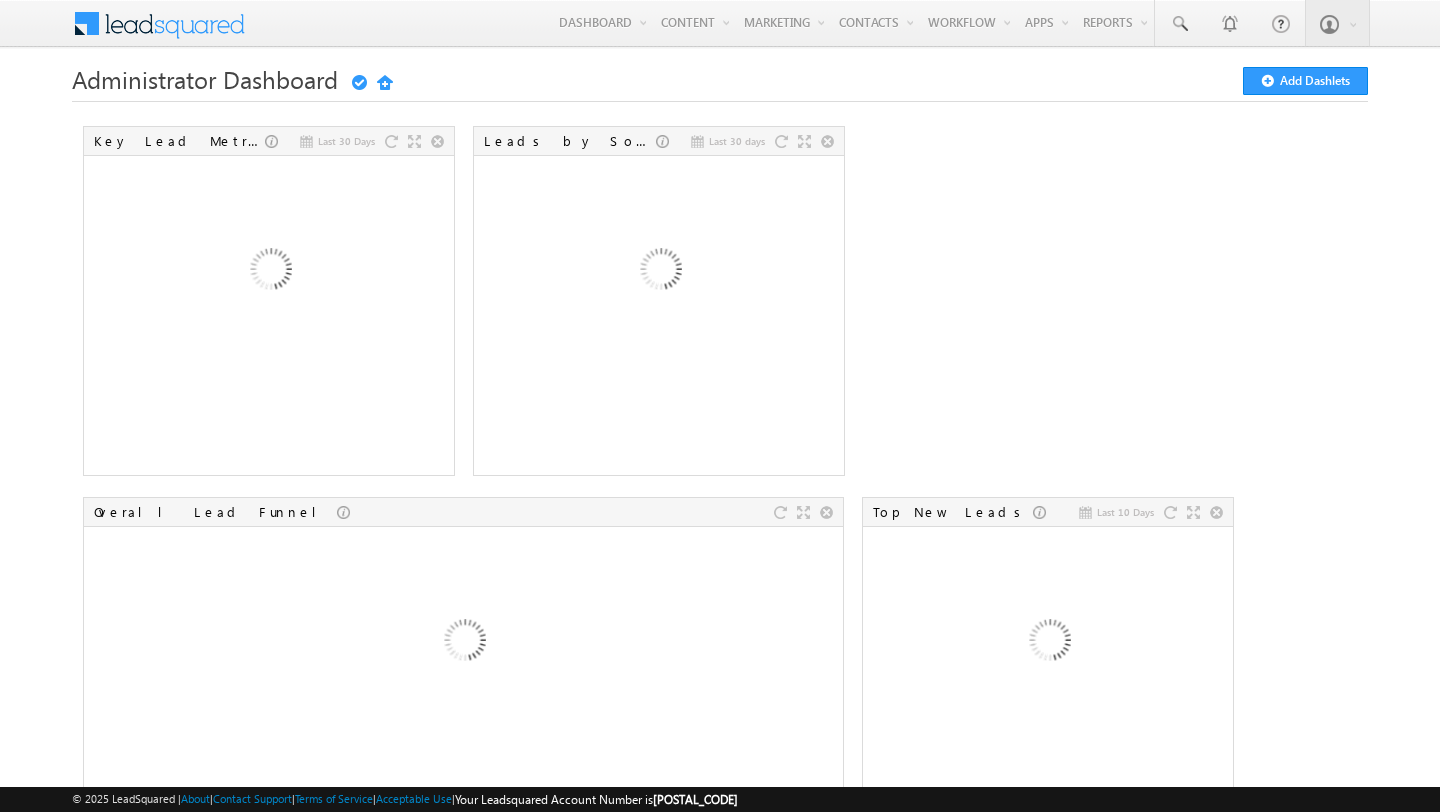 scroll, scrollTop: 0, scrollLeft: 0, axis: both 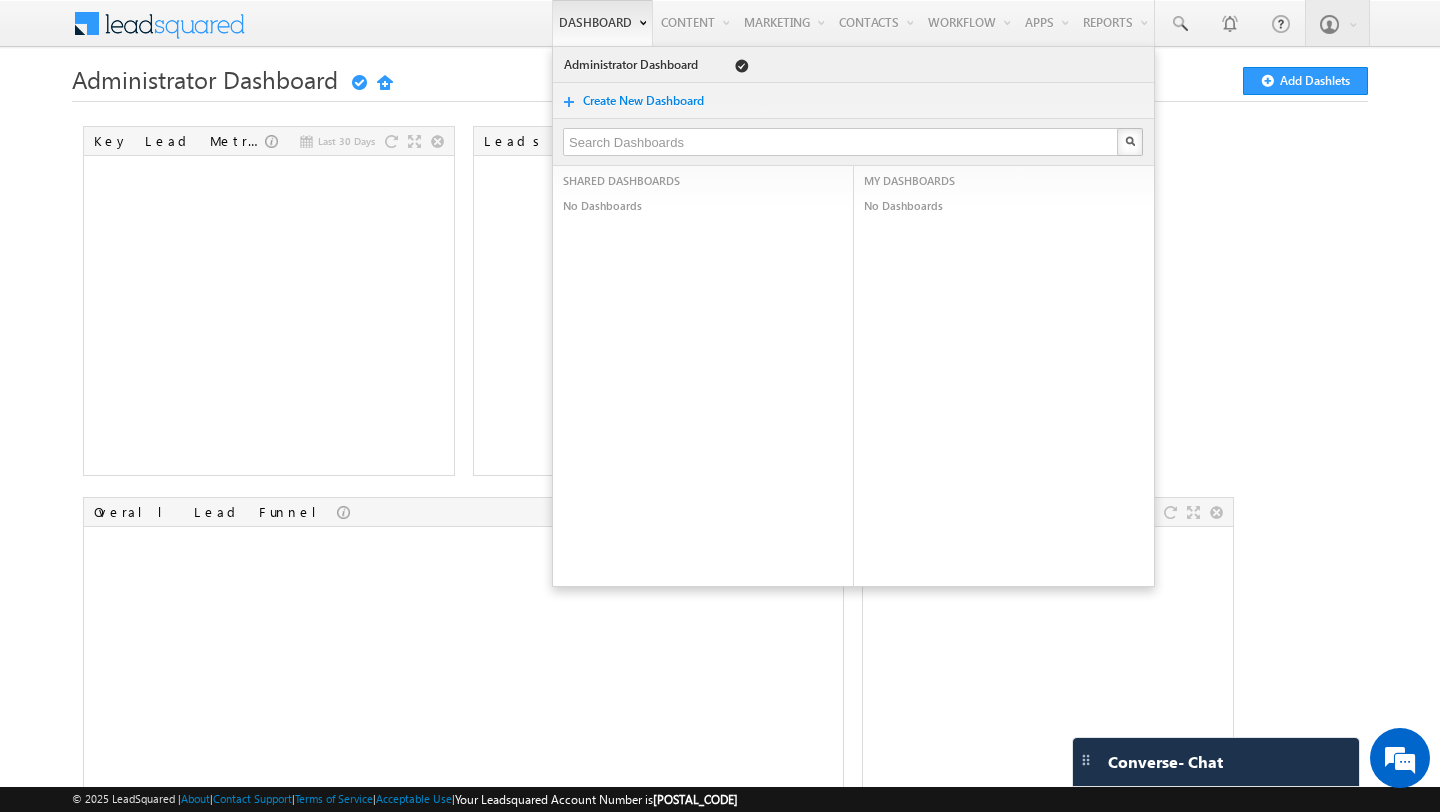 click on "Dashboard" at bounding box center (602, 23) 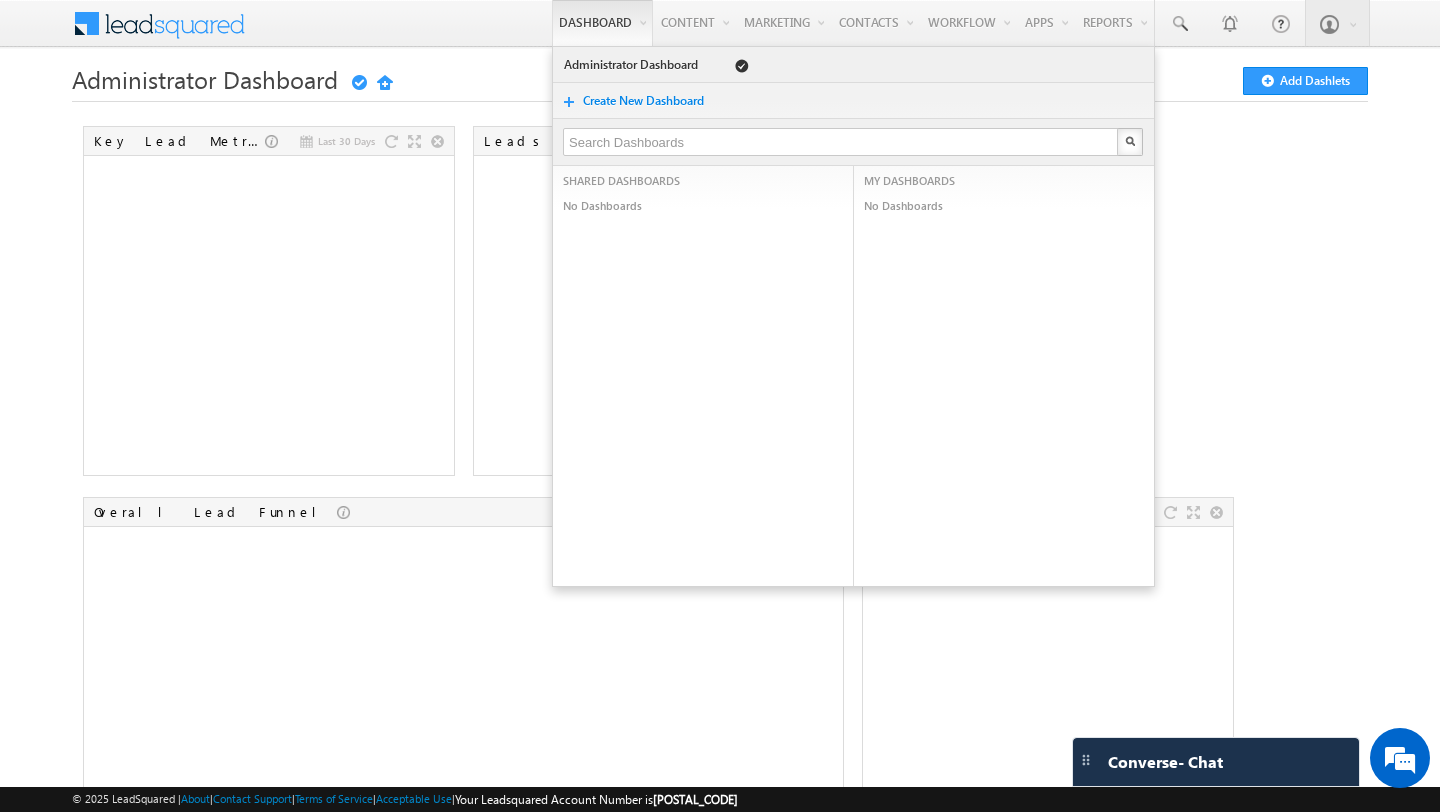 click on "Last 30 Days Key Lead Metrics Last 30 days Leads by Sources Overall Lead Funnel Last 10 Days Top New Leads Team Task Summary Last 30 Days Top Landing Pages Recently Sent Email Campaigns Last 30 Days Email Summary" at bounding box center (720, 862) 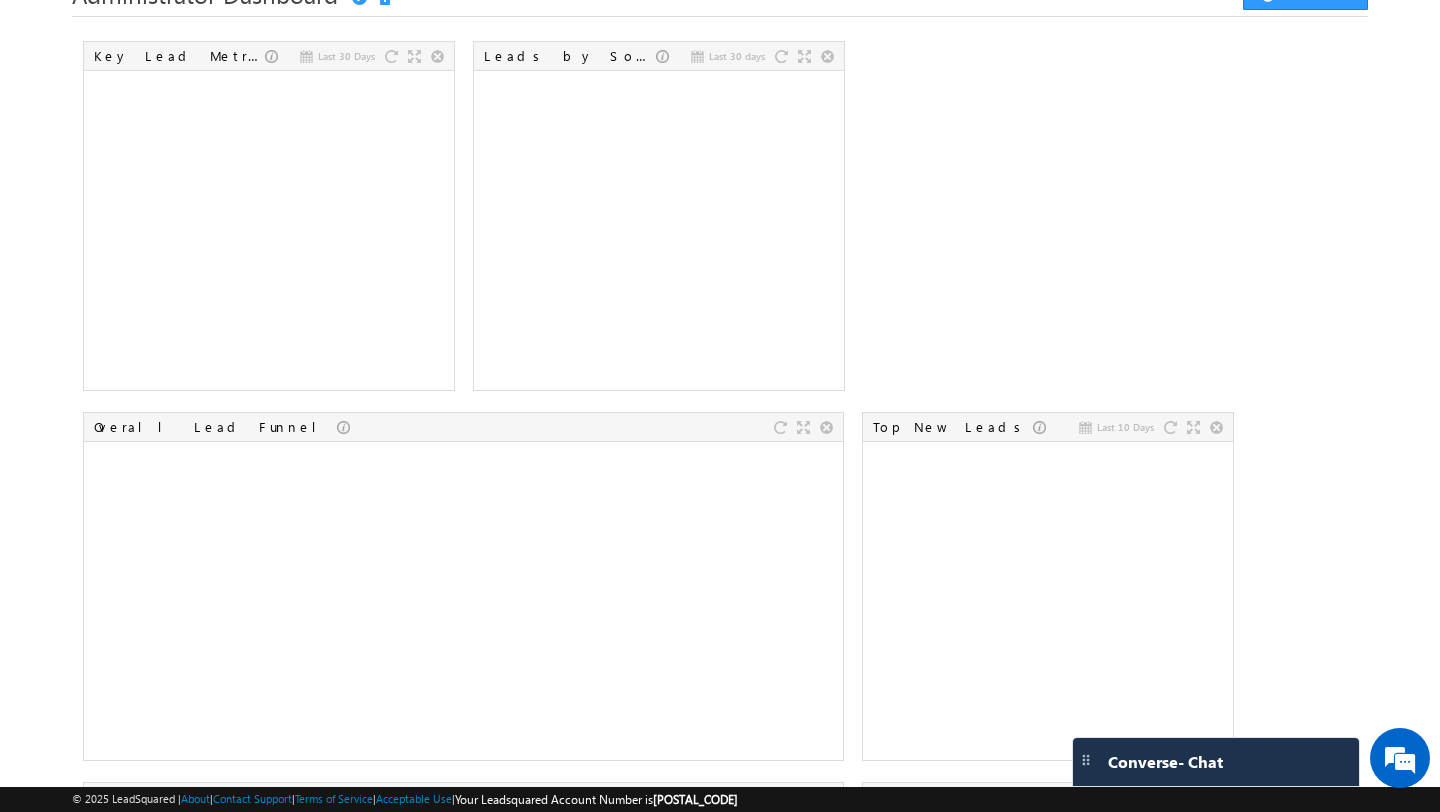 scroll, scrollTop: 0, scrollLeft: 0, axis: both 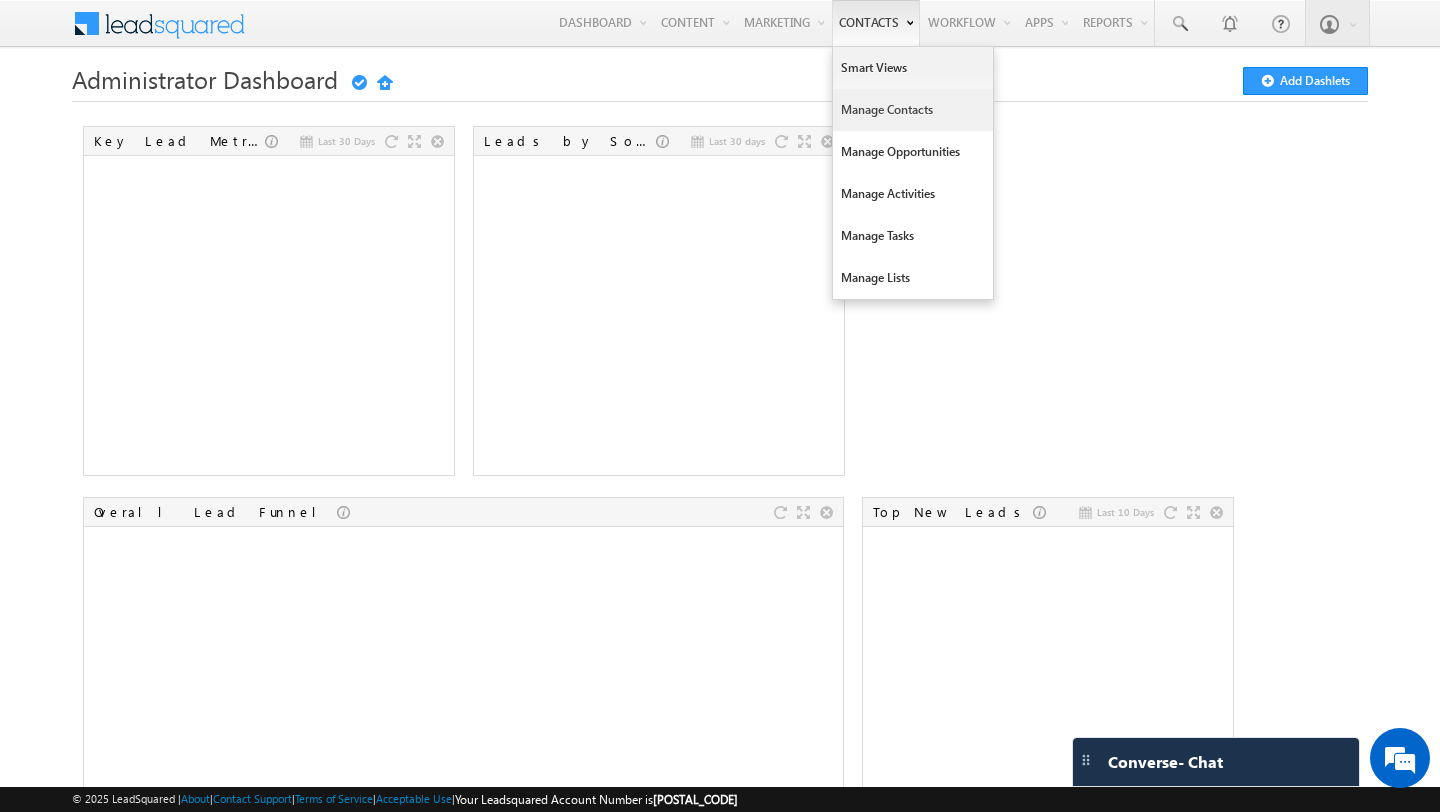 click on "Manage Contacts" at bounding box center [913, 110] 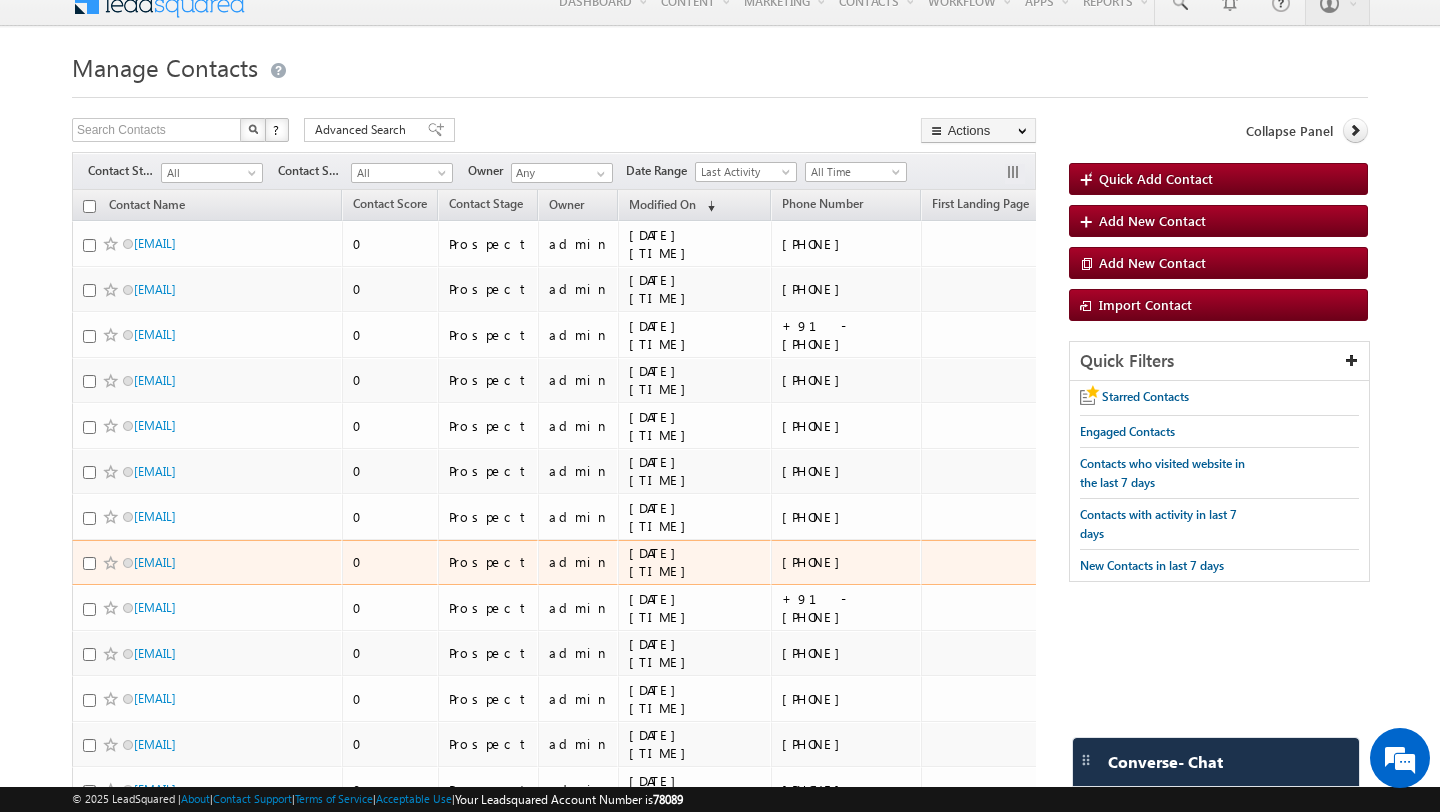 scroll, scrollTop: 0, scrollLeft: 0, axis: both 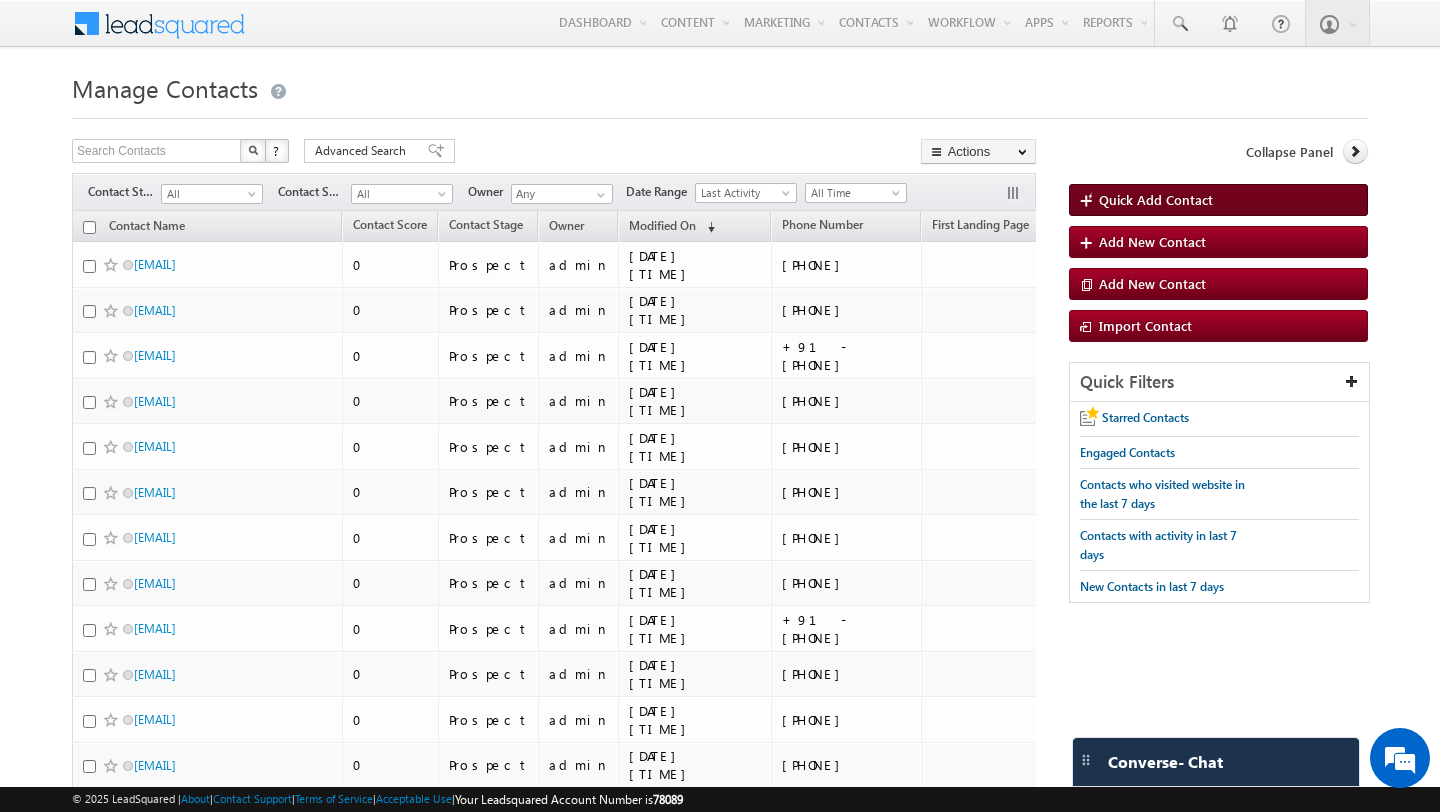 click on "Quick Add Contact" at bounding box center [1156, 199] 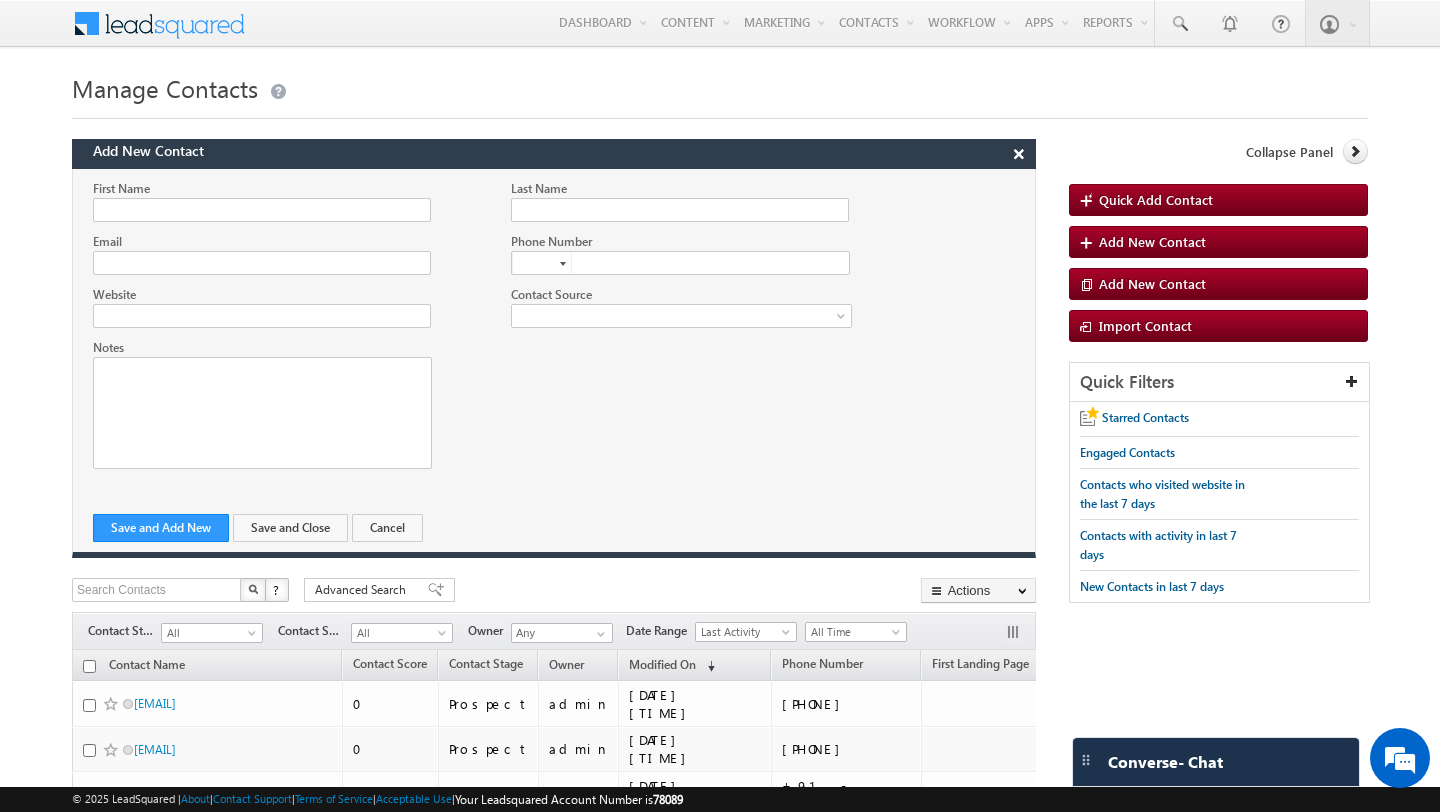 scroll, scrollTop: 0, scrollLeft: 0, axis: both 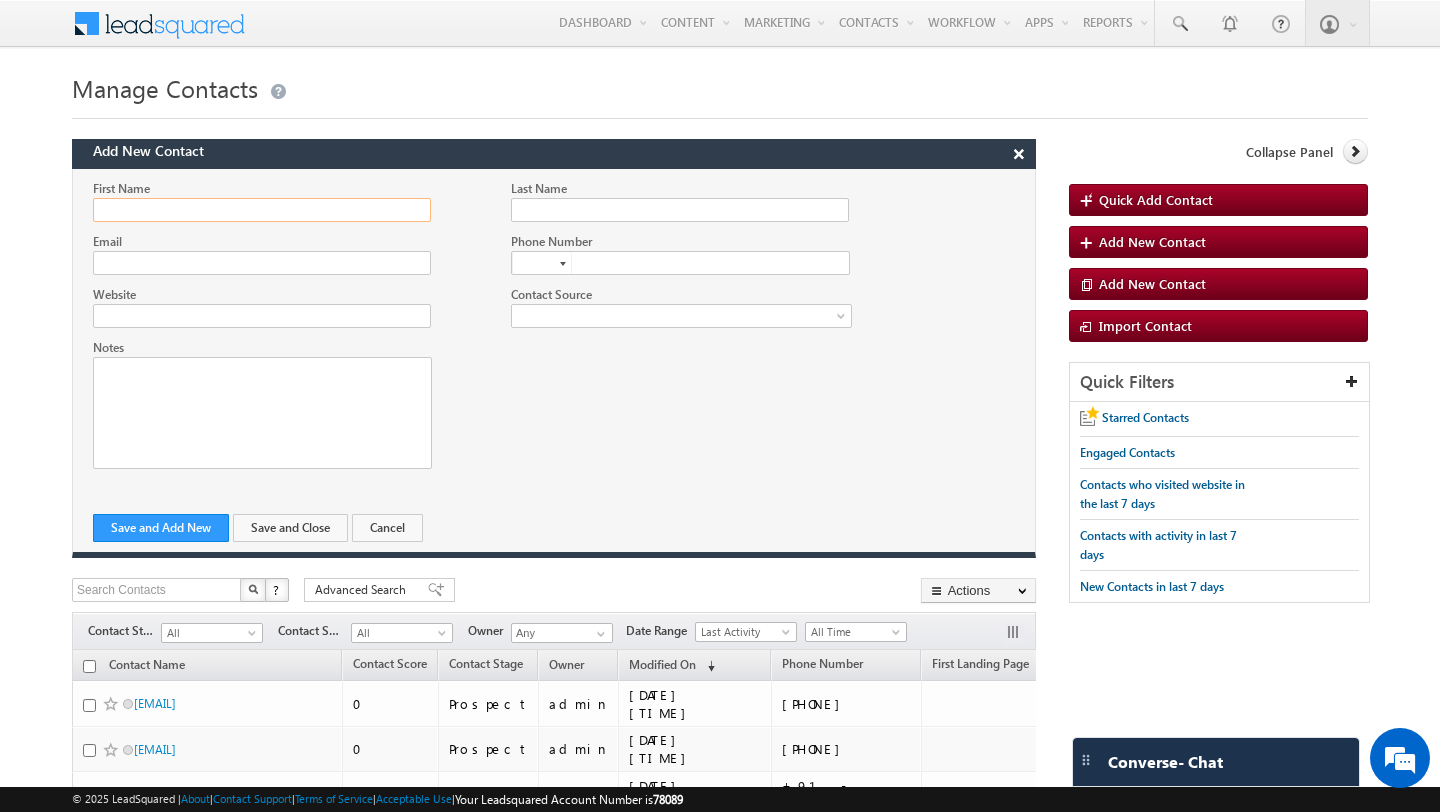 click on "First Name" at bounding box center [262, 210] 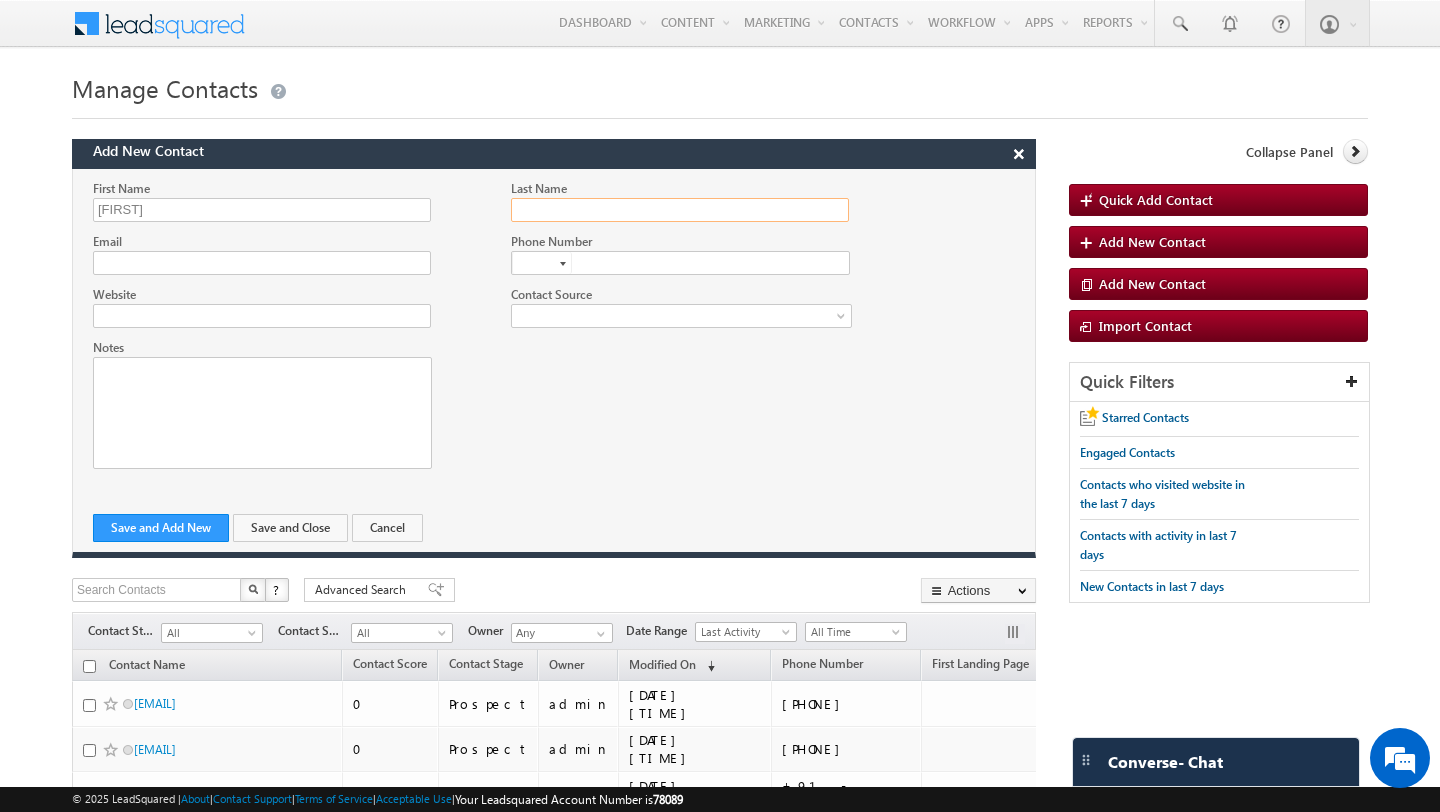 type on "Swapnil" 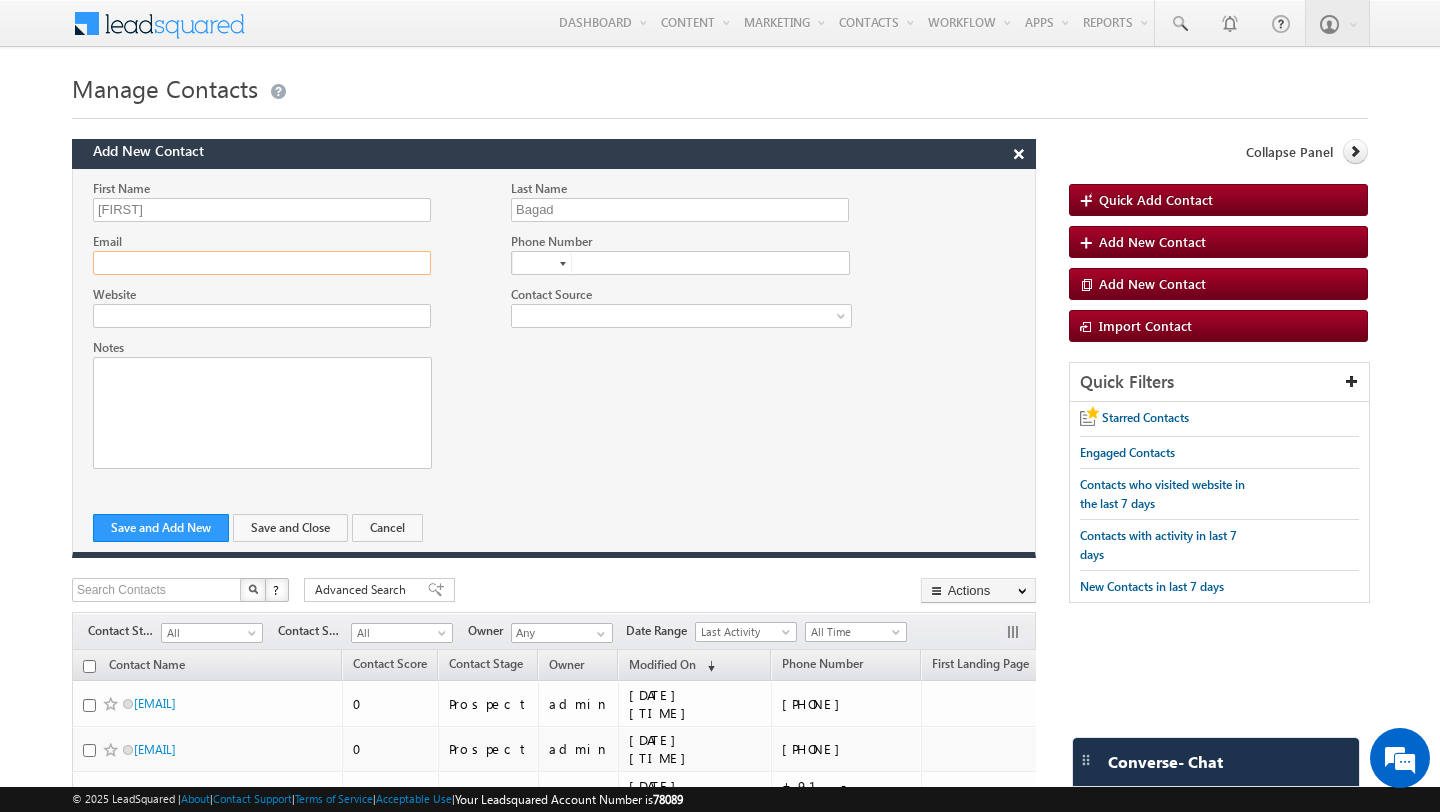 type on "Bagad" 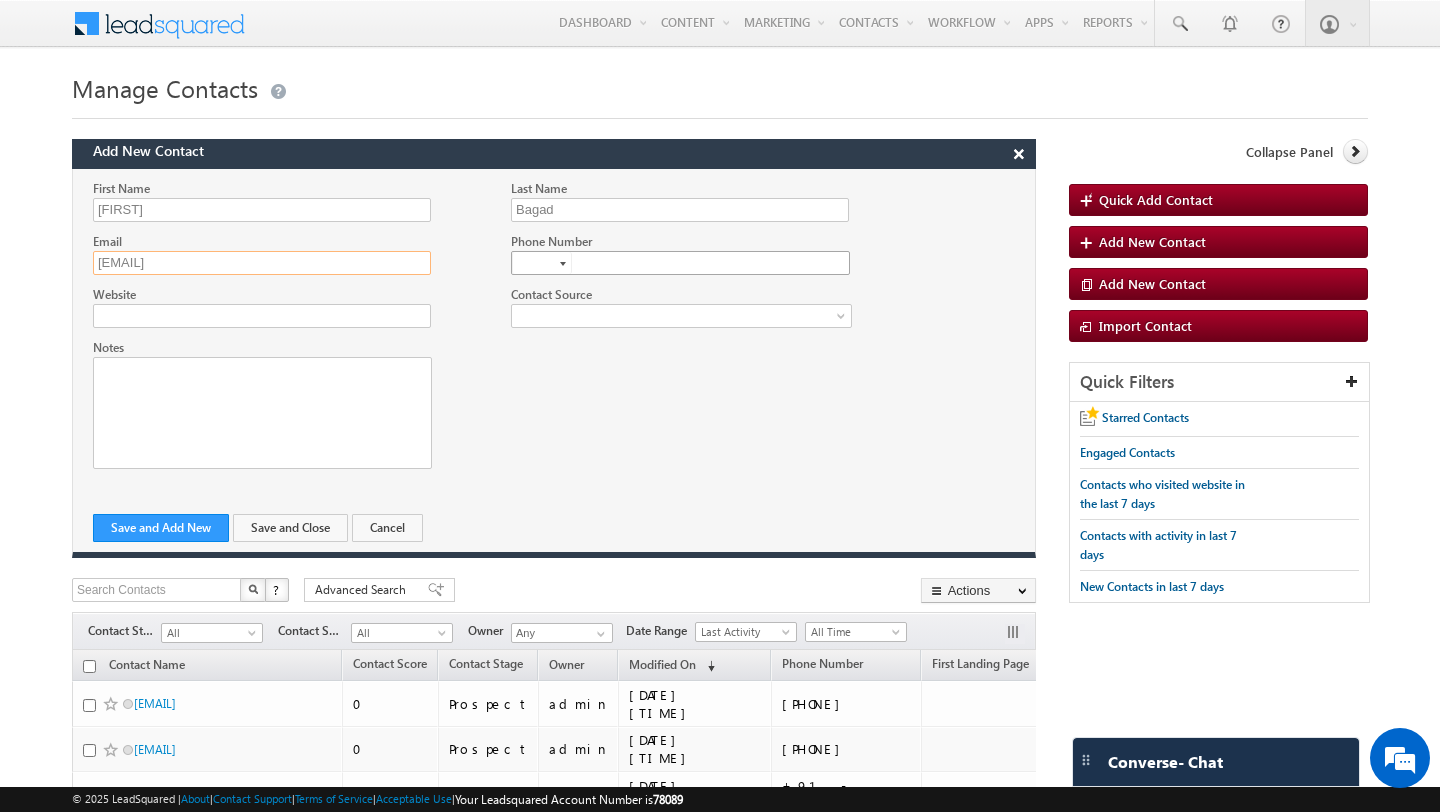 type on "[EMAIL]" 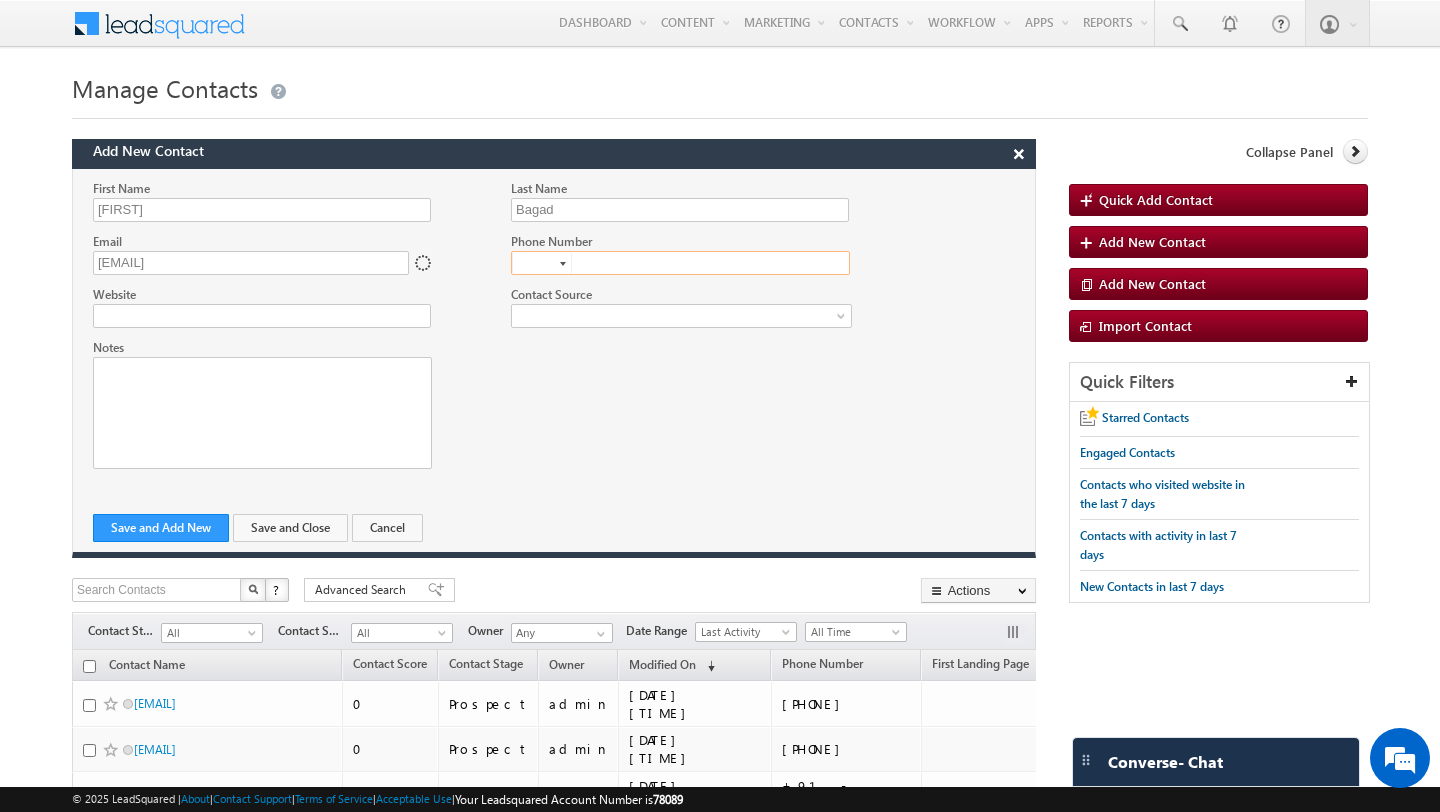 click at bounding box center [680, 263] 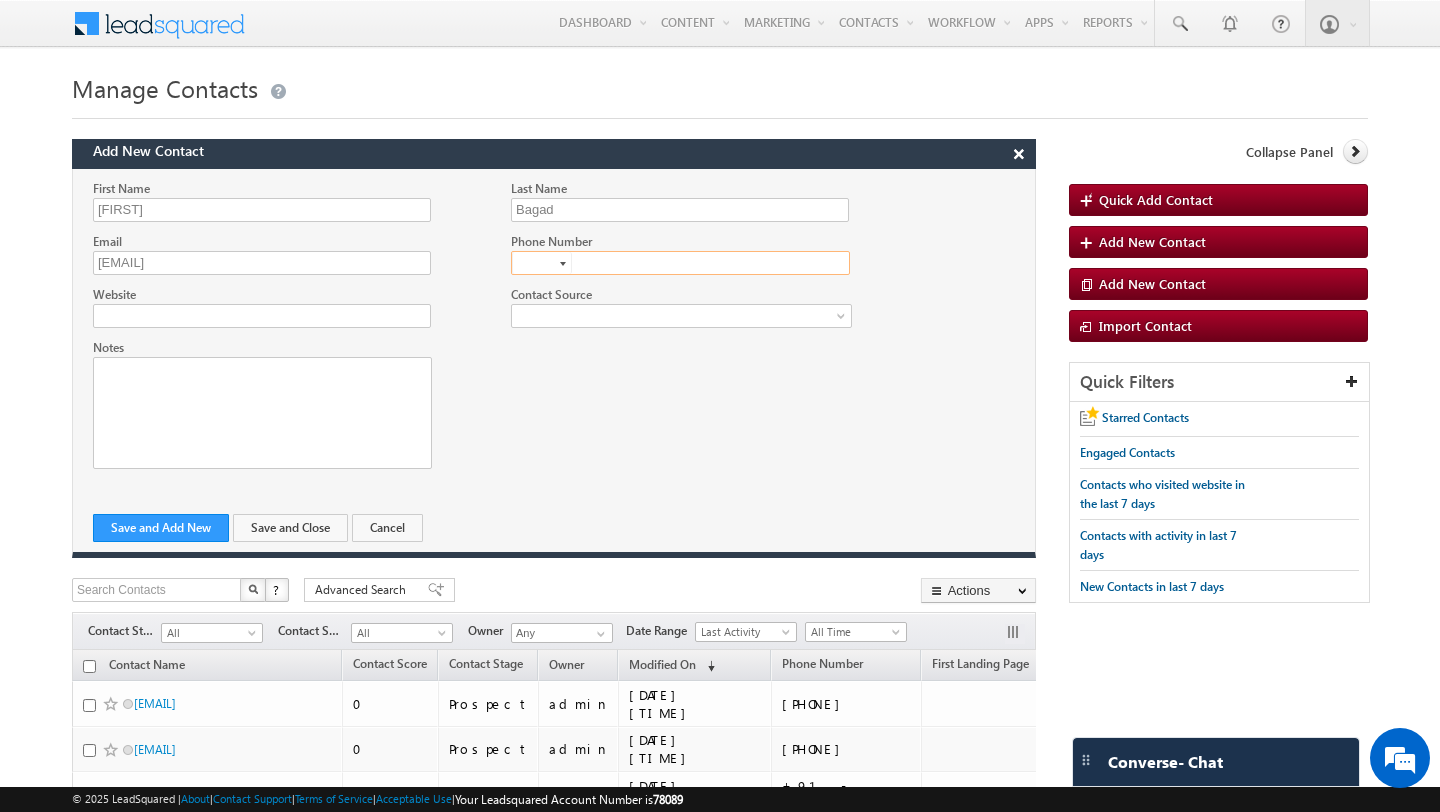 click at bounding box center (680, 263) 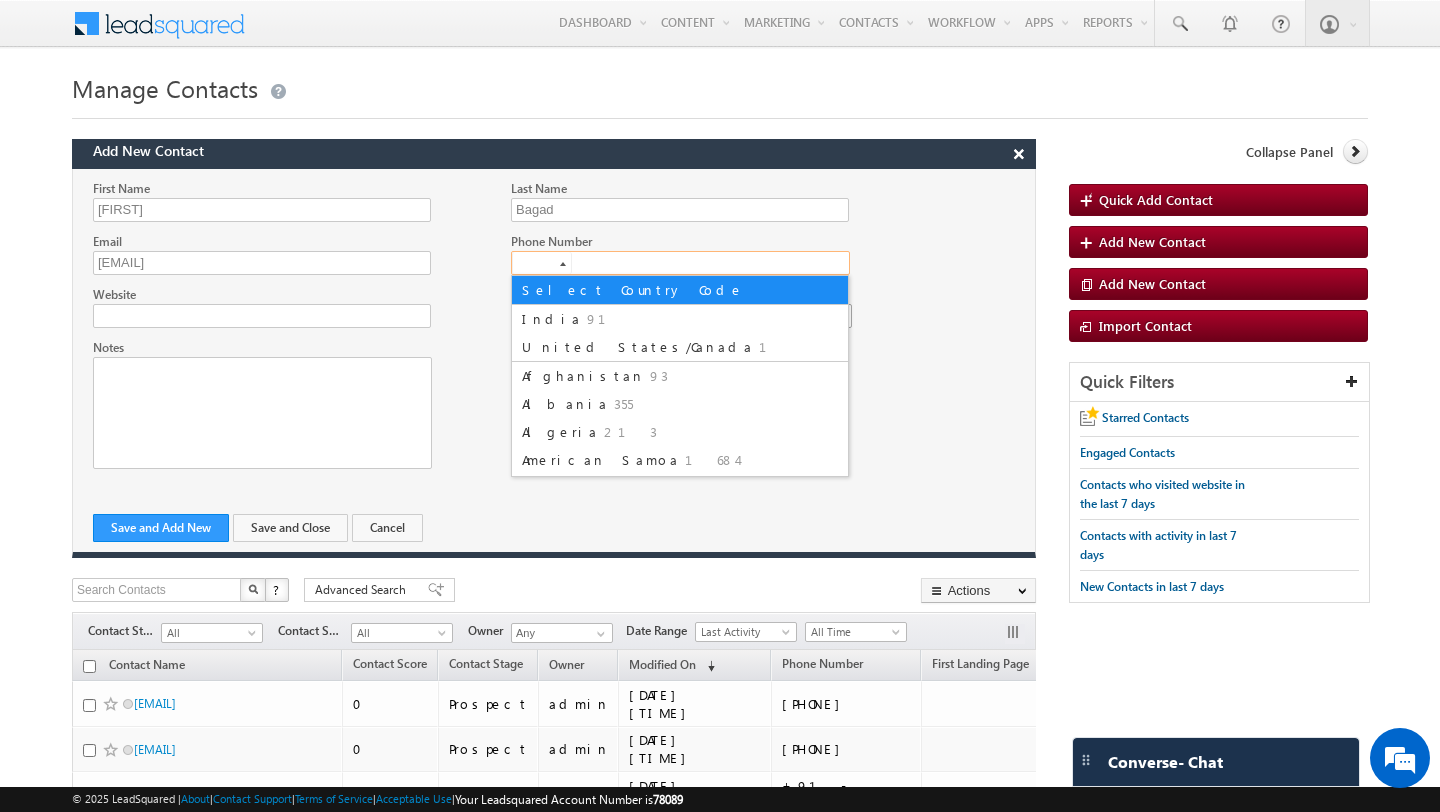click on "India 91" at bounding box center (680, 319) 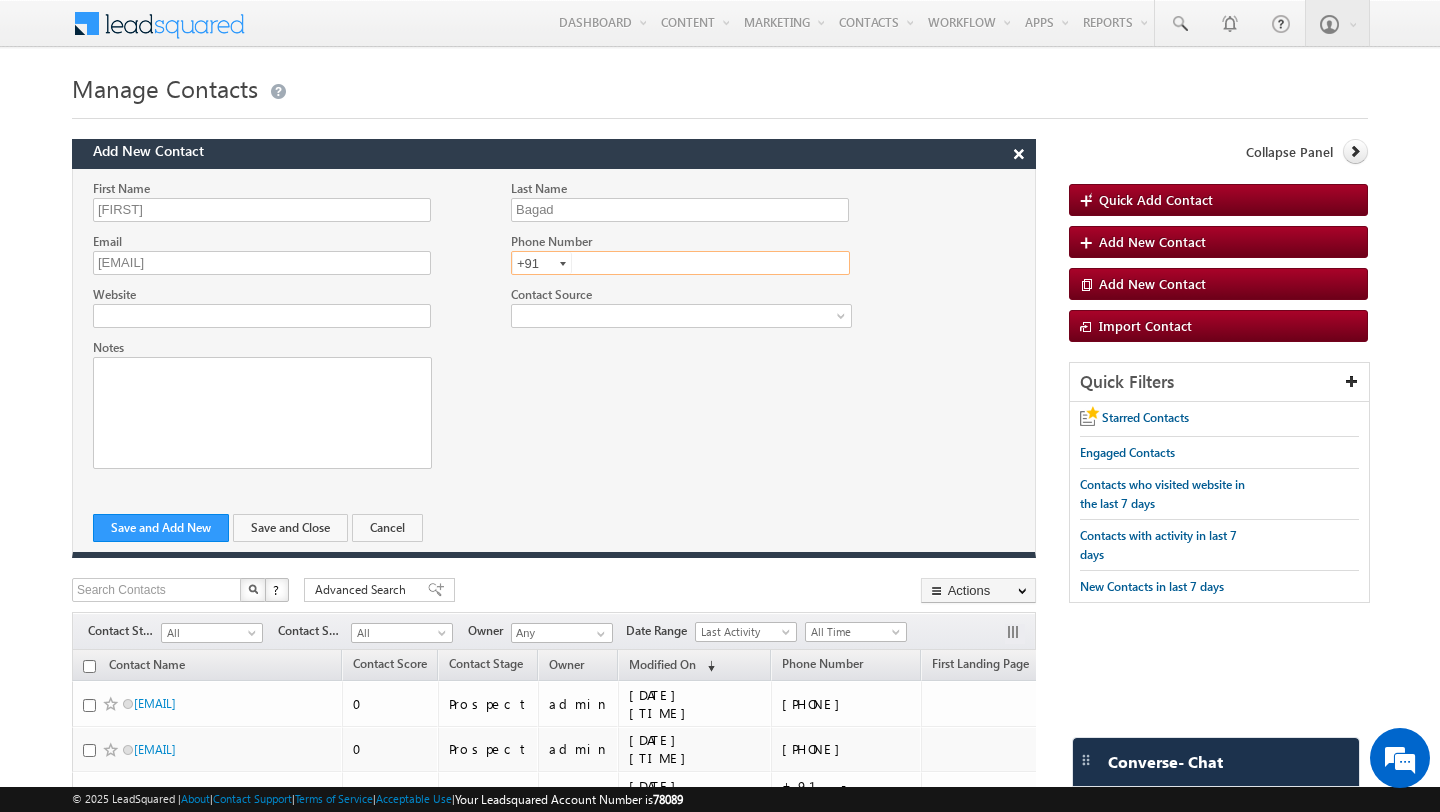 click at bounding box center (680, 263) 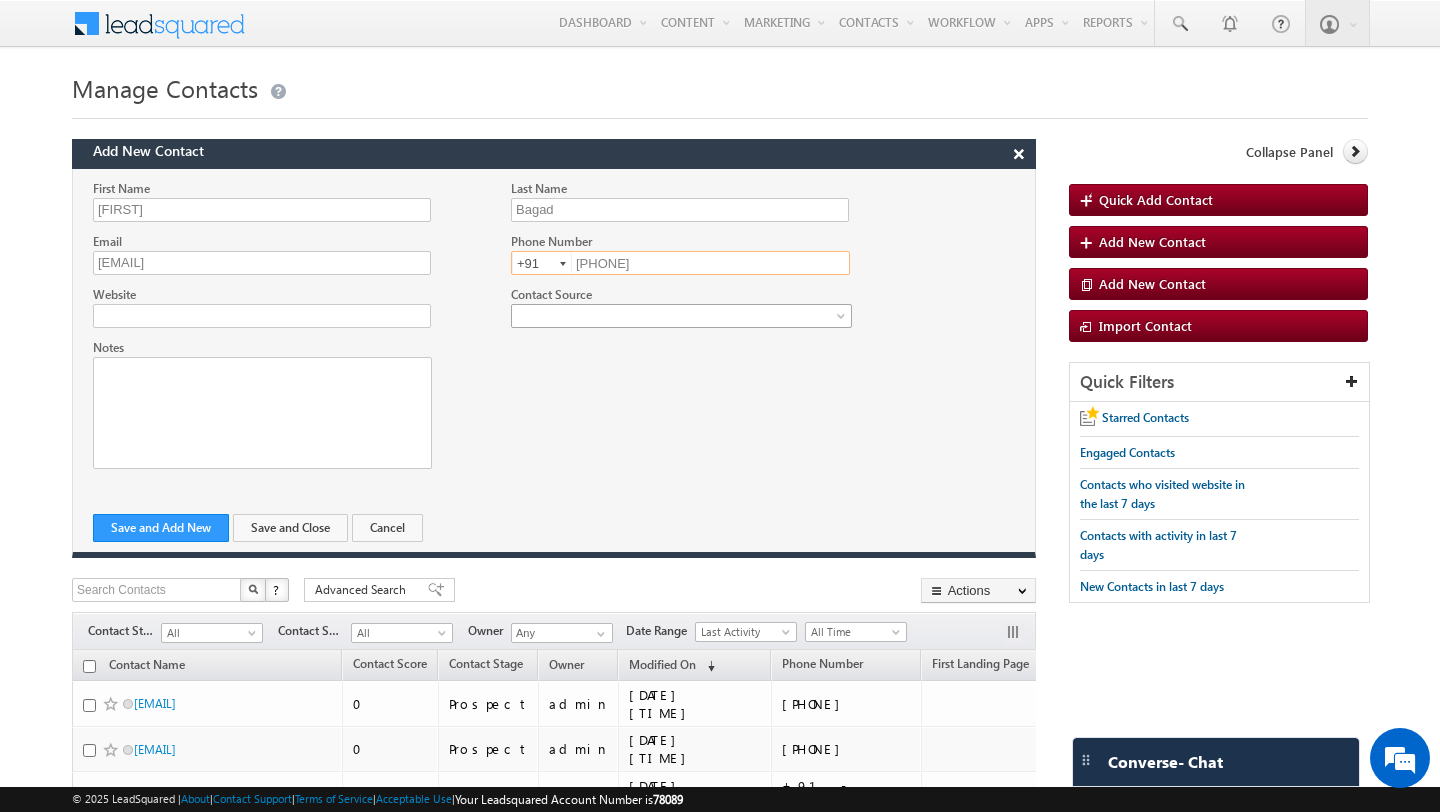 type on "9922188302" 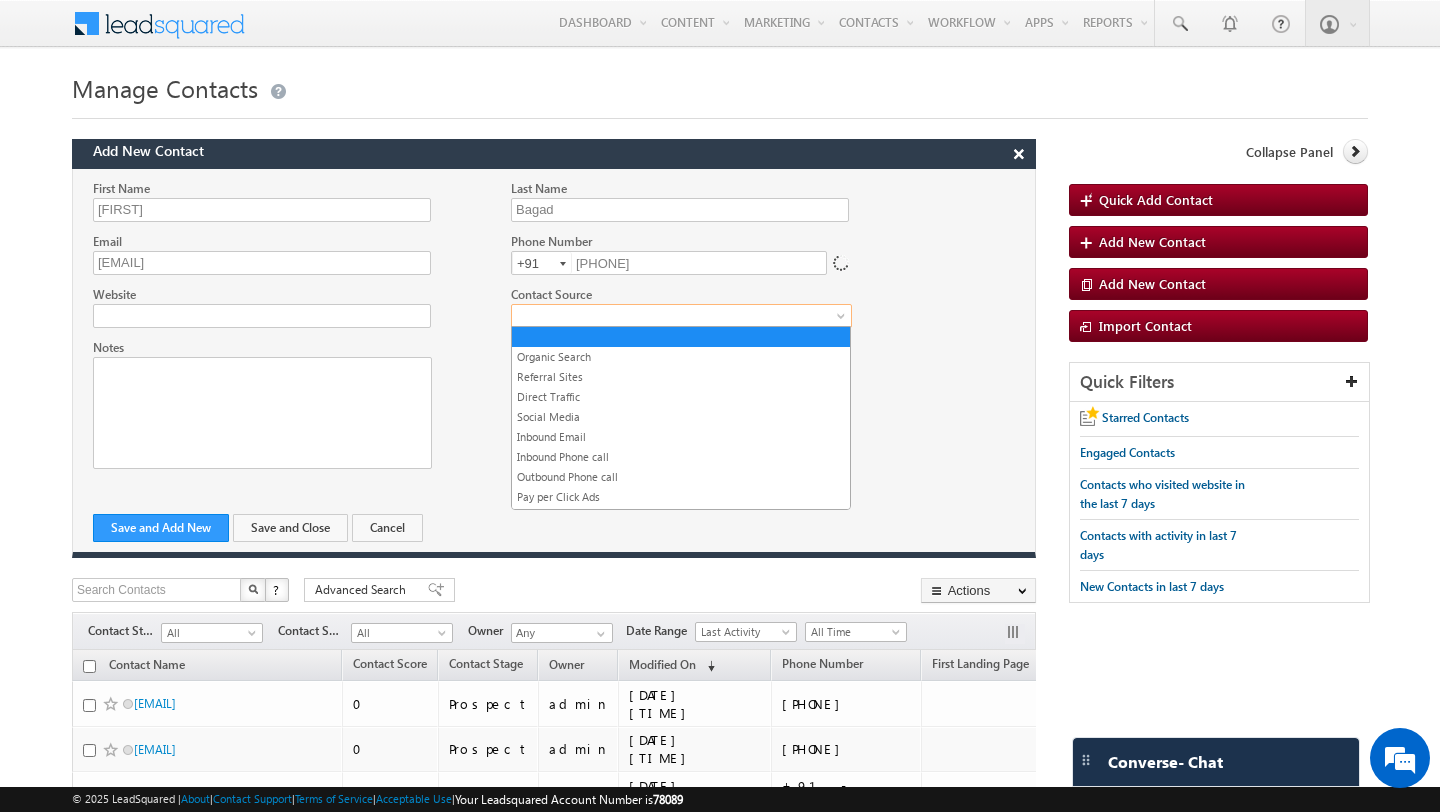 click at bounding box center (676, 316) 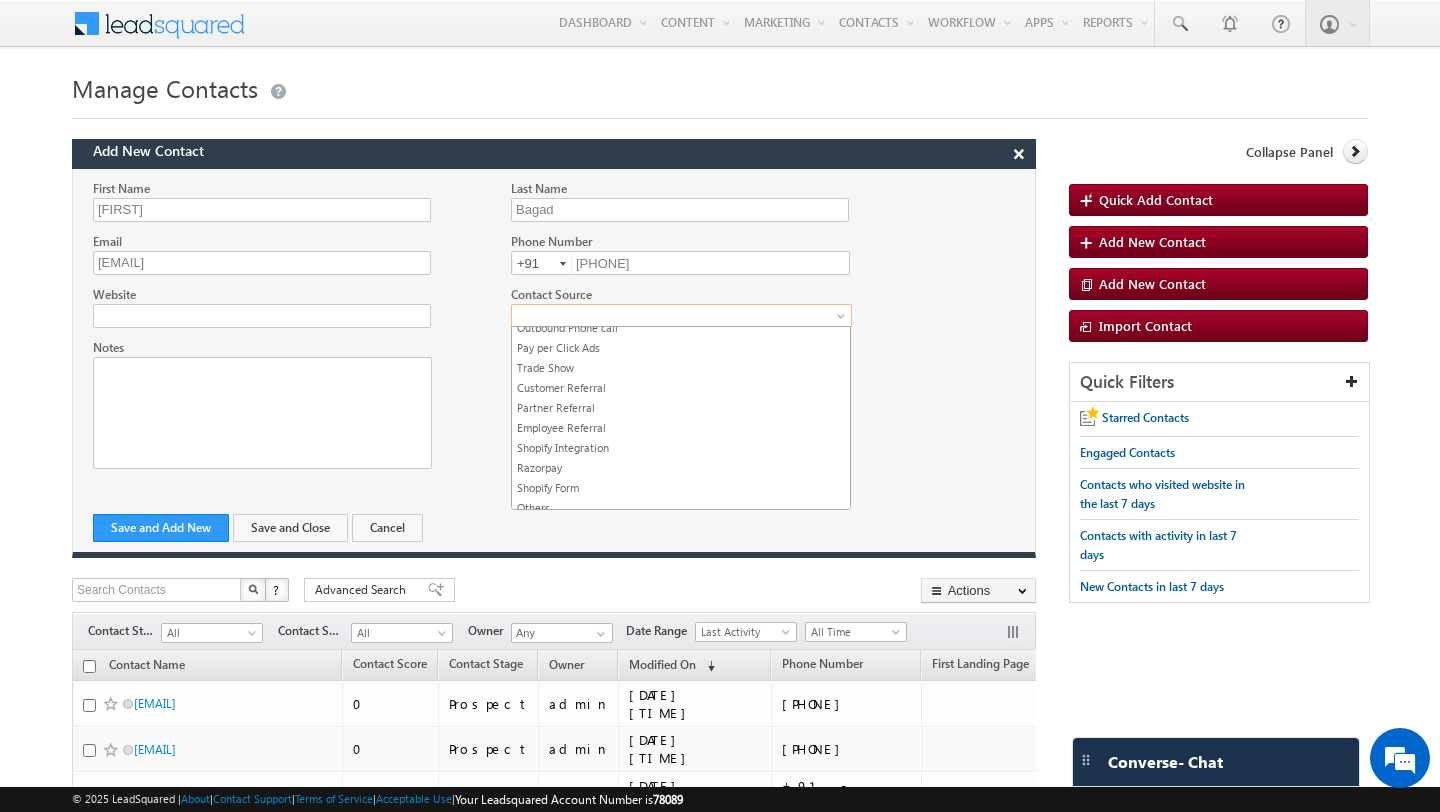 scroll, scrollTop: 158, scrollLeft: 0, axis: vertical 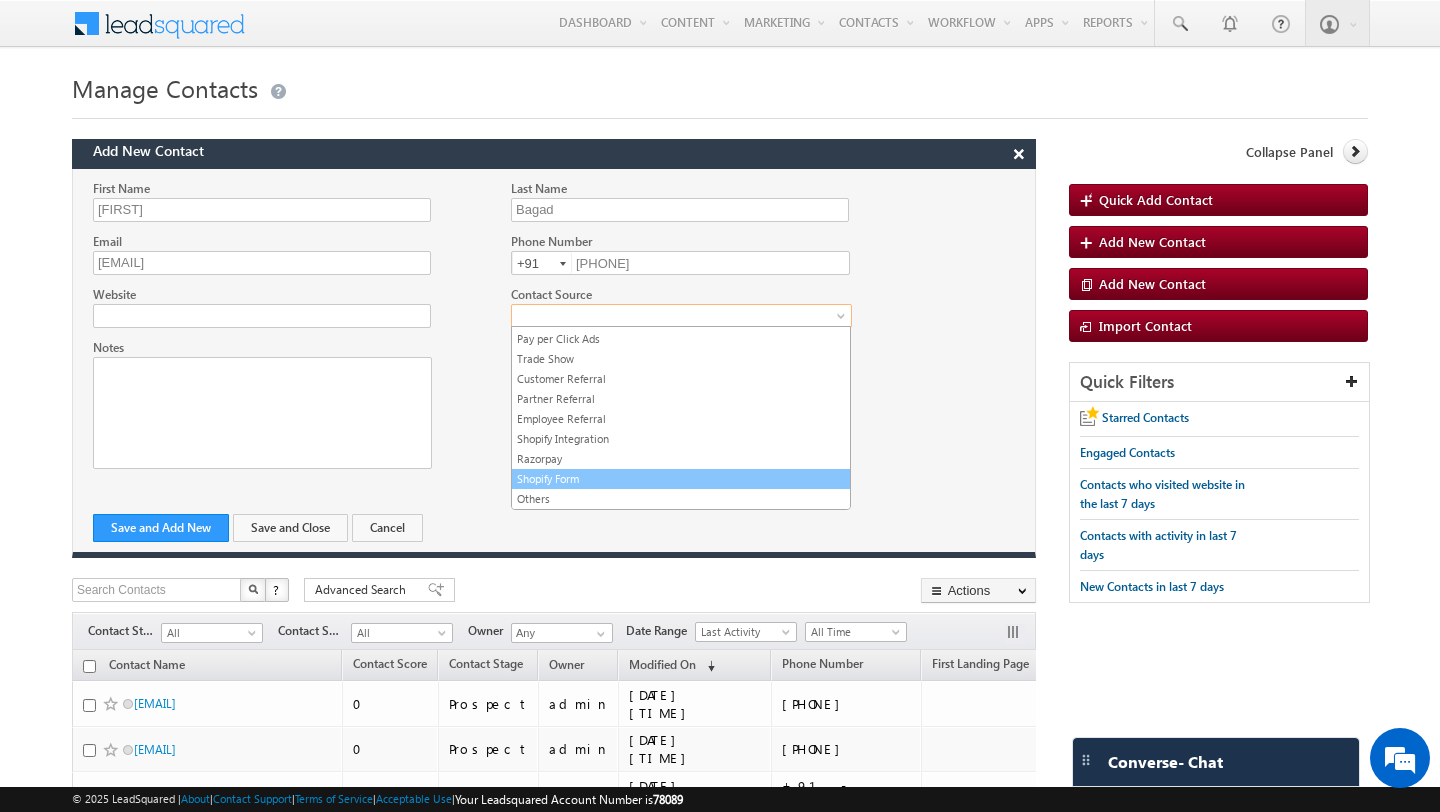 click on "Shopify Form" at bounding box center [681, 479] 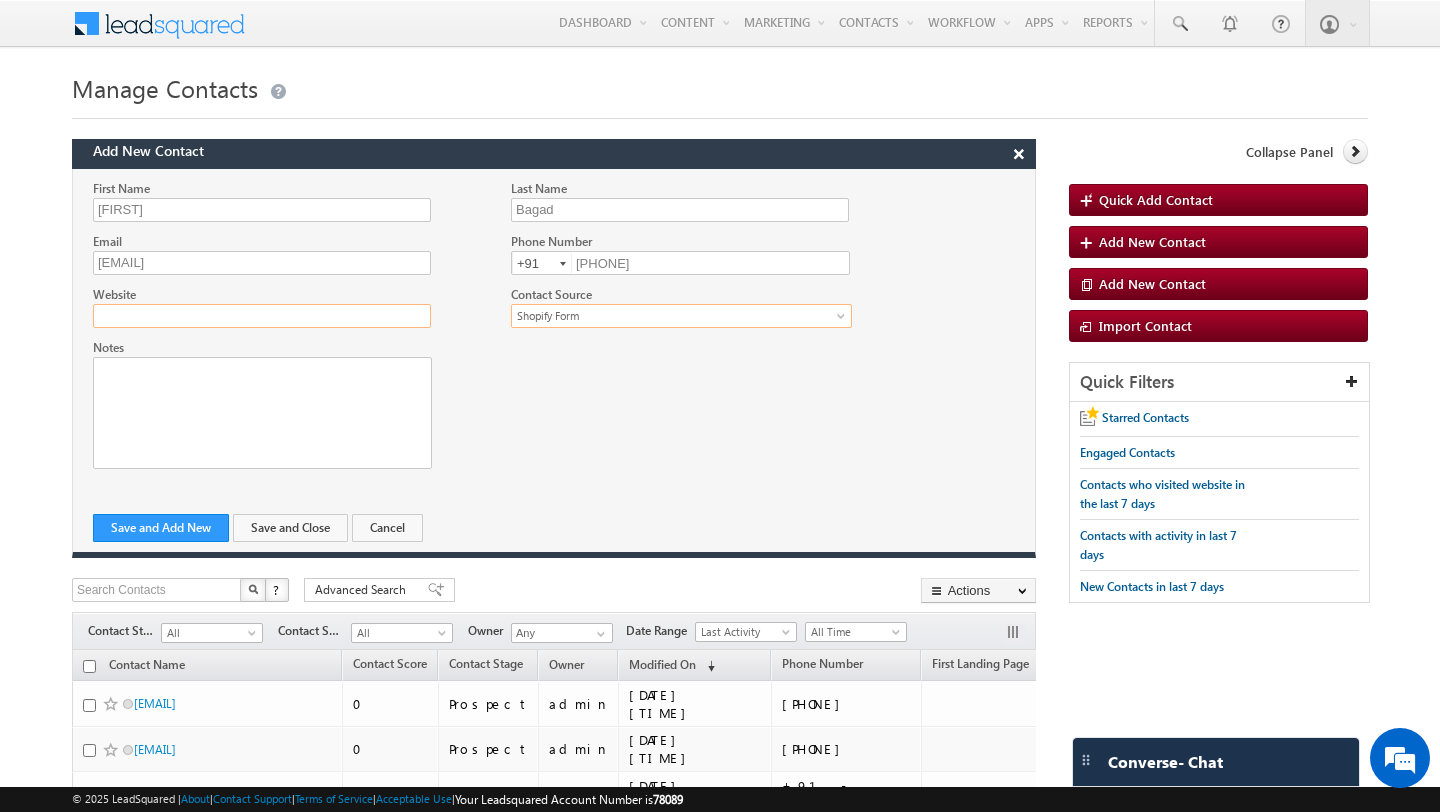 click on "Website" at bounding box center (262, 316) 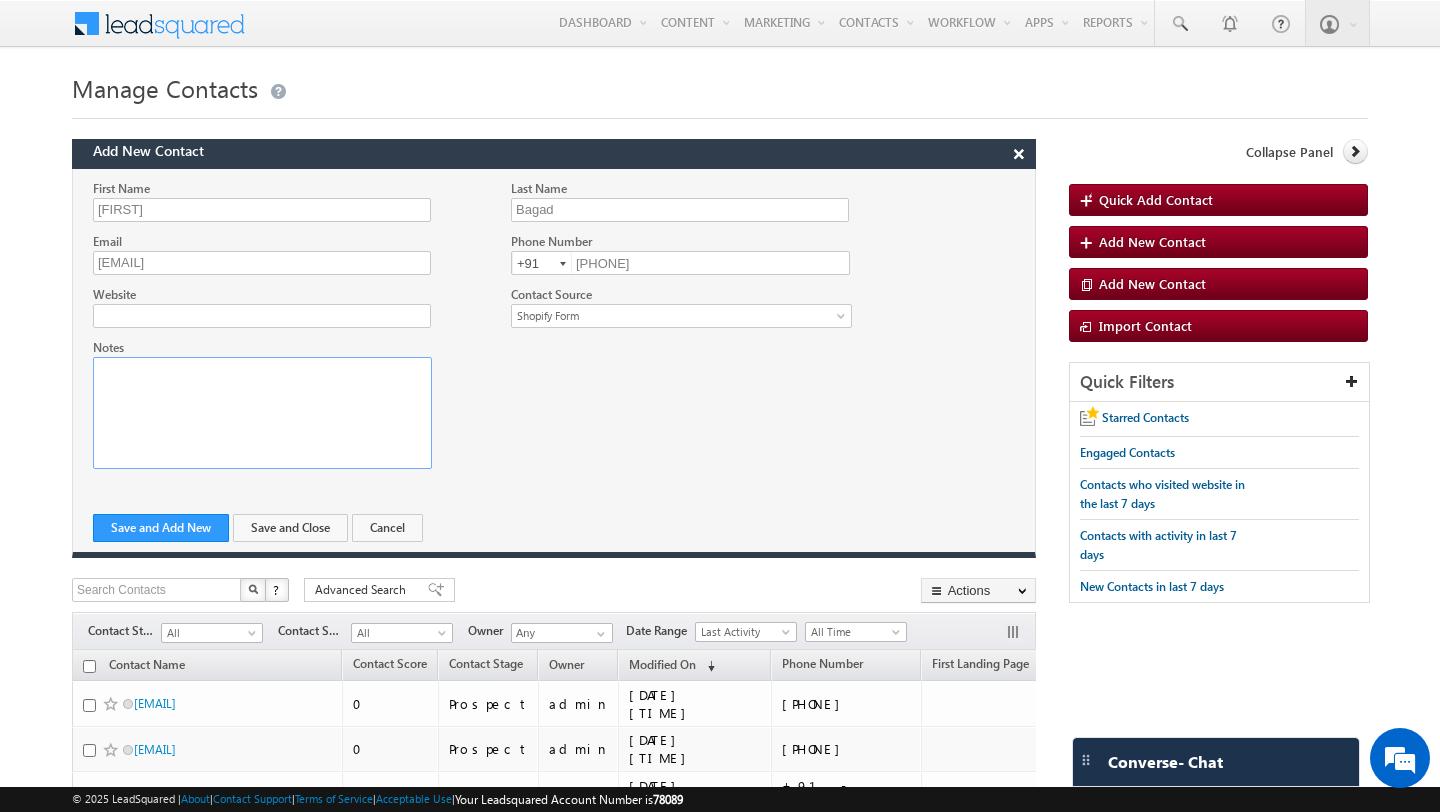 click at bounding box center [262, 413] 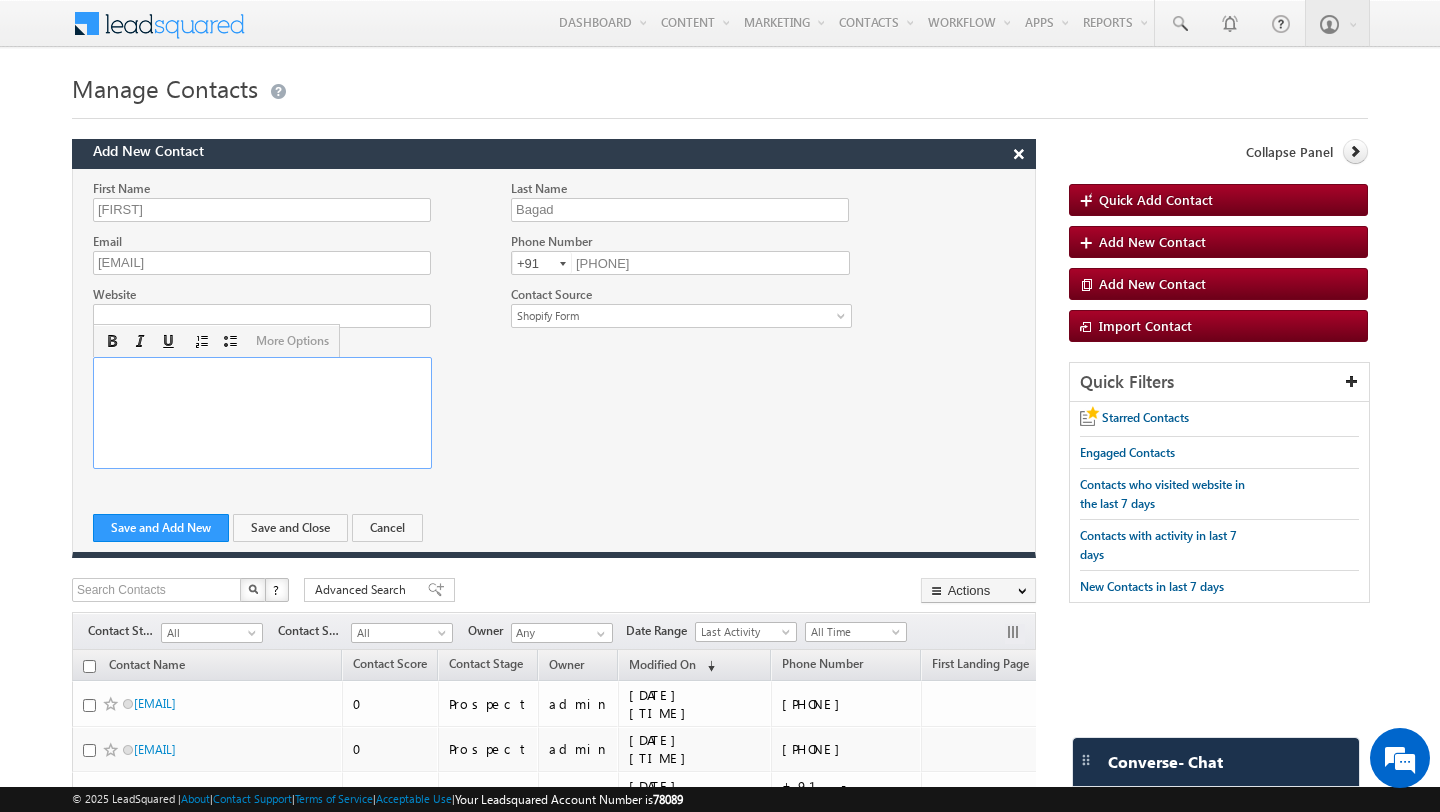 click on "​" at bounding box center [262, 413] 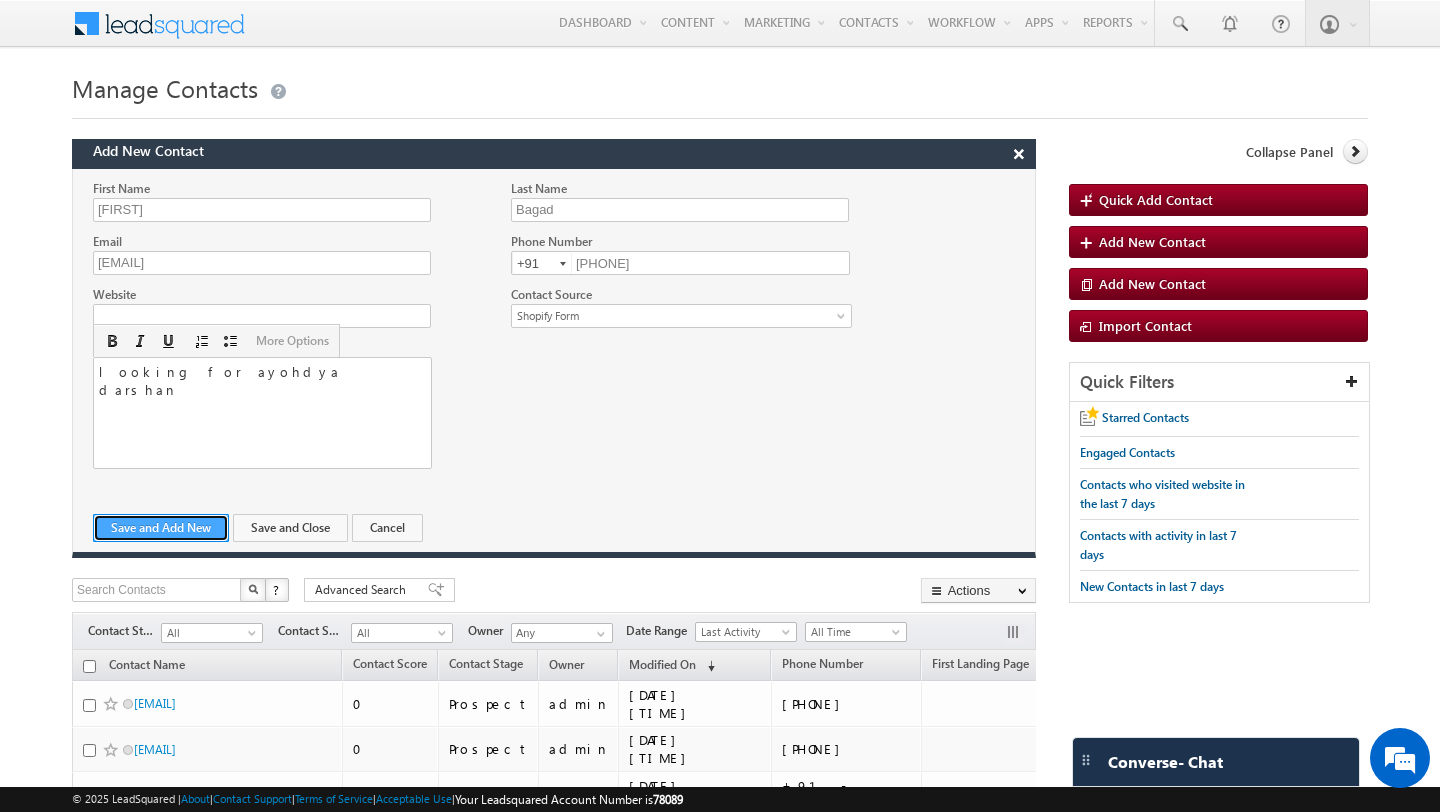 click on "Save and Add New" at bounding box center (161, 528) 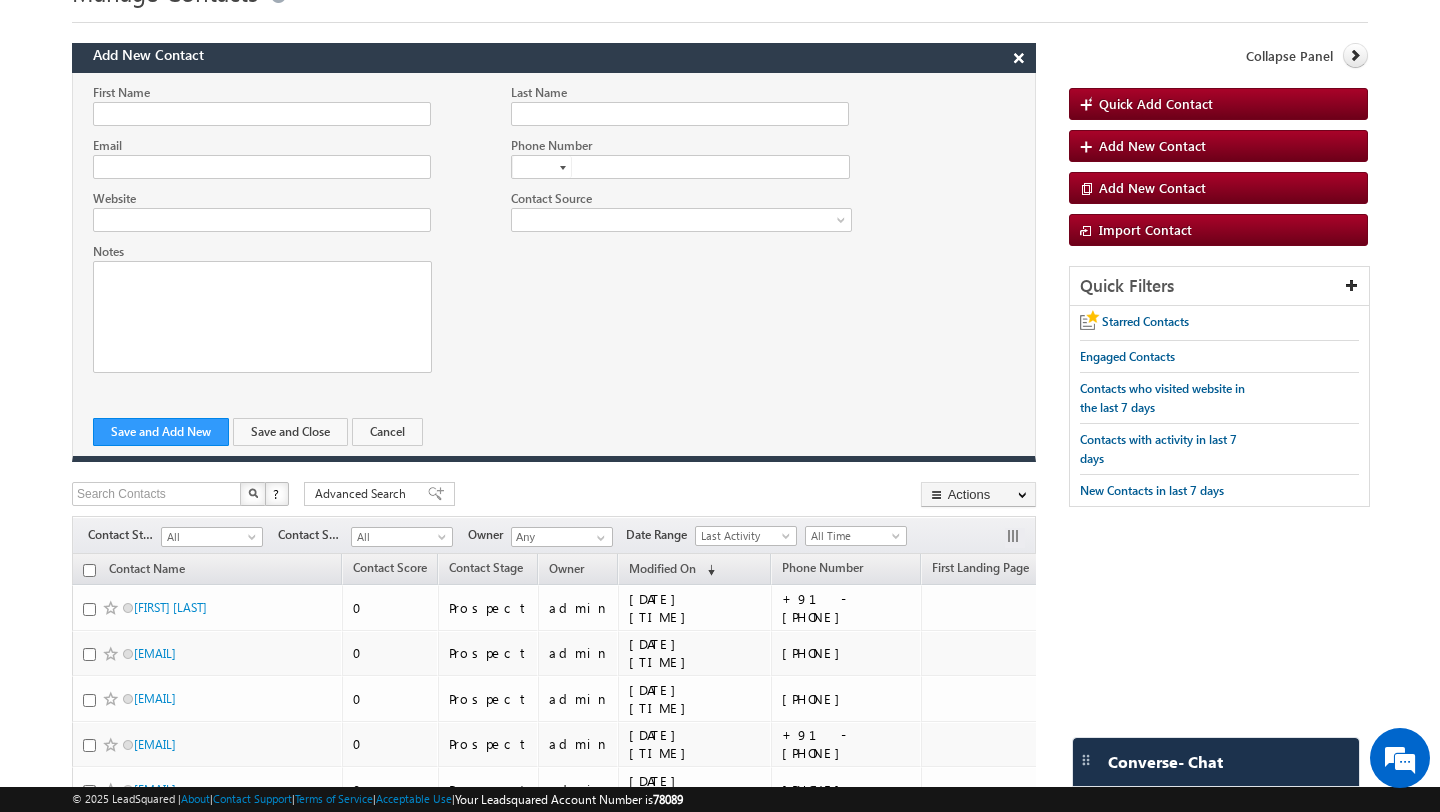 scroll, scrollTop: 98, scrollLeft: 0, axis: vertical 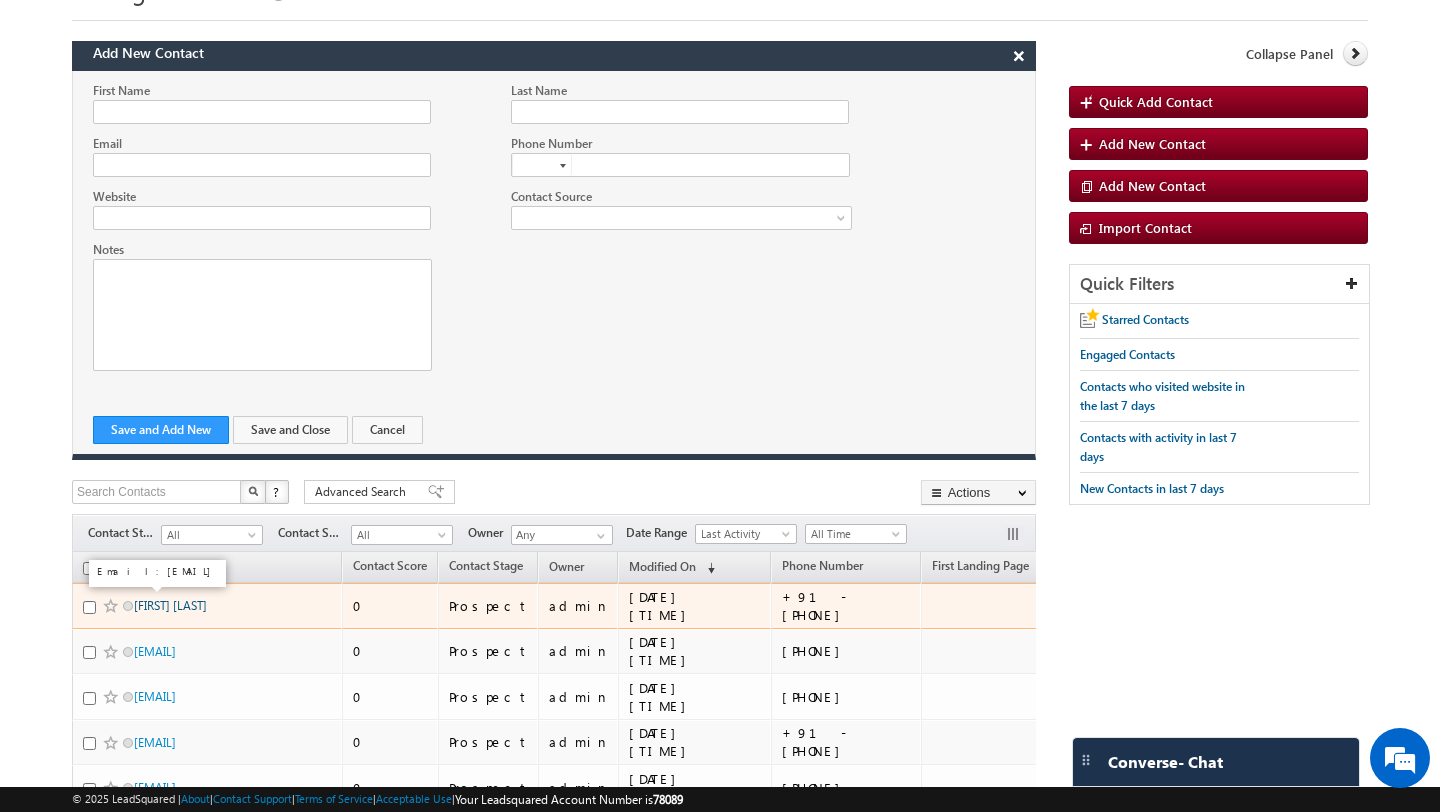 click on "Swapnil Bagad" at bounding box center [170, 605] 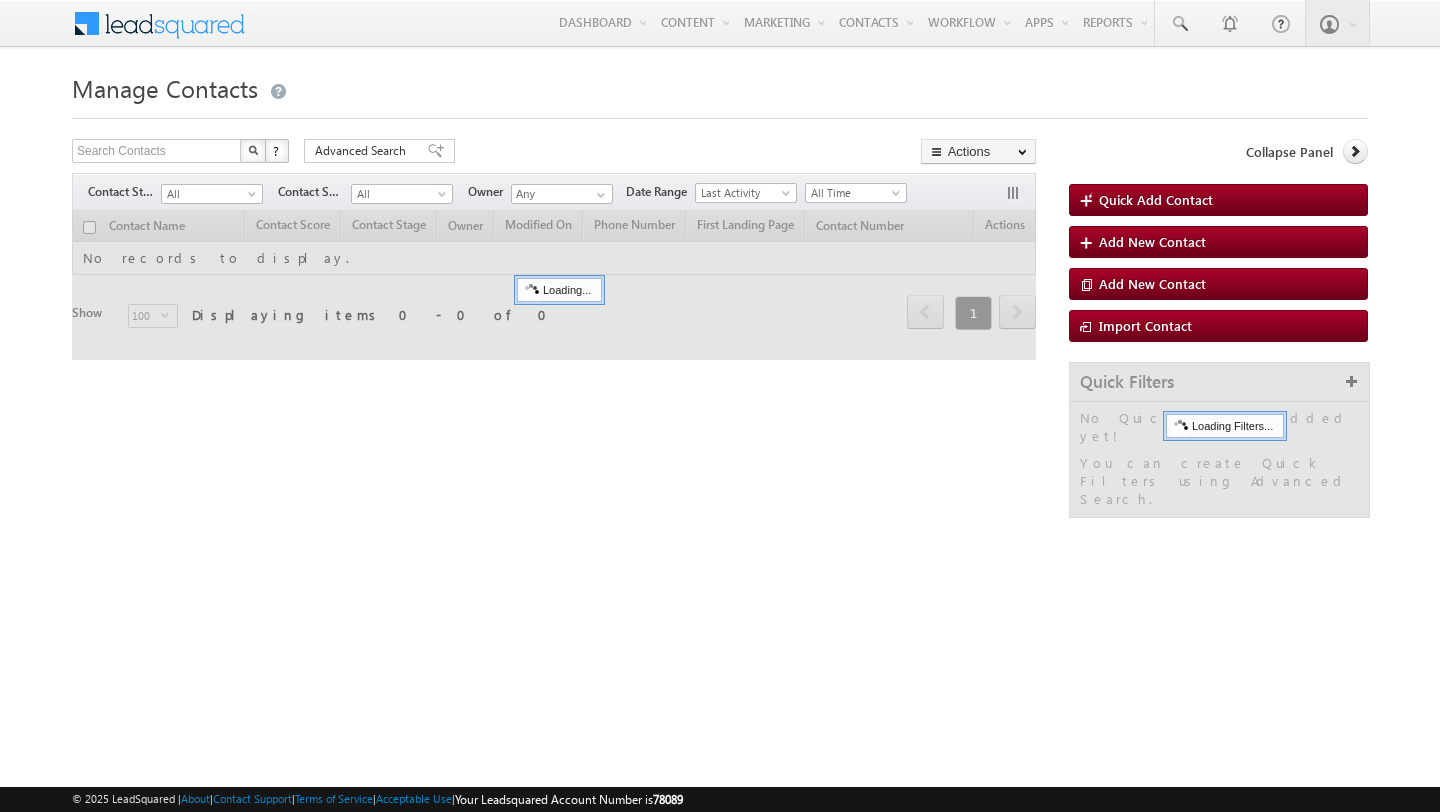 scroll, scrollTop: 0, scrollLeft: 0, axis: both 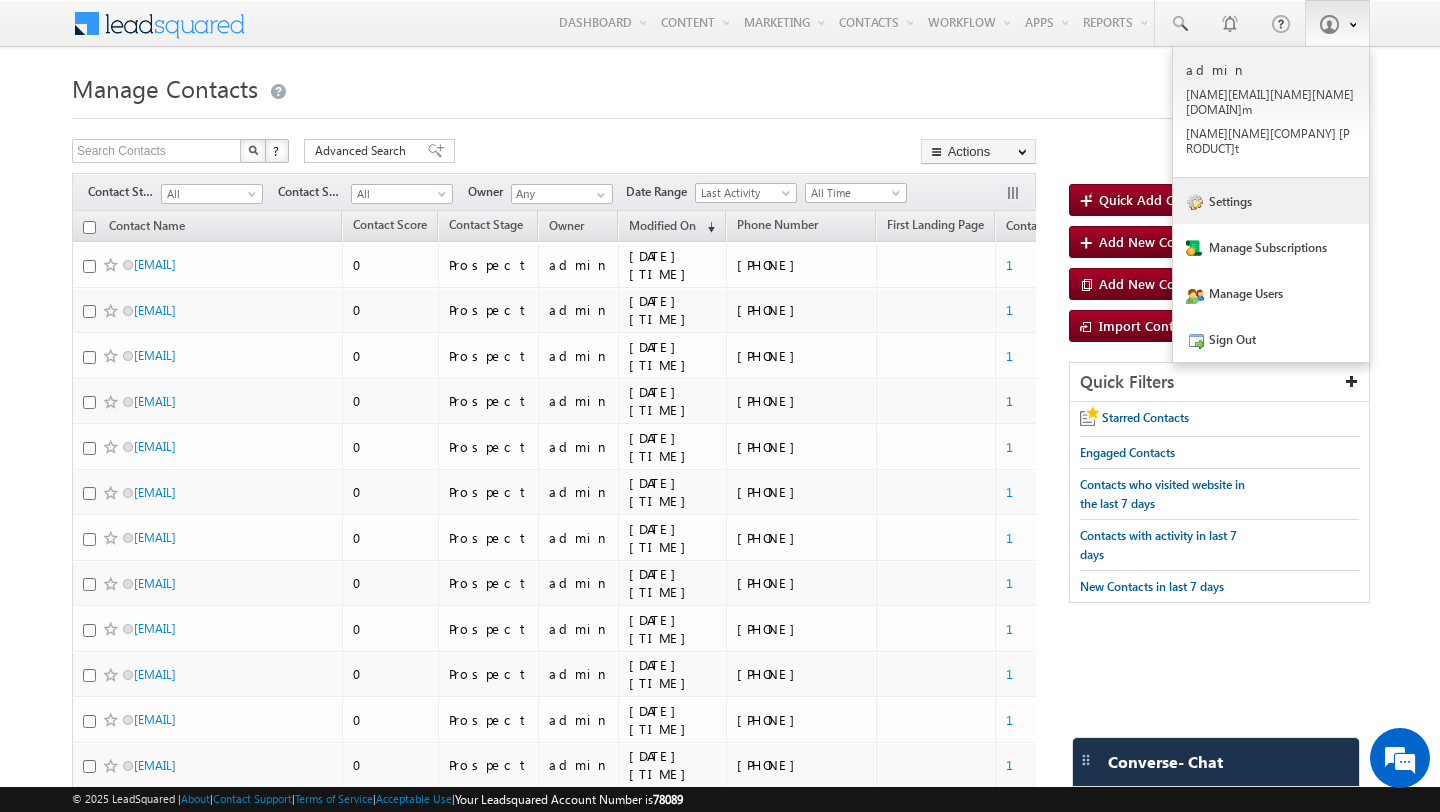 click on "Settings" at bounding box center (1271, 201) 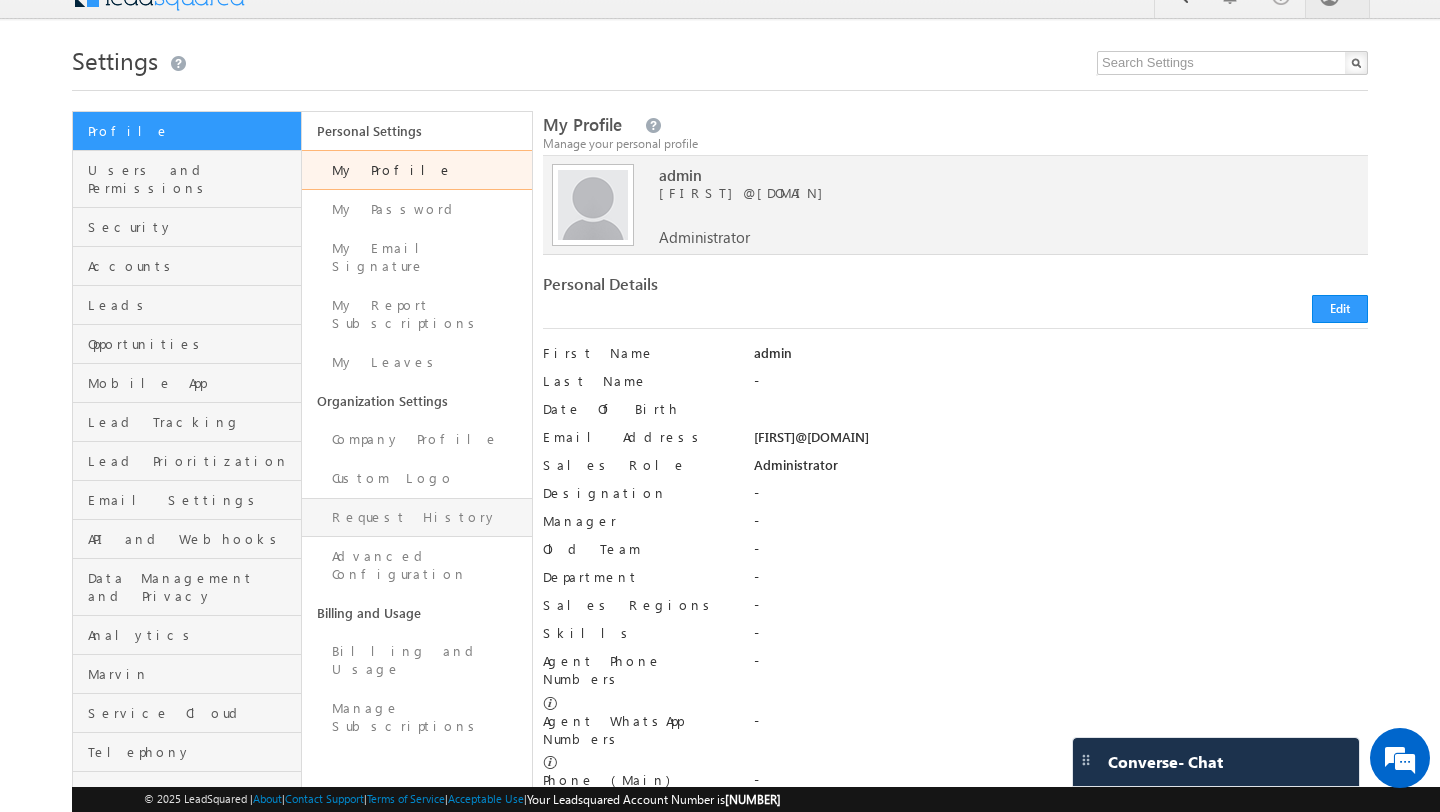 scroll, scrollTop: 33, scrollLeft: 0, axis: vertical 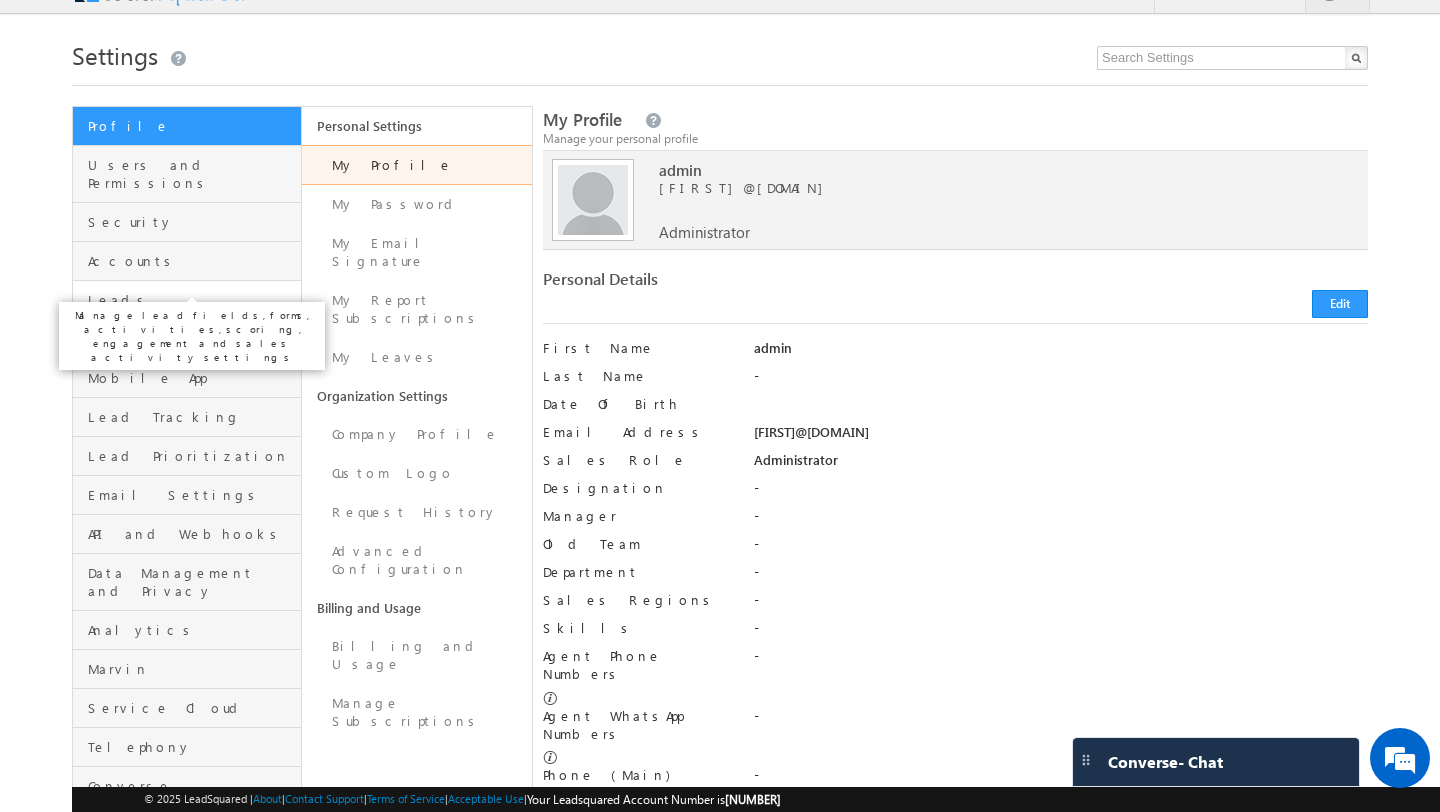click on "Leads" at bounding box center (192, 300) 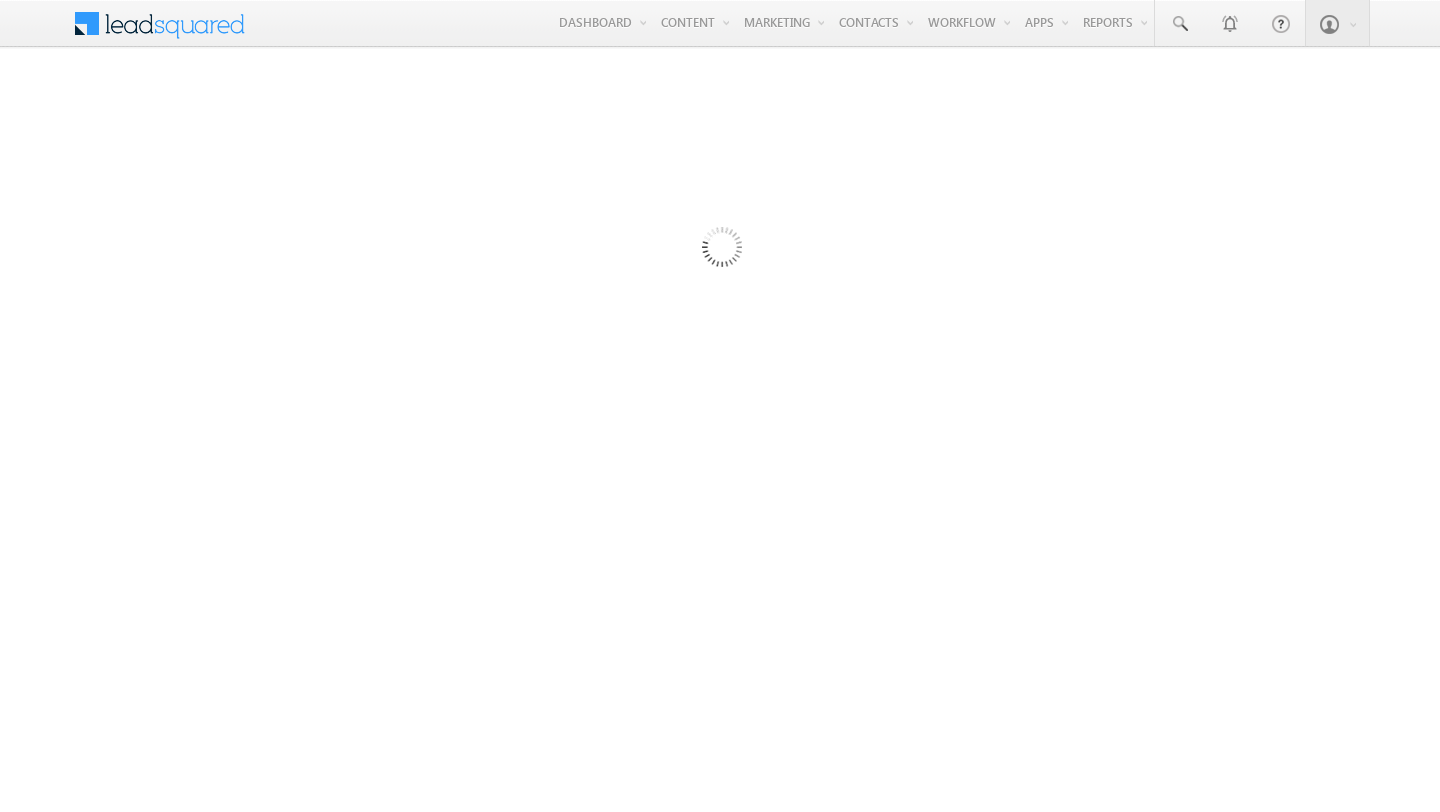 scroll, scrollTop: 0, scrollLeft: 0, axis: both 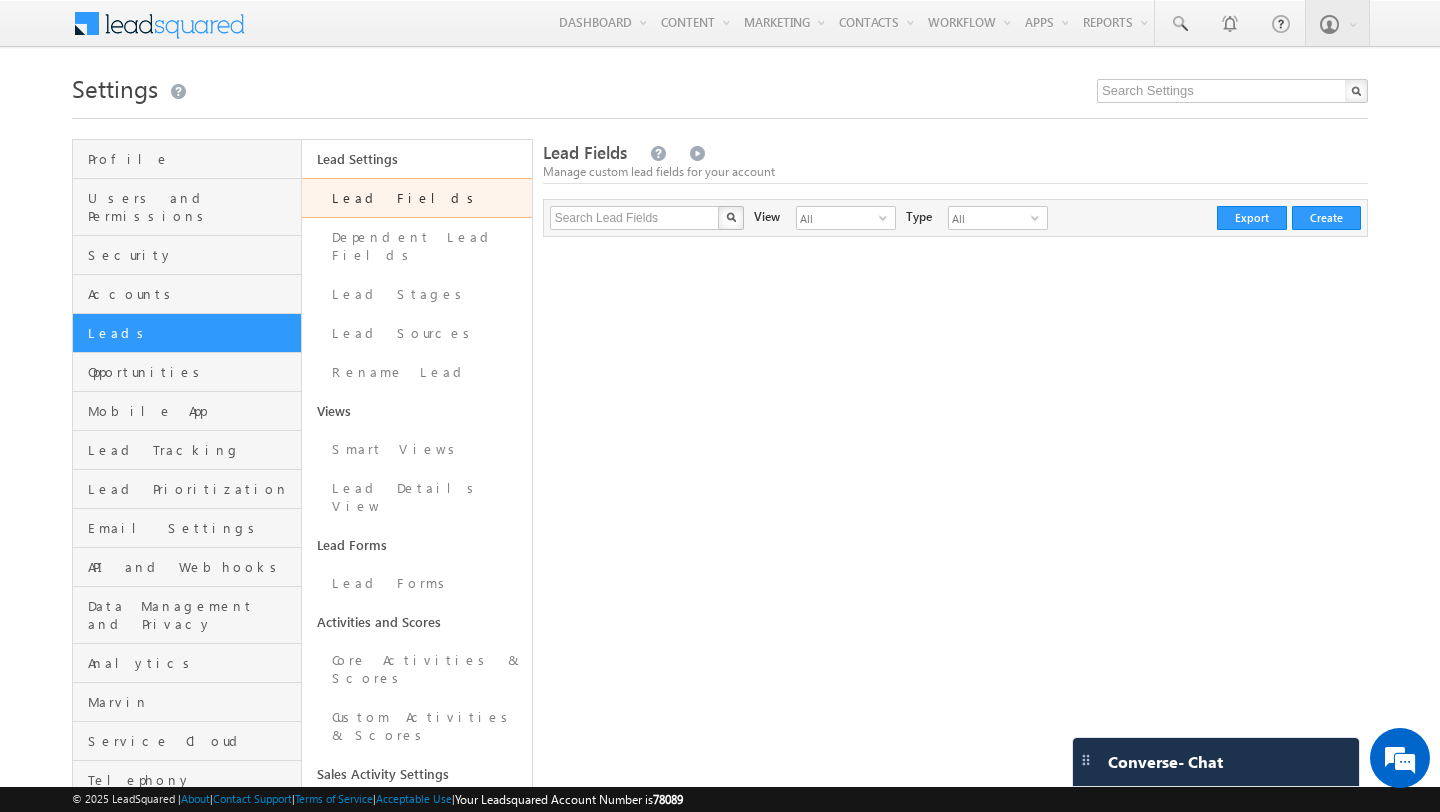 click on "Lead Fields" at bounding box center (416, 198) 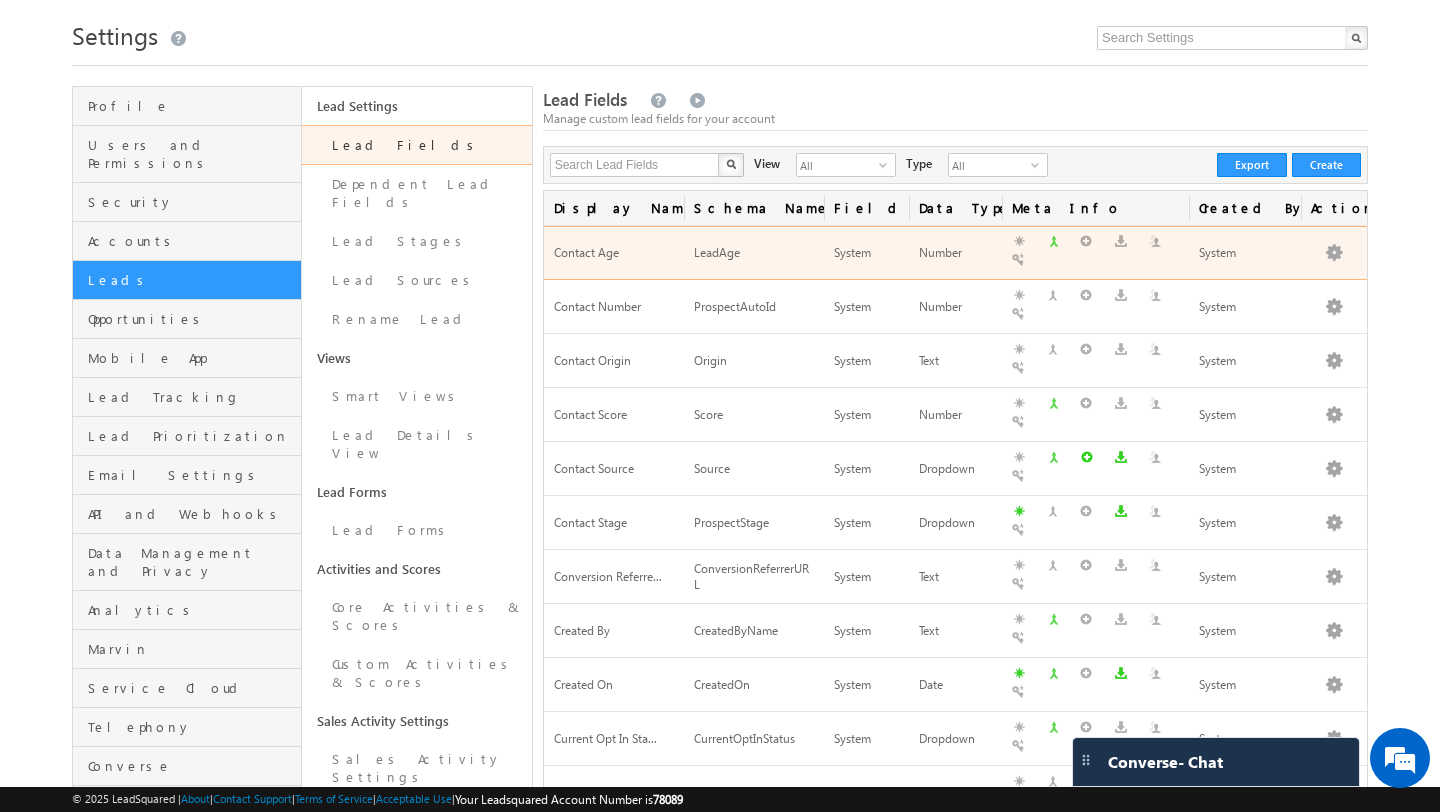 scroll, scrollTop: 51, scrollLeft: 0, axis: vertical 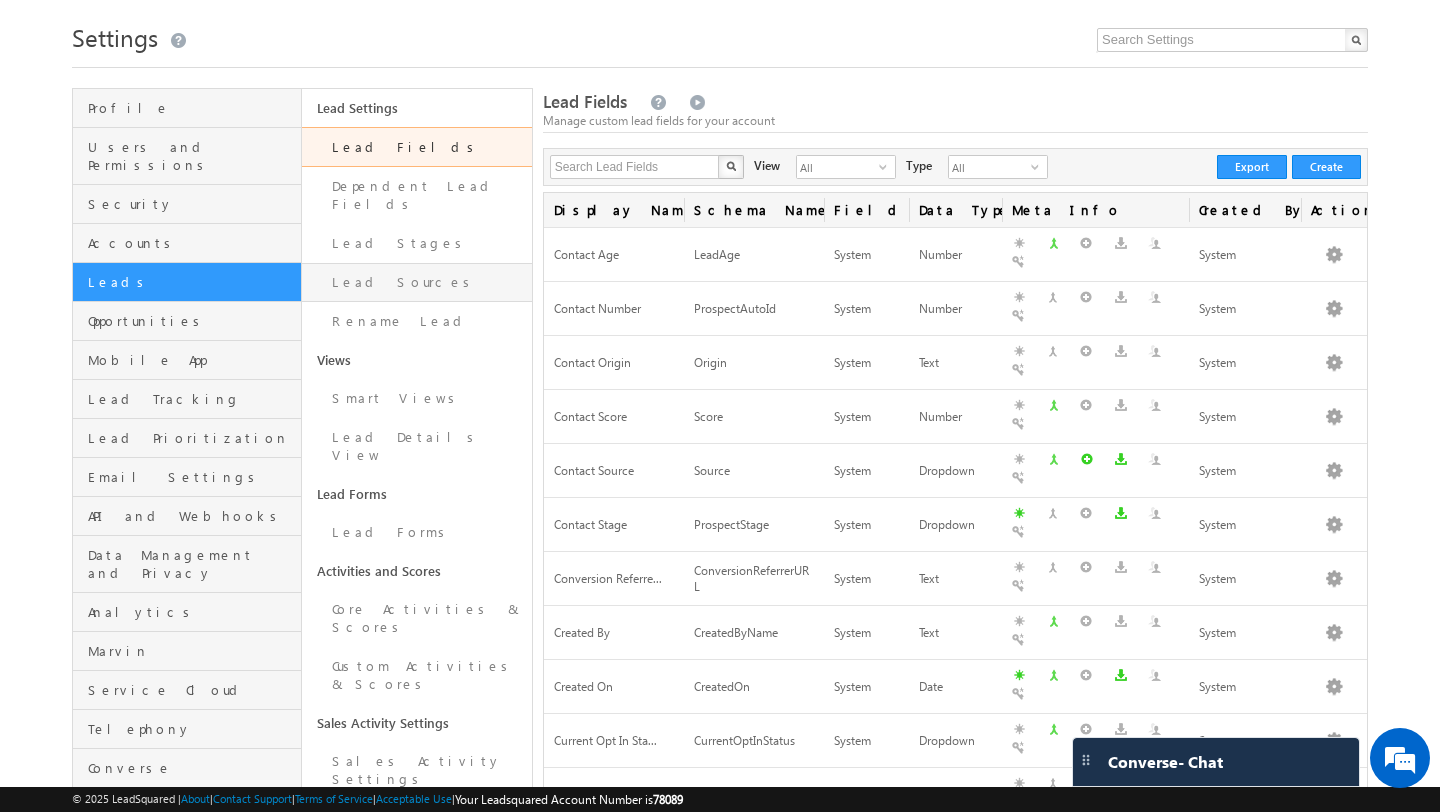 click on "Lead Sources" at bounding box center (416, 282) 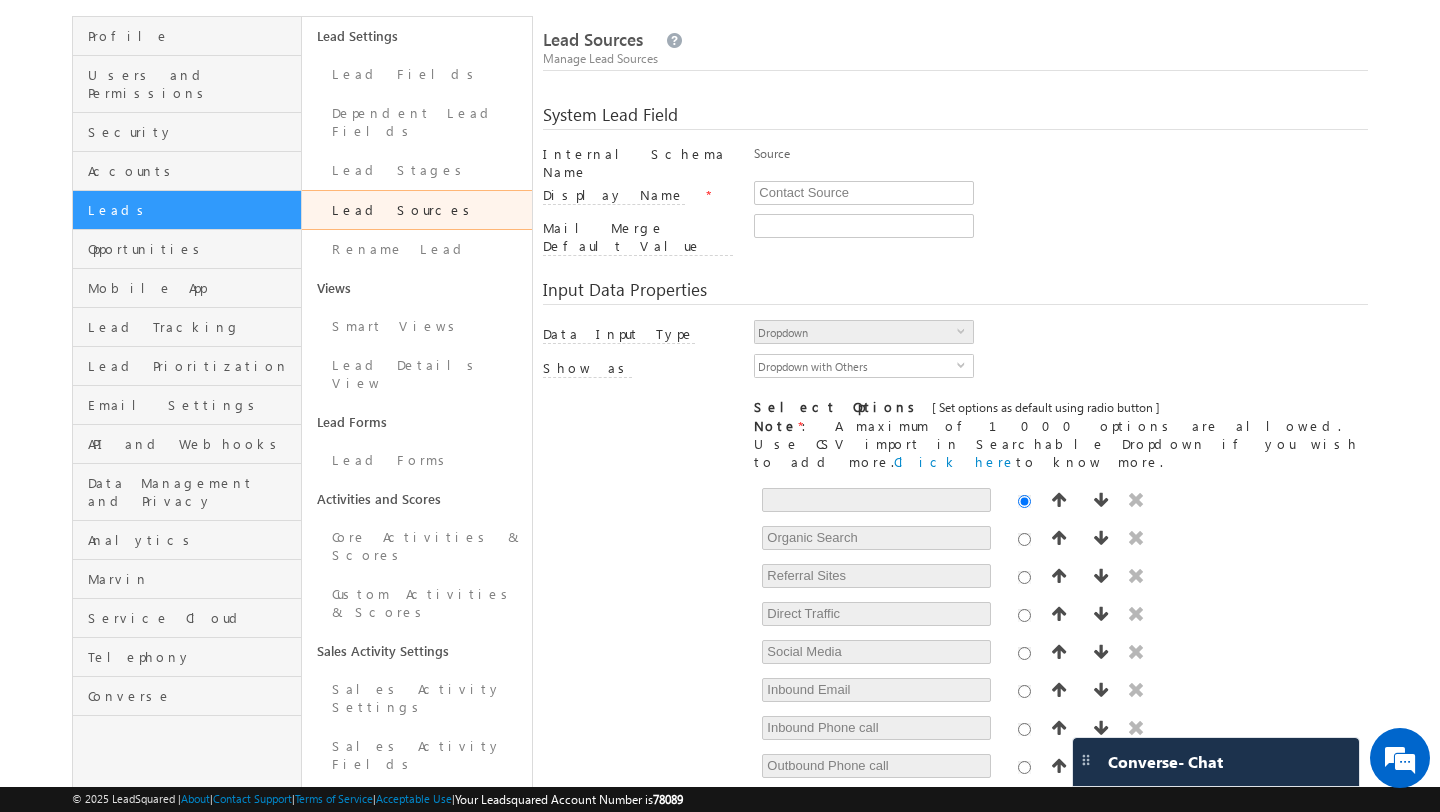 scroll, scrollTop: 116, scrollLeft: 0, axis: vertical 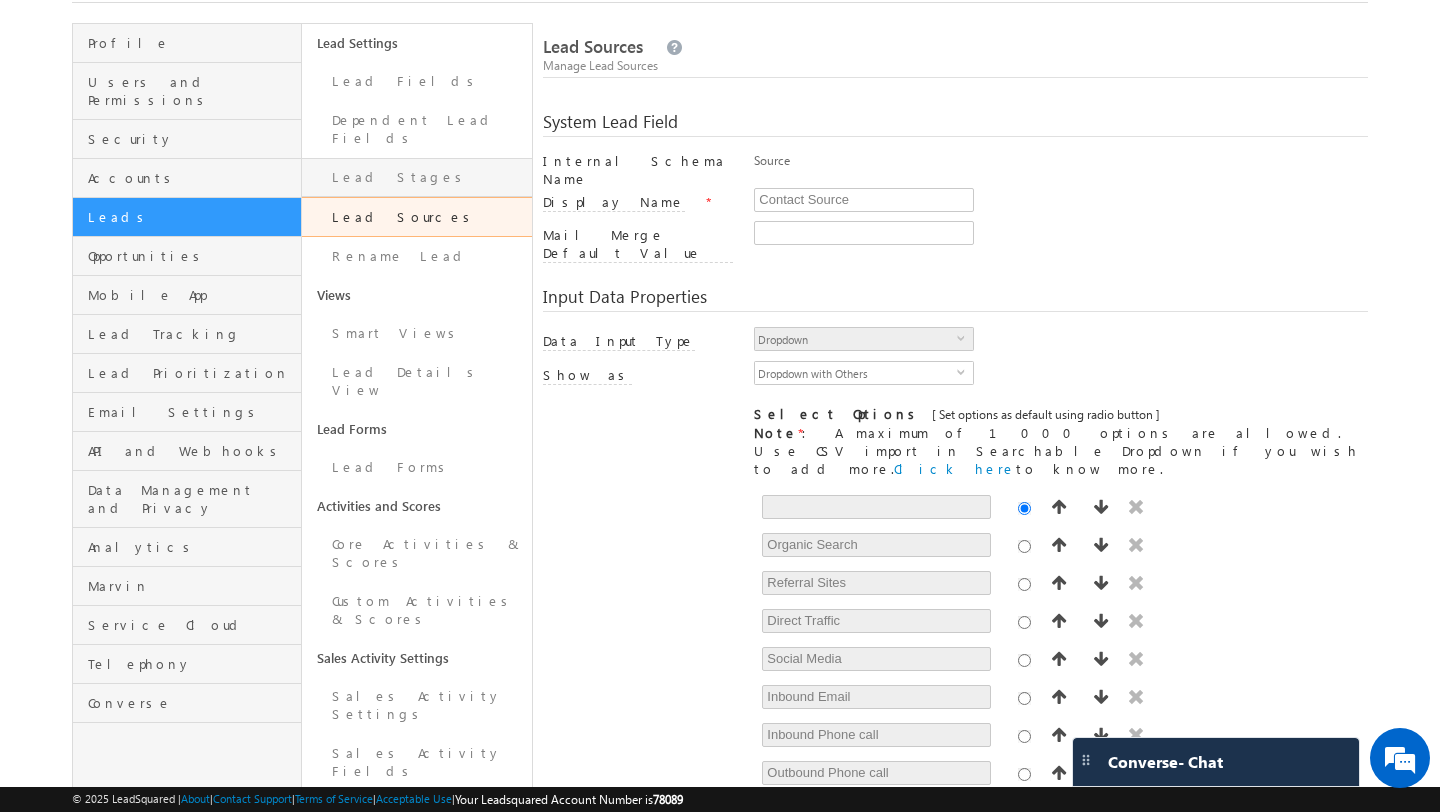 click on "Lead Stages" at bounding box center [416, 177] 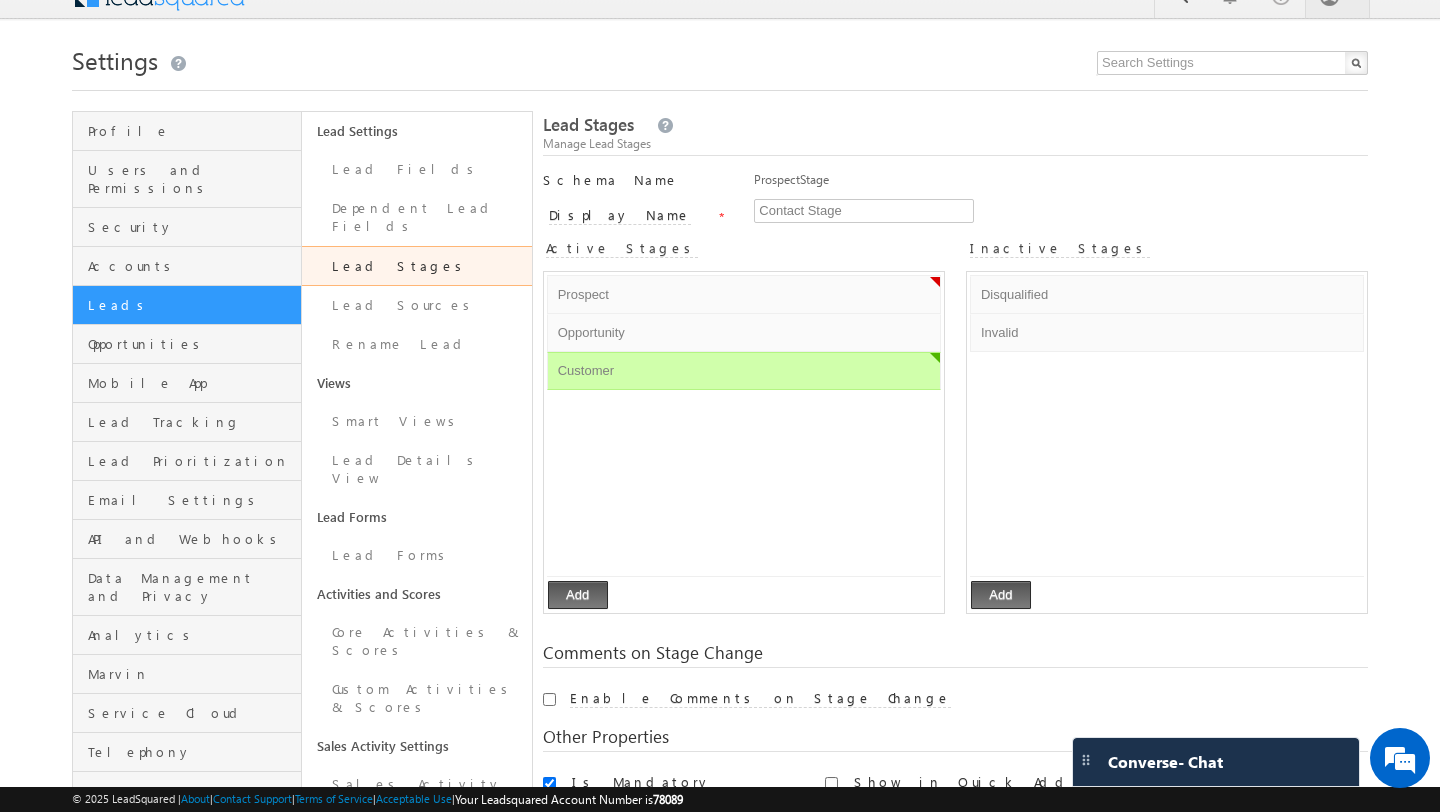 scroll, scrollTop: 17, scrollLeft: 0, axis: vertical 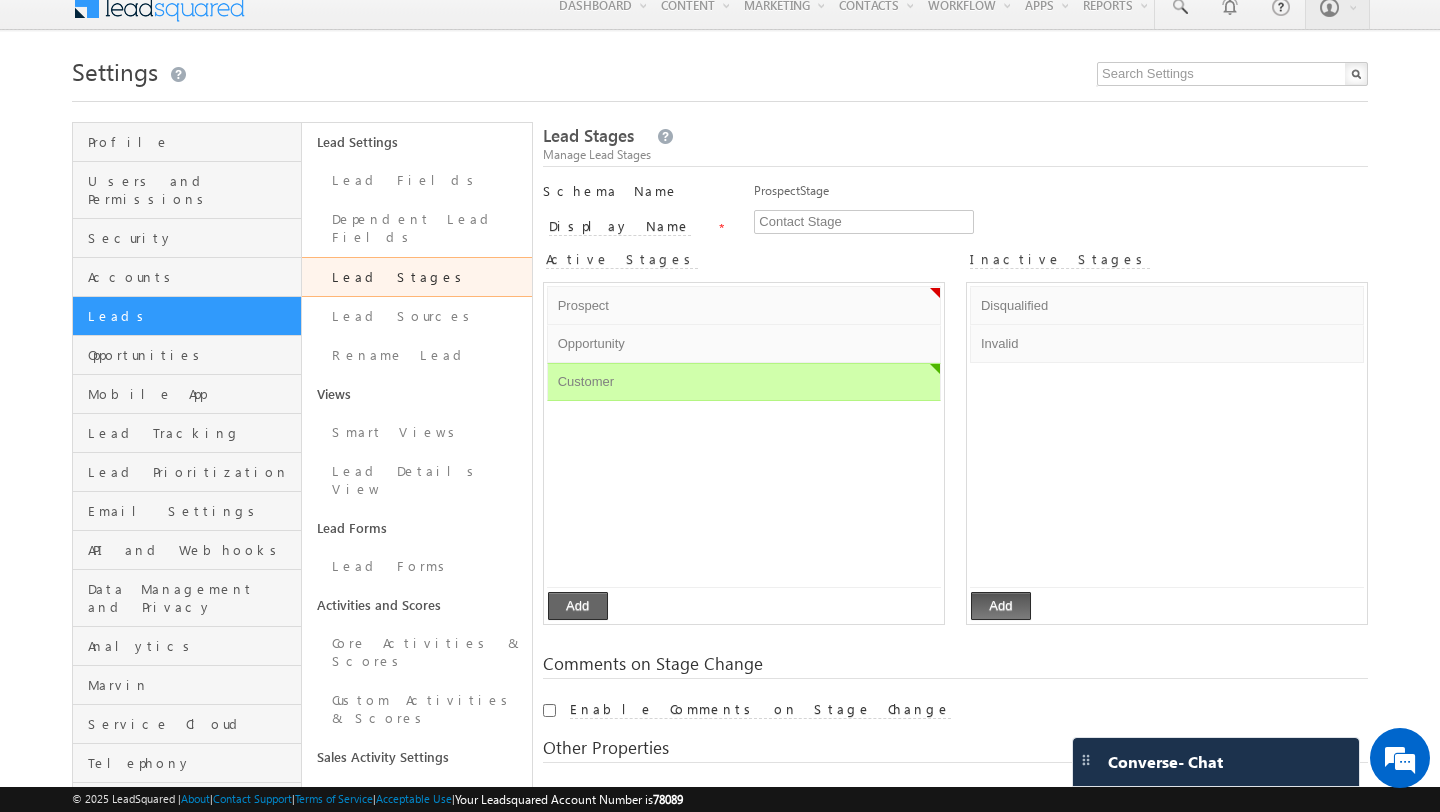 click on "Add" at bounding box center [578, 606] 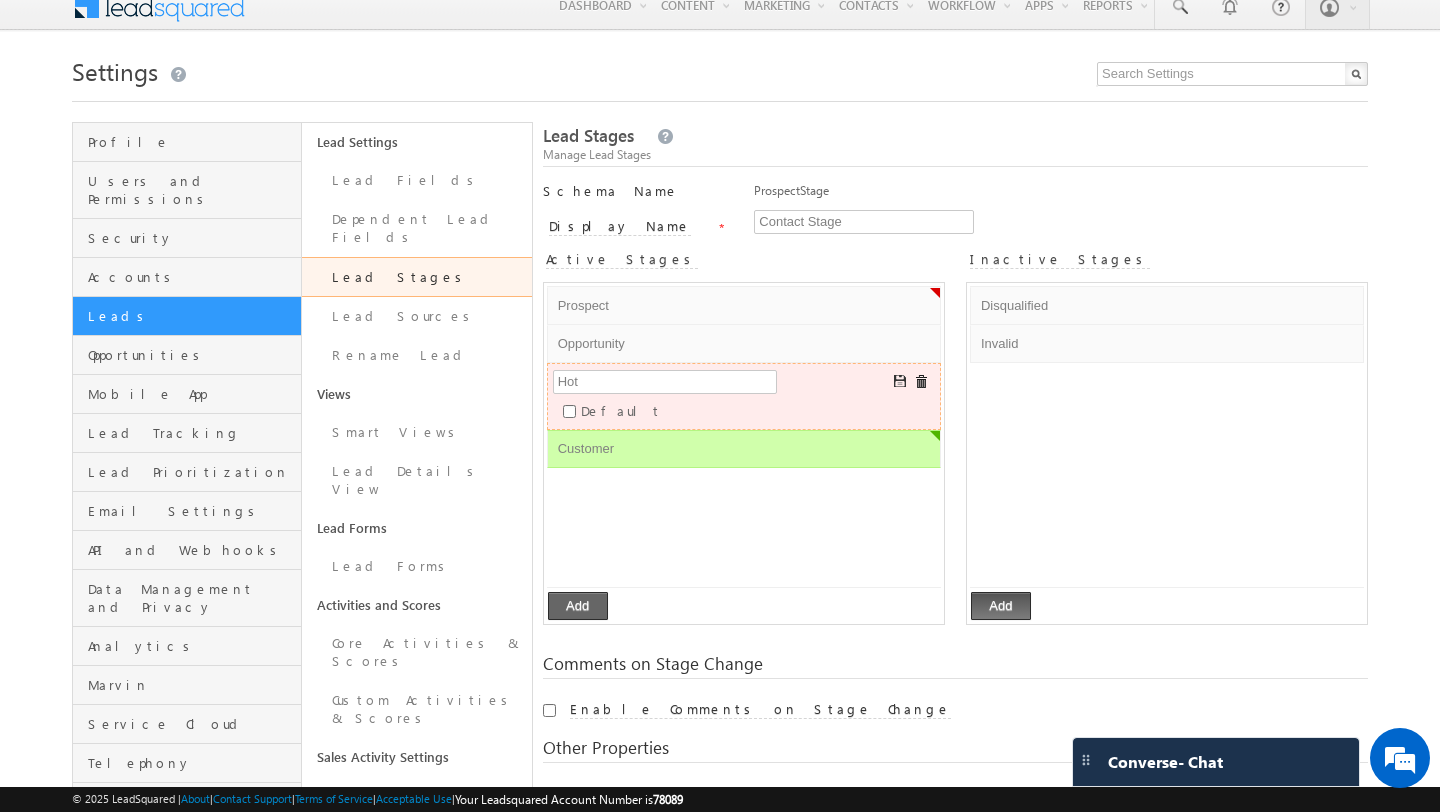 type on "Hot" 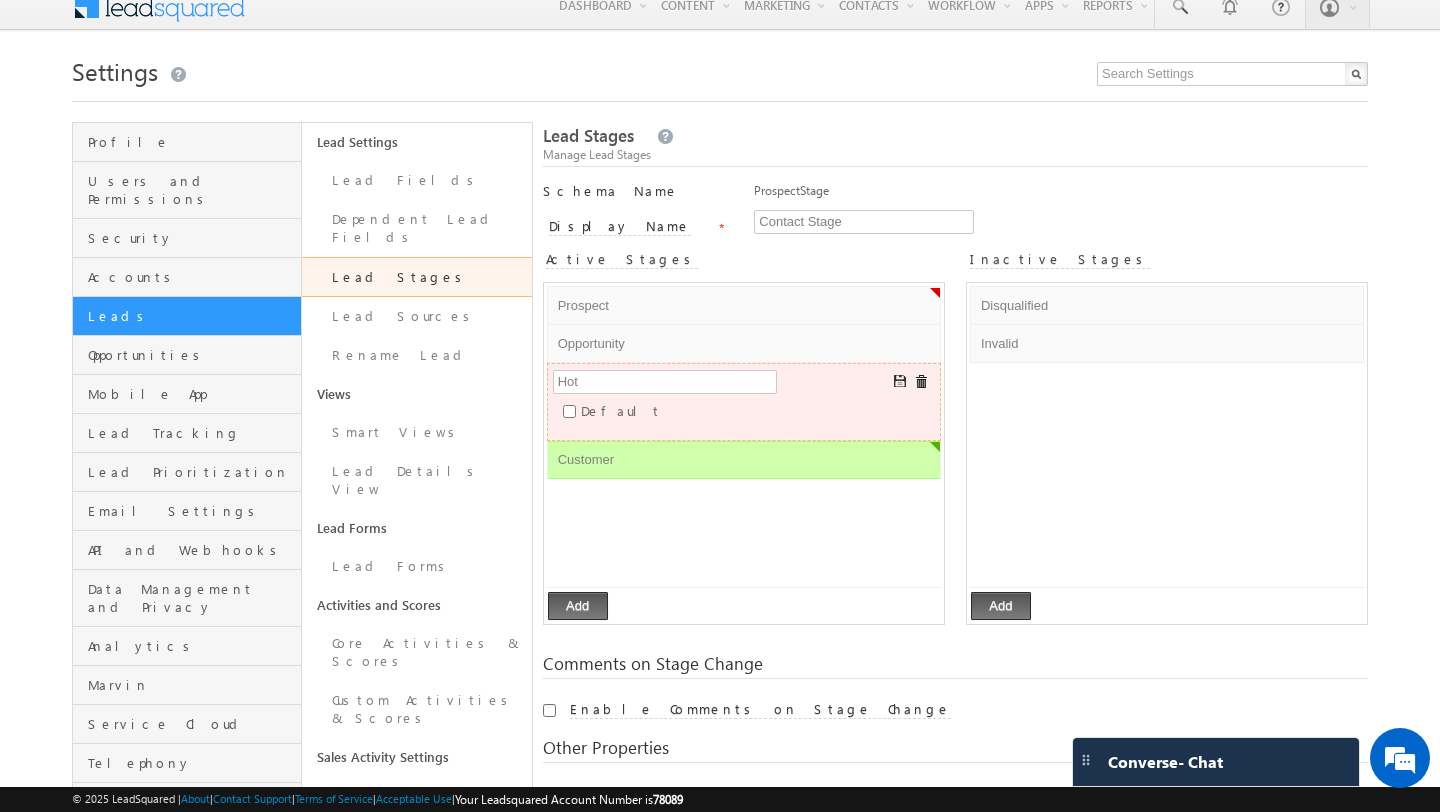 click on "Default" at bounding box center [569, 411] 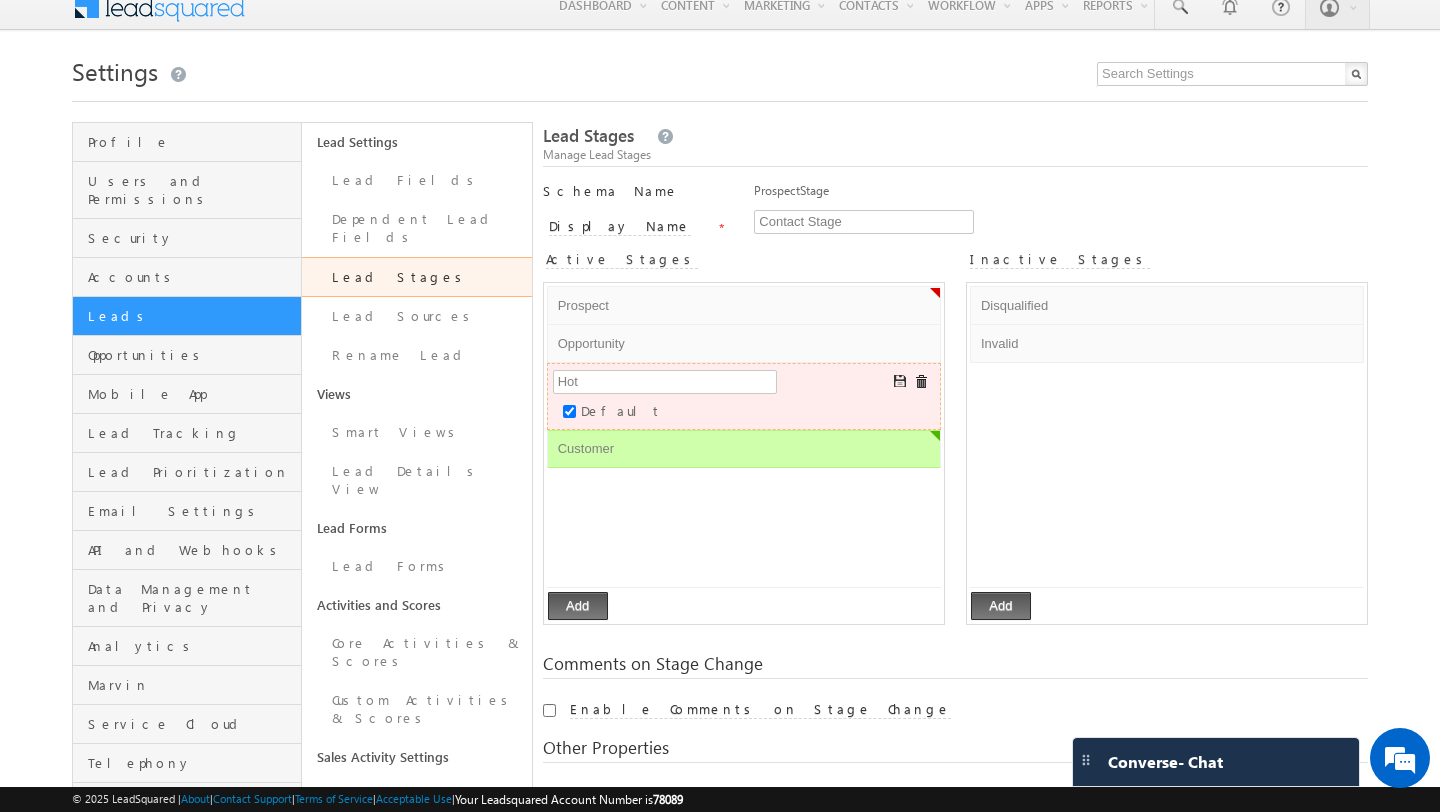 click on "Default" at bounding box center (569, 411) 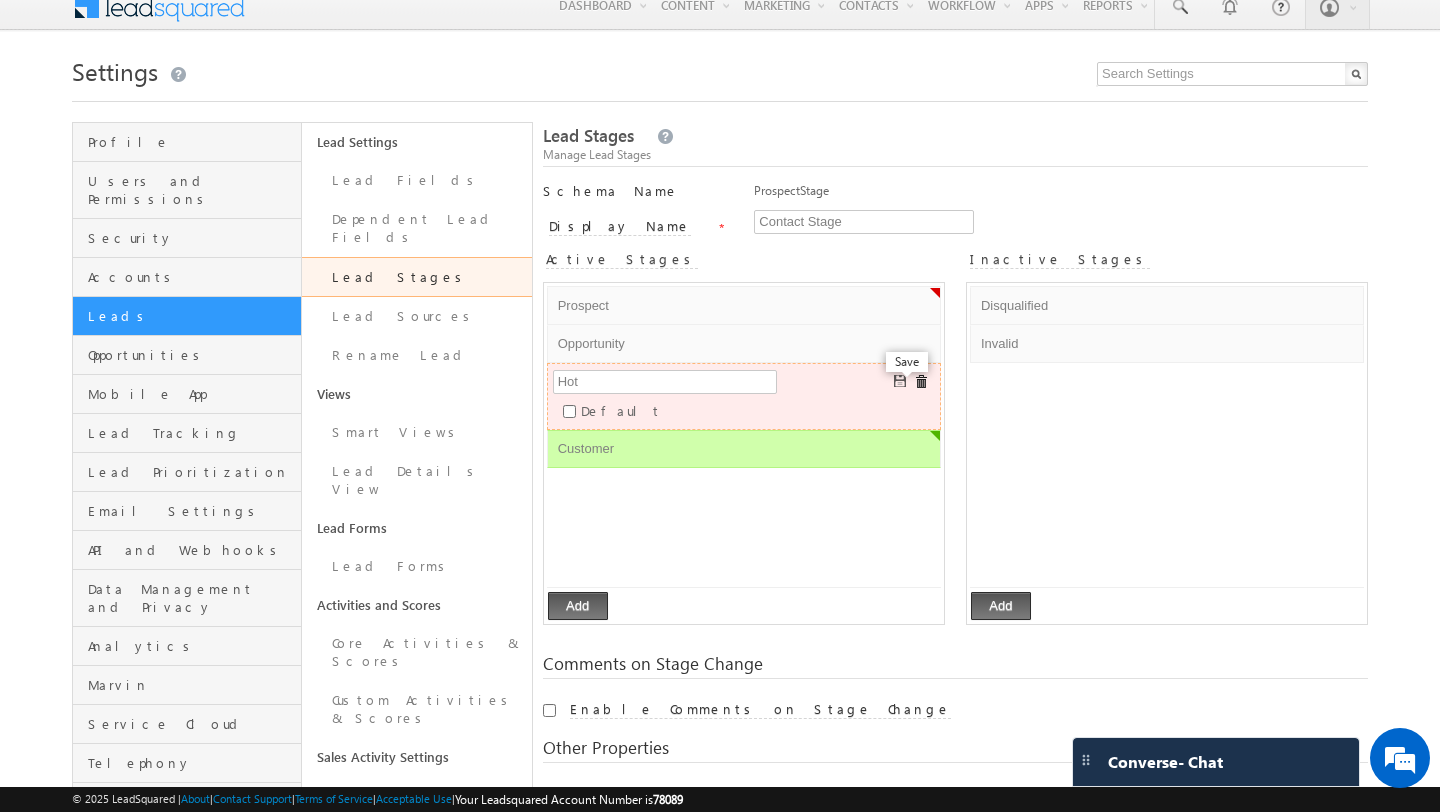 click at bounding box center (901, 382) 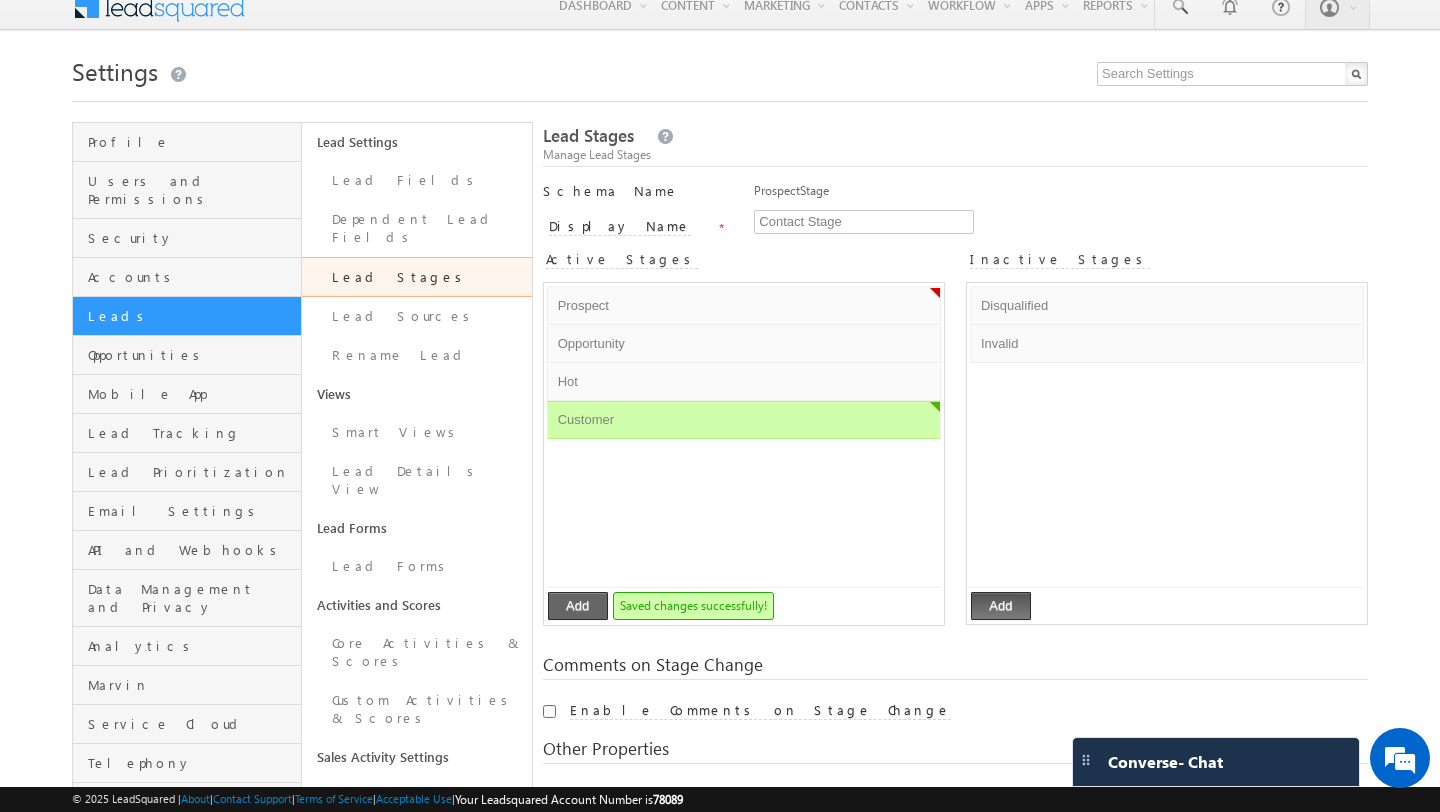 click on "Add" at bounding box center [578, 606] 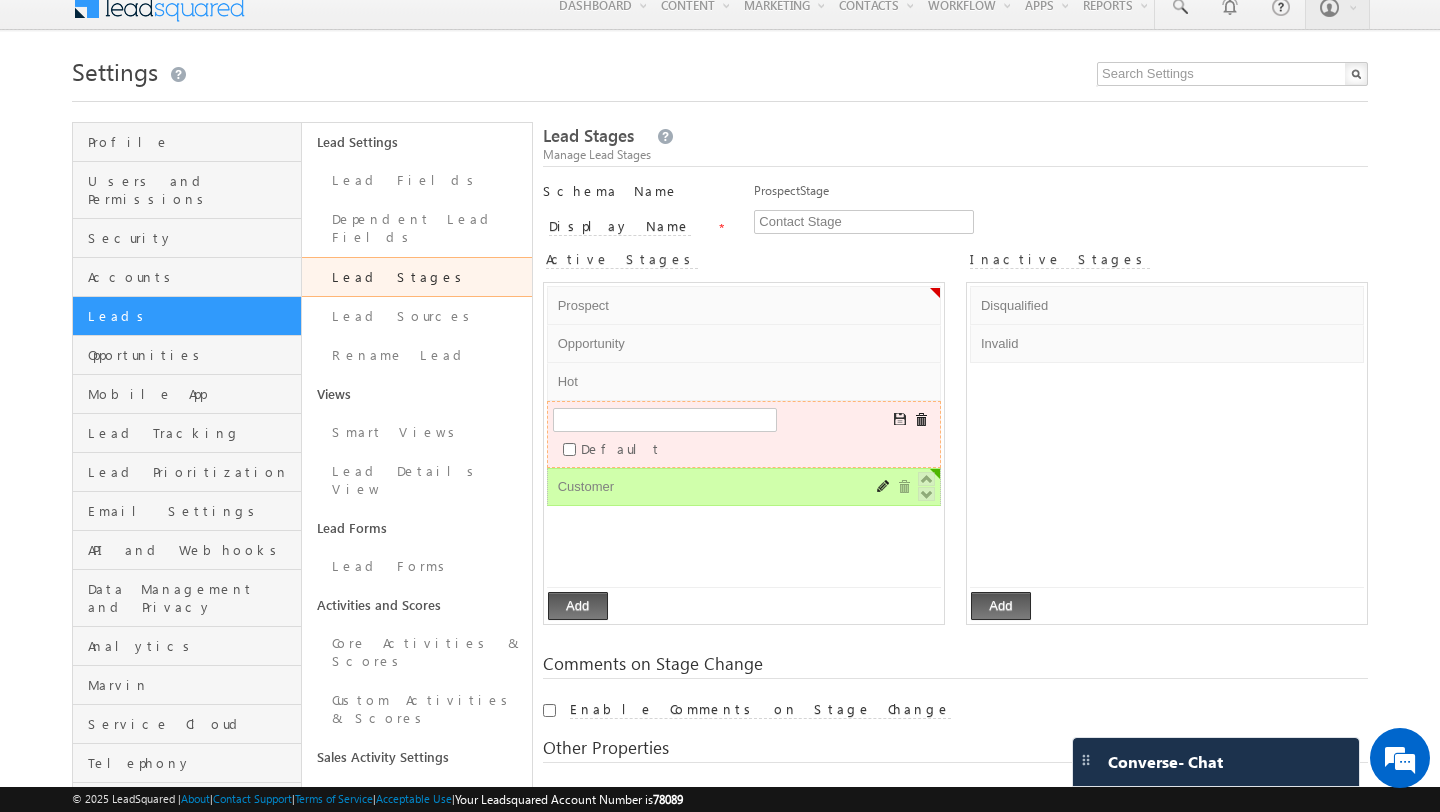 type on "C" 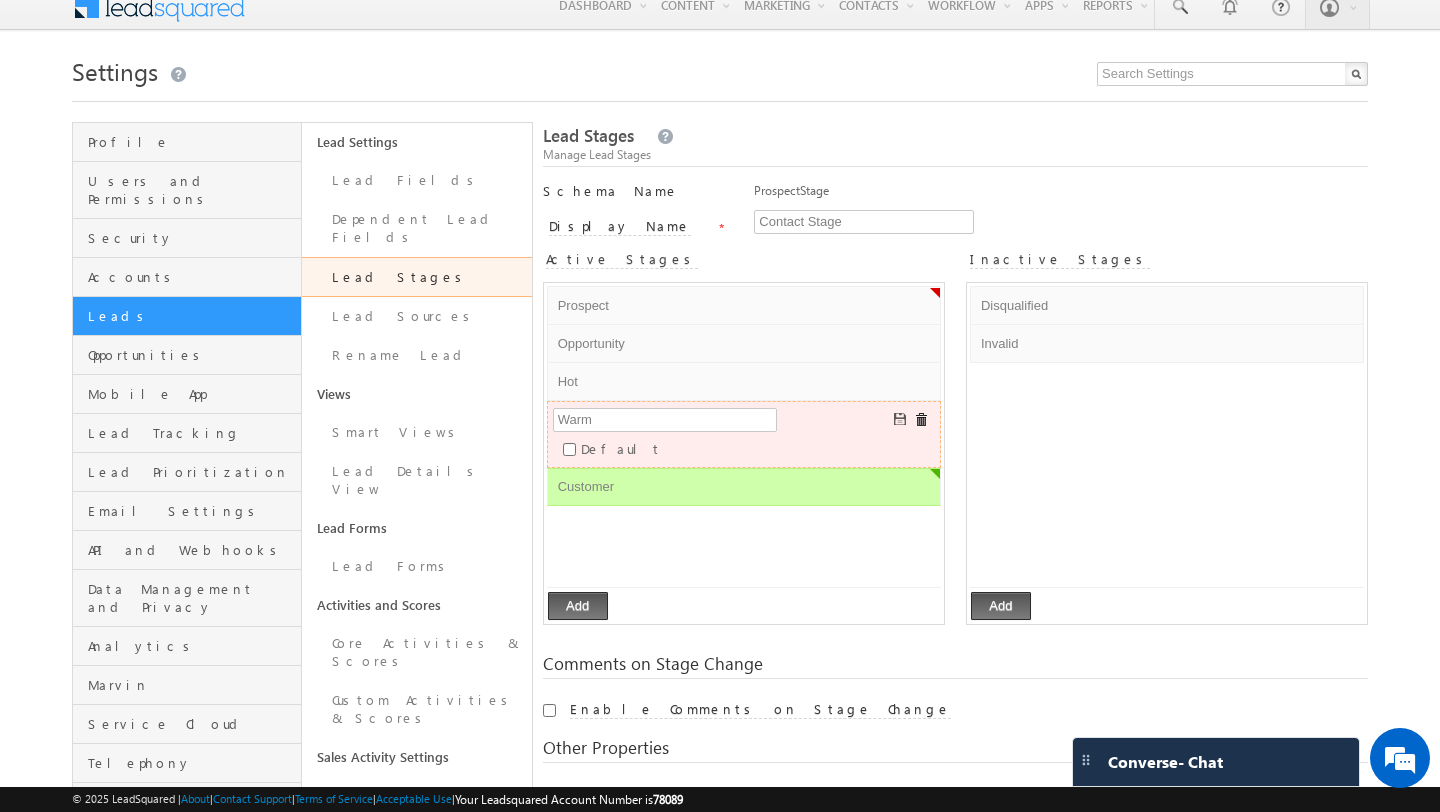 type on "Warm" 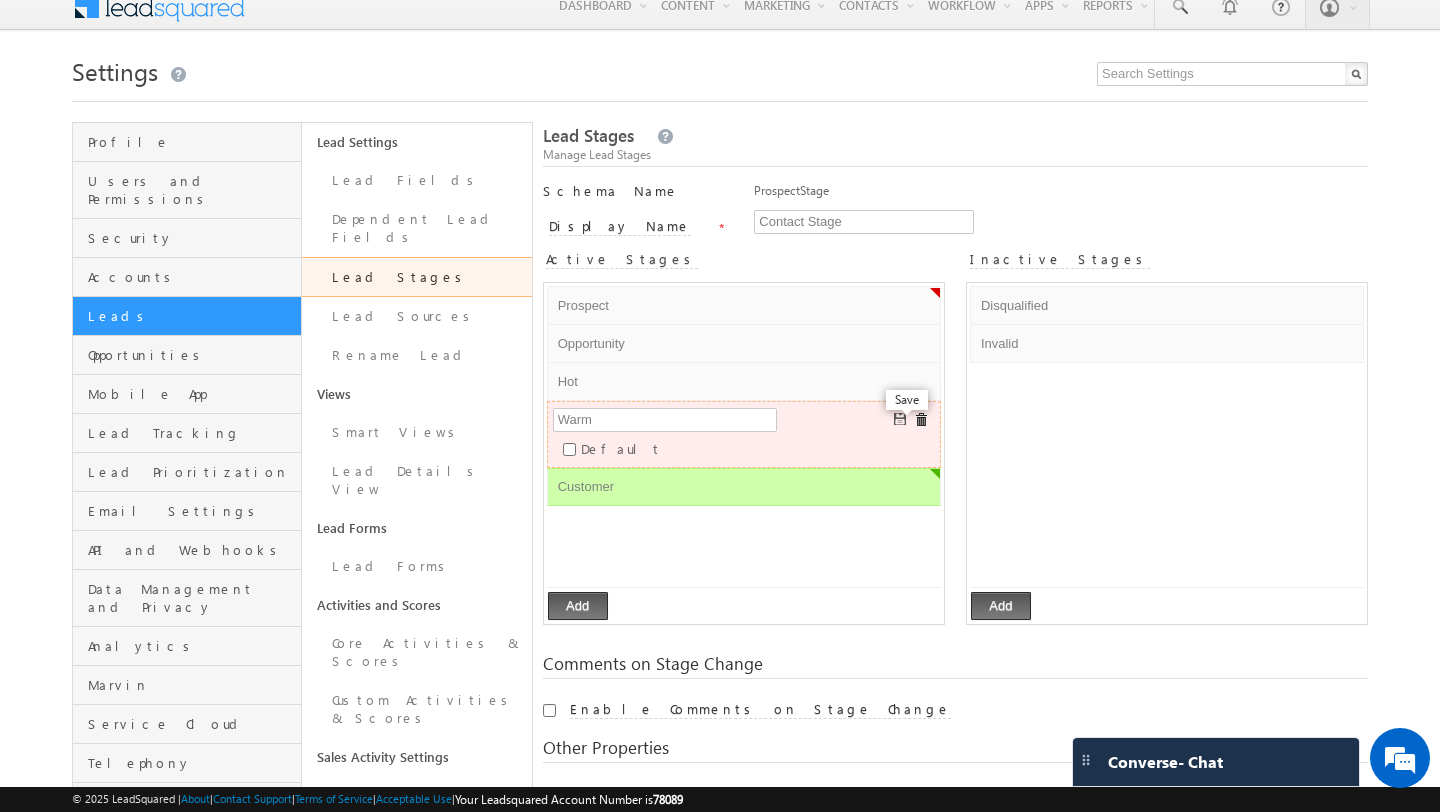 click at bounding box center (901, 420) 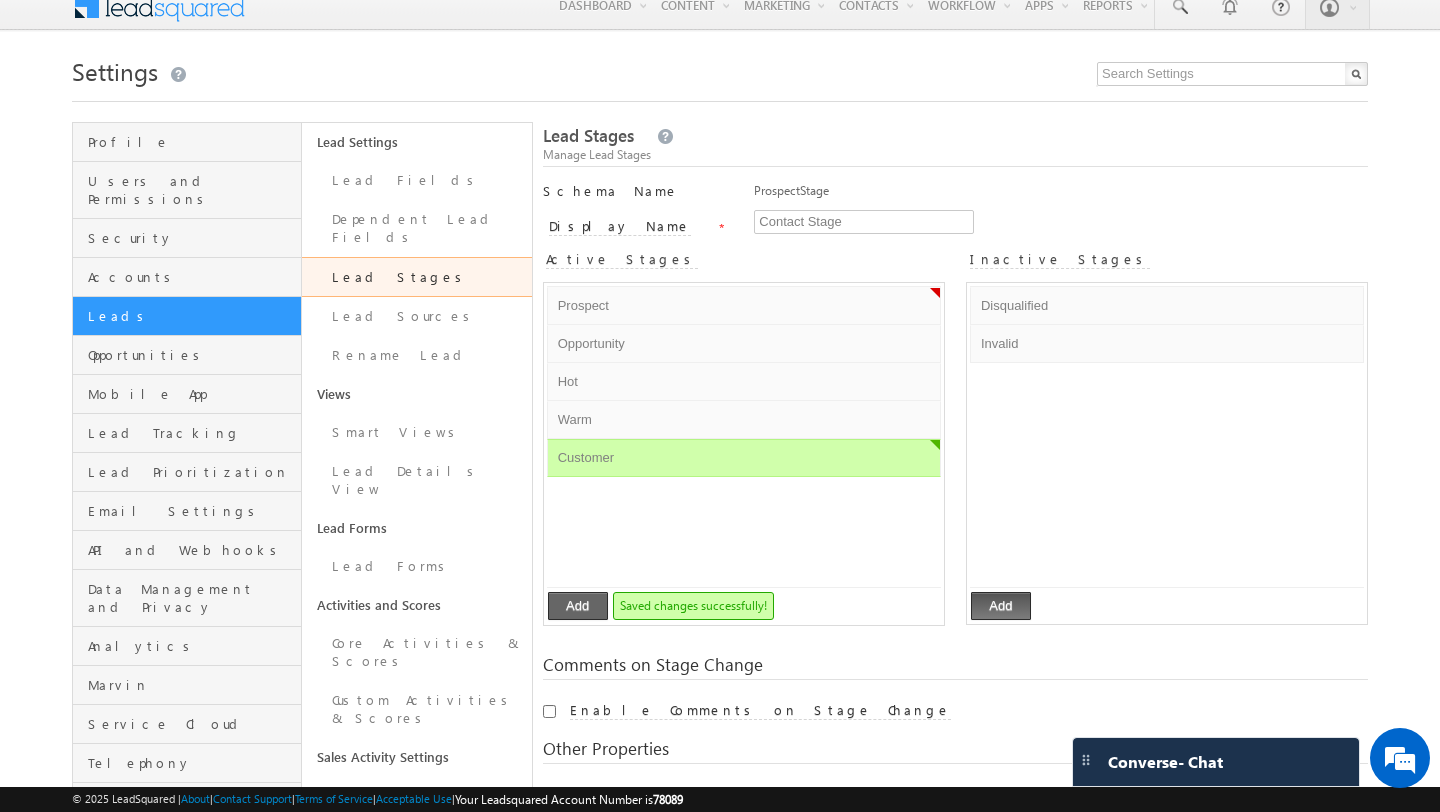 click on "Add" at bounding box center (578, 606) 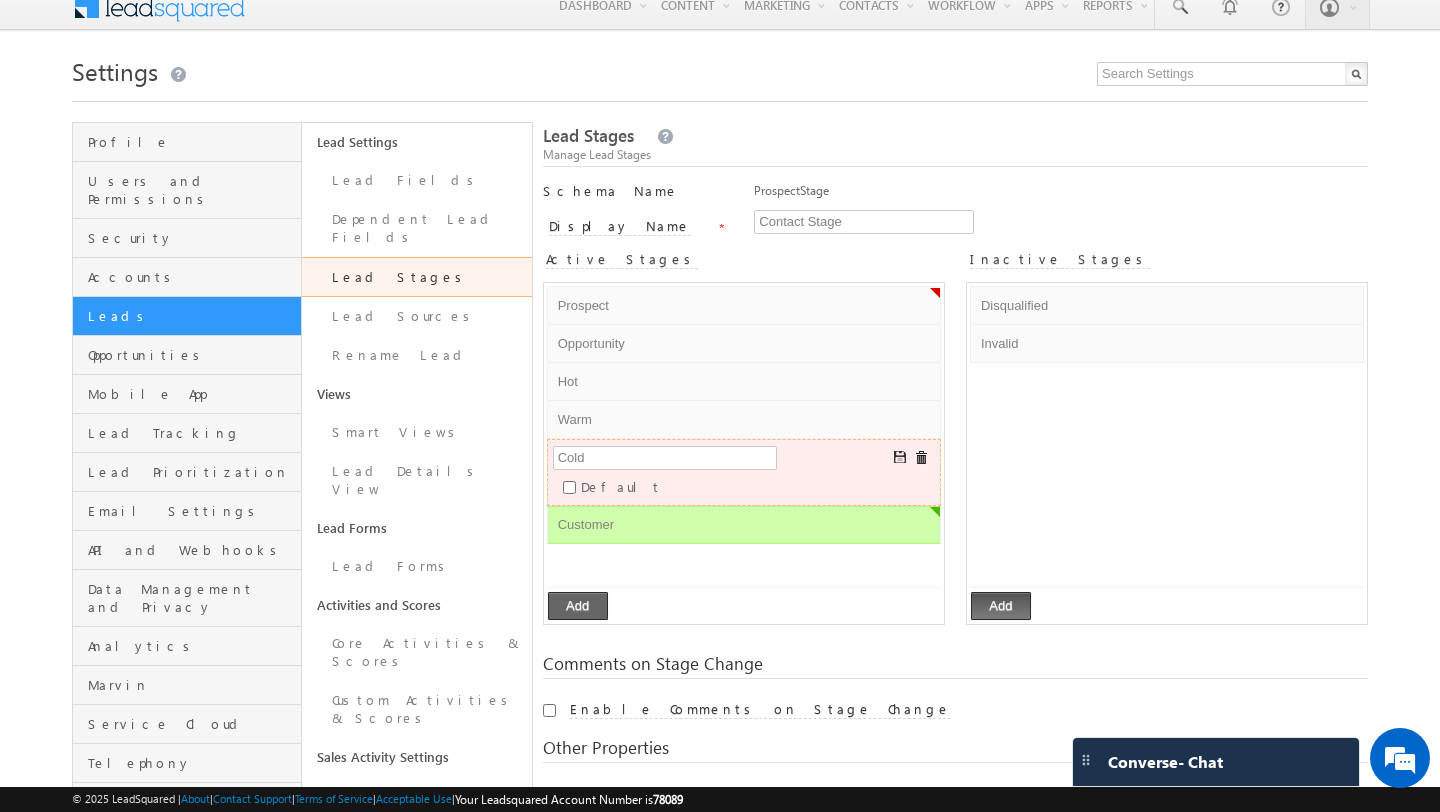 type on "Cold" 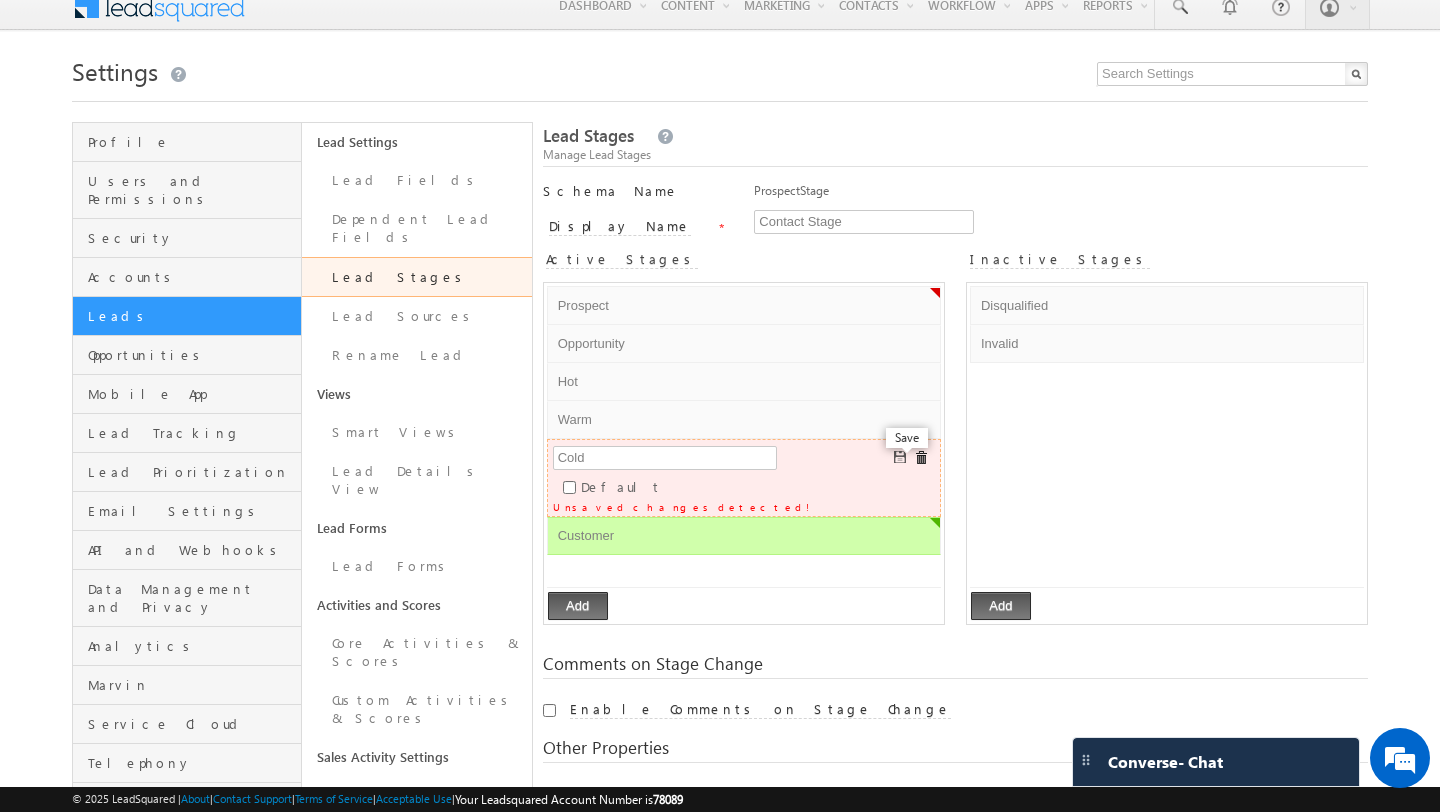 click at bounding box center [901, 458] 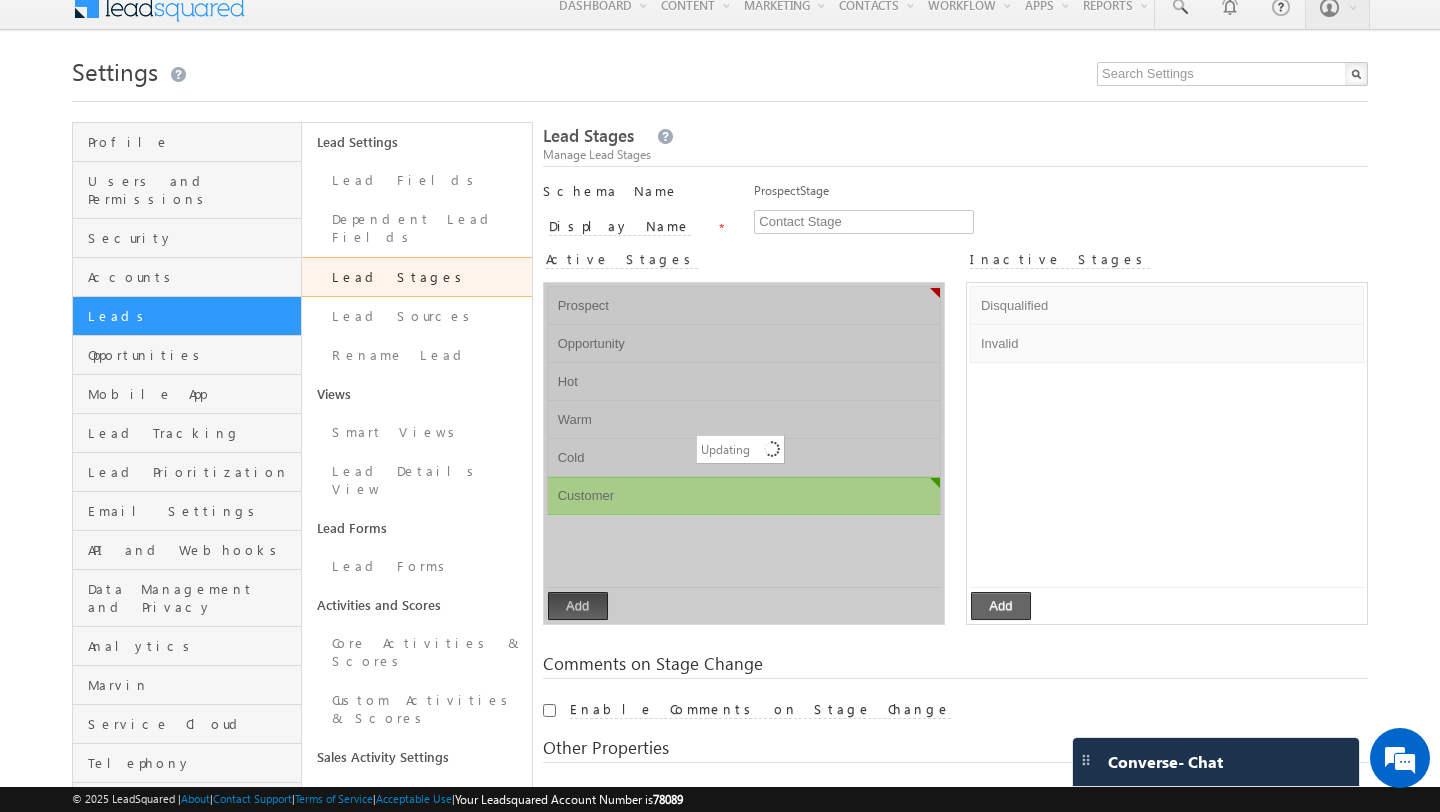 click on "Add" at bounding box center (1001, 606) 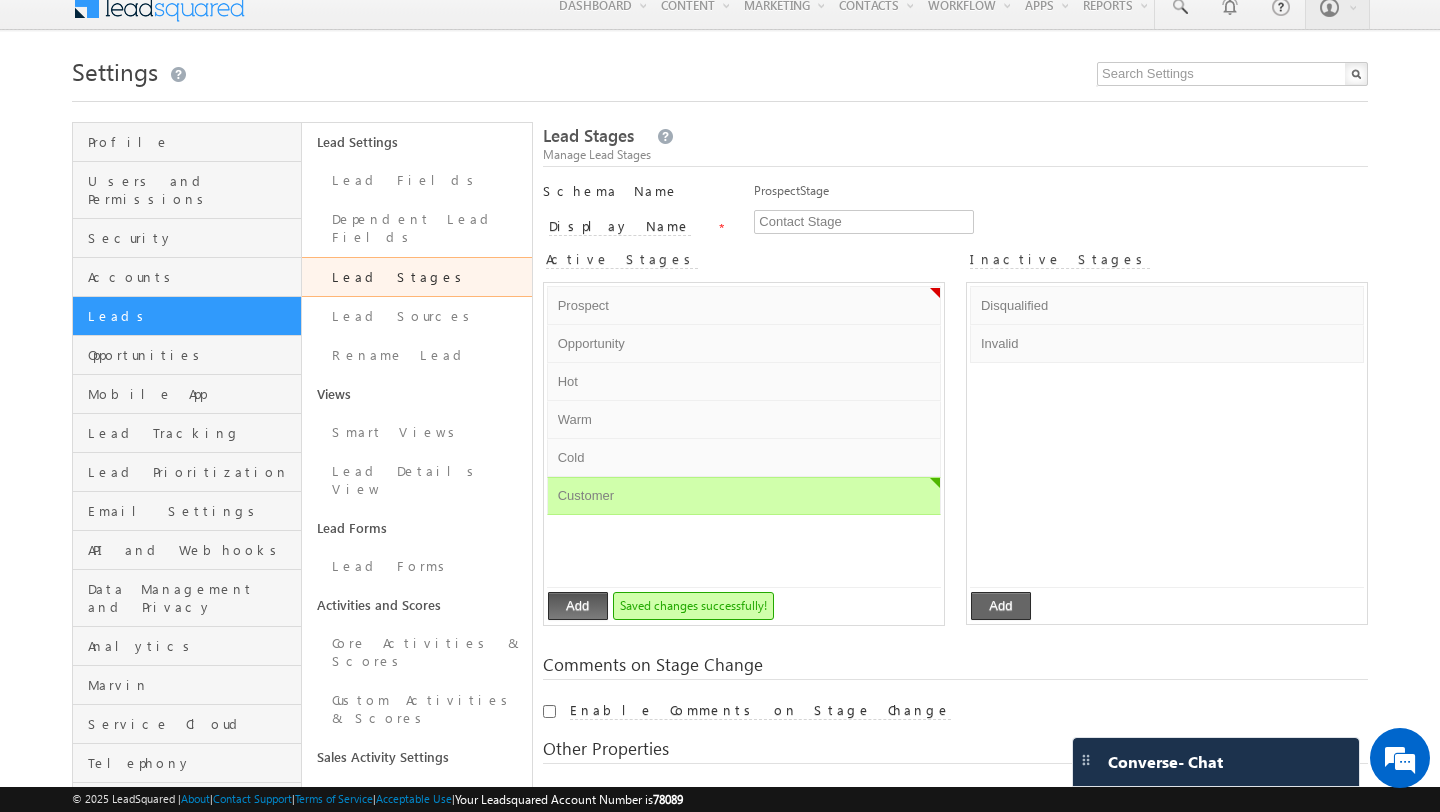 click on "Add" at bounding box center (1001, 606) 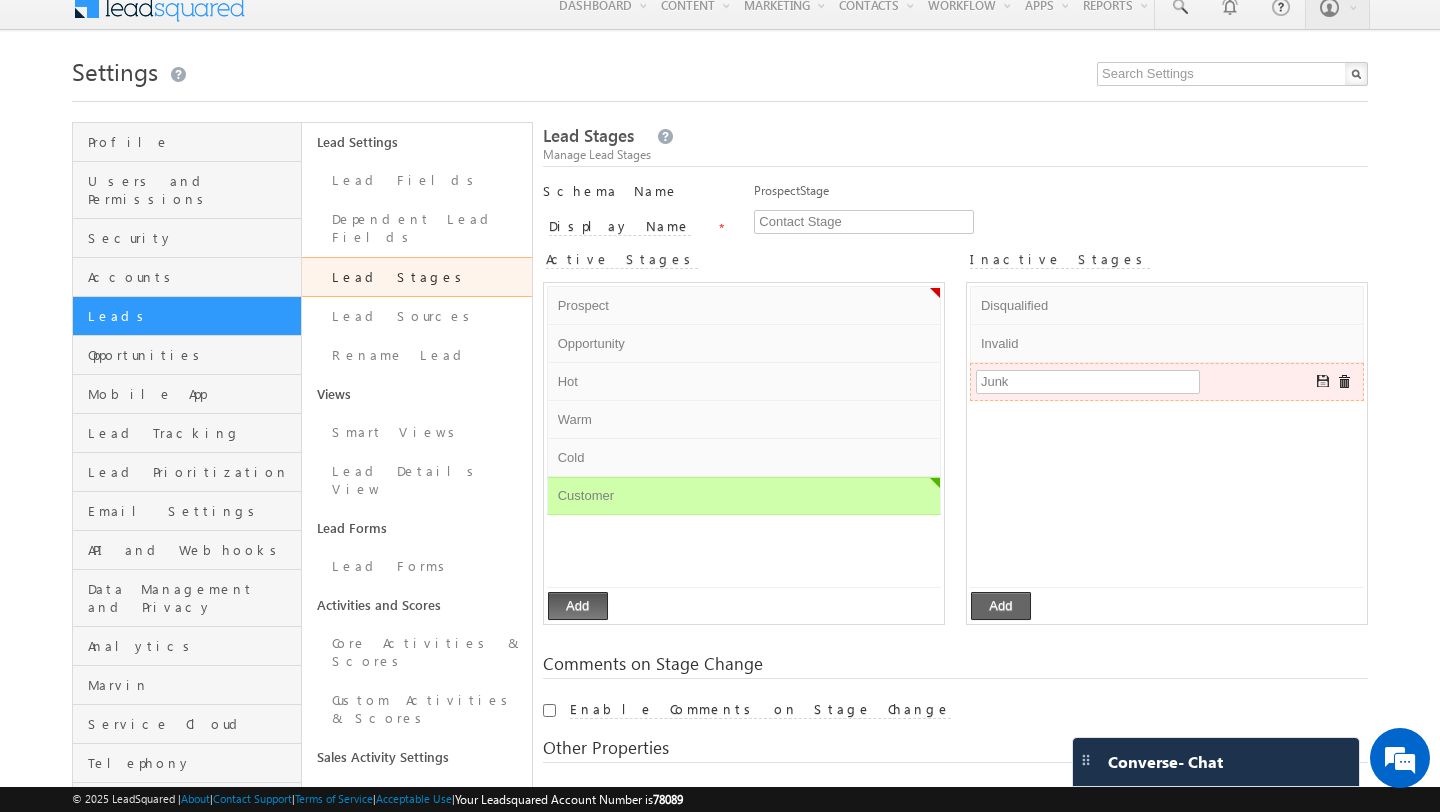 type on "Junk" 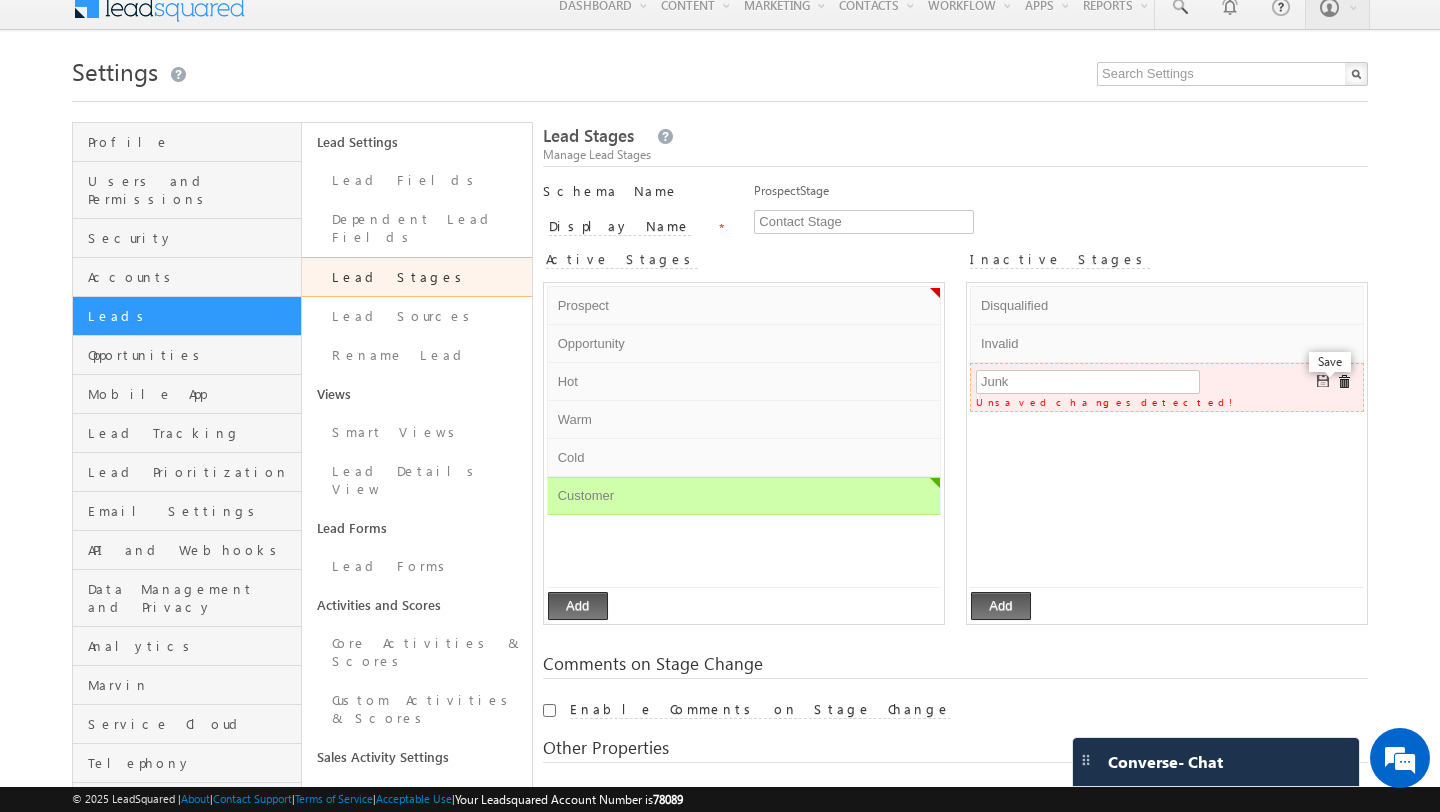 click at bounding box center [1324, 382] 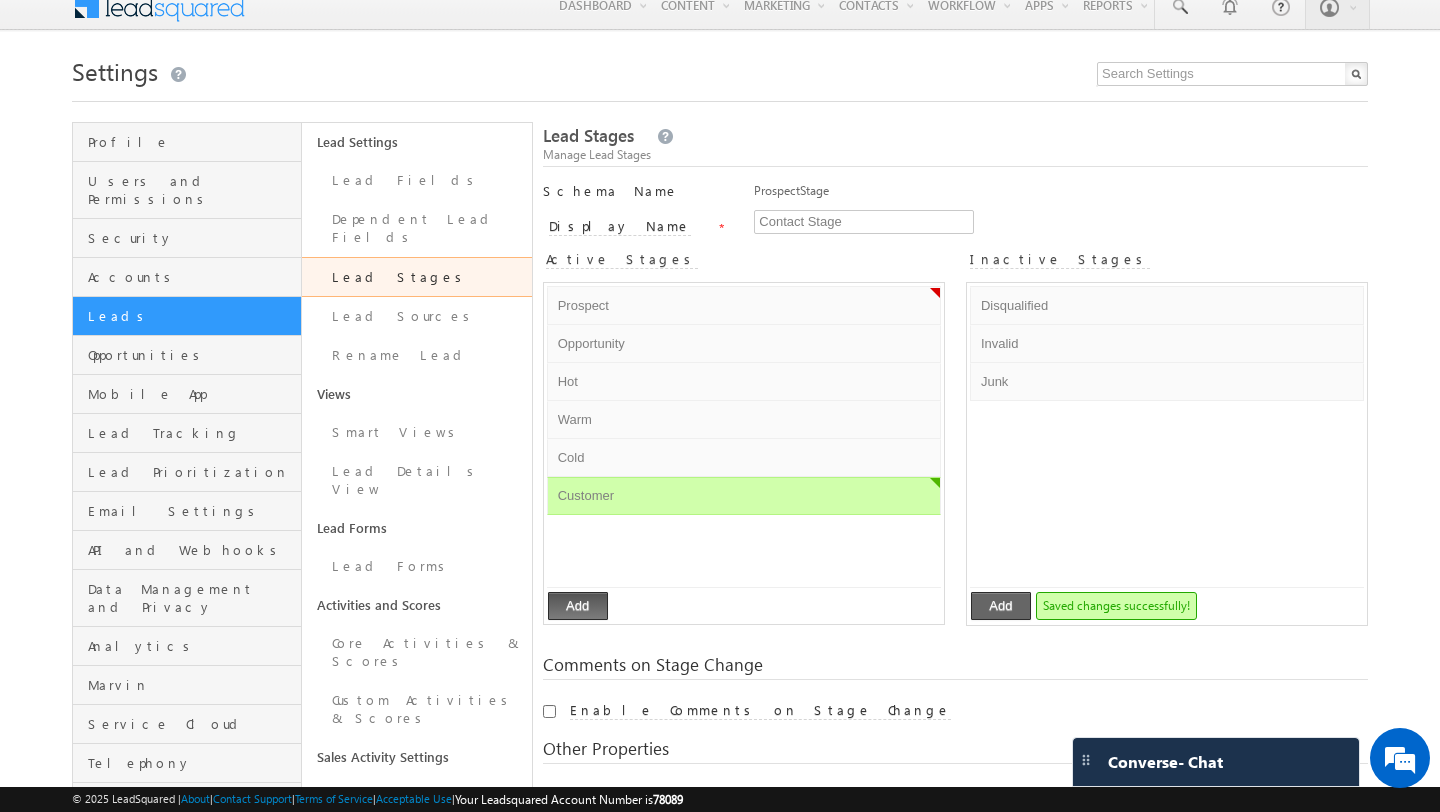 click on "Add" at bounding box center (1001, 606) 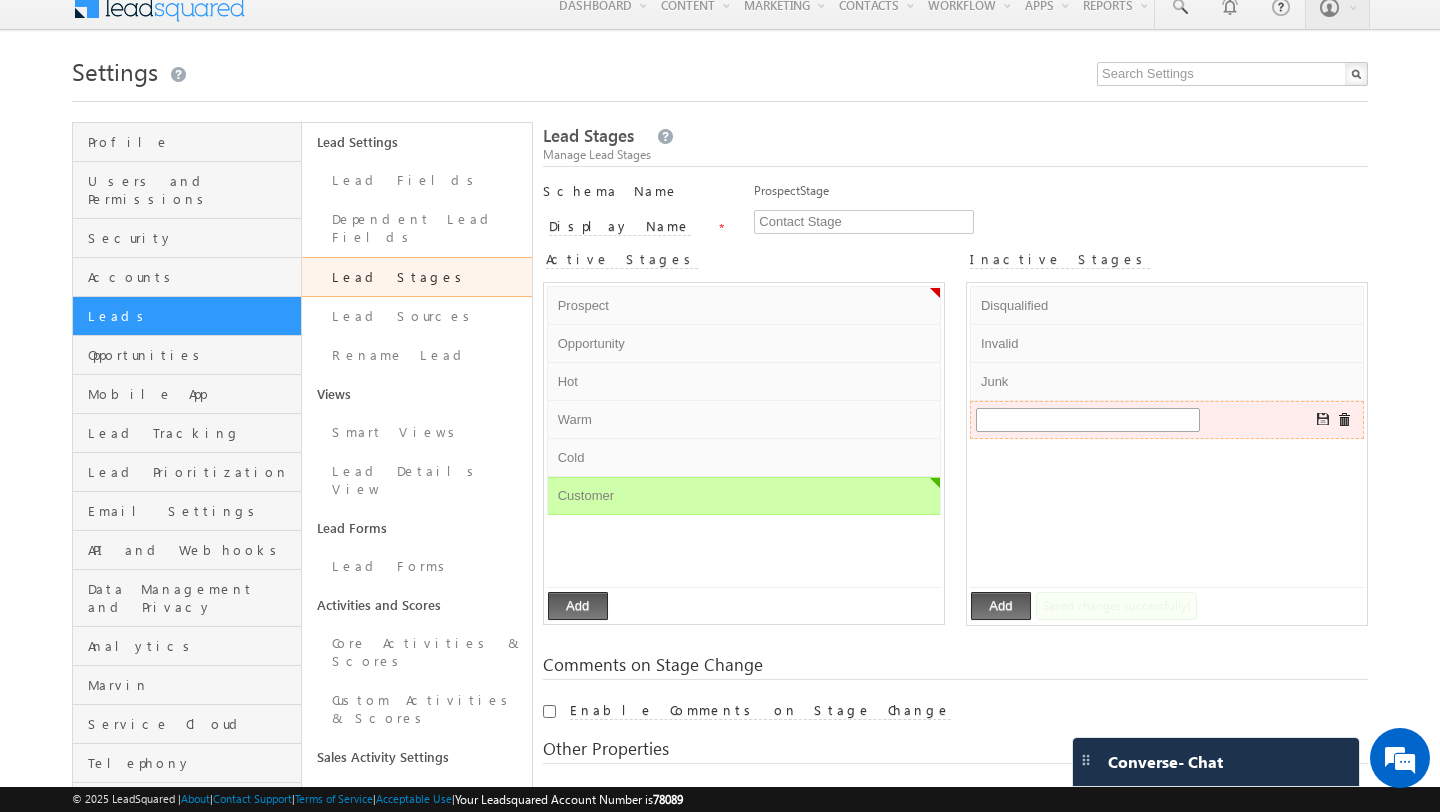 click at bounding box center [1088, 420] 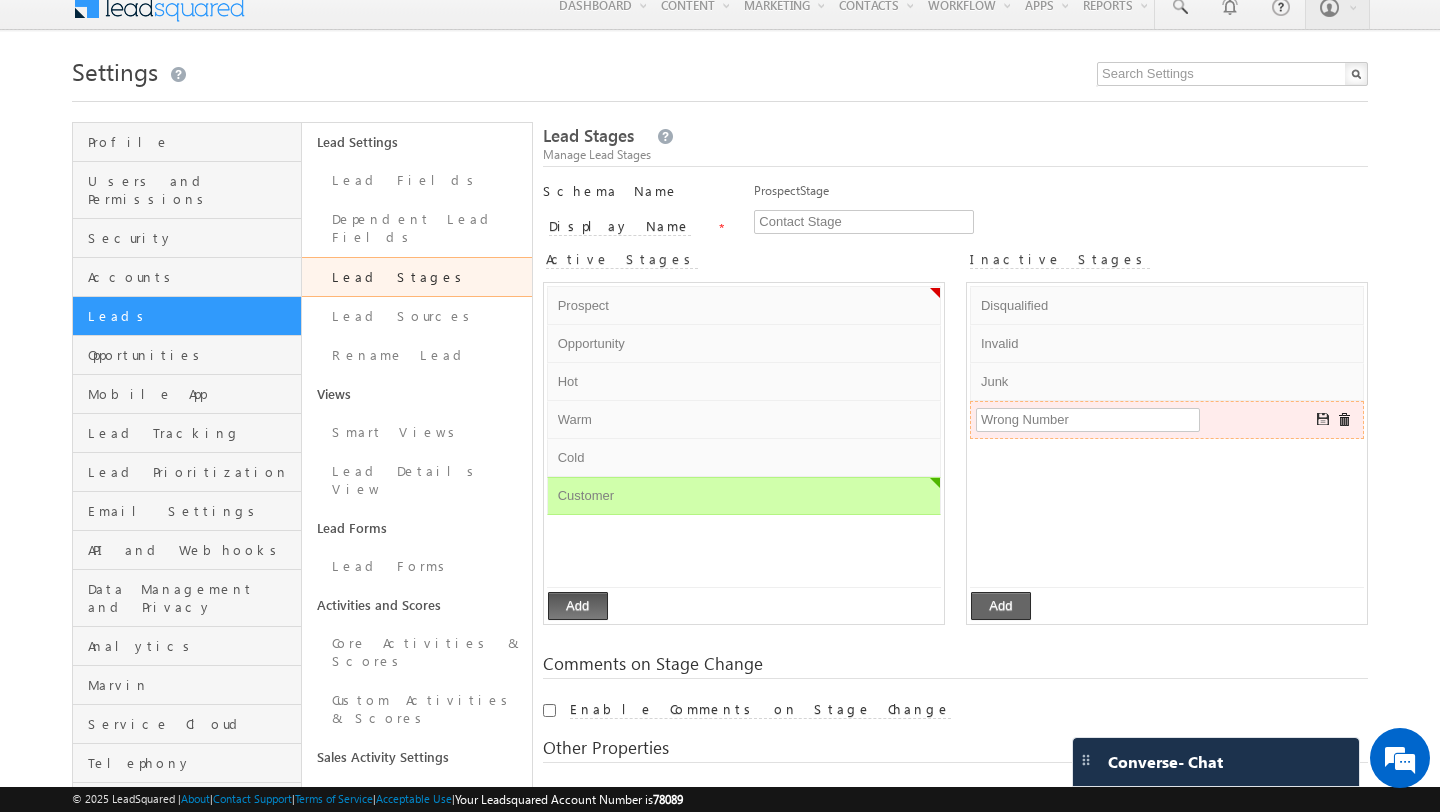 type on "Wrong Number" 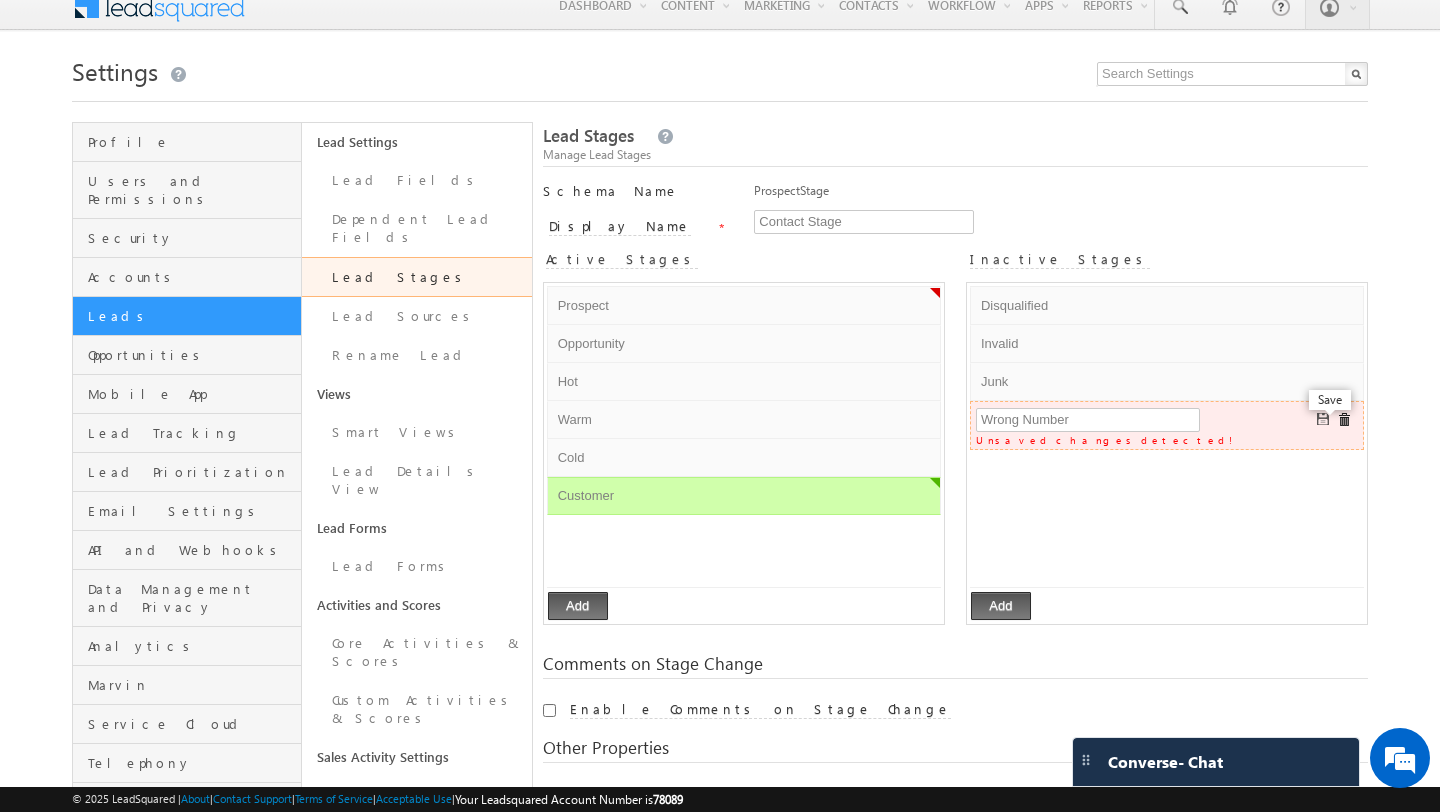click at bounding box center [1324, 420] 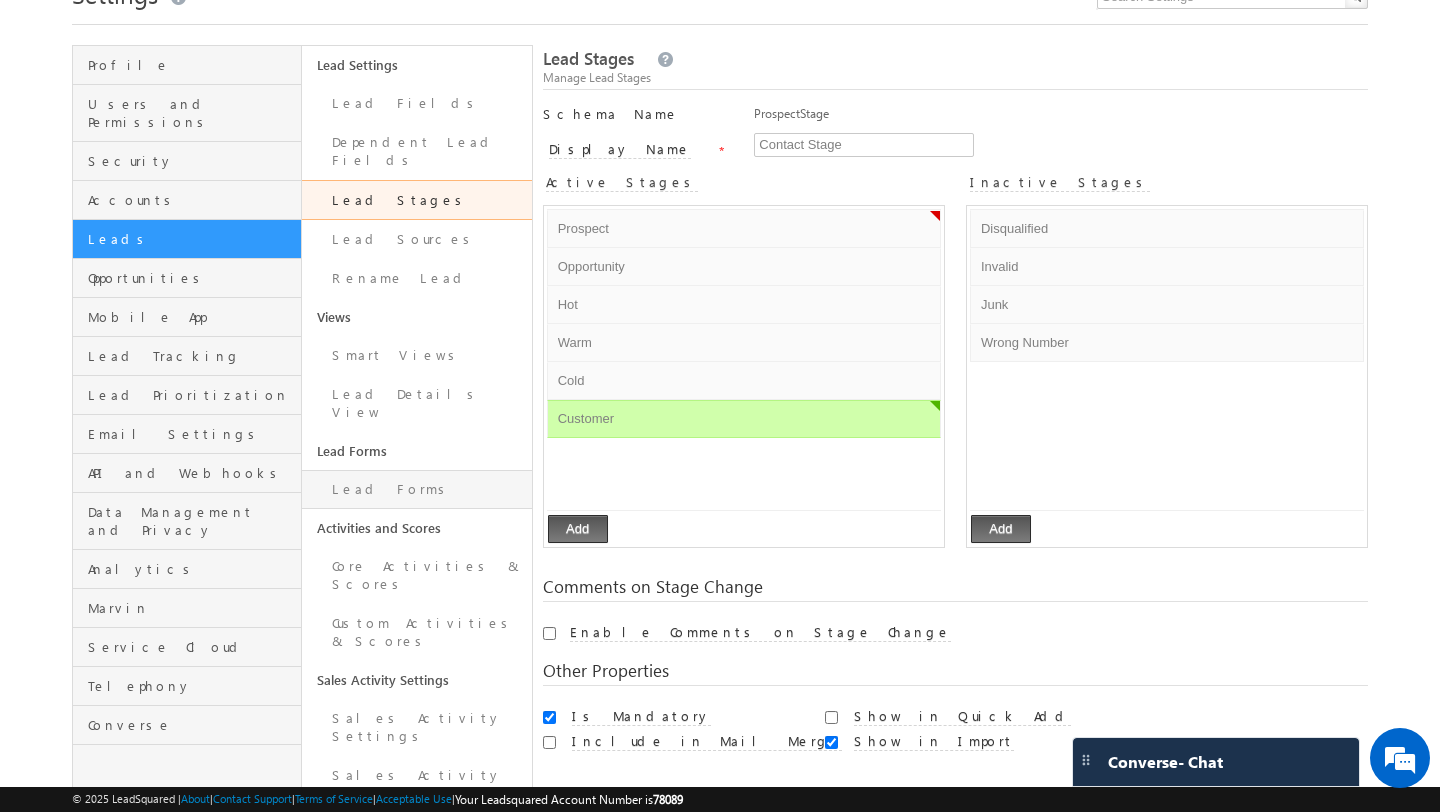 scroll, scrollTop: 0, scrollLeft: 0, axis: both 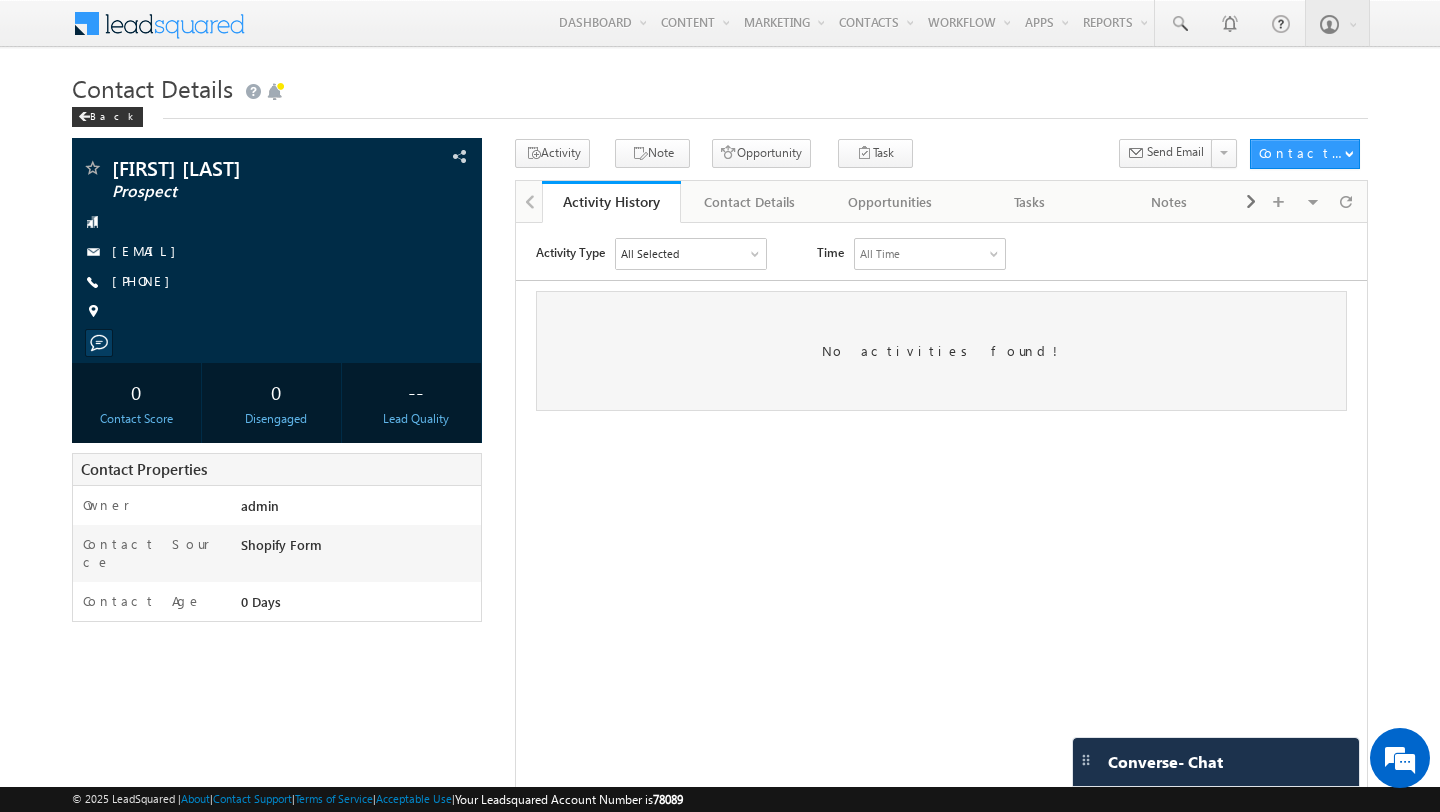 click on "No activities found!" at bounding box center (941, 350) 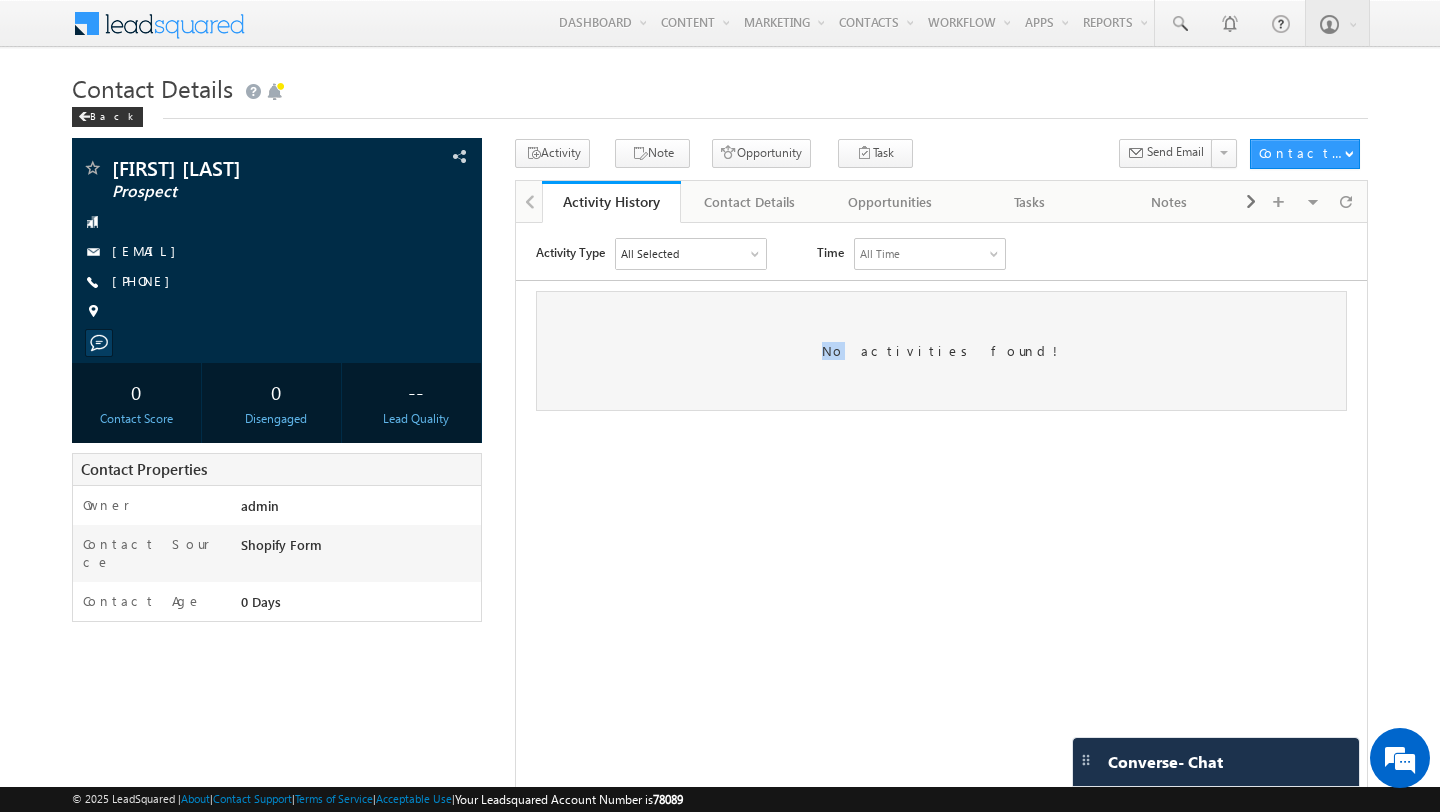 click on "No activities found!" at bounding box center [941, 350] 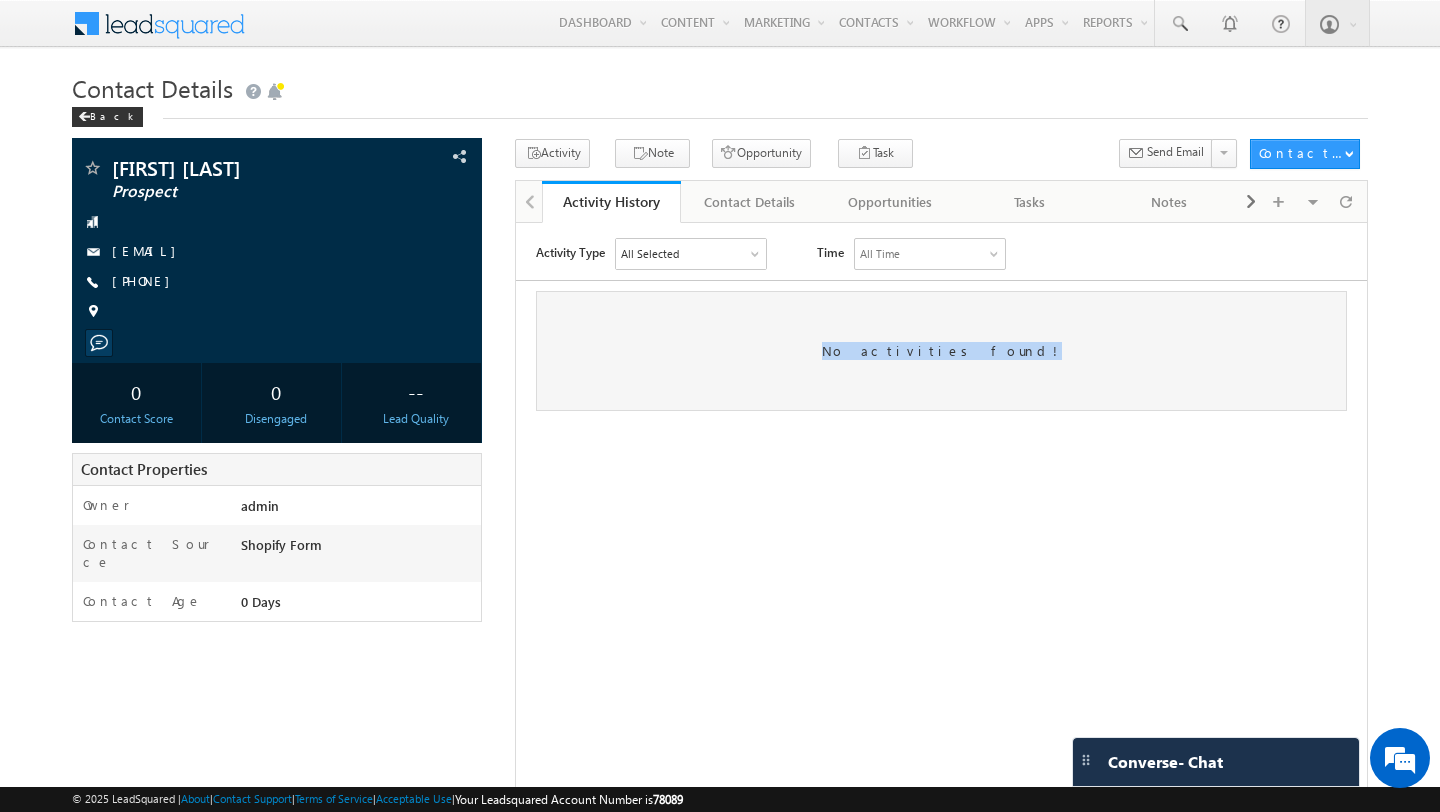 click on "No activities found!" at bounding box center [941, 350] 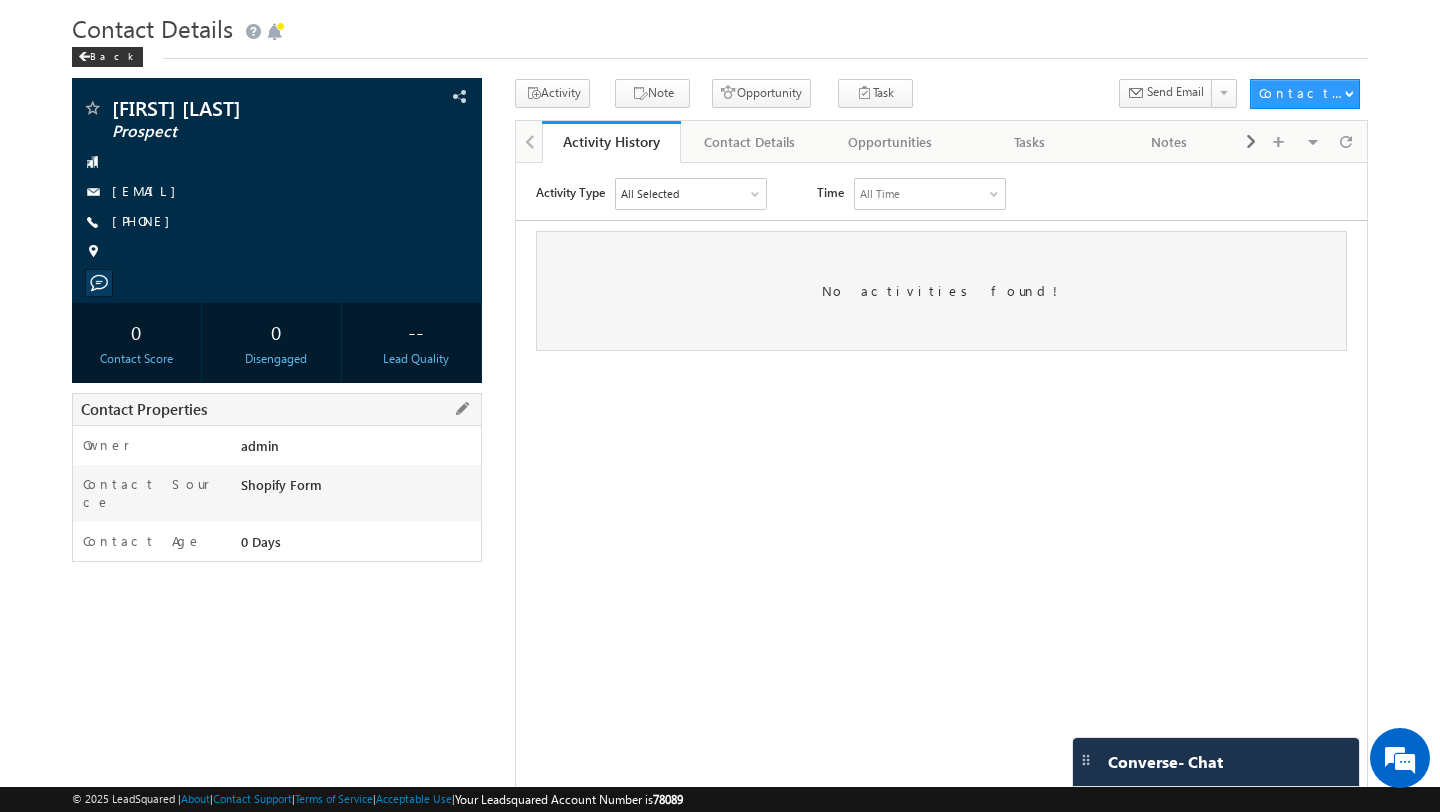 scroll, scrollTop: 0, scrollLeft: 0, axis: both 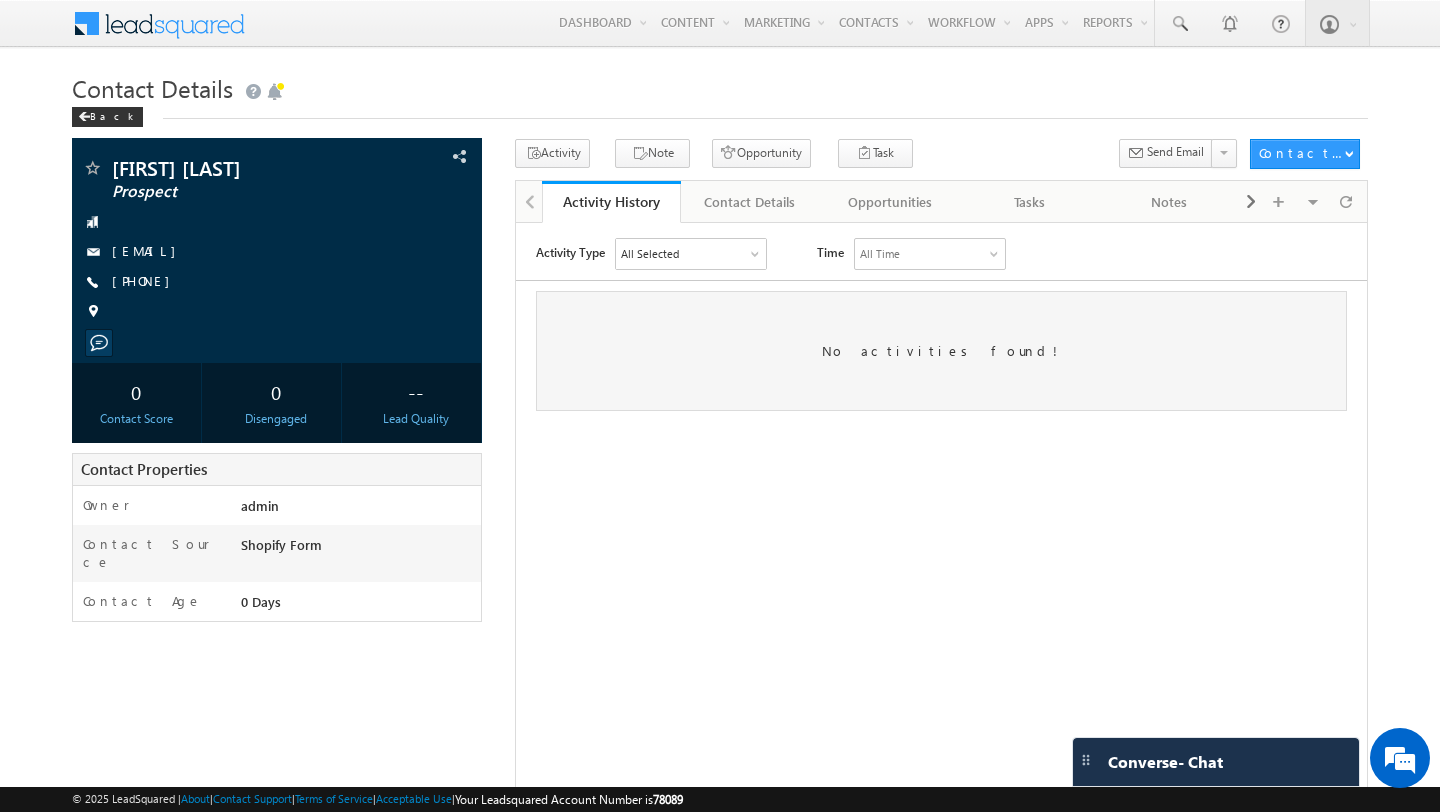 click on "No activities found!" at bounding box center [941, 350] 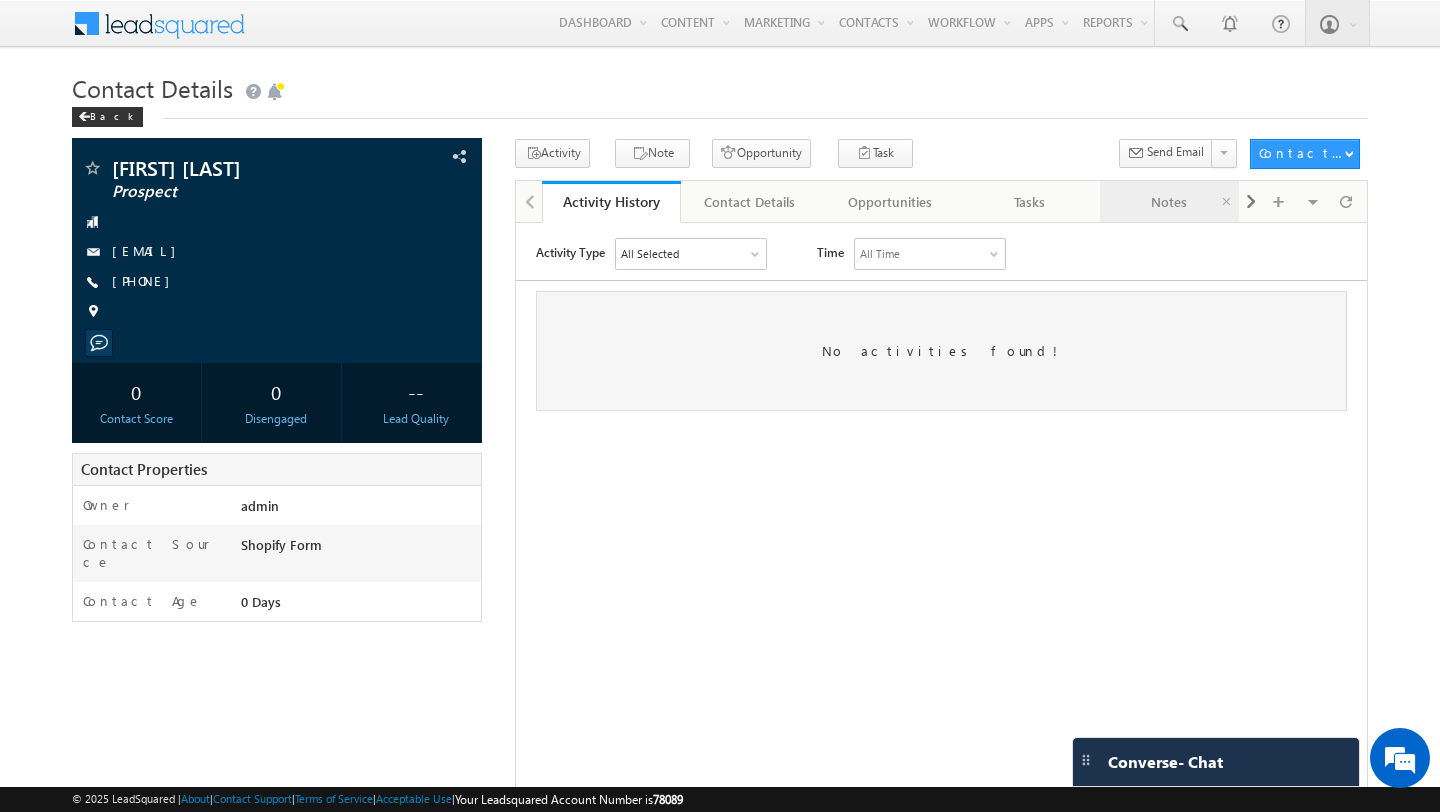 click on "Notes" at bounding box center [1169, 202] 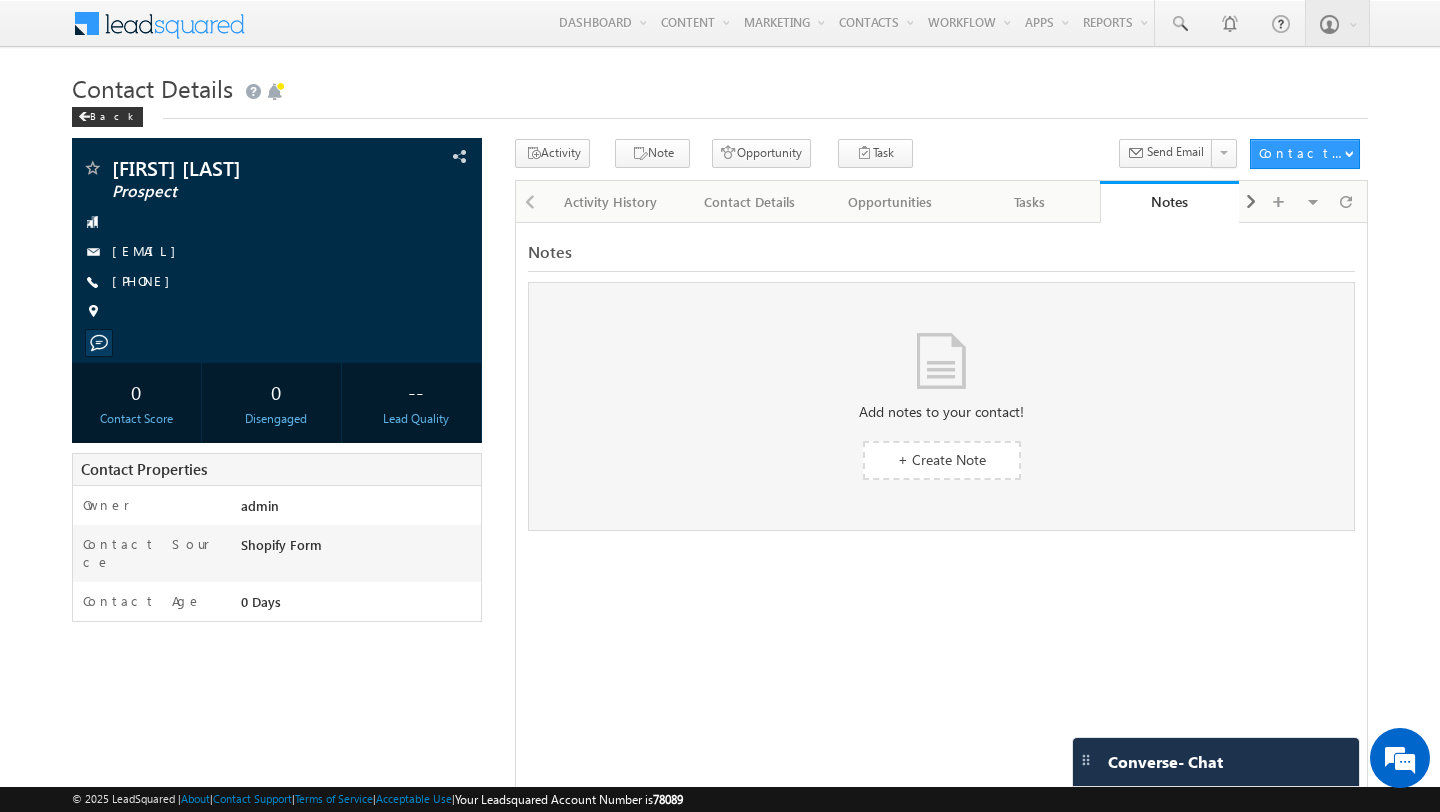 click on "Add notes to your contact!
+ Create Note" at bounding box center [941, 406] 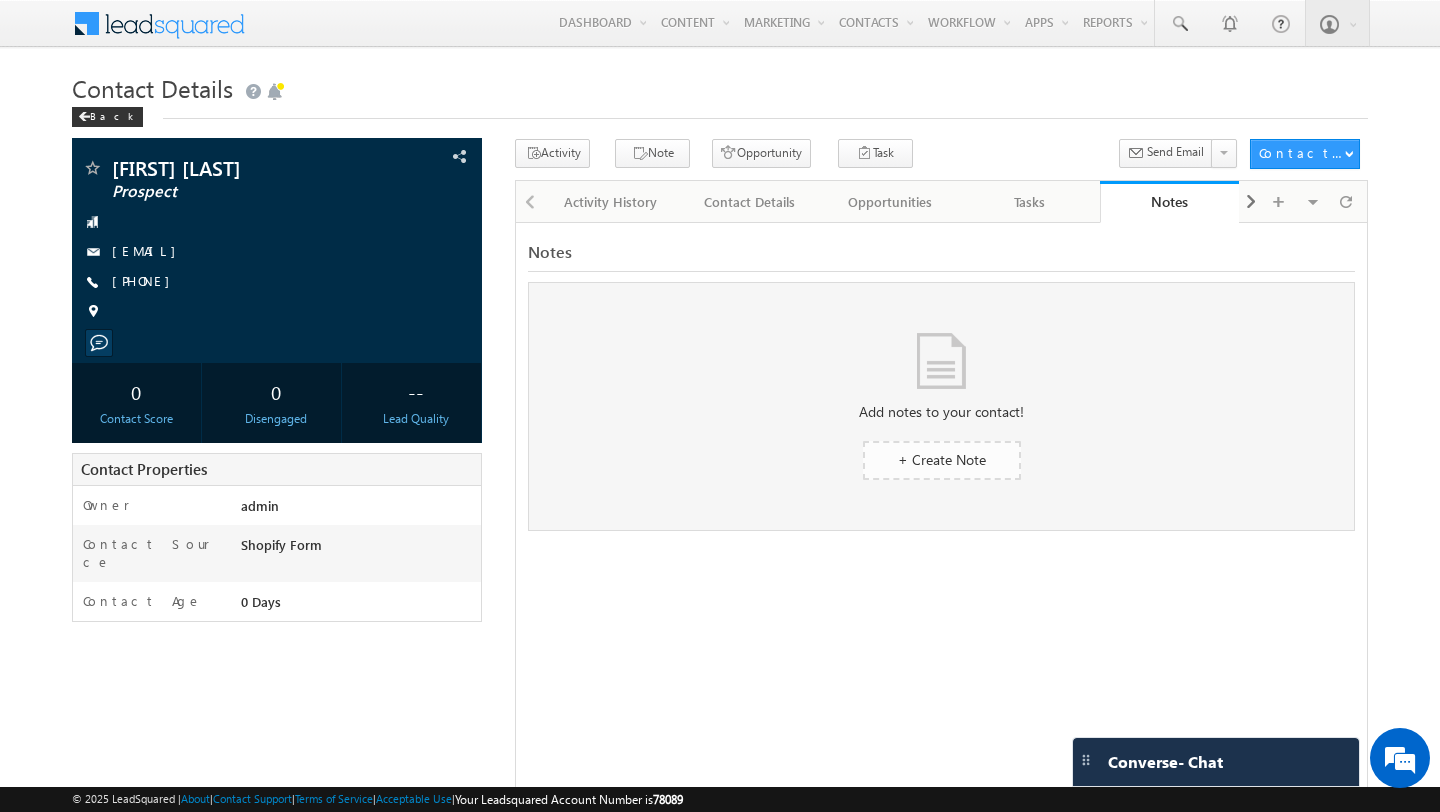 click on "+ Create Note" at bounding box center [942, 459] 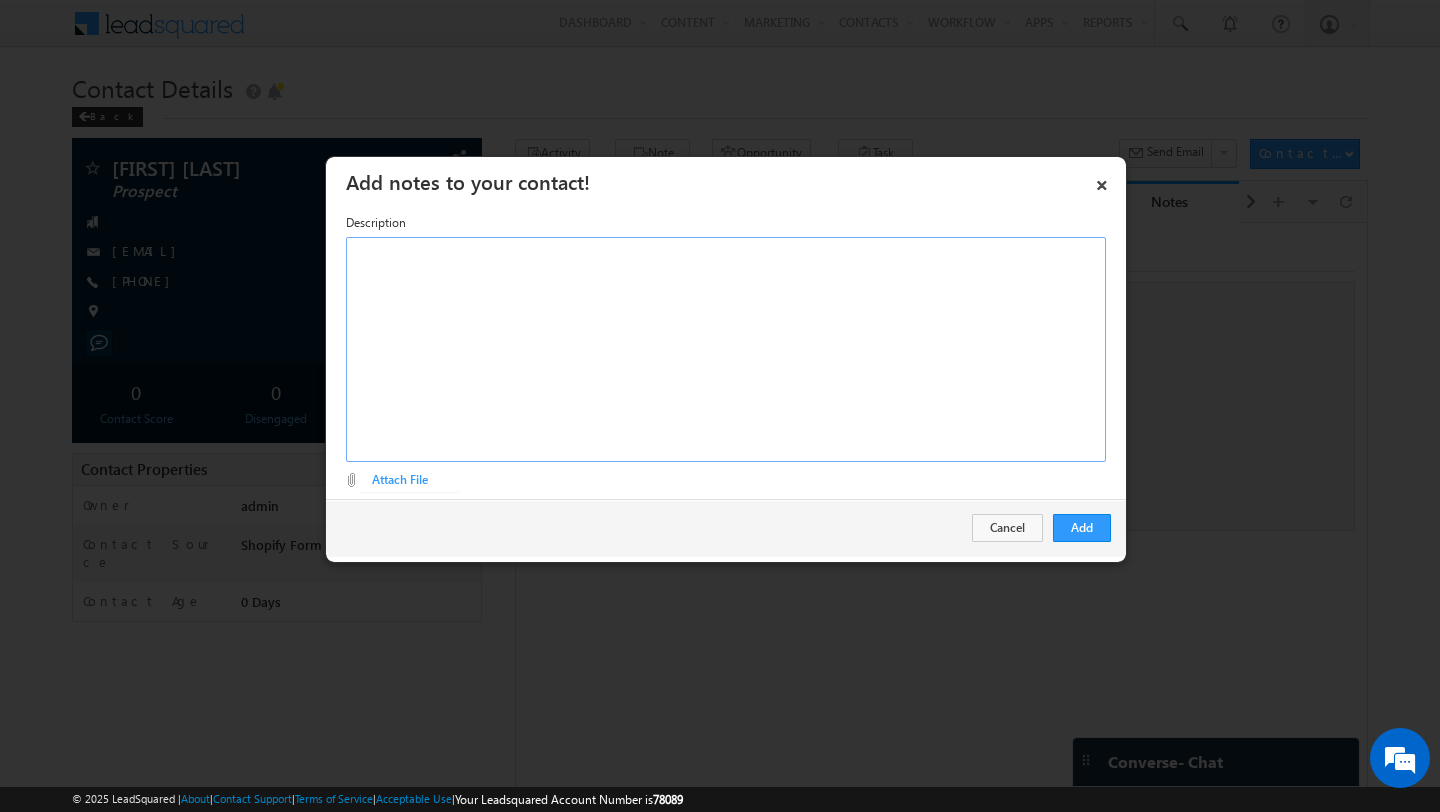 click at bounding box center [726, 349] 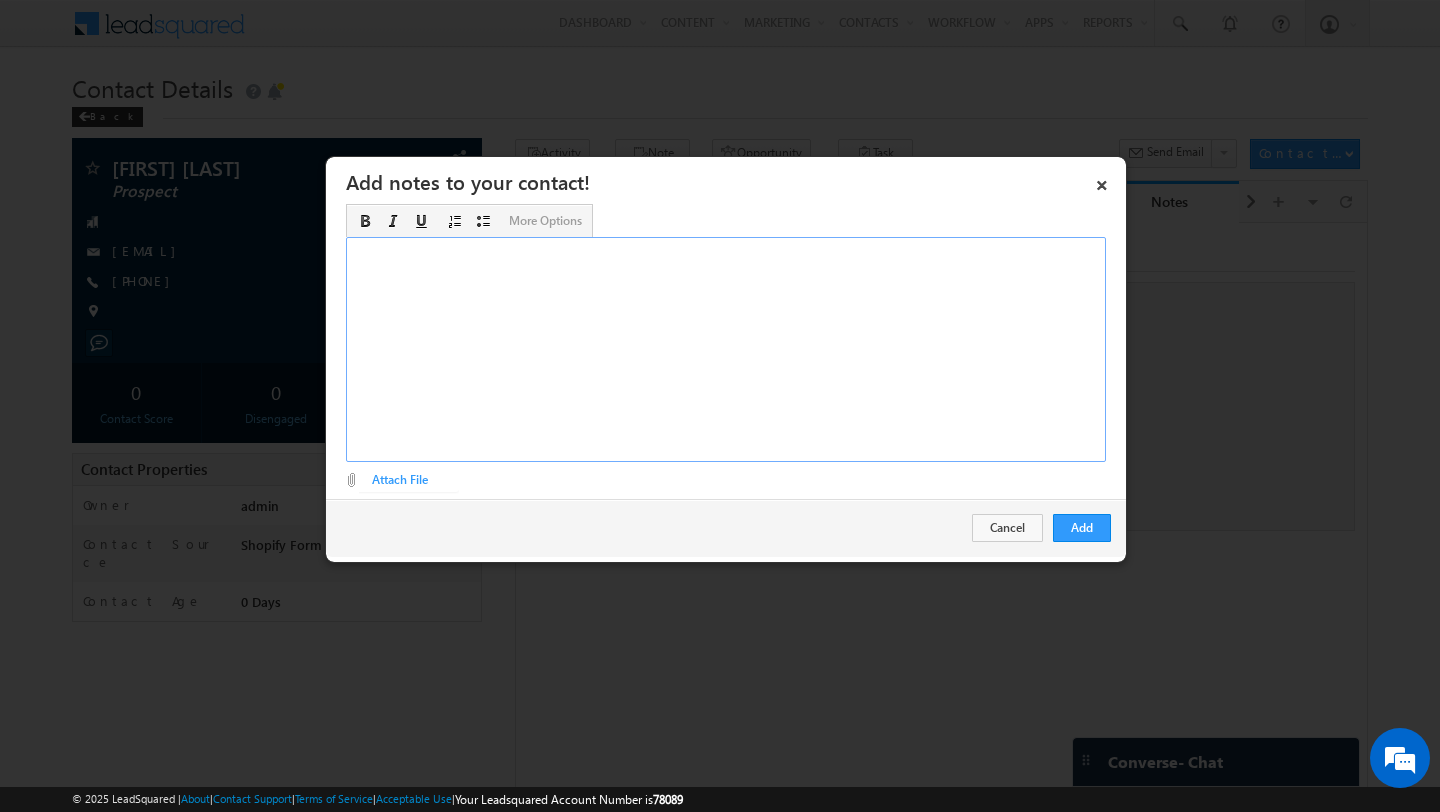 type 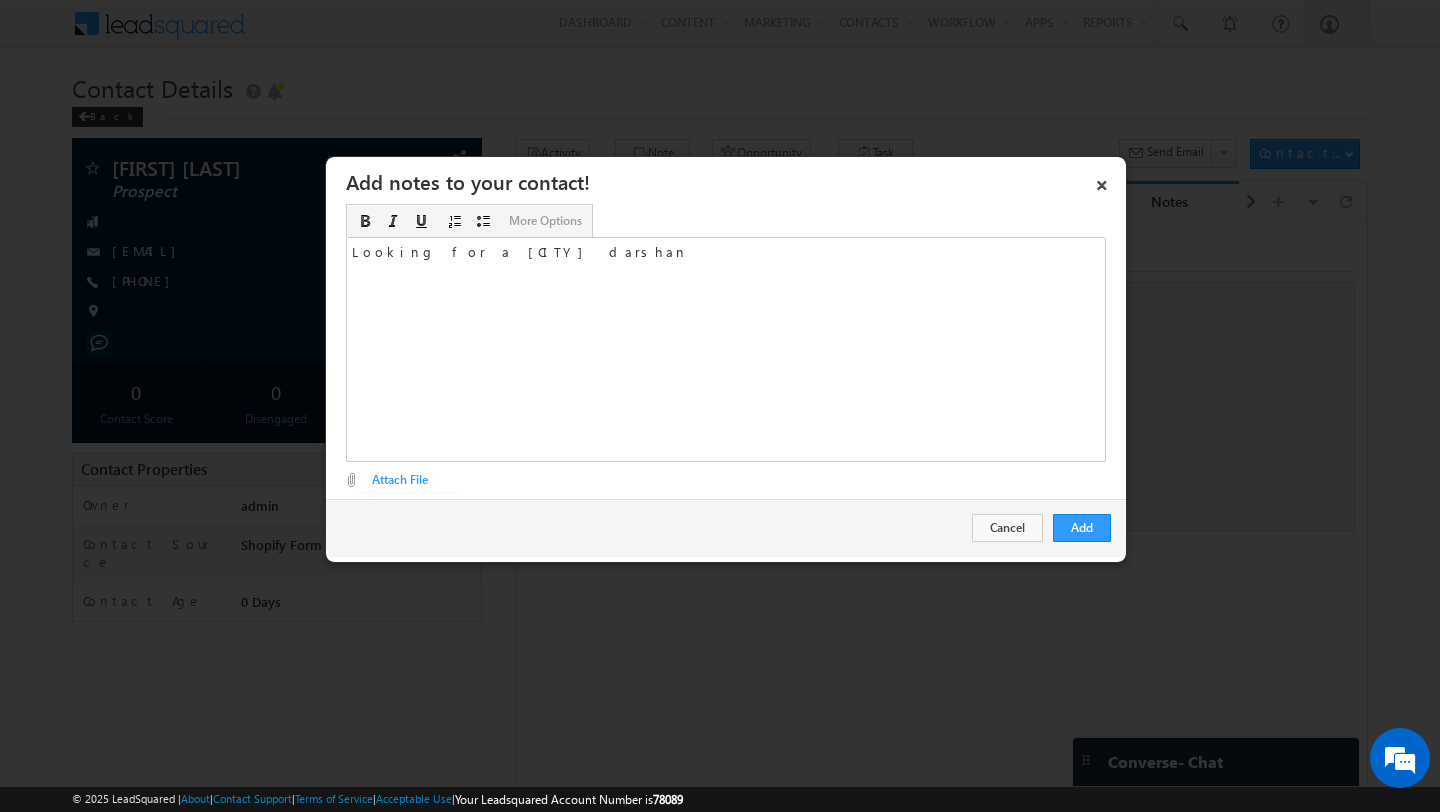 click on "Add
Cancel" at bounding box center [726, 528] 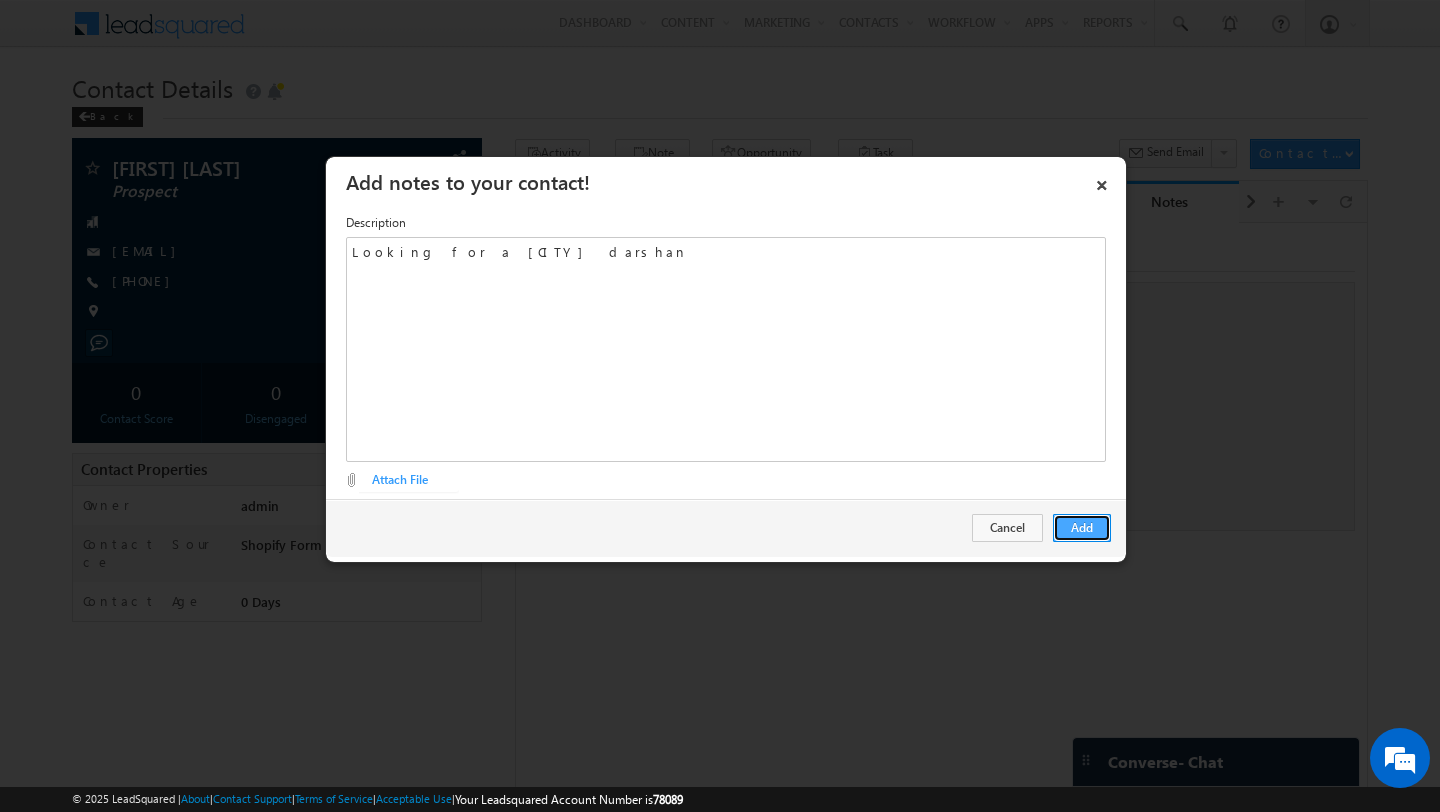 click on "Add" at bounding box center [1082, 528] 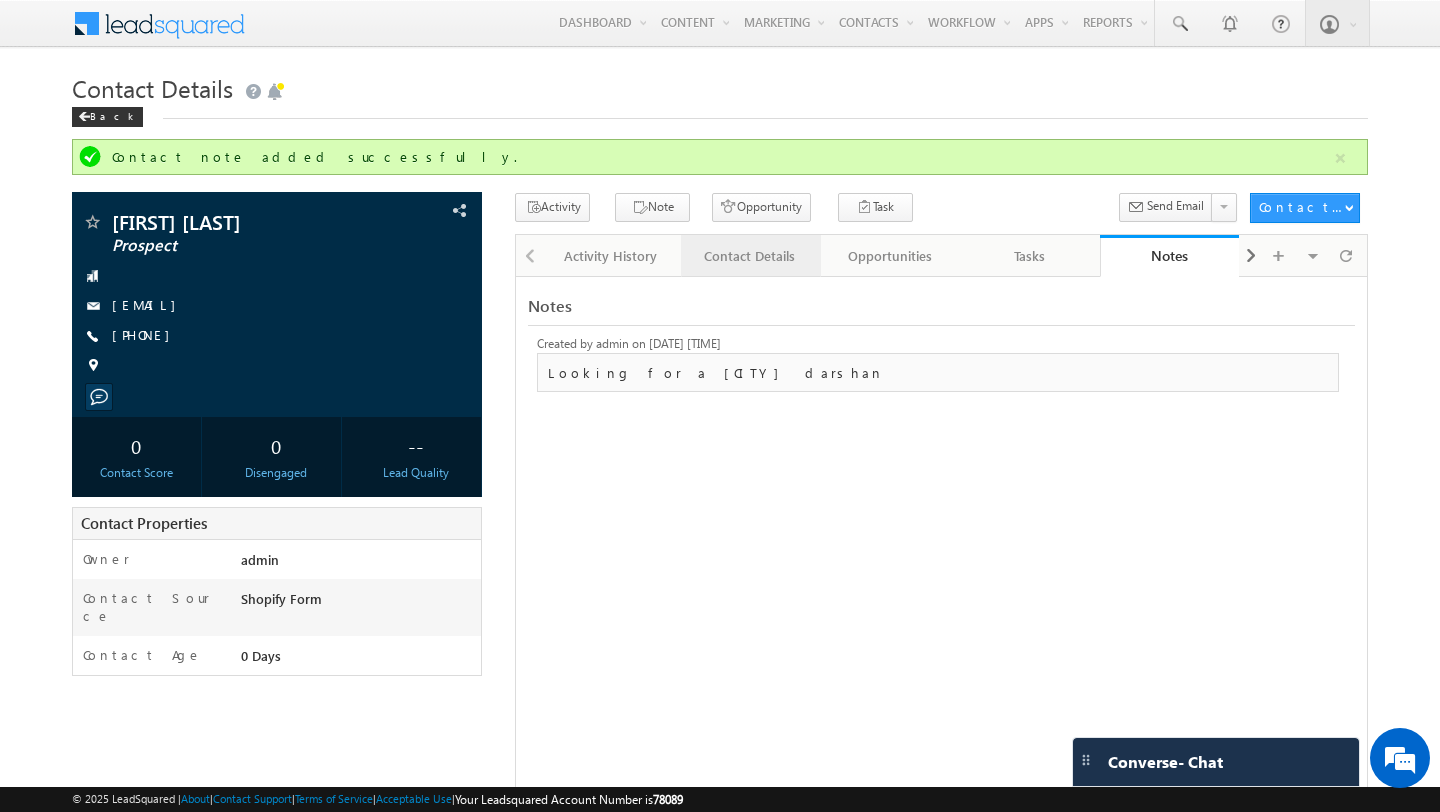 click on "Contact Details" at bounding box center (750, 256) 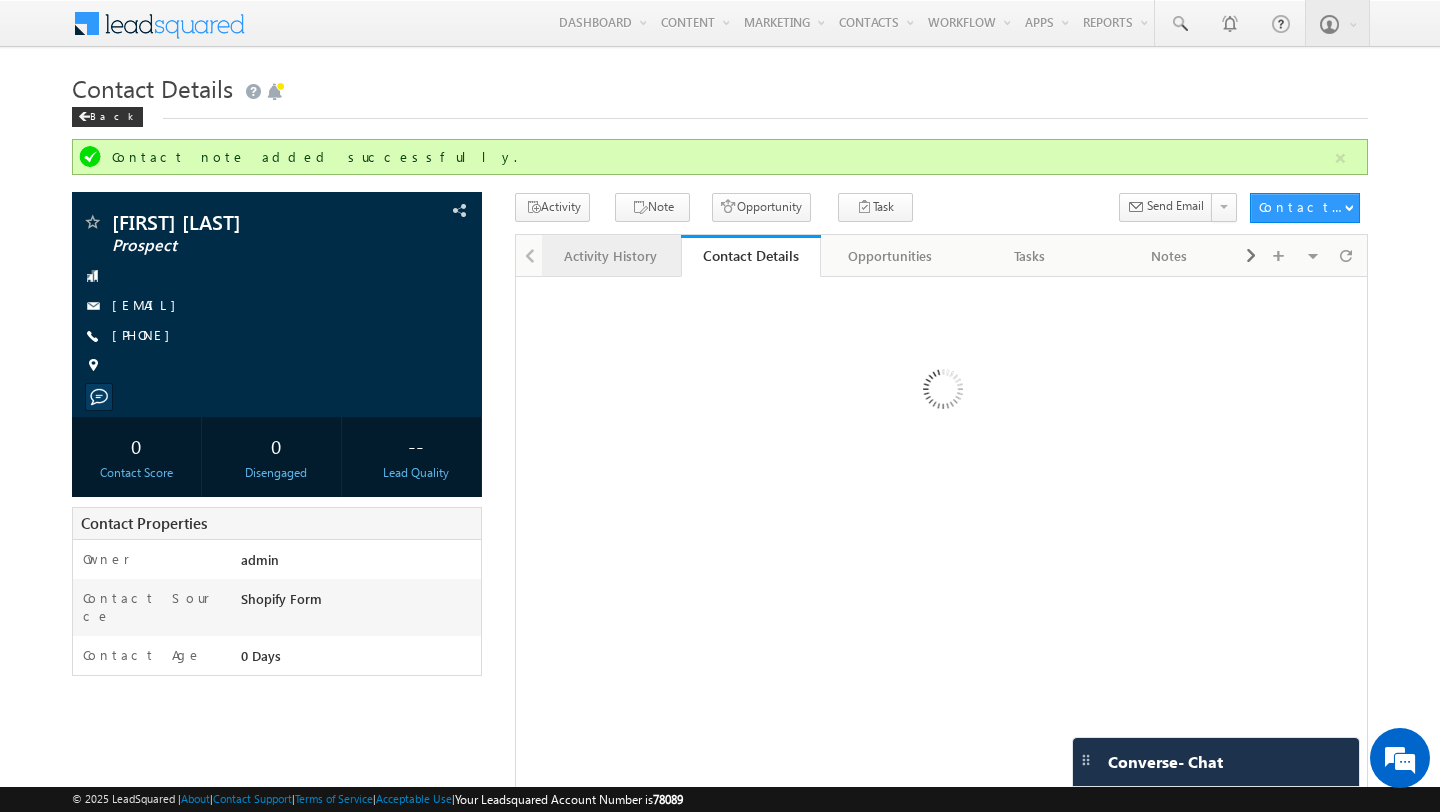 click on "Activity History" at bounding box center (611, 256) 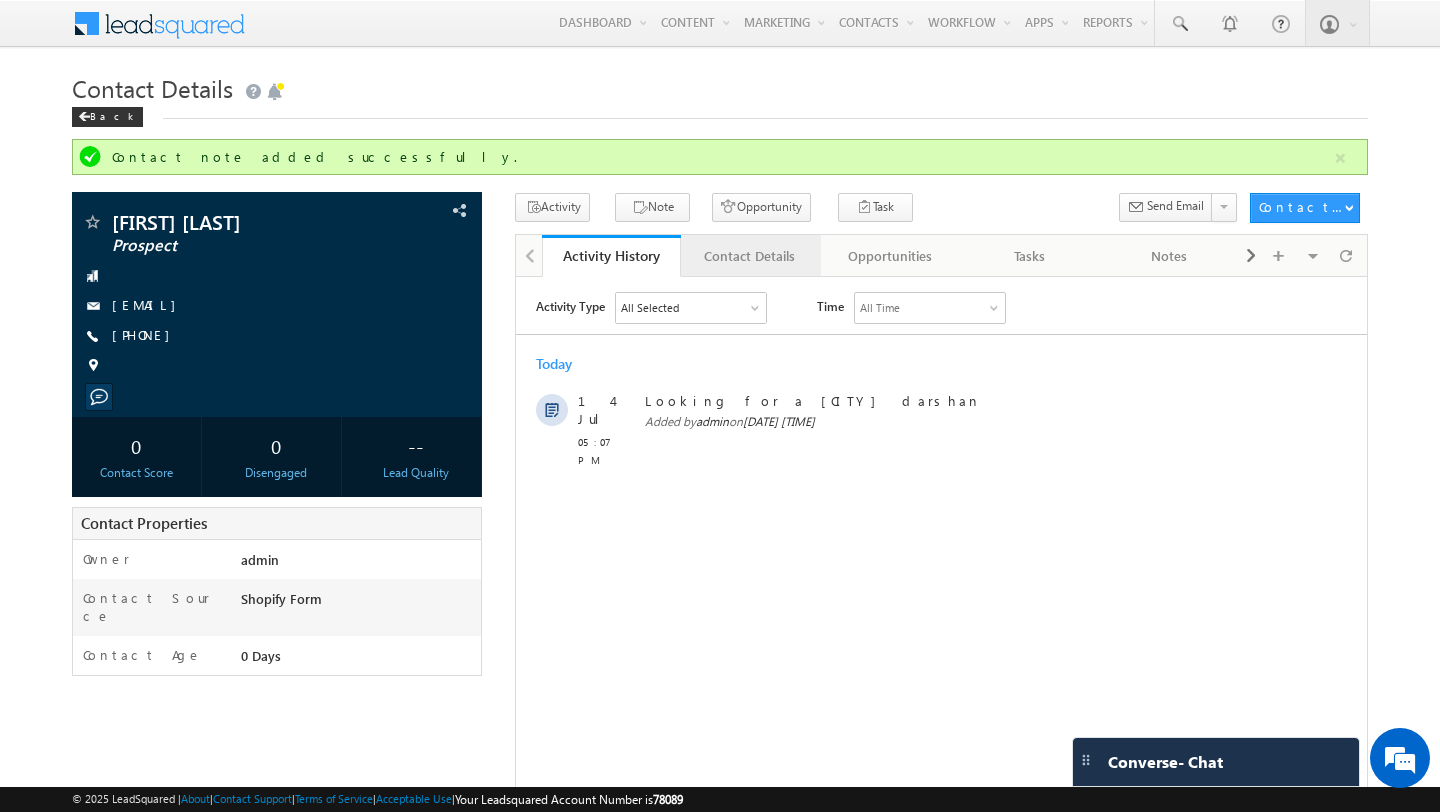 click on "Contact Details" at bounding box center (750, 256) 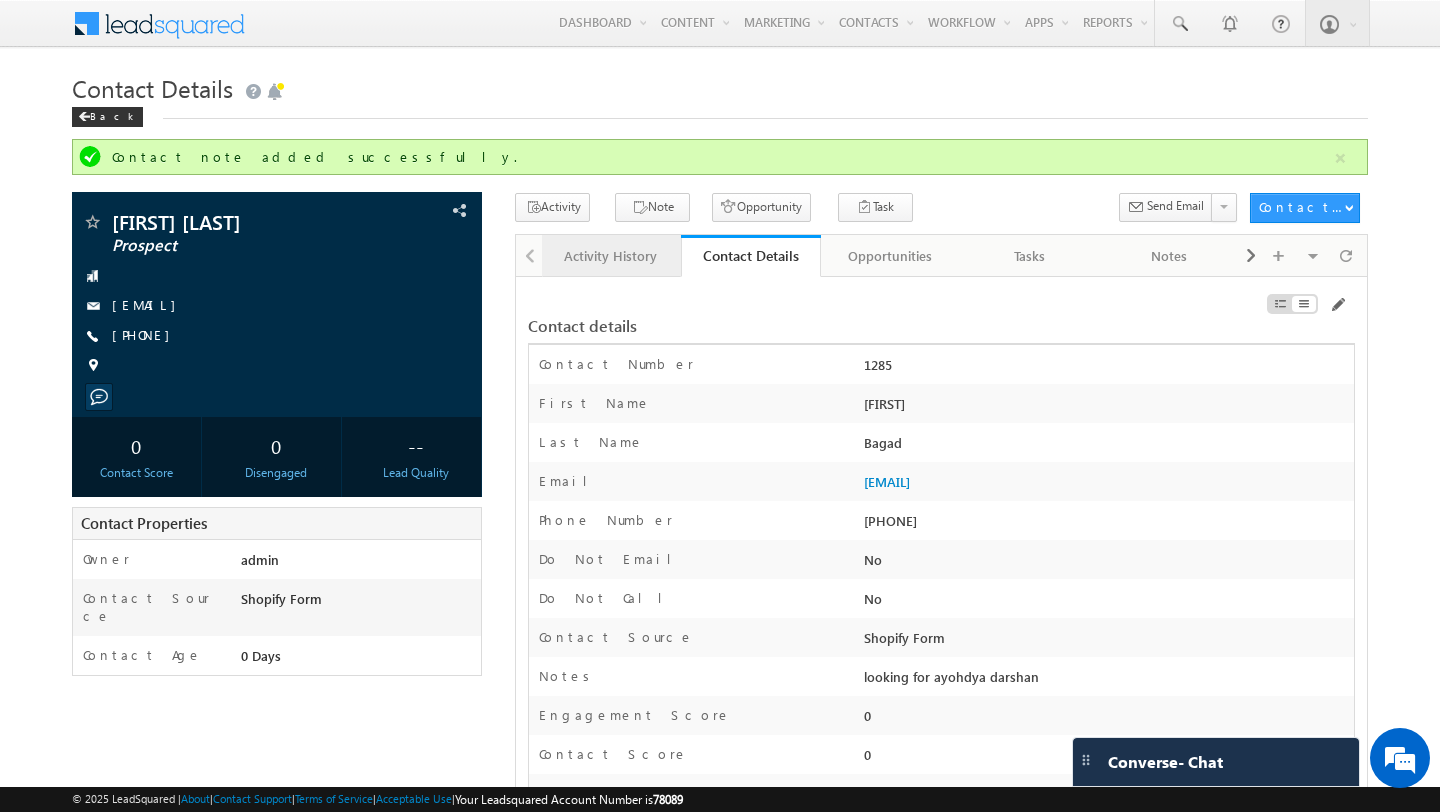 click on "Activity History" at bounding box center [611, 256] 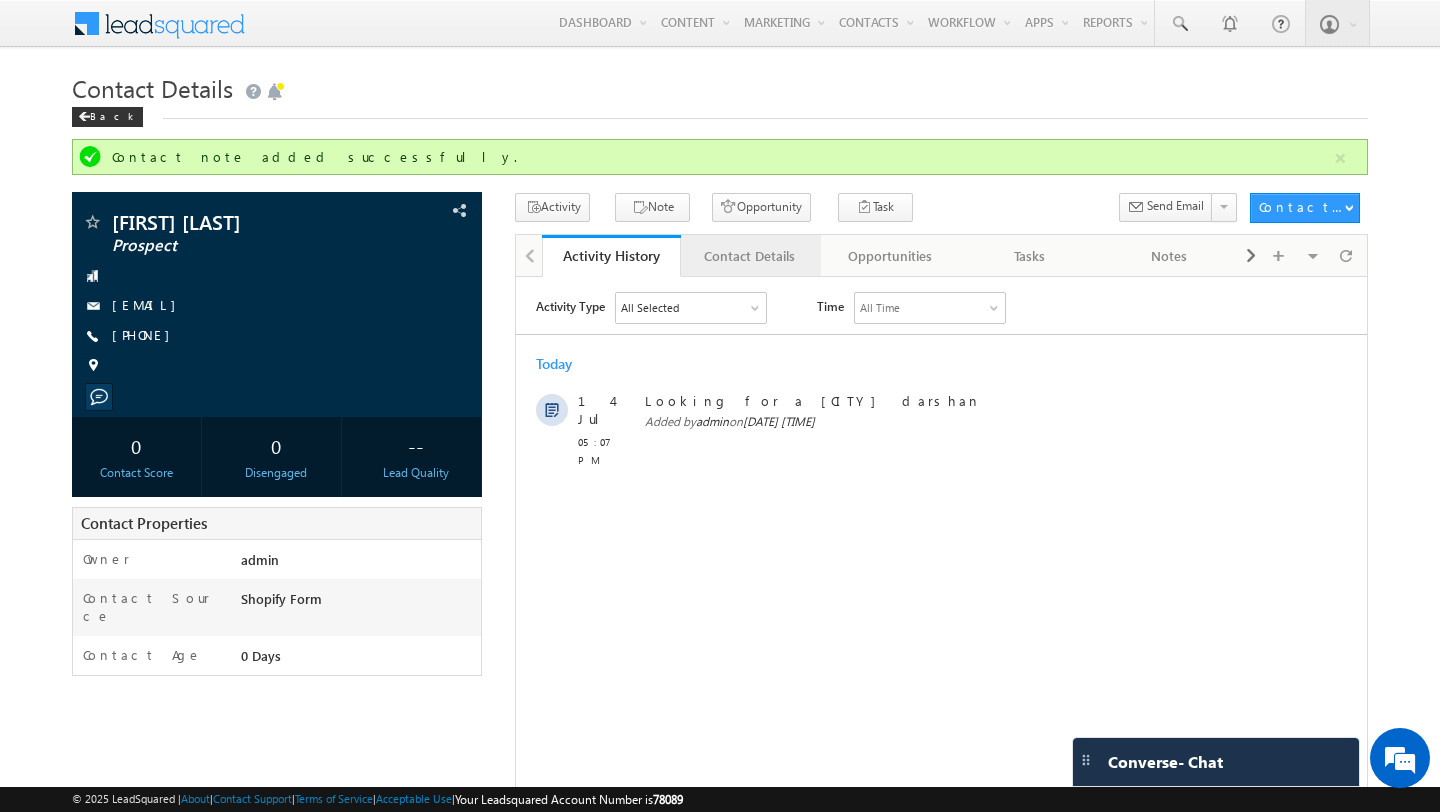 click on "Contact Details" at bounding box center (750, 256) 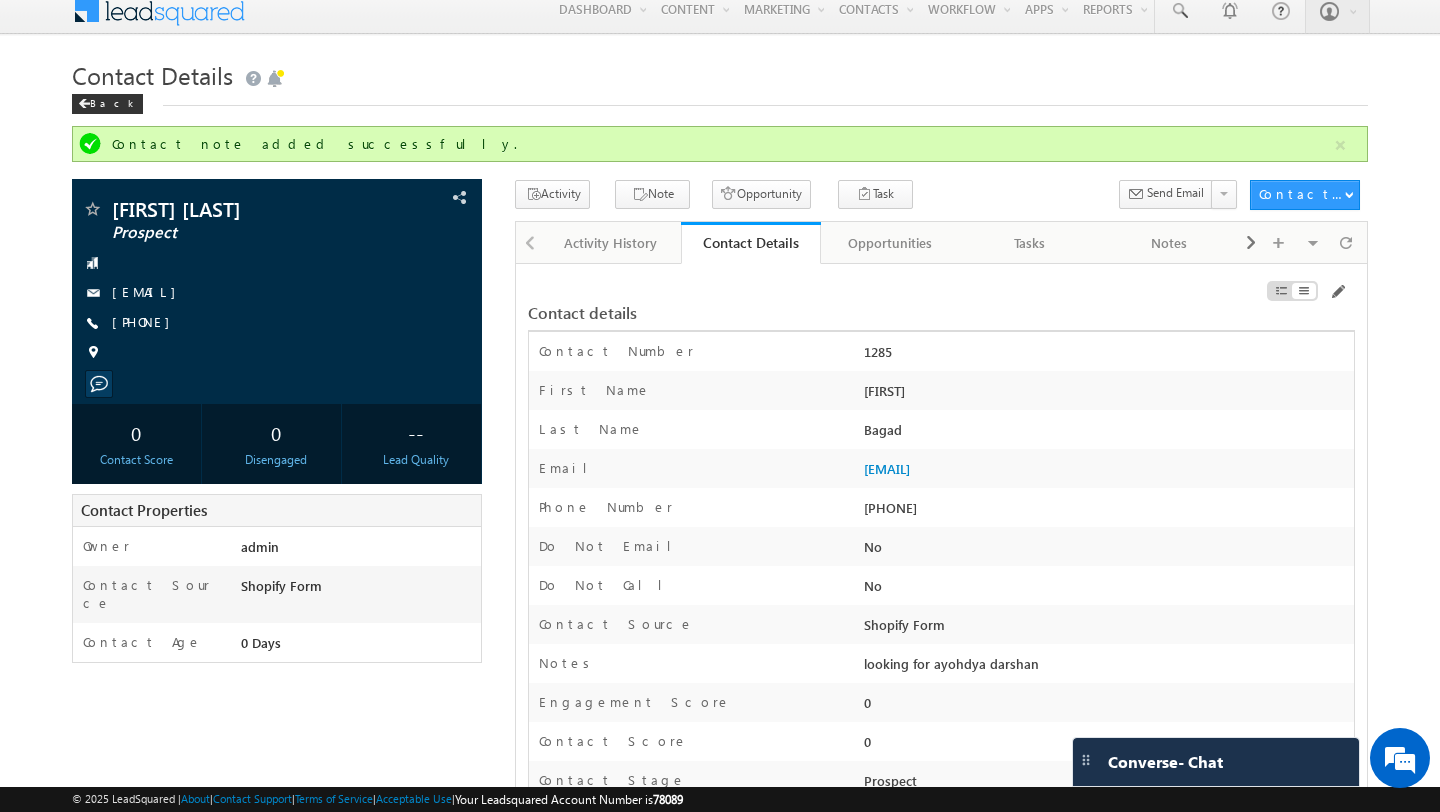 scroll, scrollTop: 0, scrollLeft: 0, axis: both 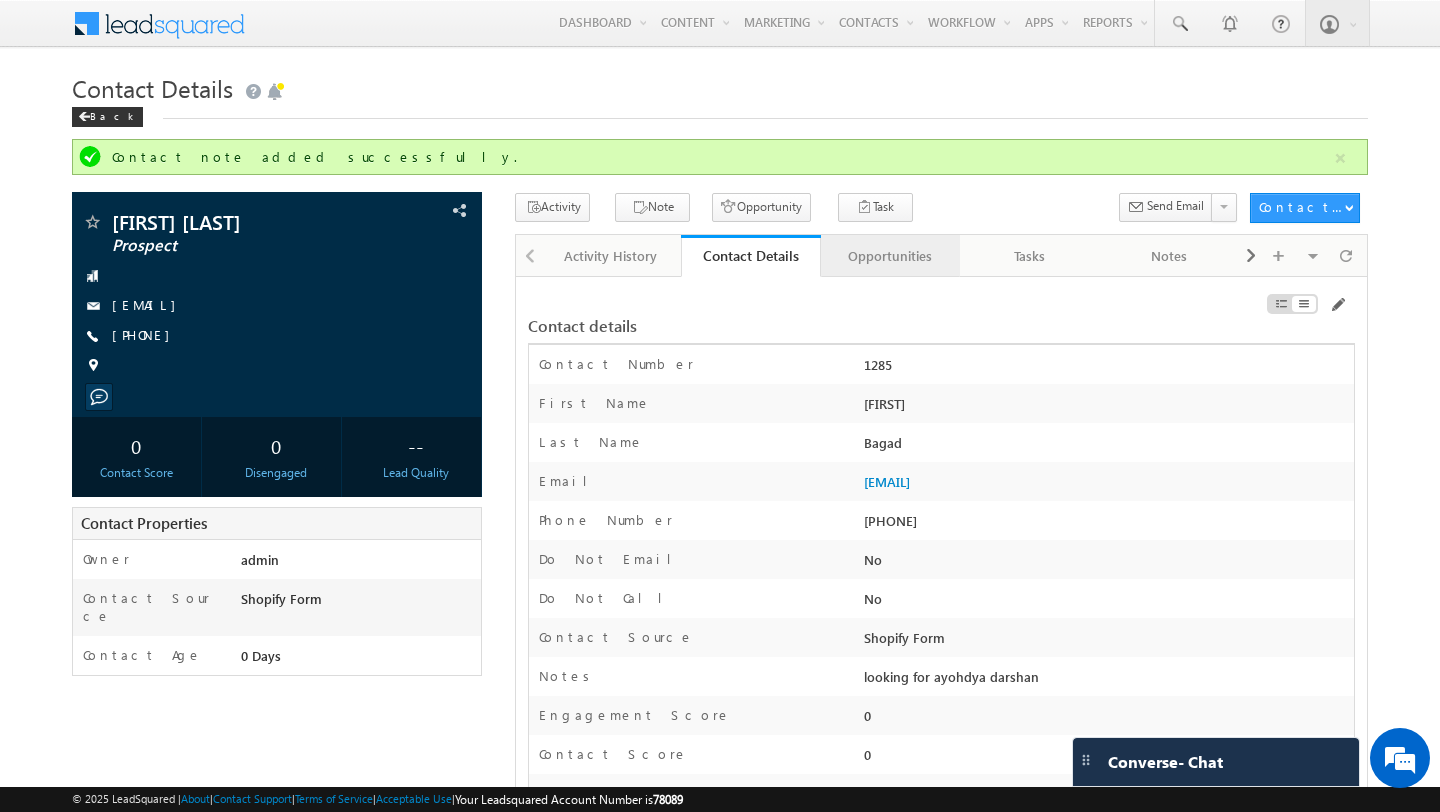 click on "Opportunities" at bounding box center [890, 256] 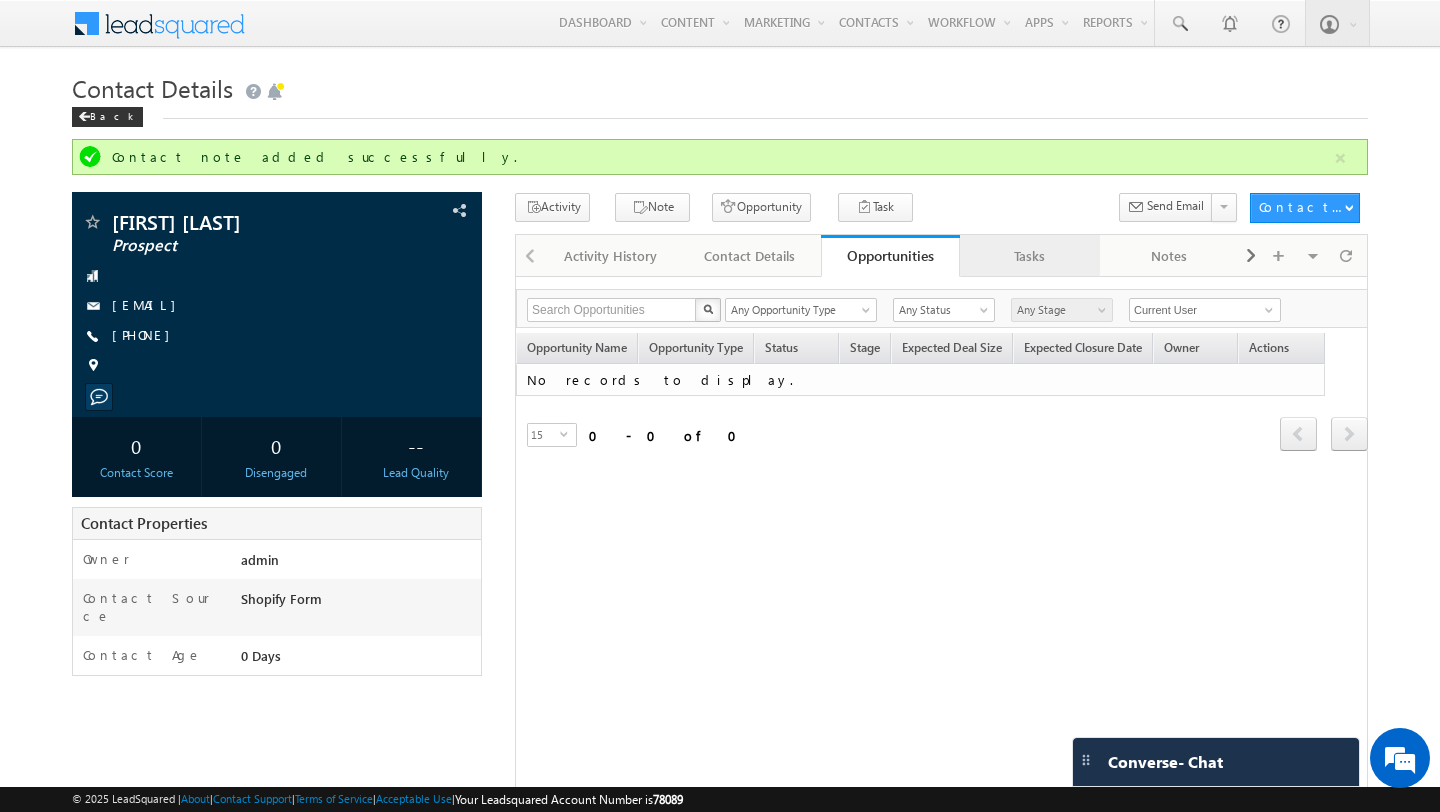 click on "Tasks" at bounding box center (1030, 256) 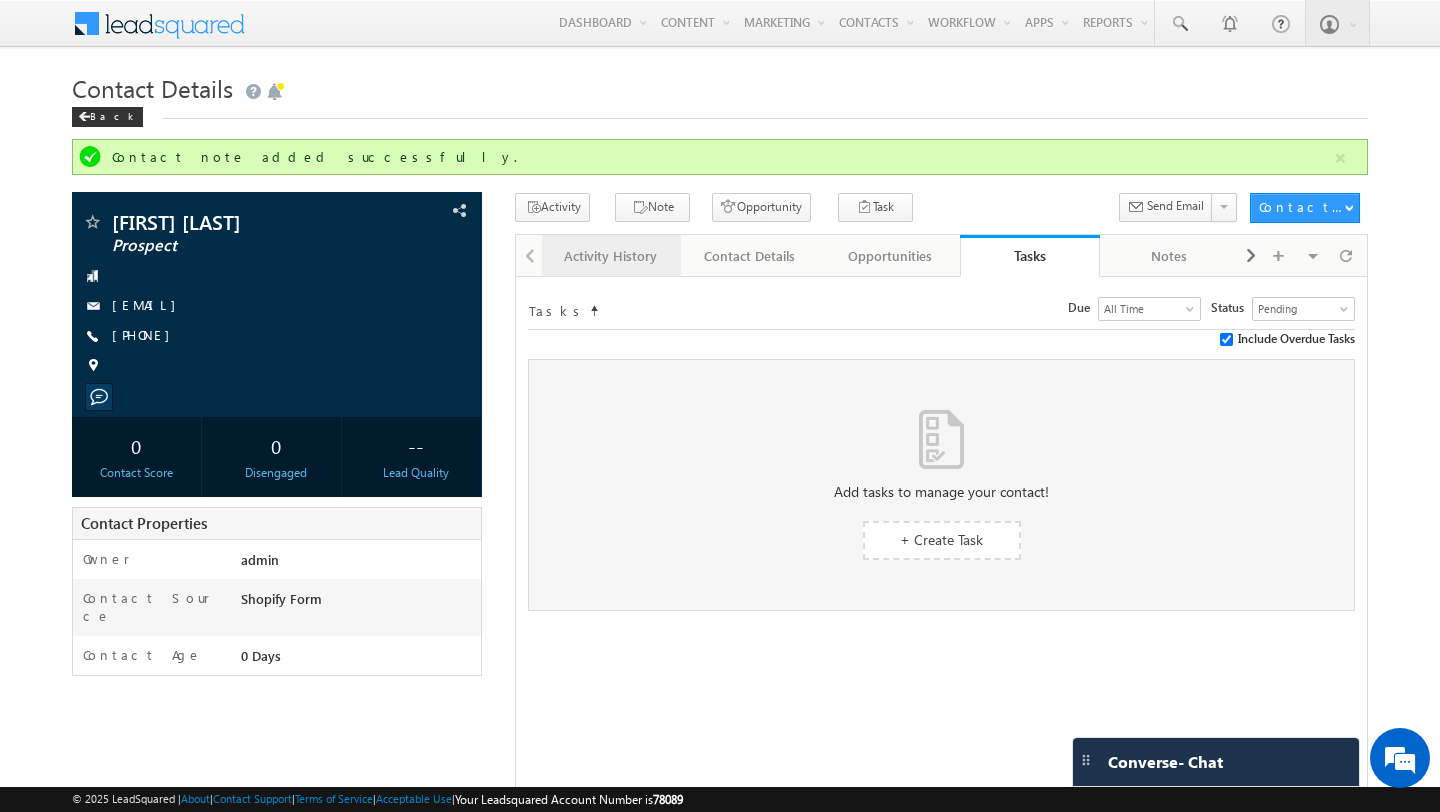 click on "Activity History" at bounding box center (611, 256) 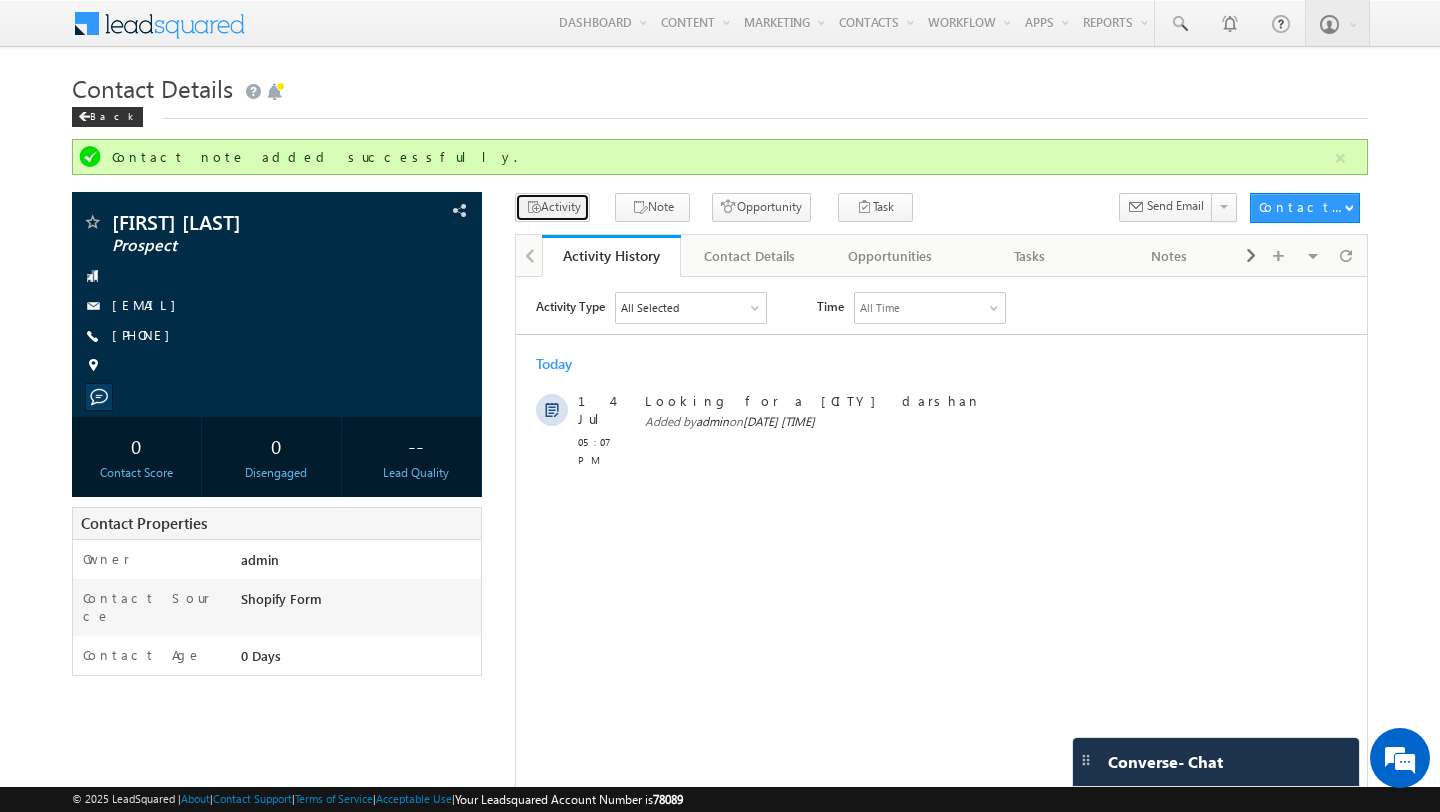 click on "Activity" at bounding box center [552, 207] 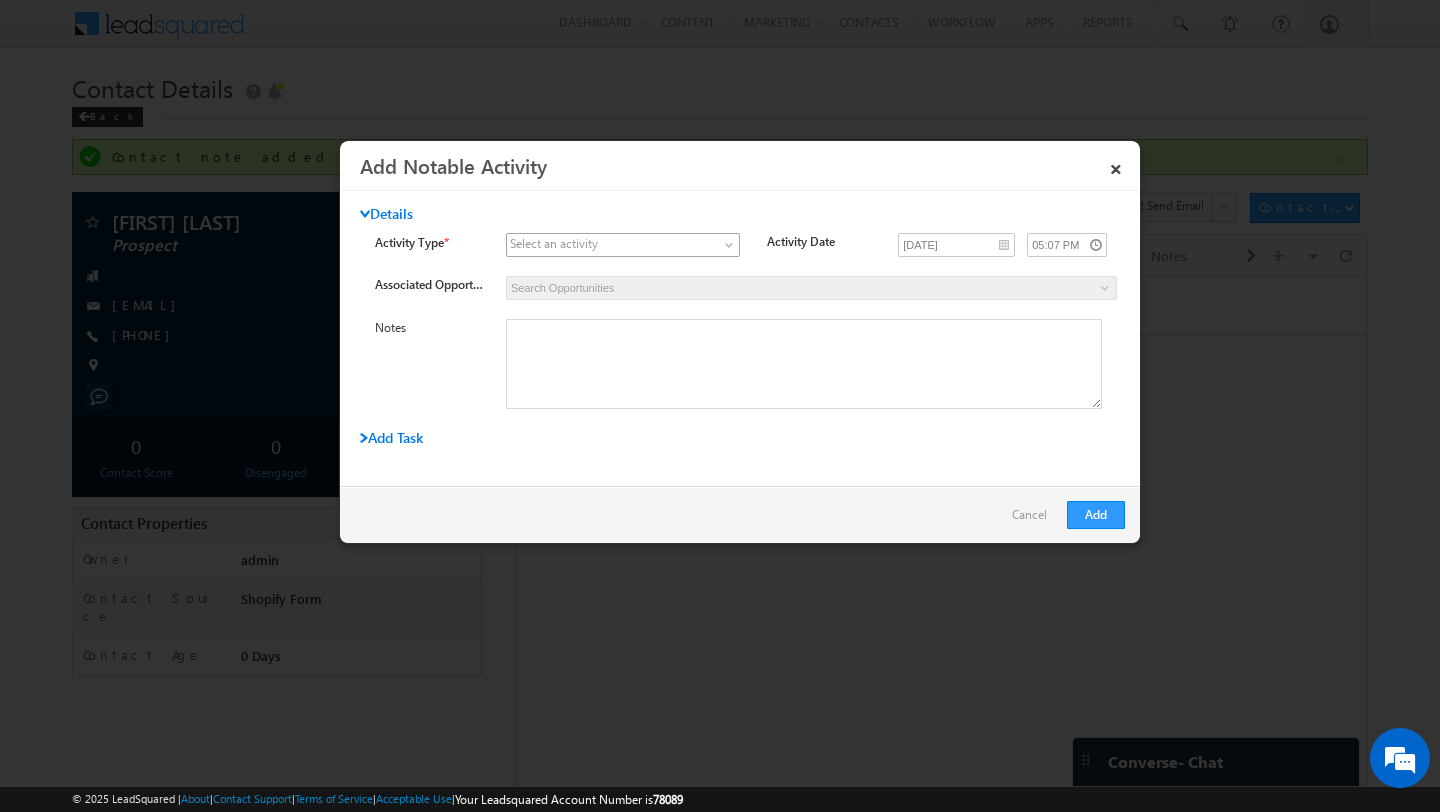 click at bounding box center [610, 245] 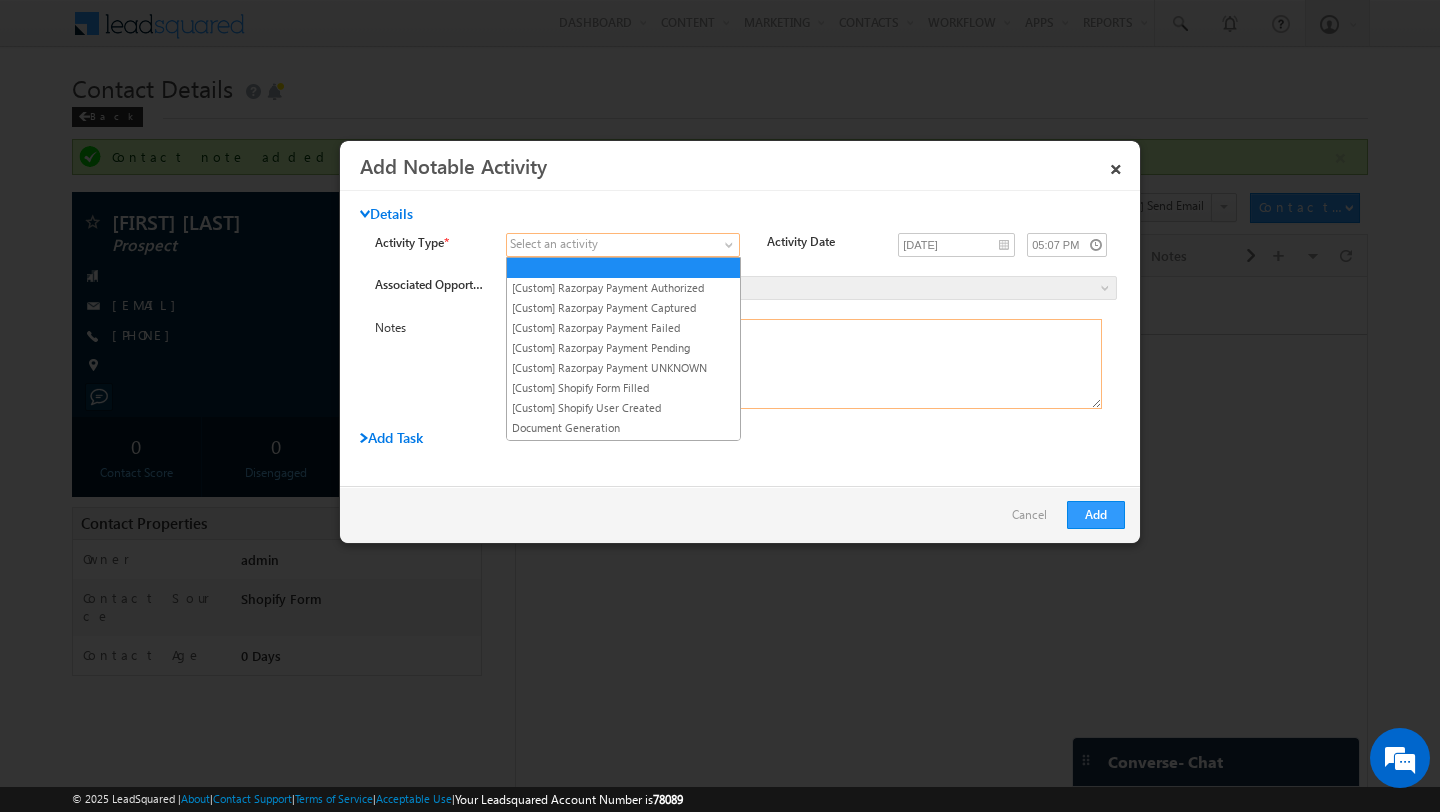 click at bounding box center (804, 364) 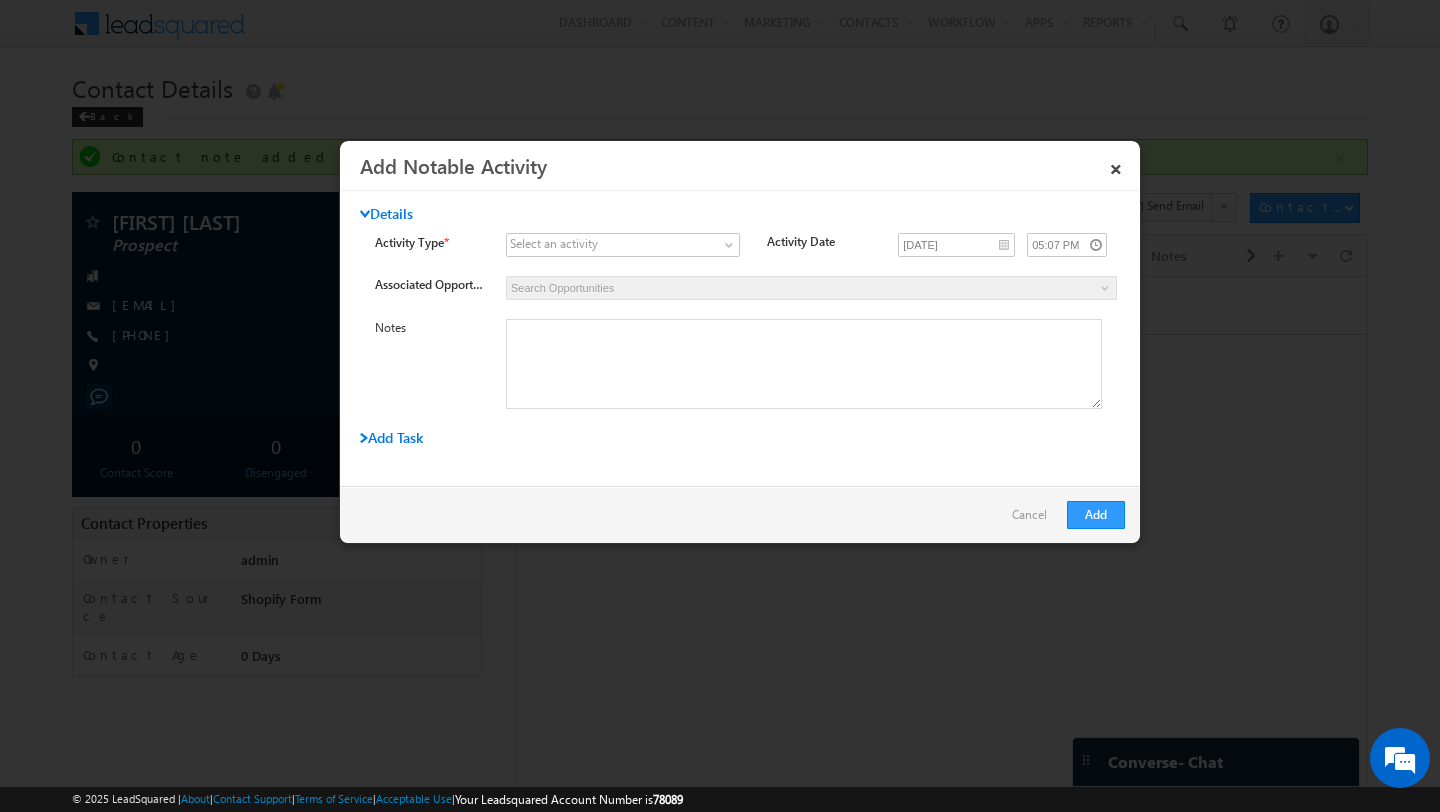 click at bounding box center [810, 288] 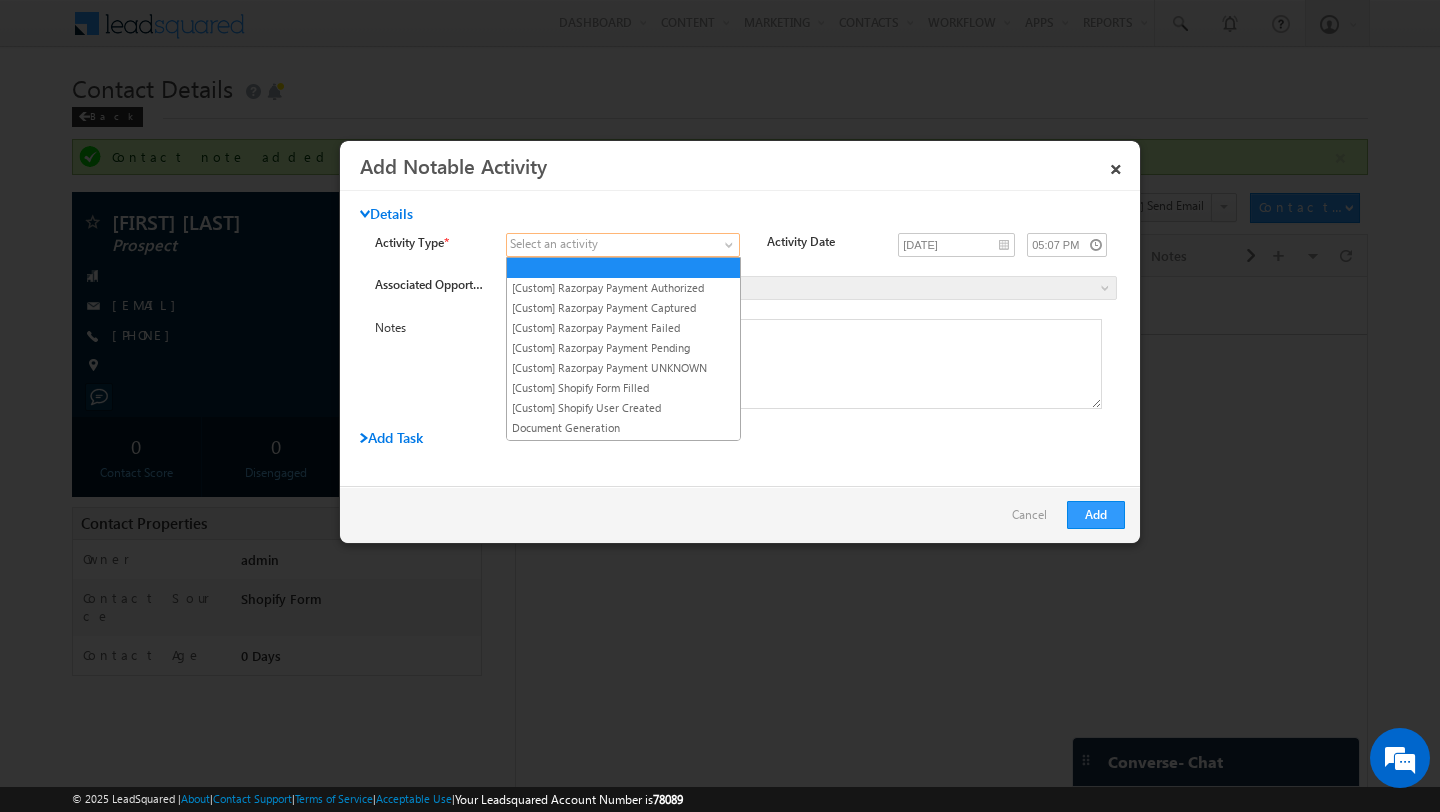 click at bounding box center [610, 245] 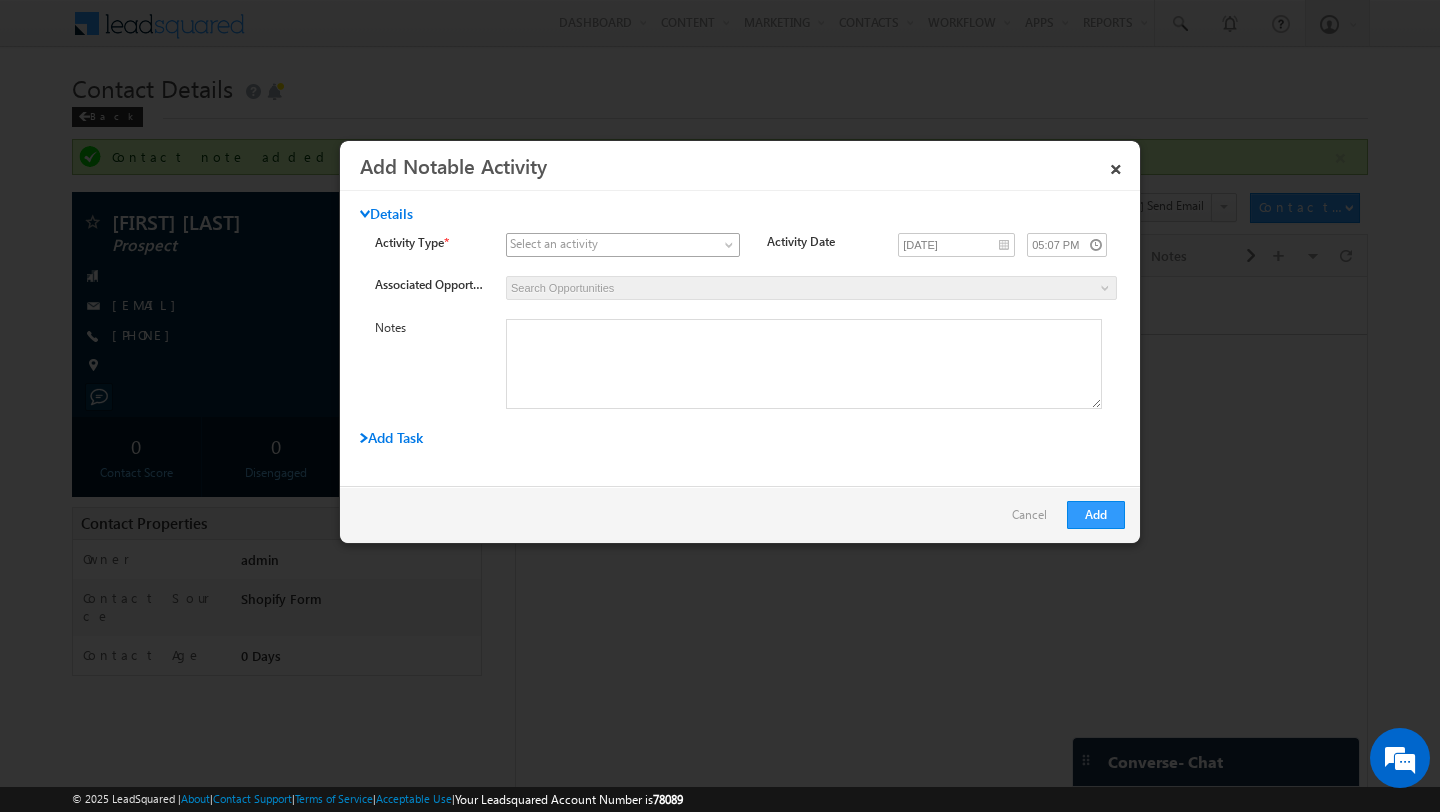 click at bounding box center (610, 245) 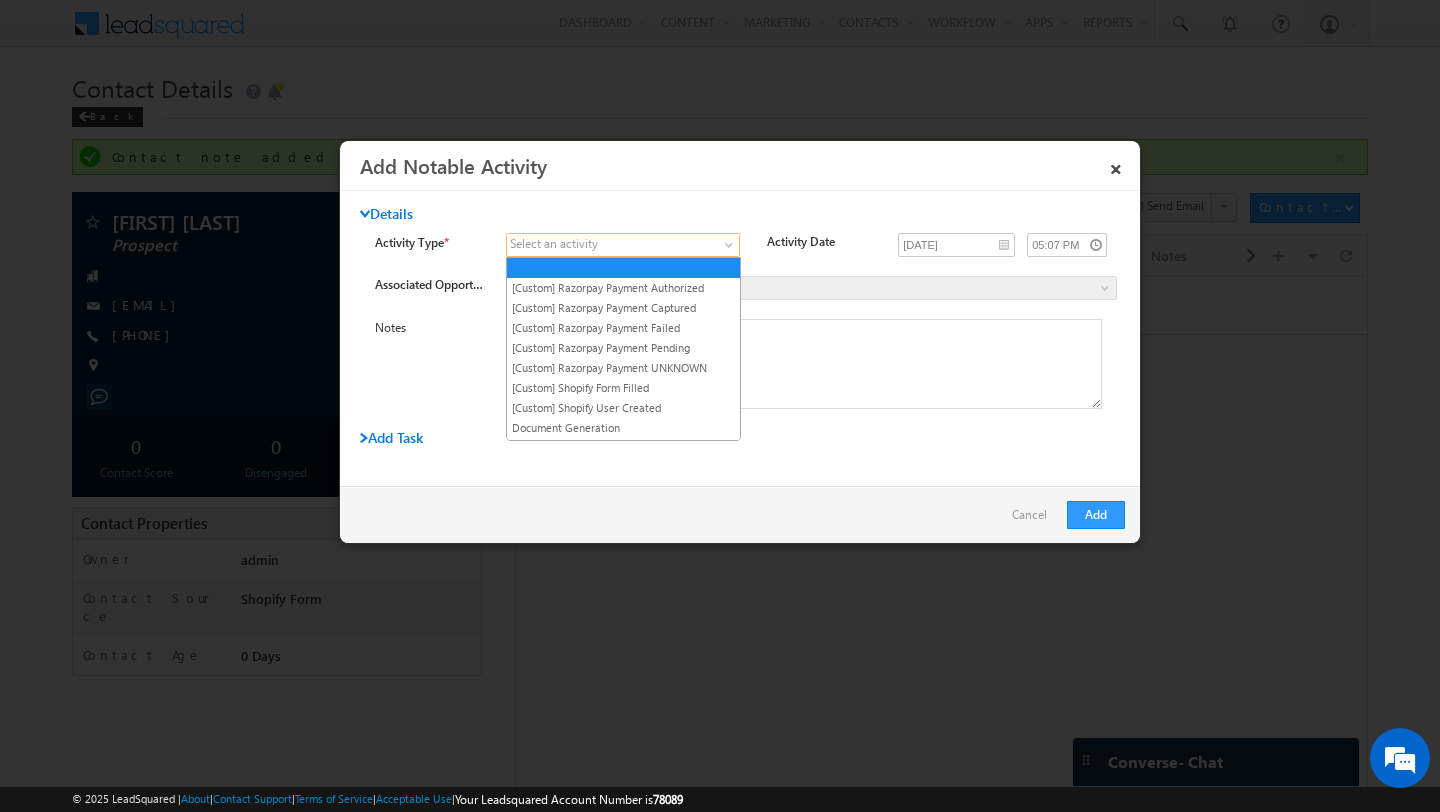 click at bounding box center [610, 245] 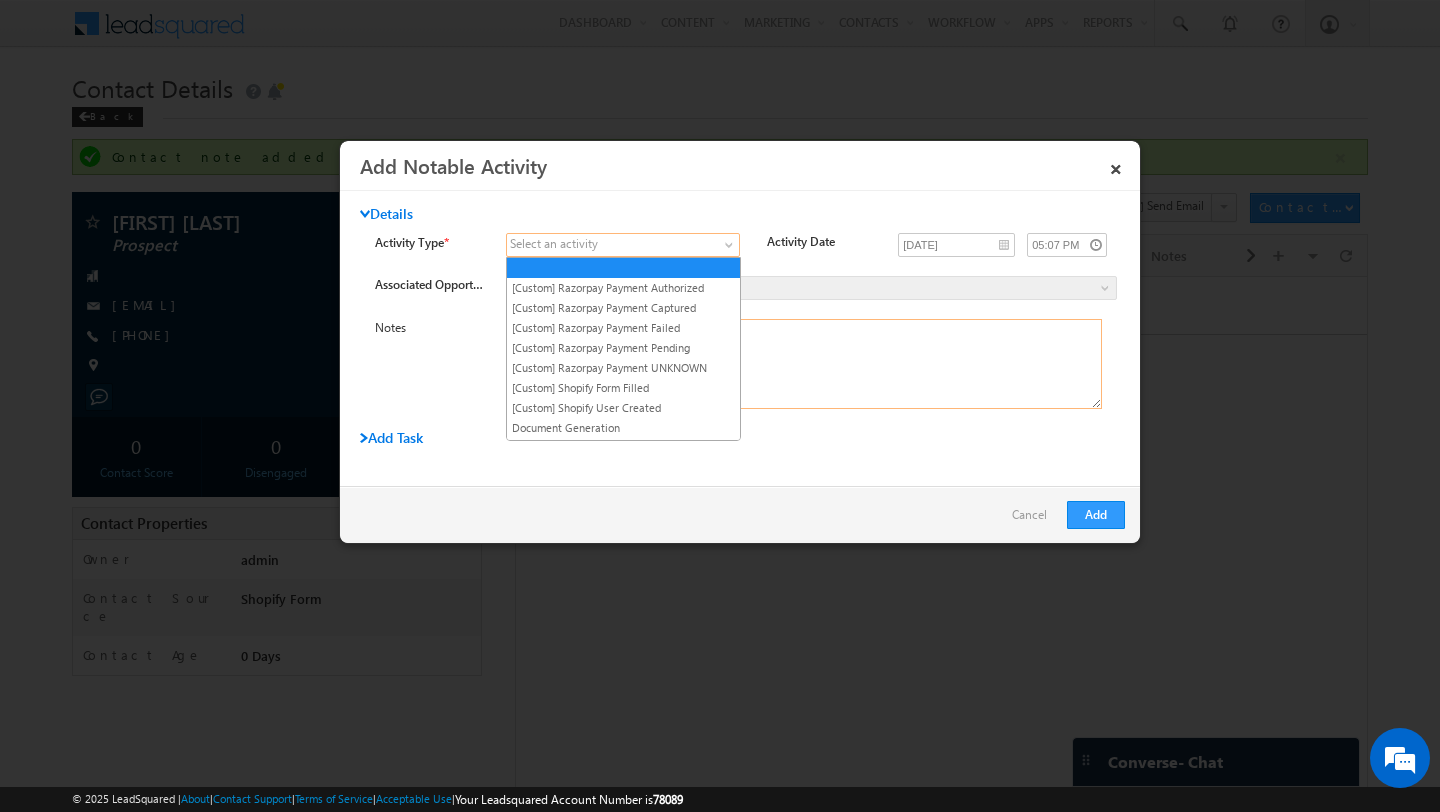 click at bounding box center [804, 364] 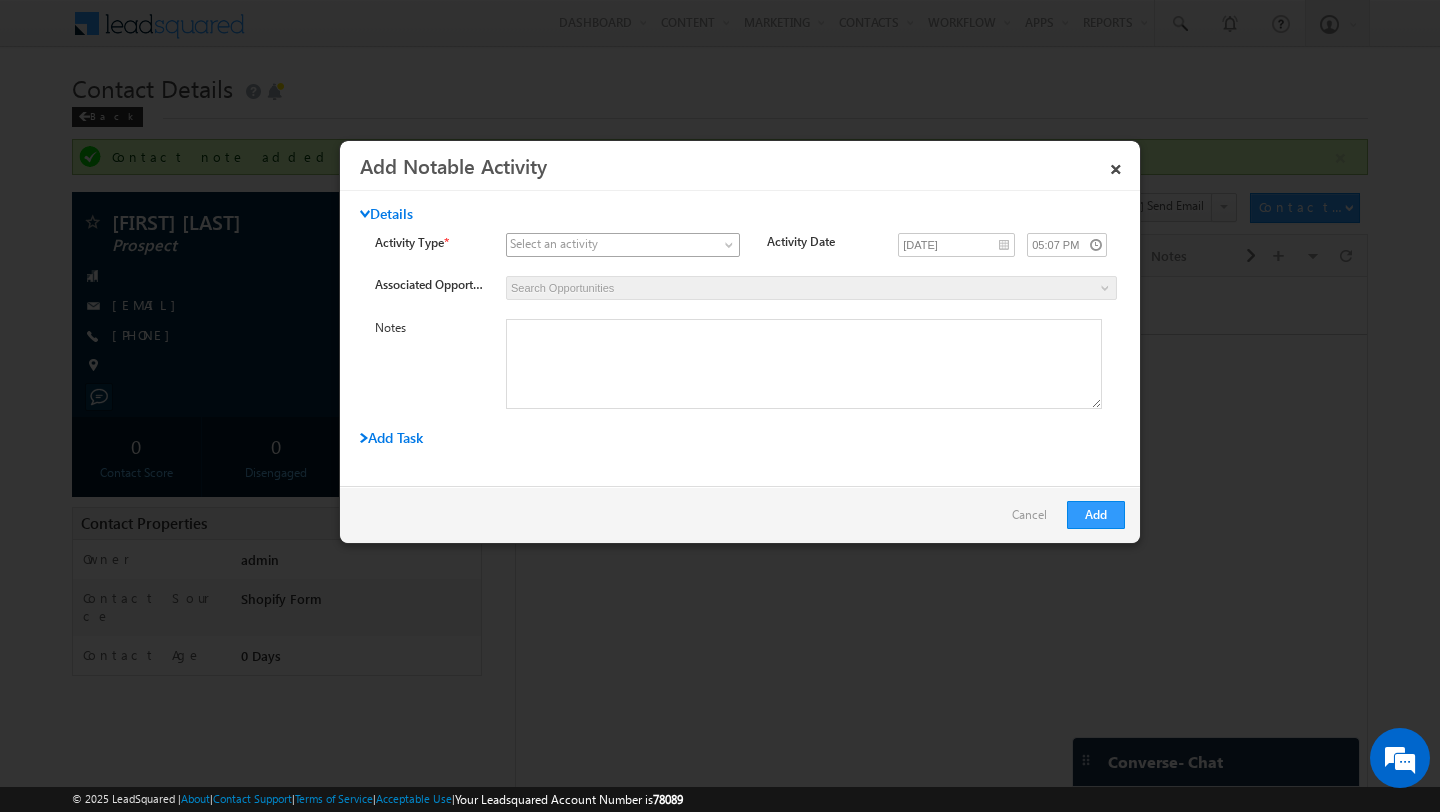 click at bounding box center [610, 245] 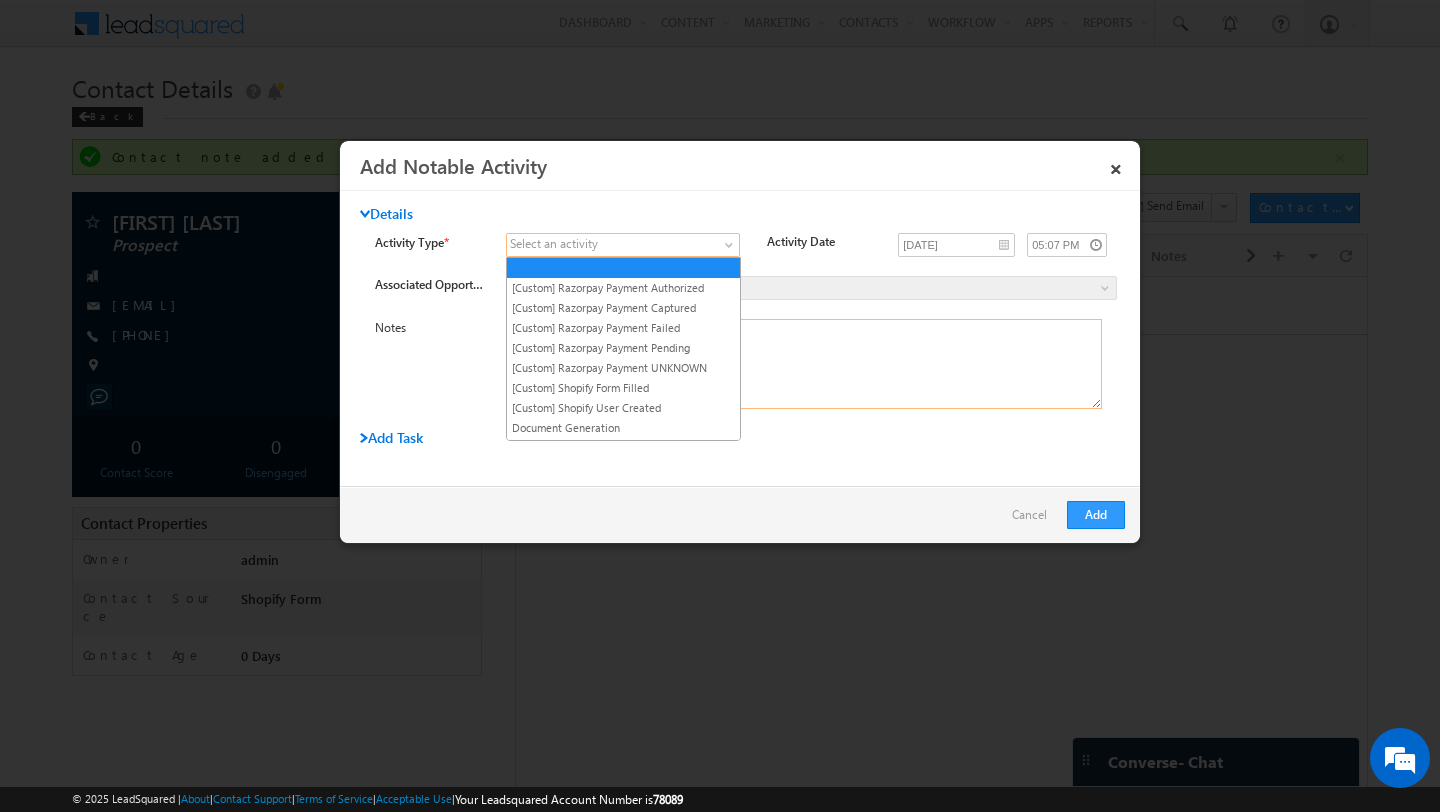 click at bounding box center (804, 364) 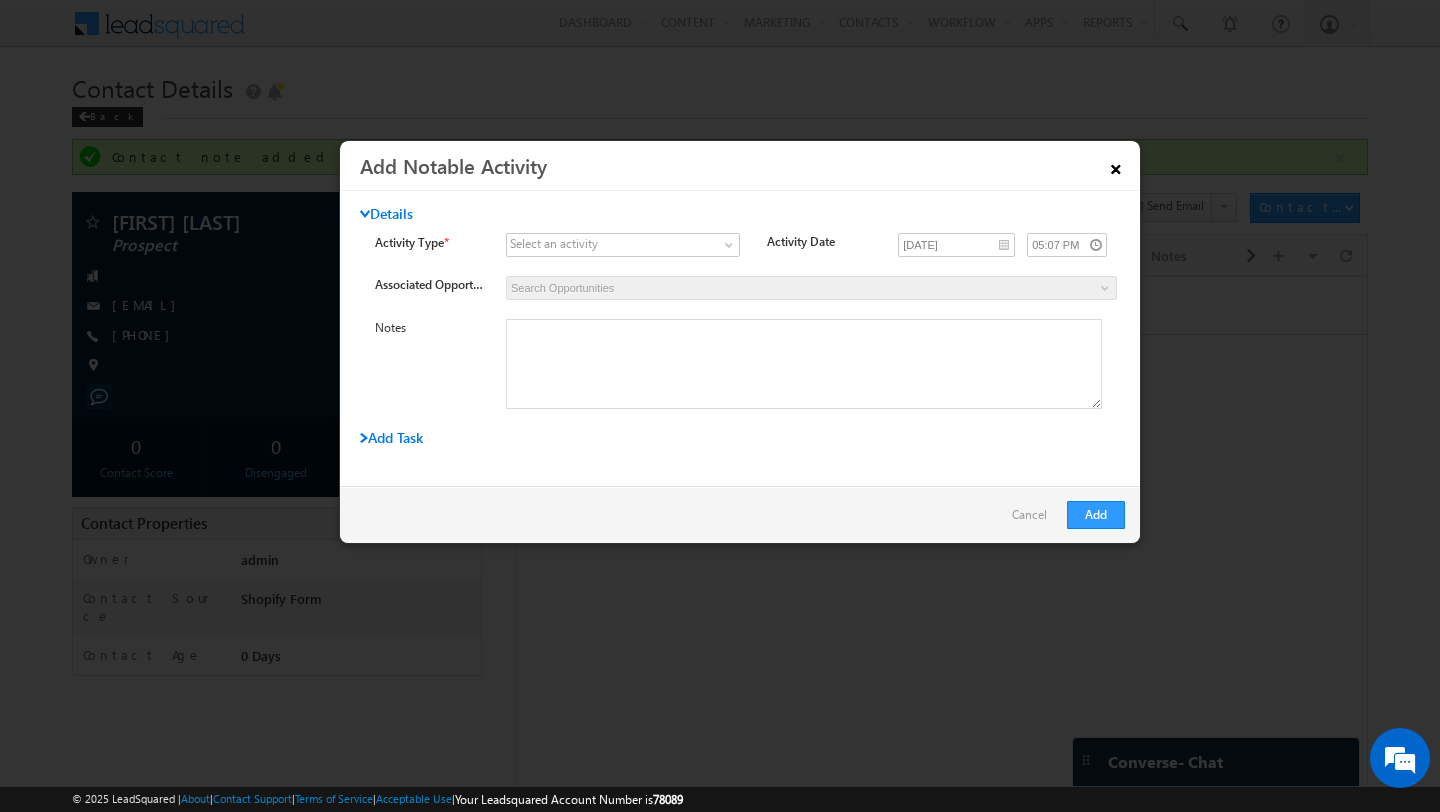 click on "×" at bounding box center [1116, 165] 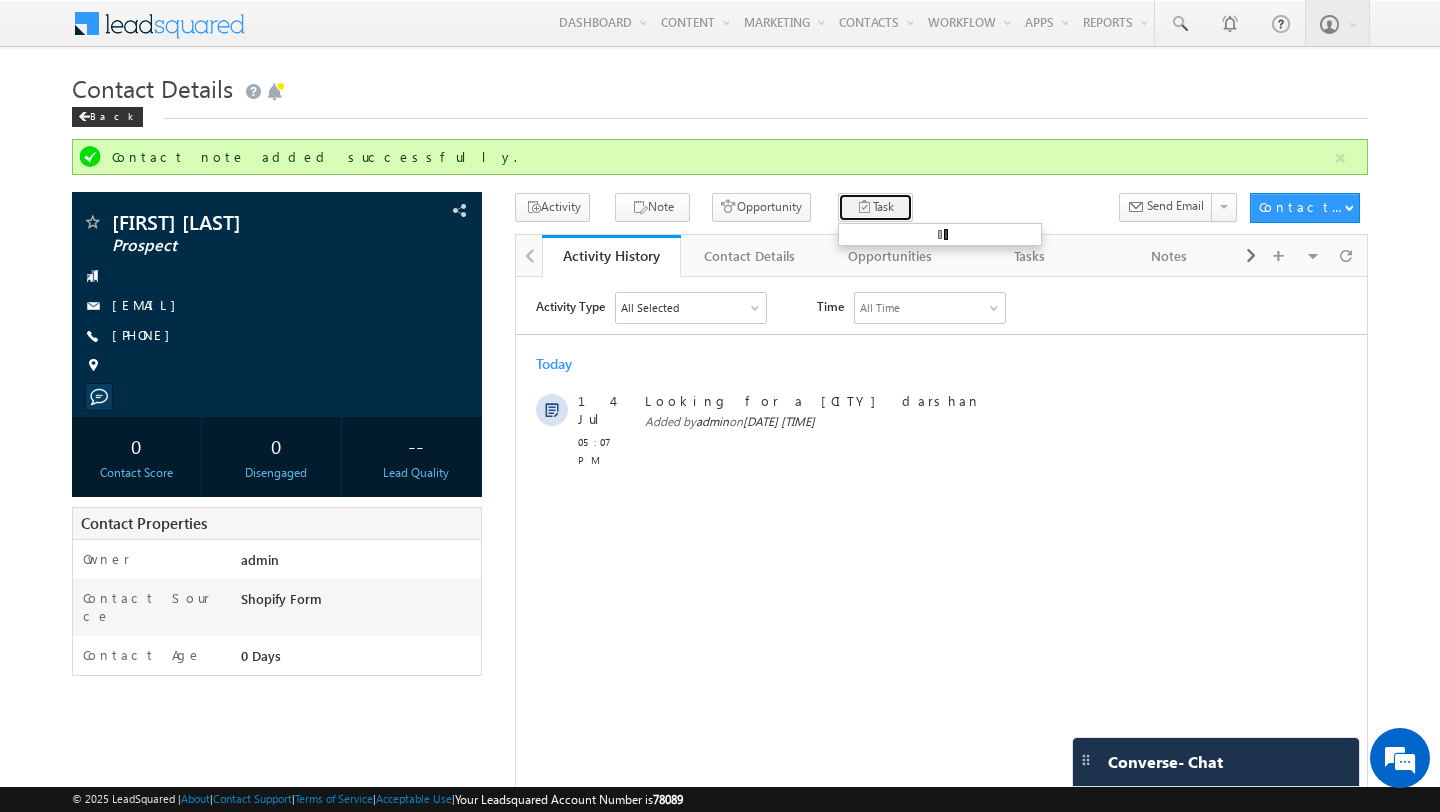 click on "Task" at bounding box center (875, 207) 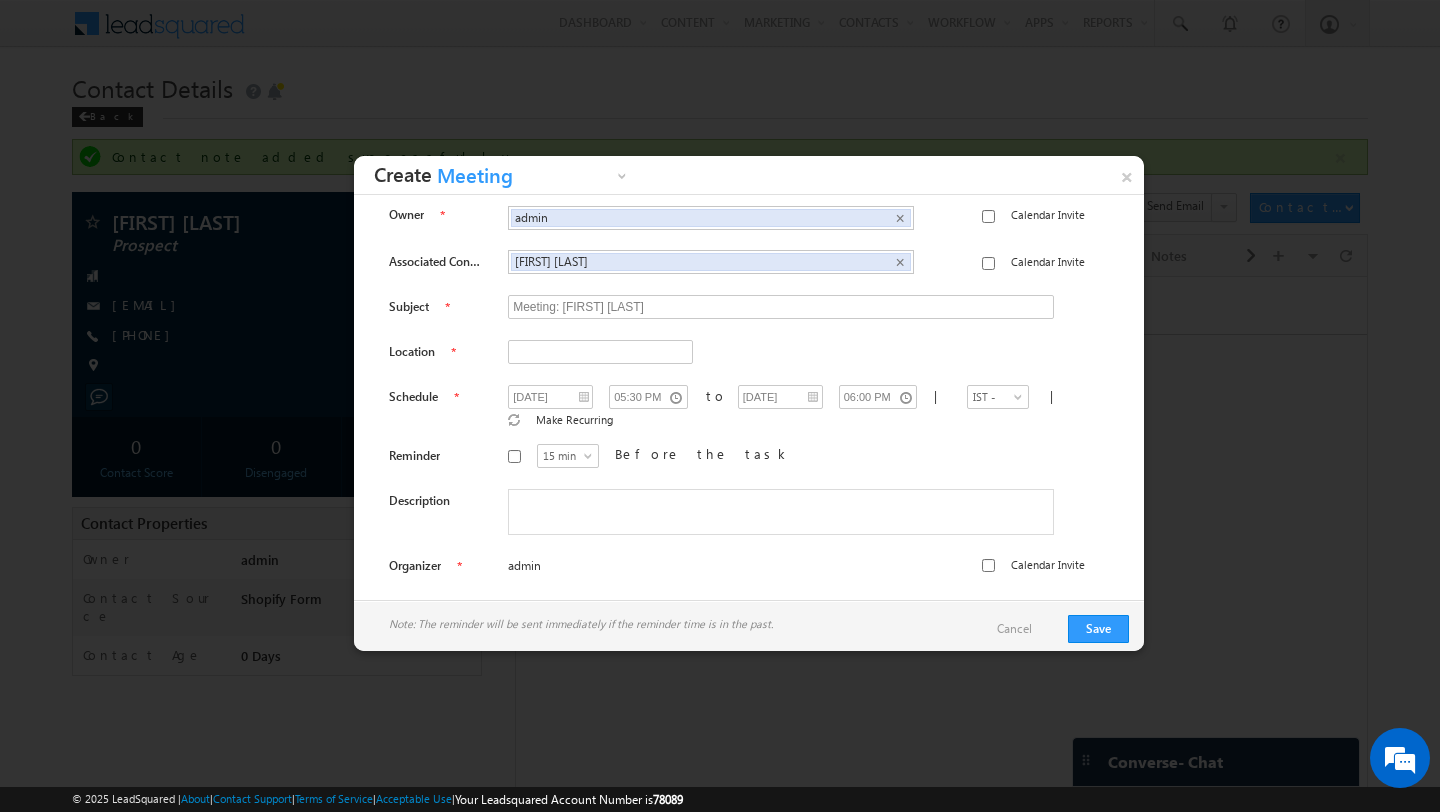 scroll, scrollTop: 0, scrollLeft: 0, axis: both 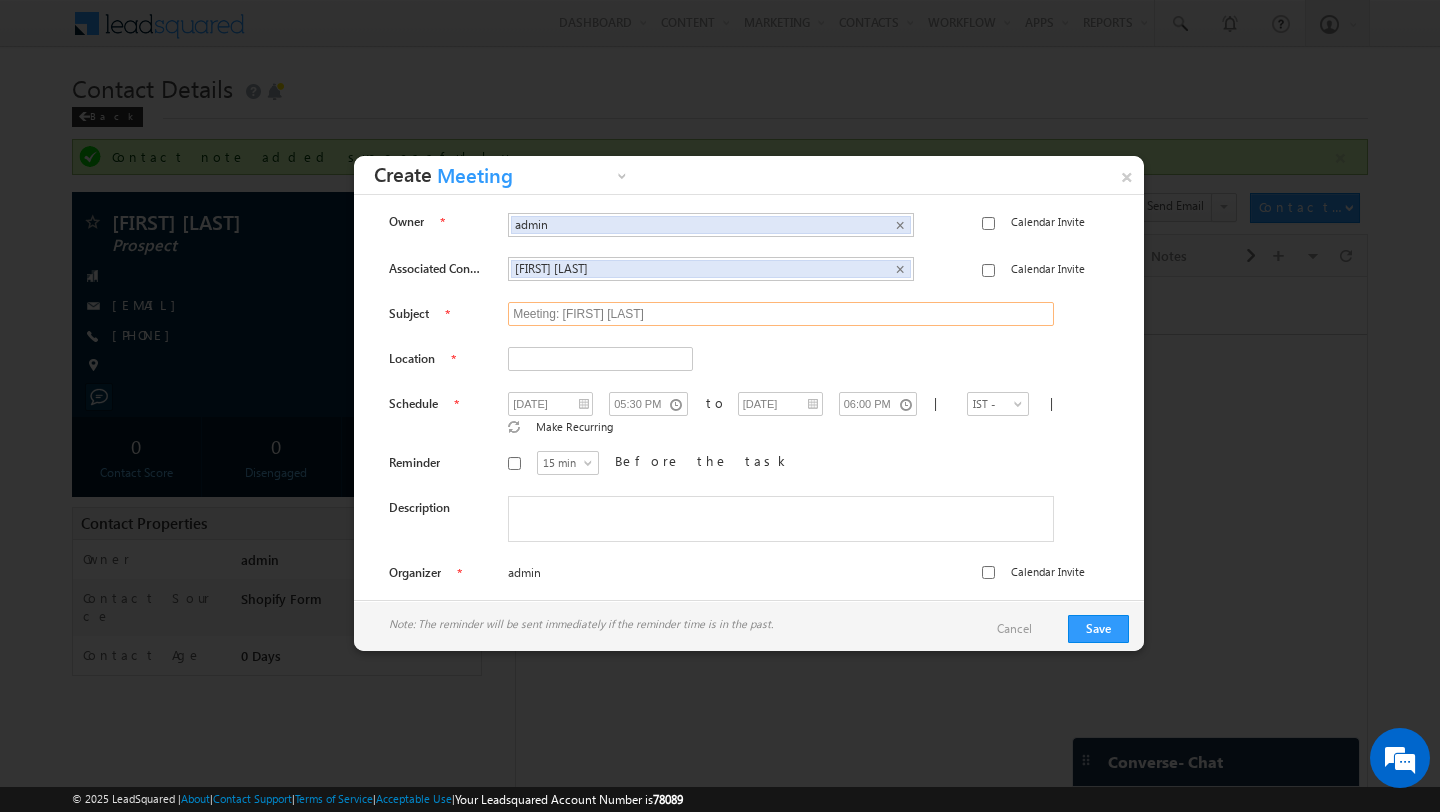 click on "Meeting: Swapnil Bagad" at bounding box center (781, 314) 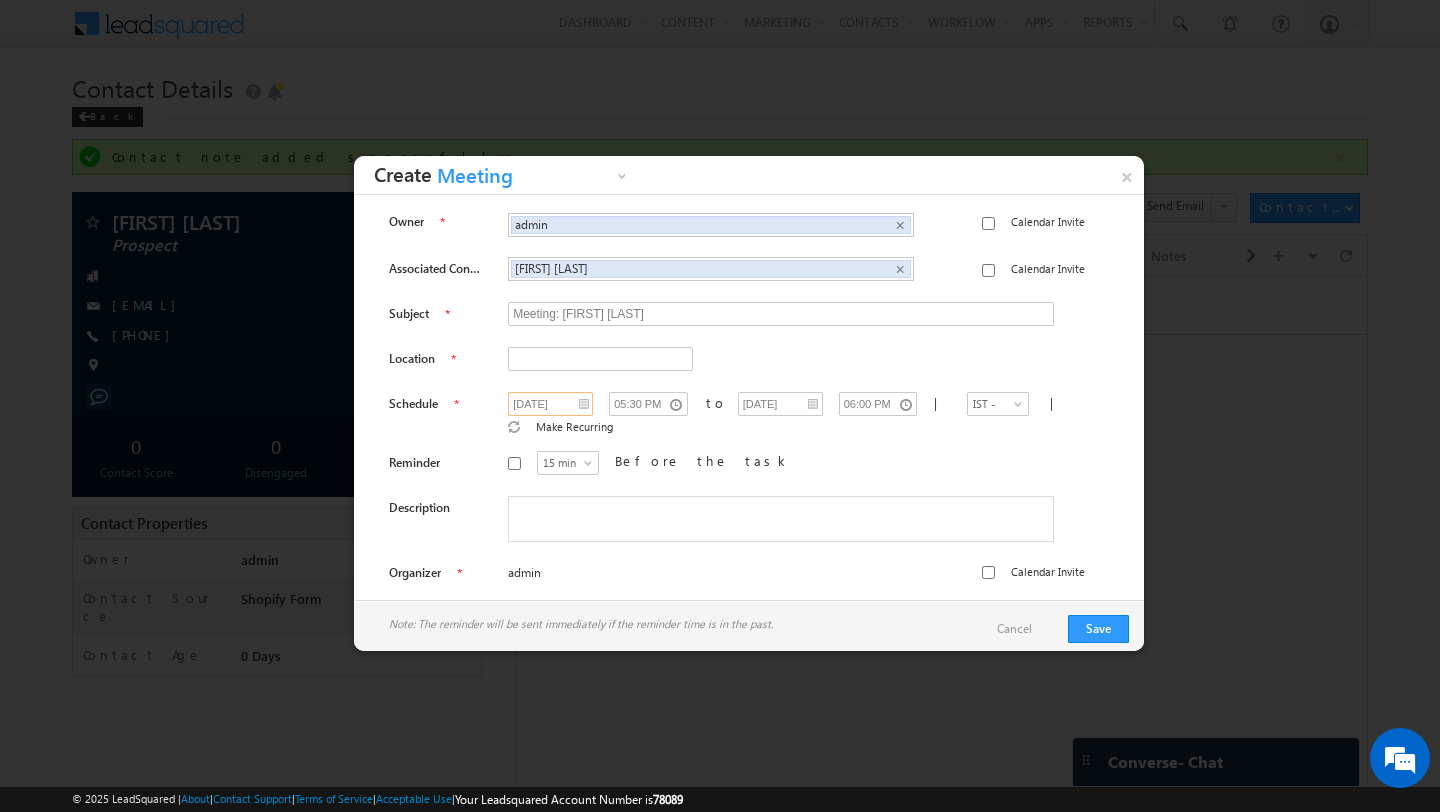 click on "14/07/2025" at bounding box center [550, 404] 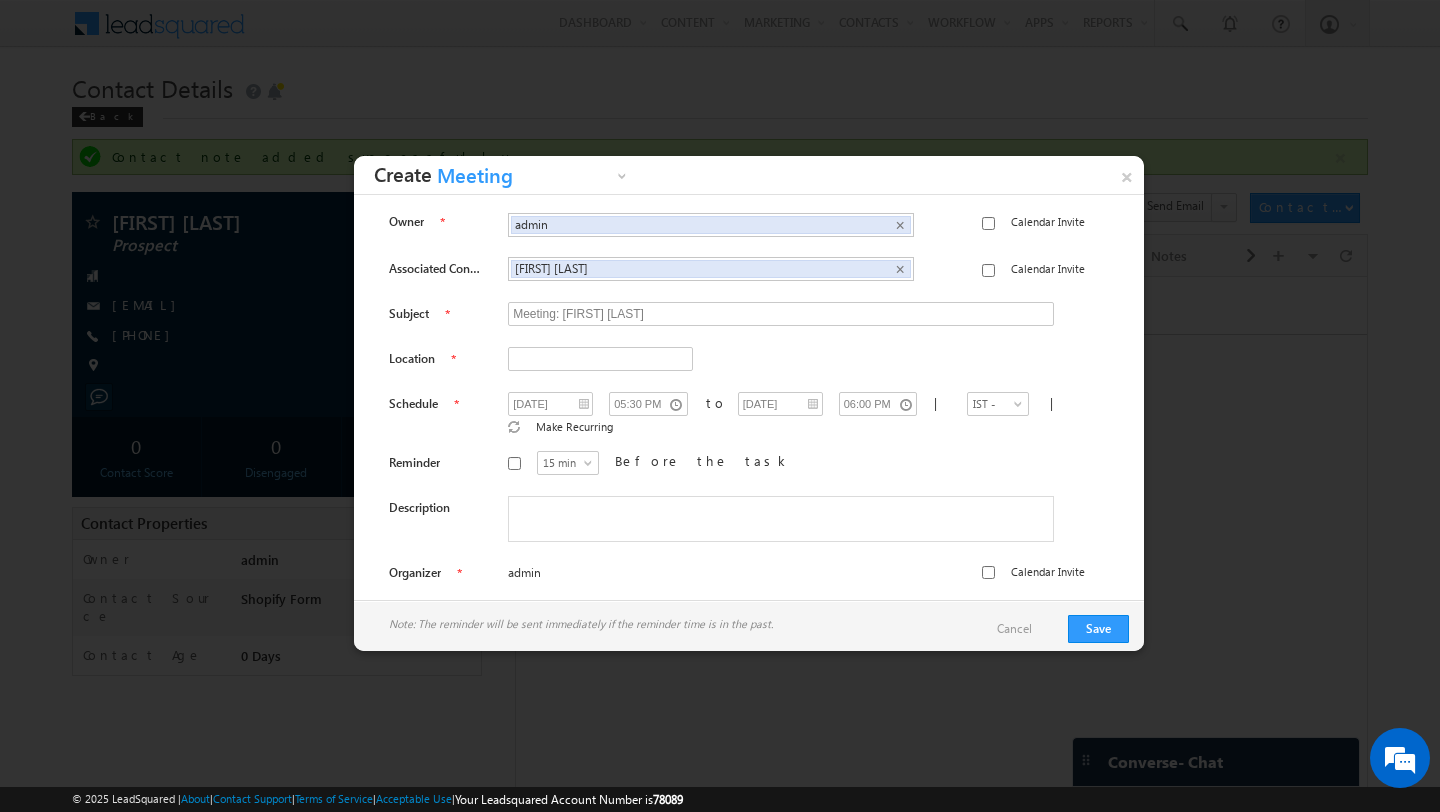 click on "15 min
30 min
45 min
1 hr
15 min
Before the task" at bounding box center (796, 466) 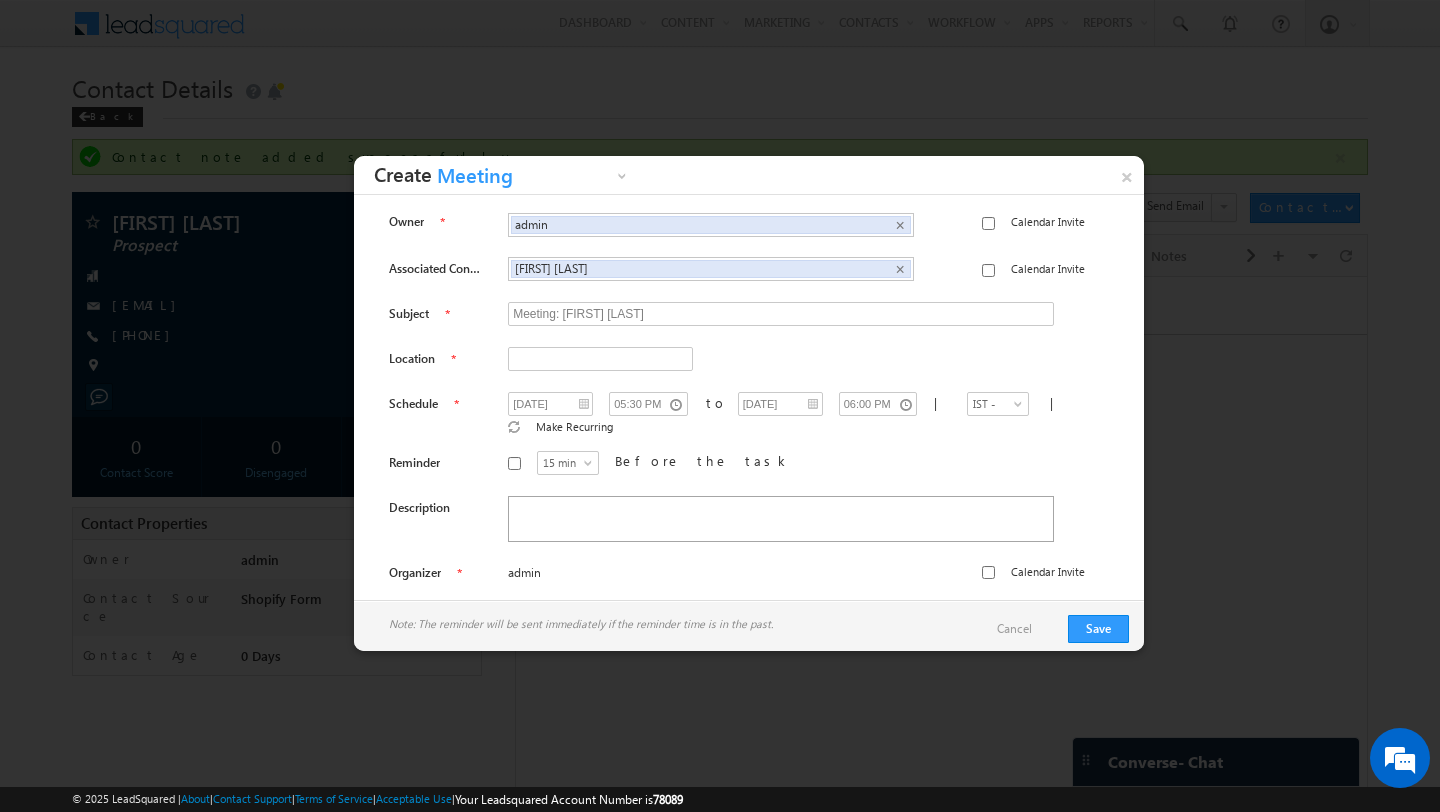 scroll, scrollTop: 7, scrollLeft: 0, axis: vertical 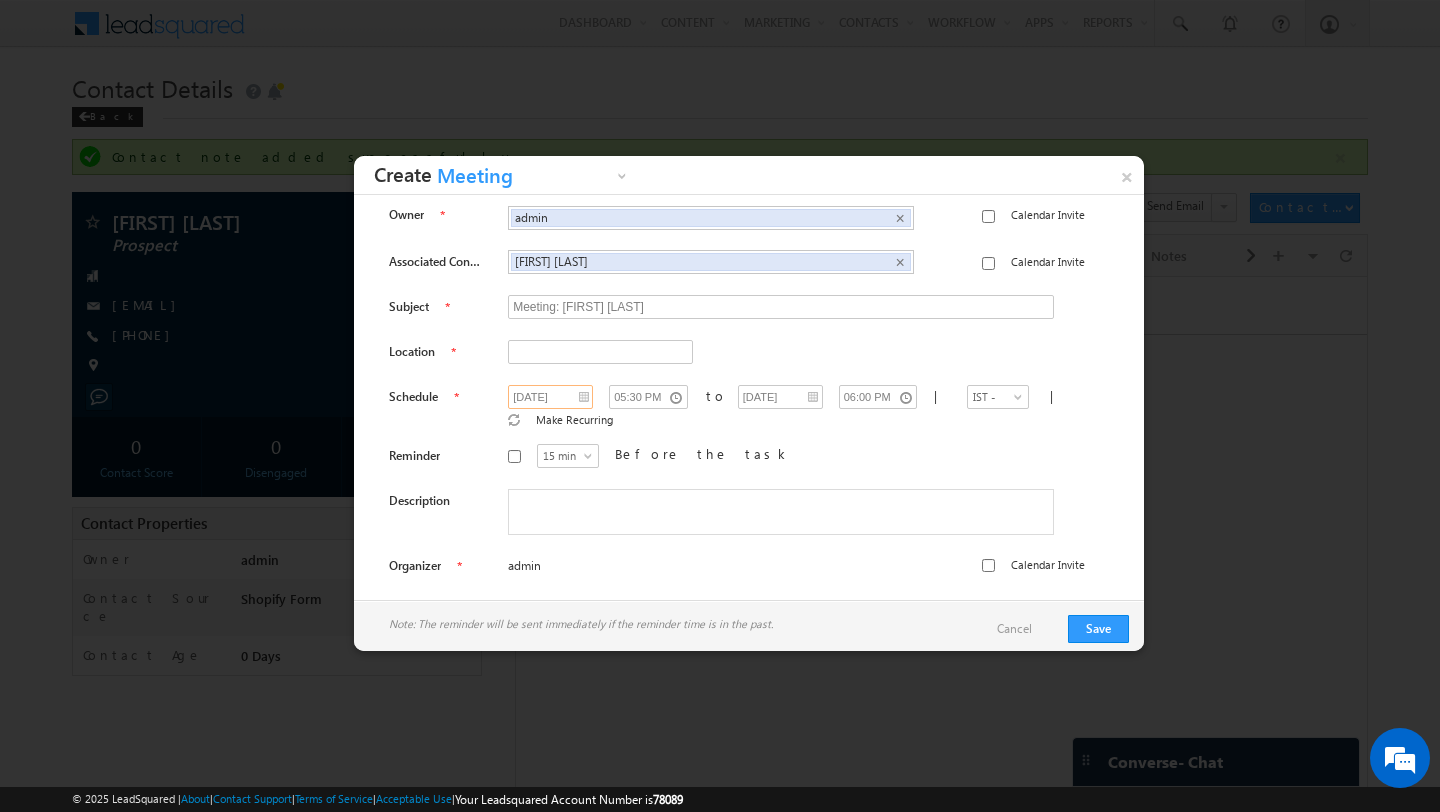 click on "[DATE]" at bounding box center [550, 397] 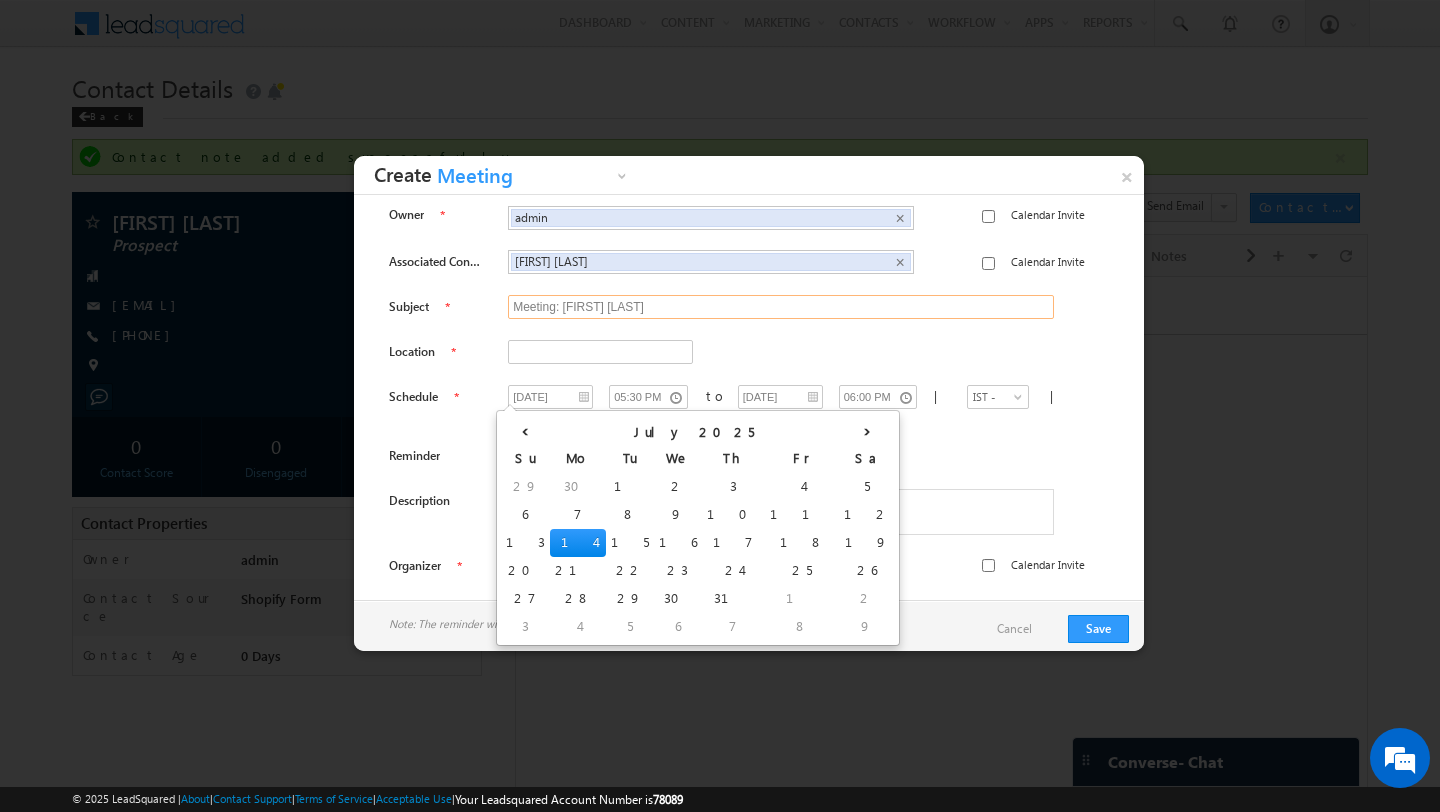 click on "Meeting: Swapnil Bagad" at bounding box center [781, 307] 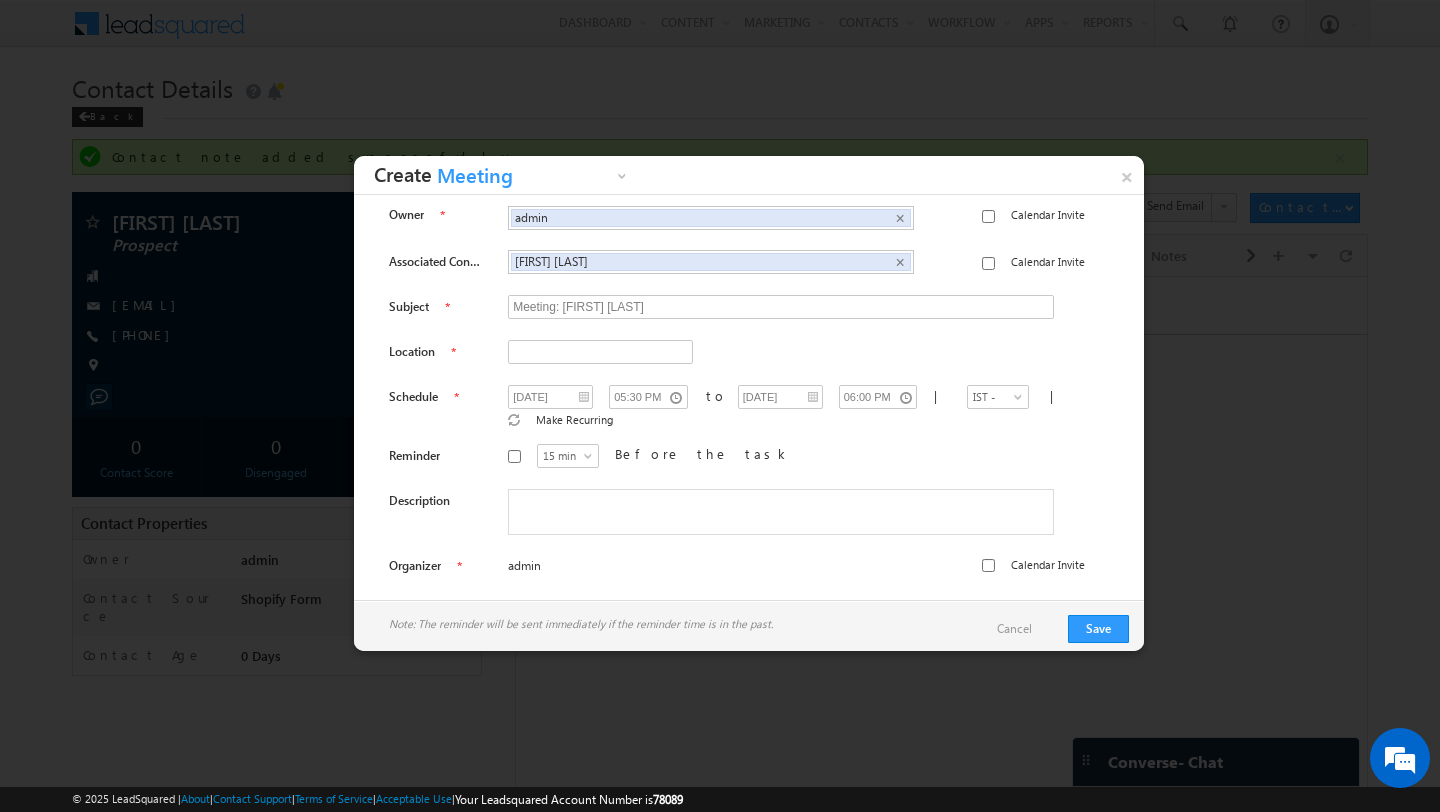 click on "Meeting" at bounding box center (522, 180) 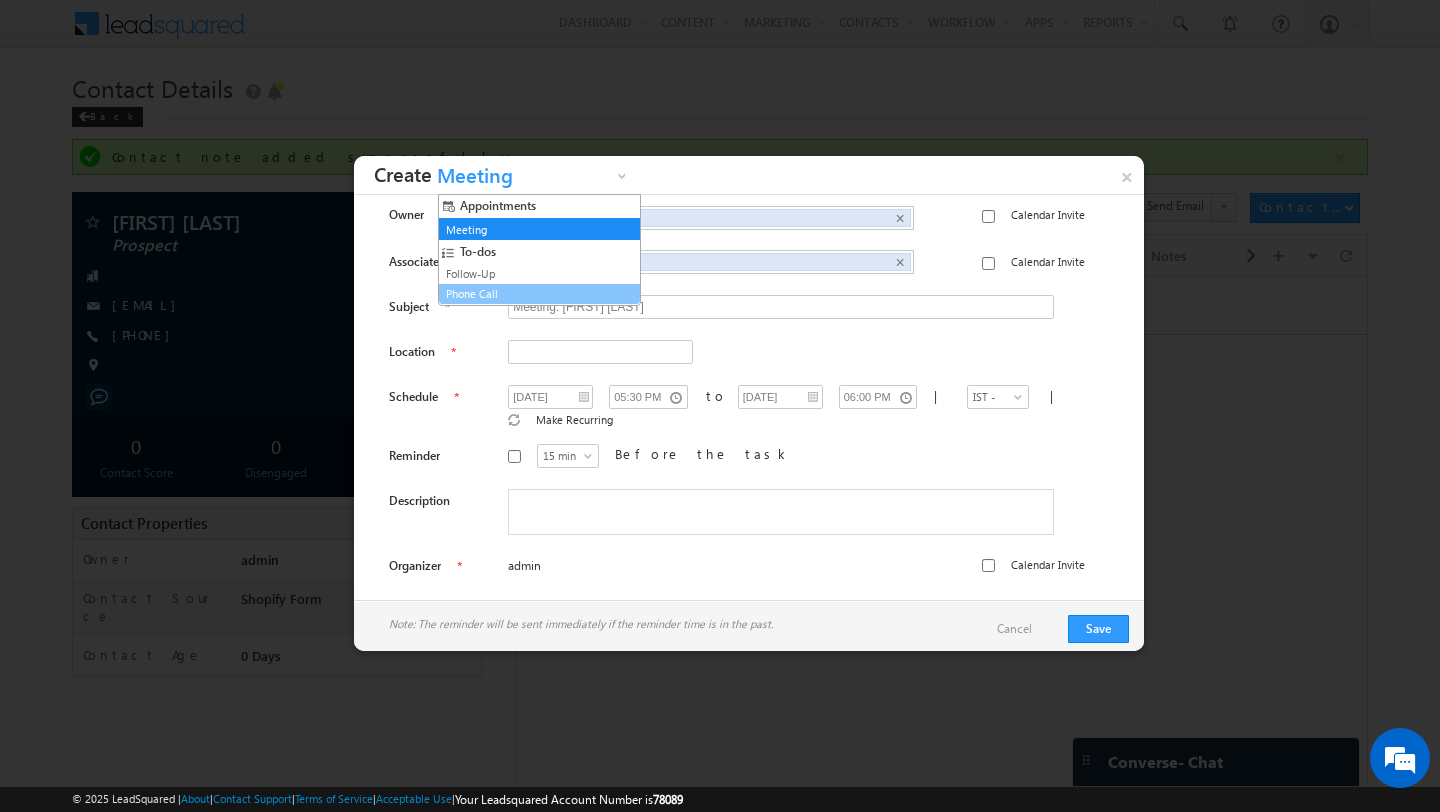 click on "Phone Call" at bounding box center (531, 294) 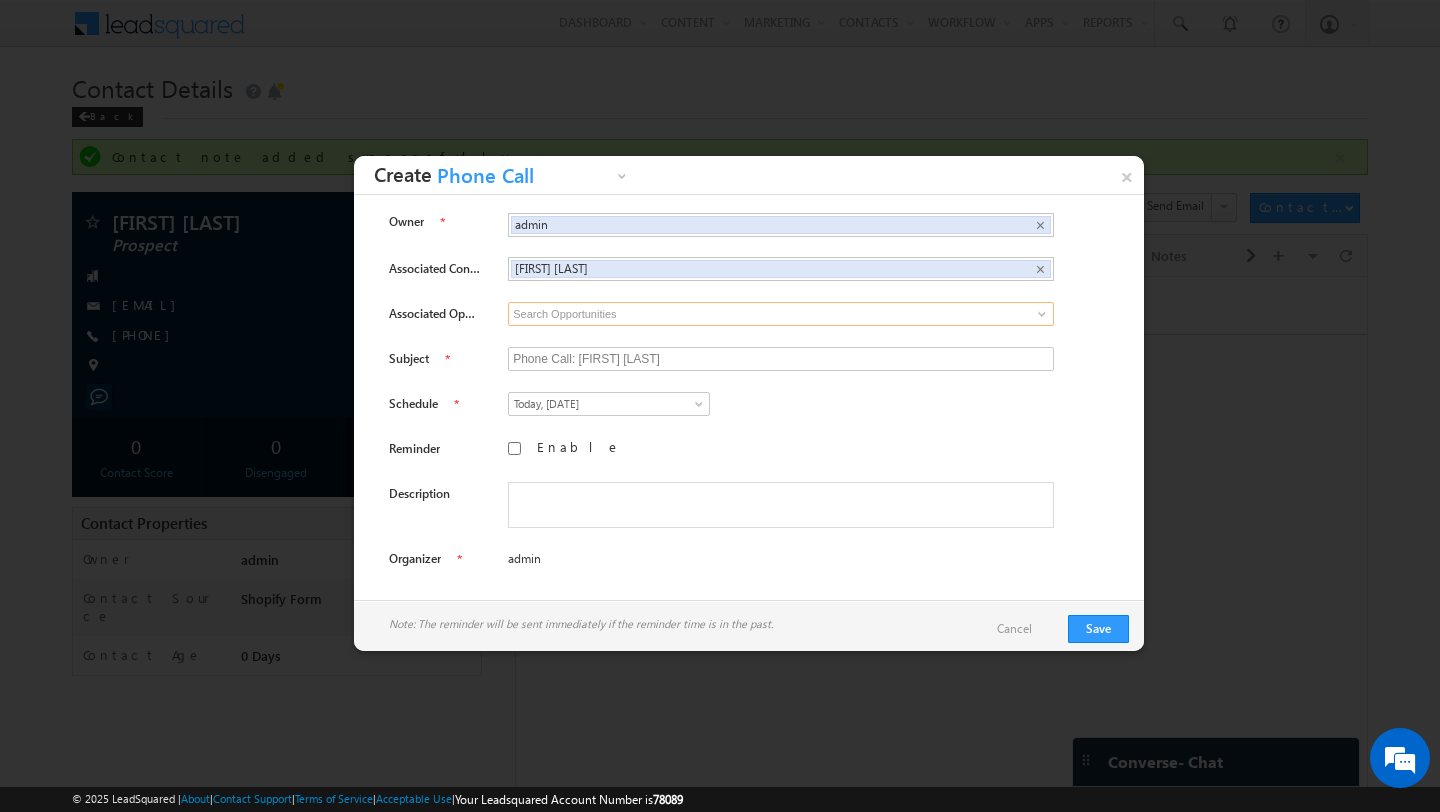 click at bounding box center [781, 314] 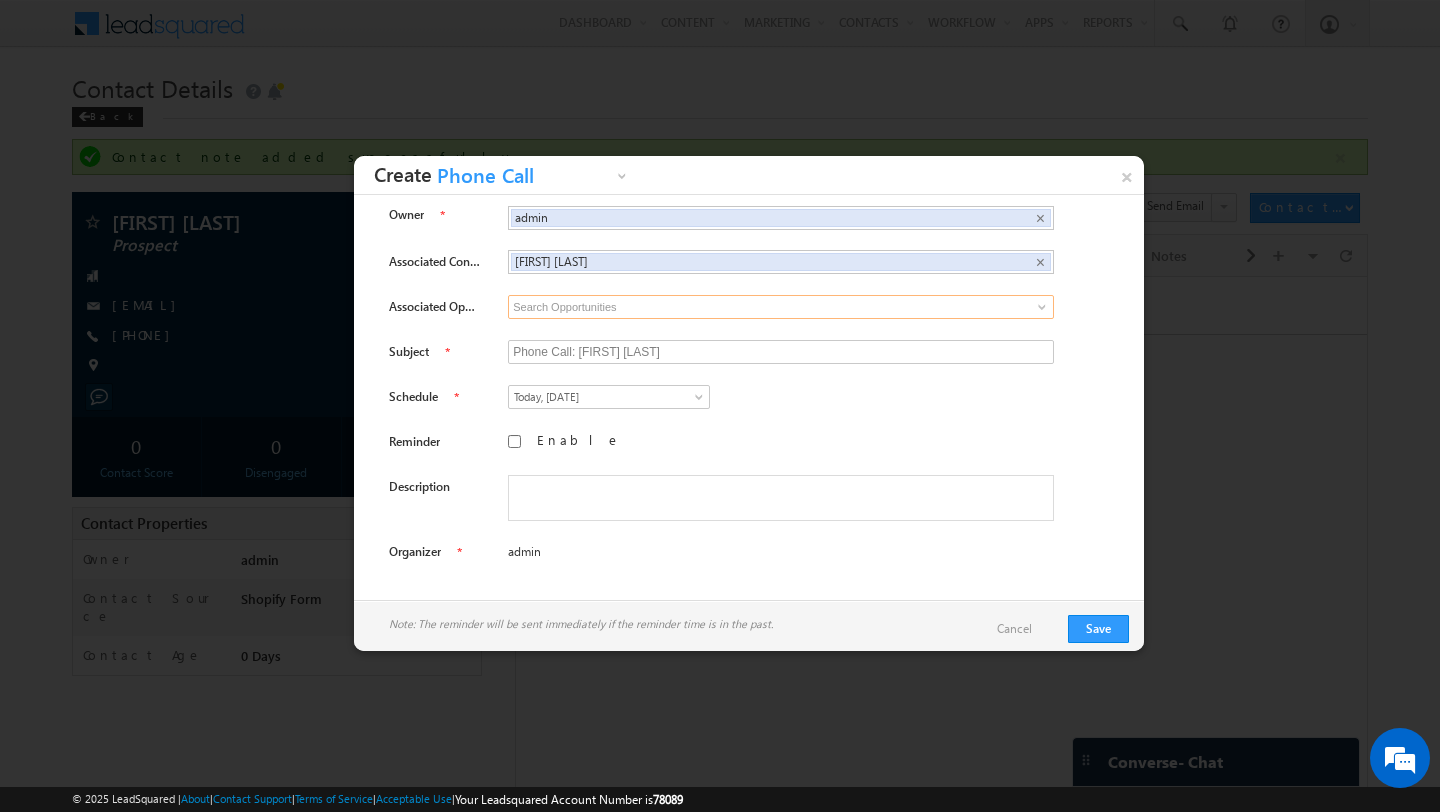 click at bounding box center [781, 307] 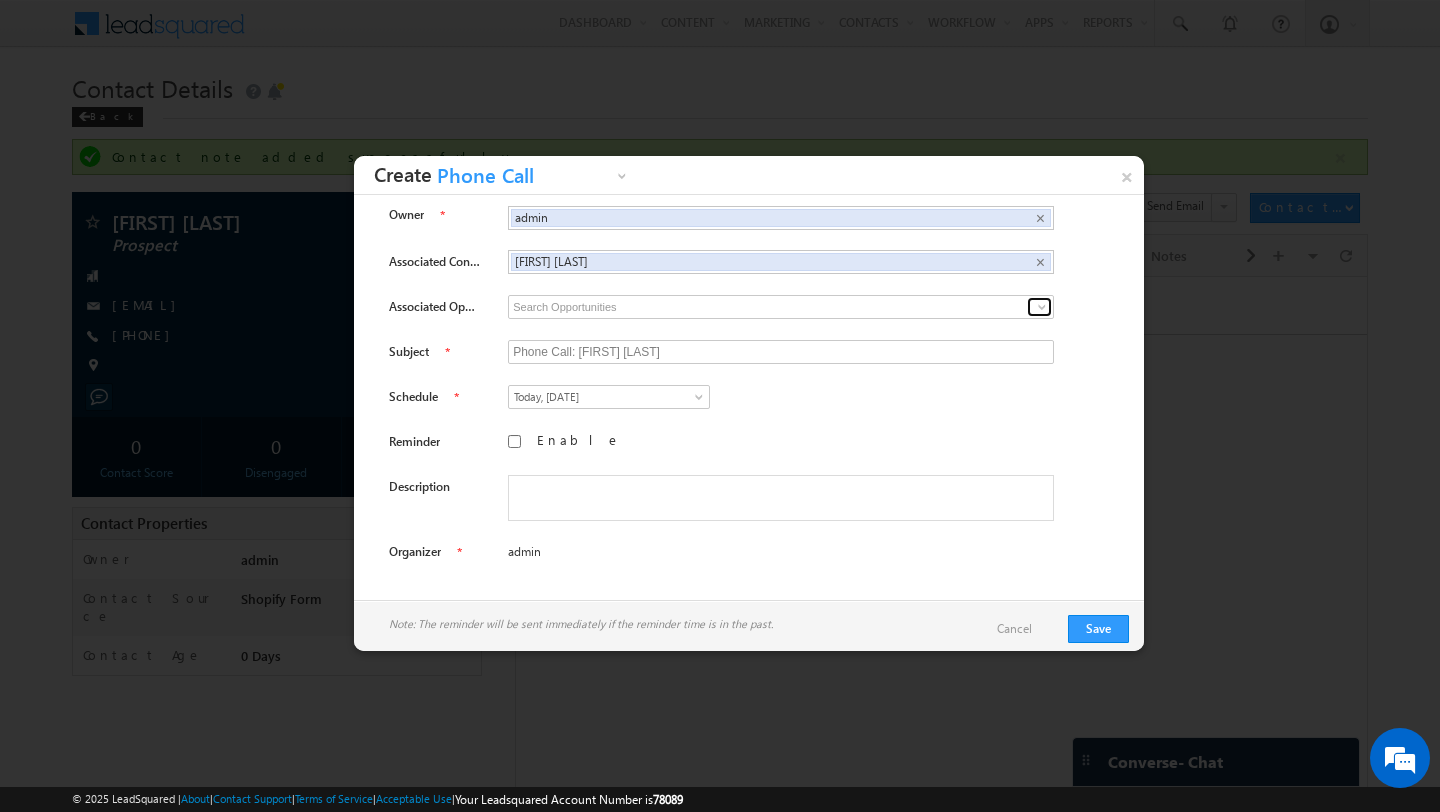 click at bounding box center (1042, 307) 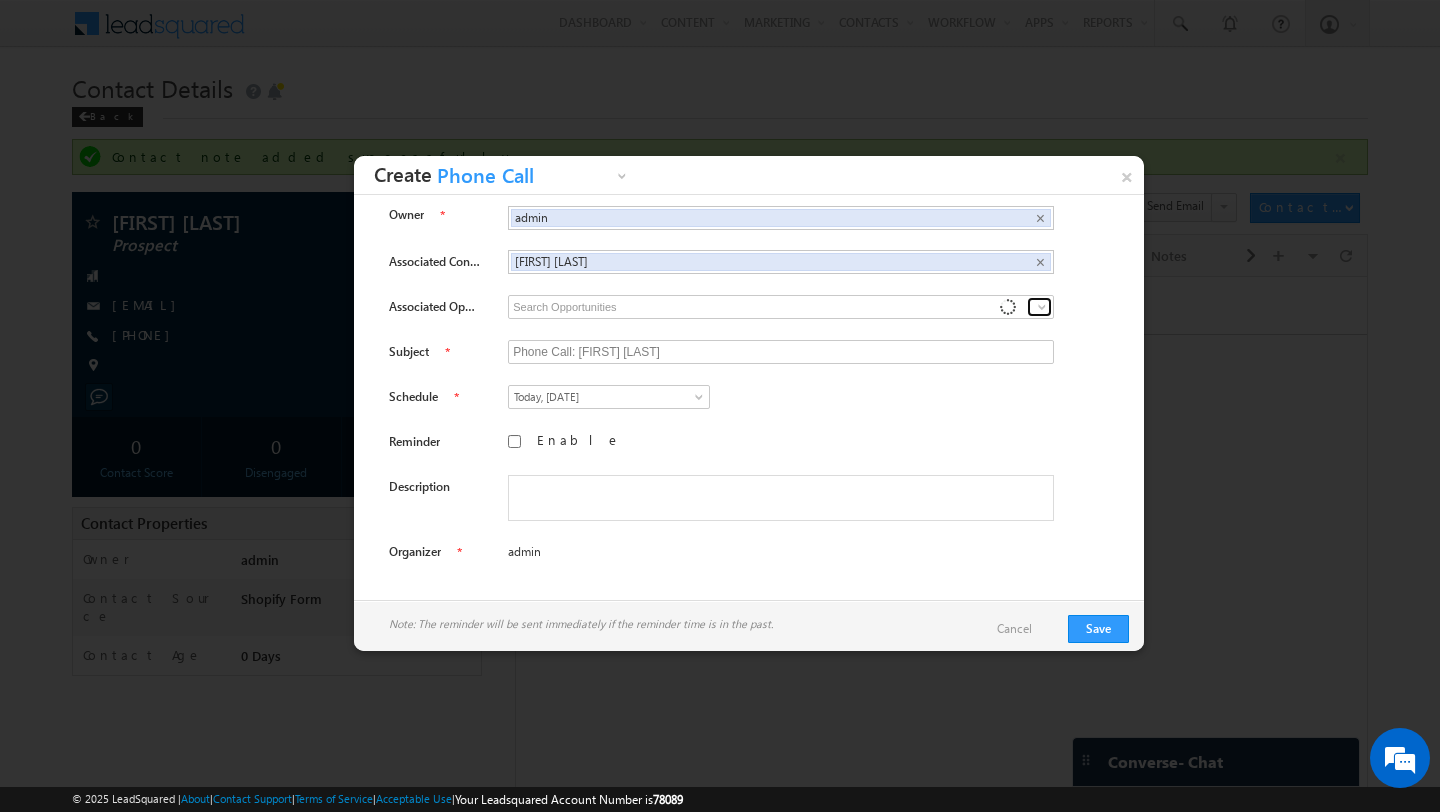 click at bounding box center [1042, 307] 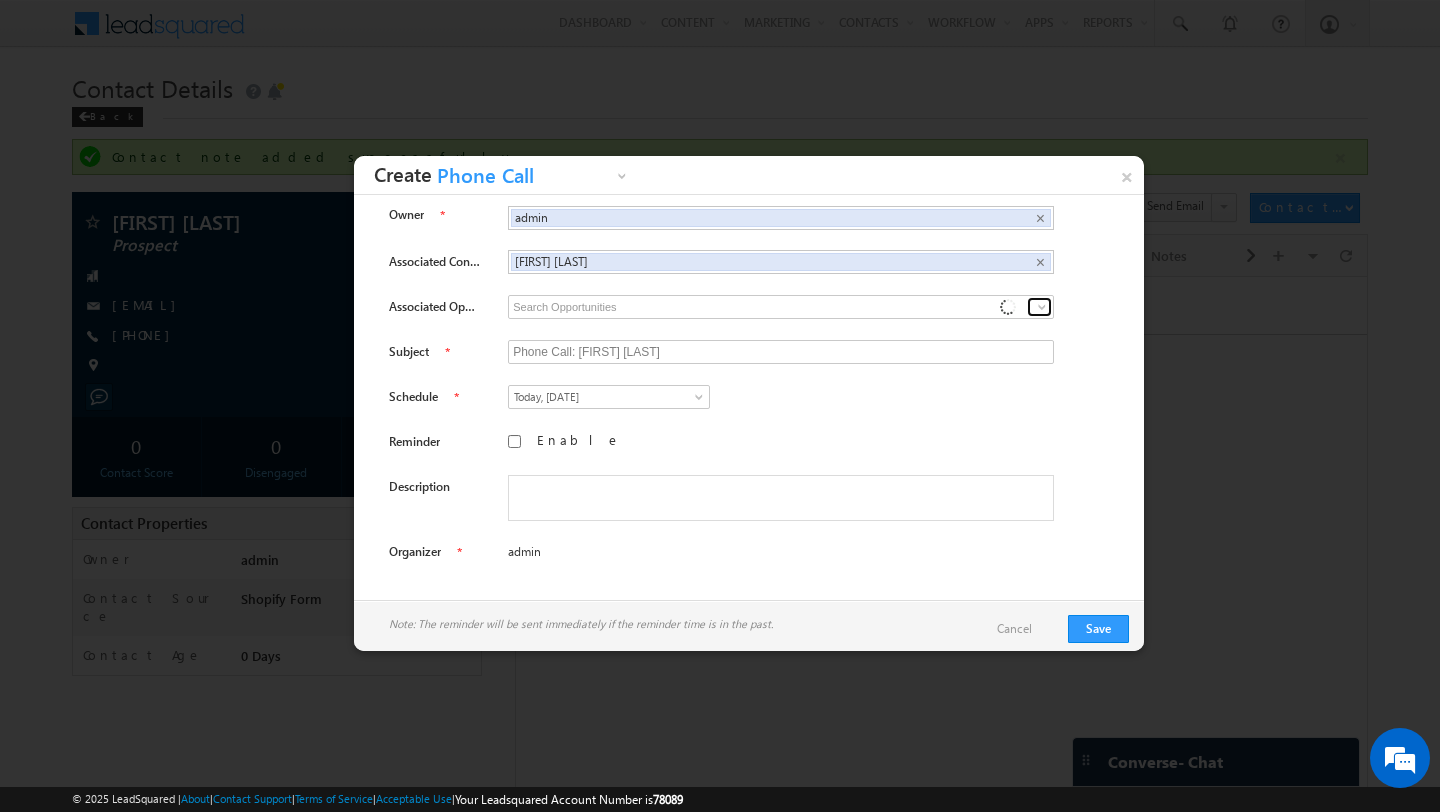 click at bounding box center (1042, 307) 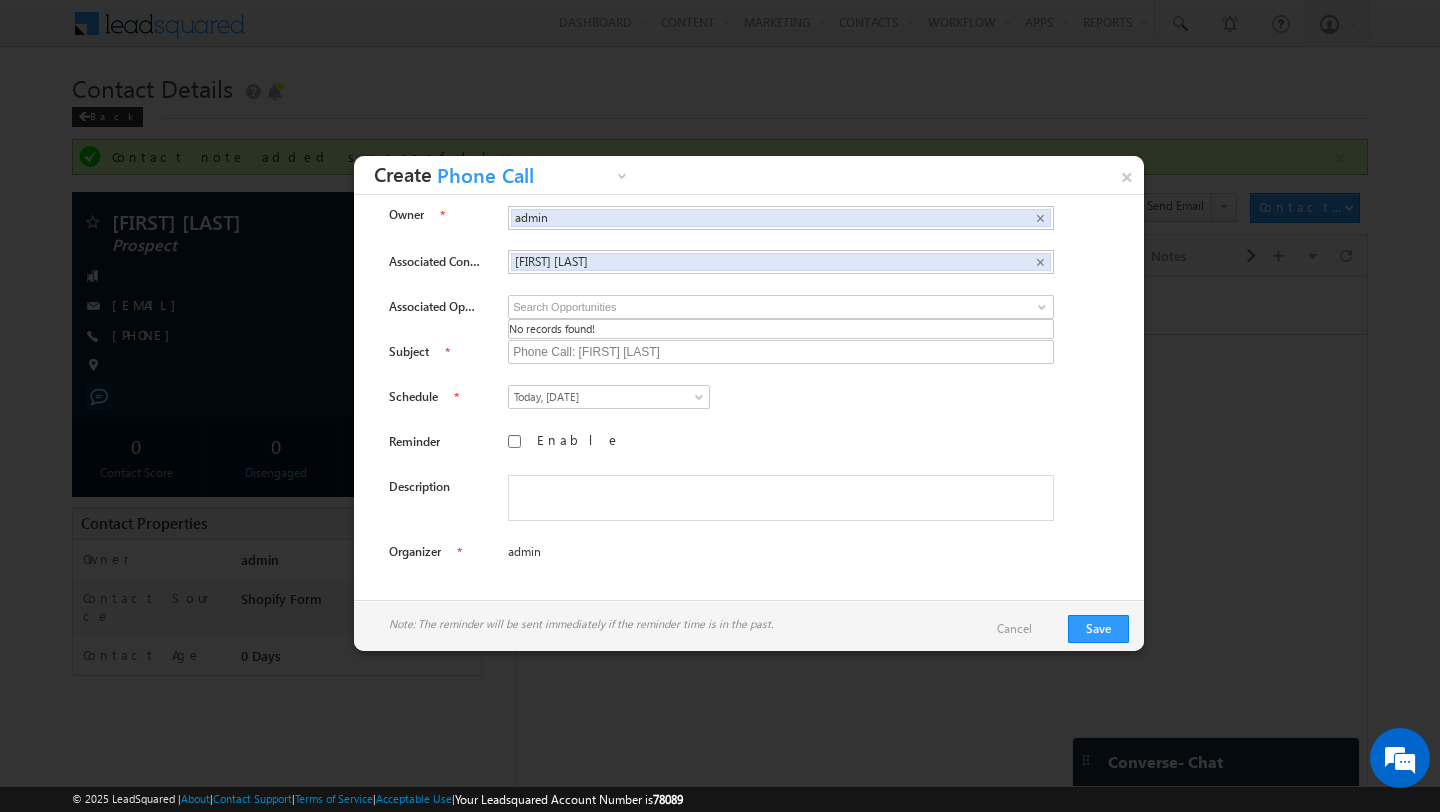 click on "Owner
admin admin ×
Associated Contact
Swapnil Bagad Swapnil Bagad ×
Subject to" at bounding box center [749, 386] 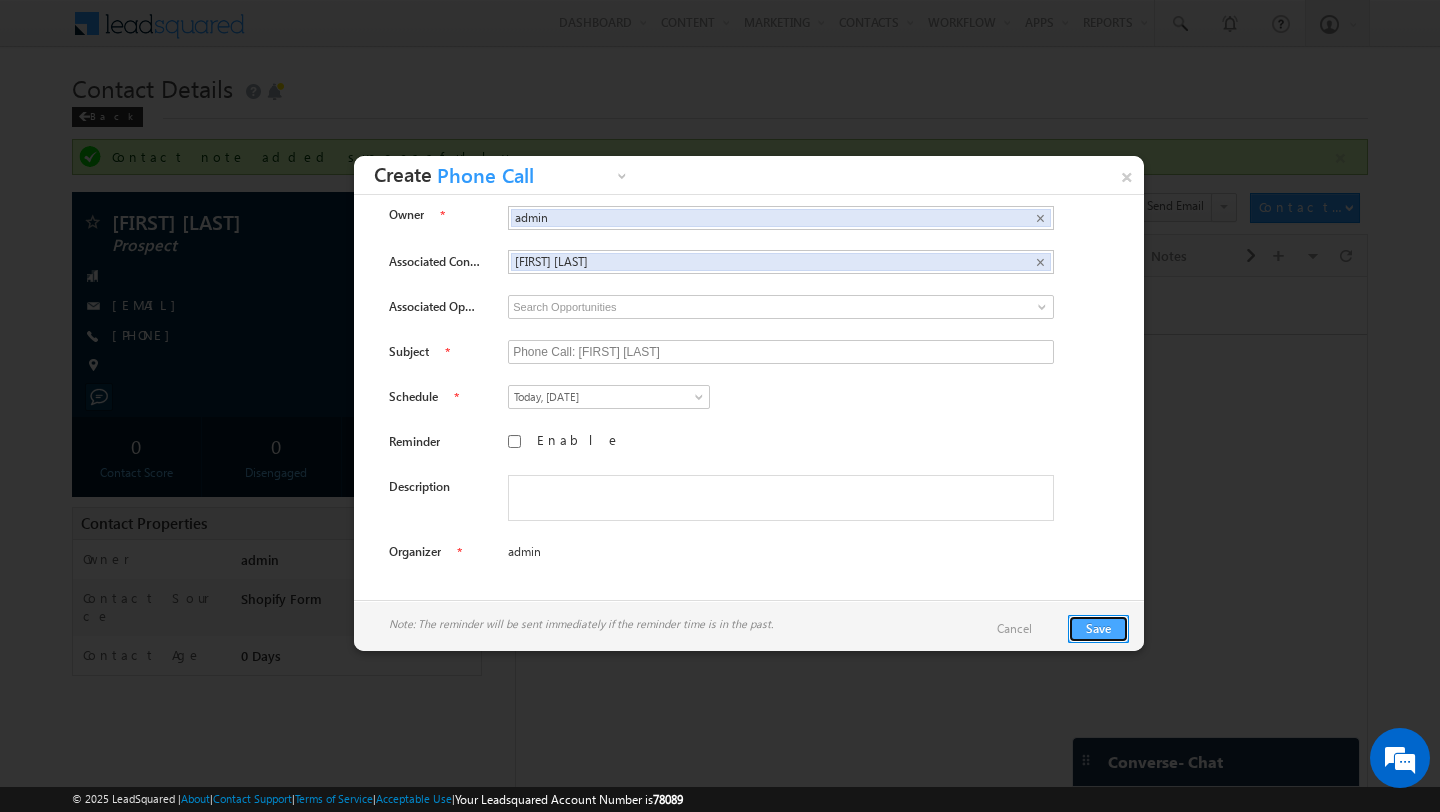 click on "Save" at bounding box center (1098, 629) 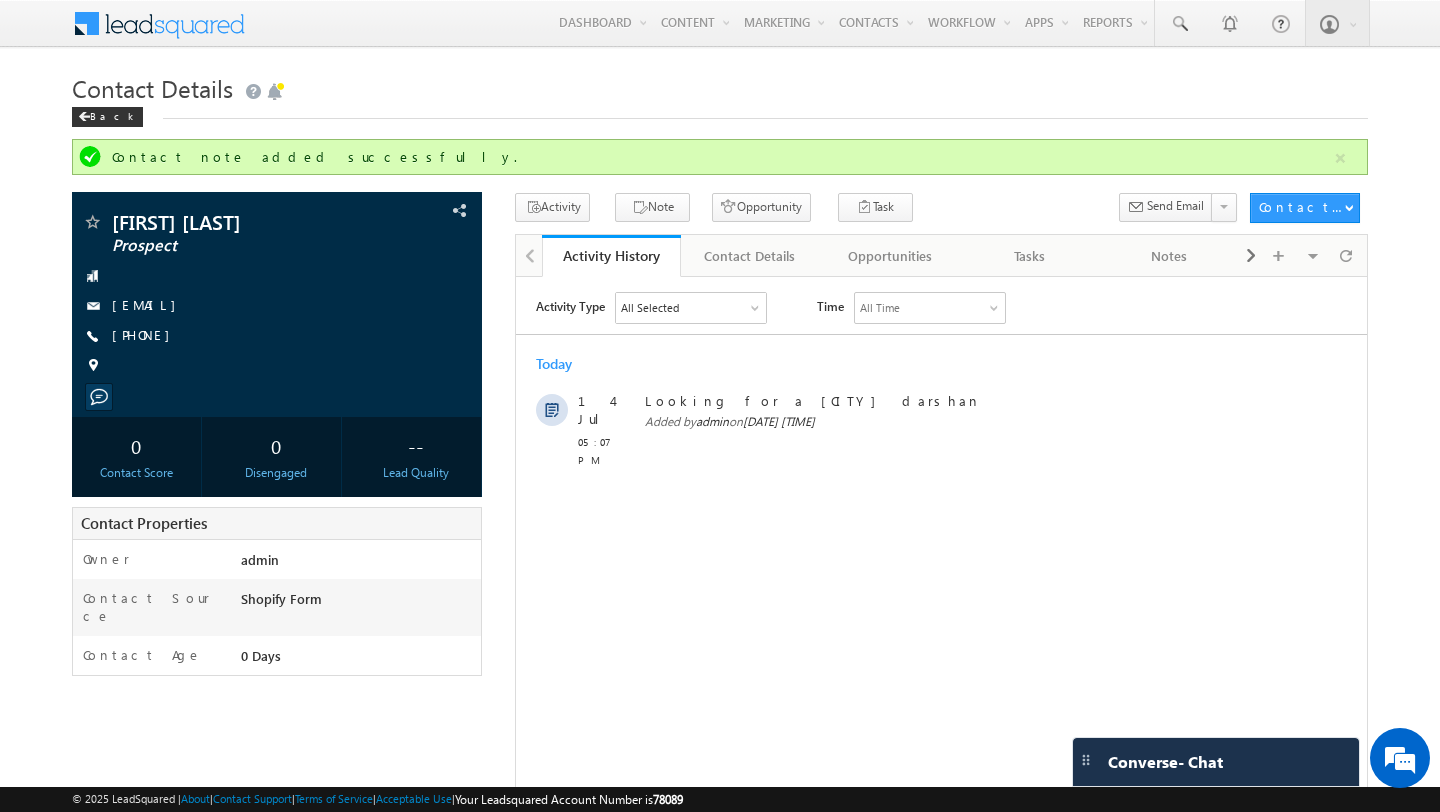 click on "Activity
Note
Opportunity
Task
Meeting     Follow-Up     Phone Call" at bounding box center (941, 213) 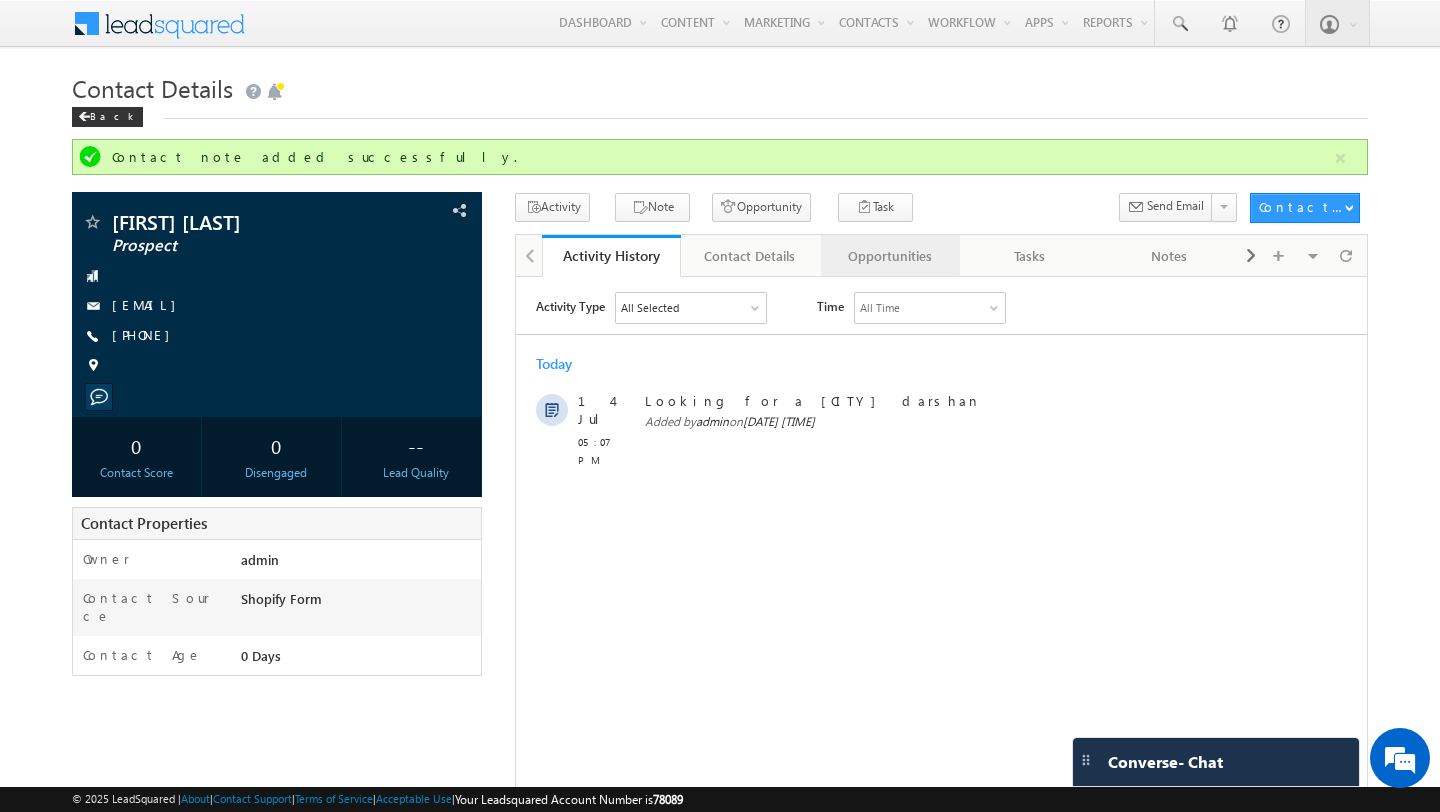 click on "Opportunities" at bounding box center [890, 256] 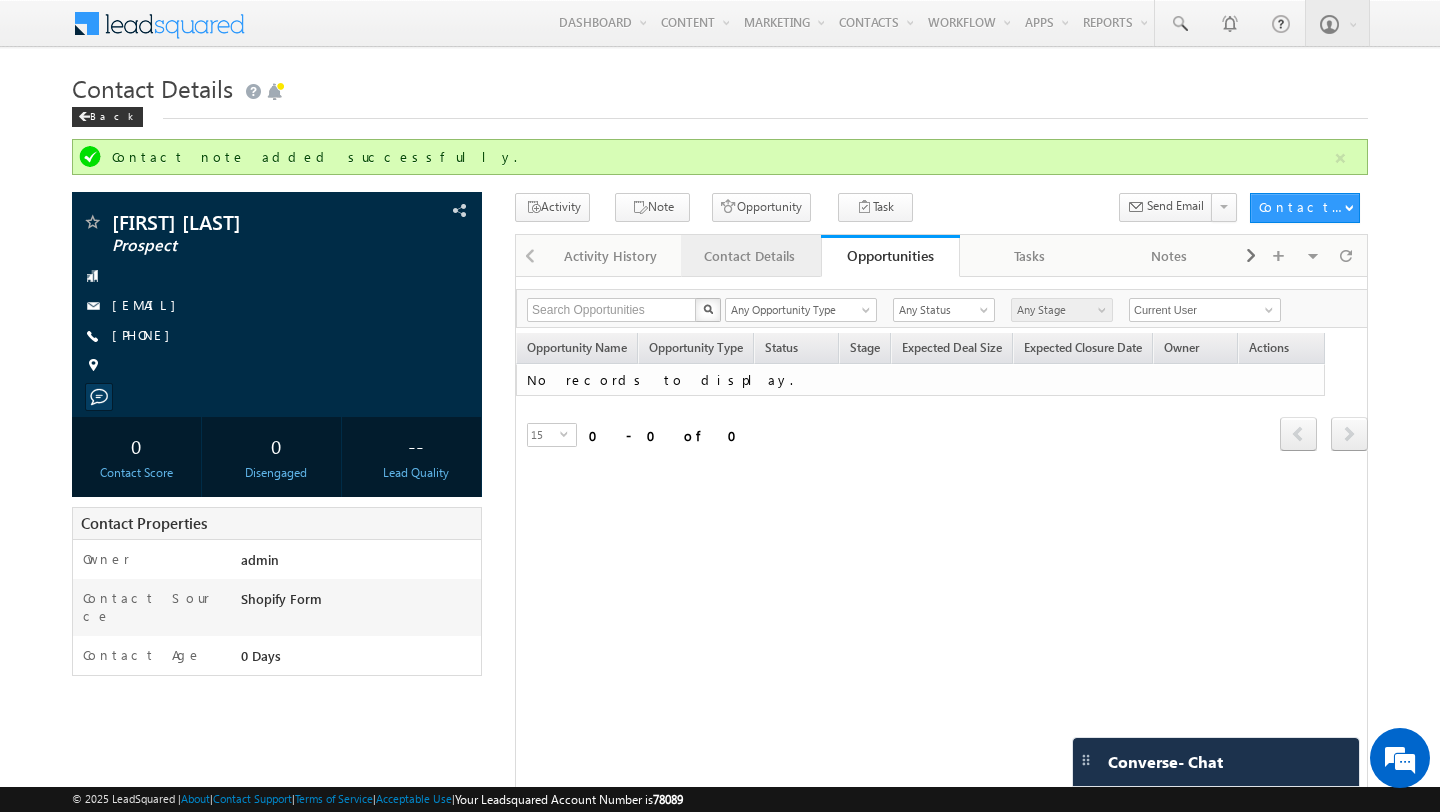 click on "Contact Details" at bounding box center [751, 256] 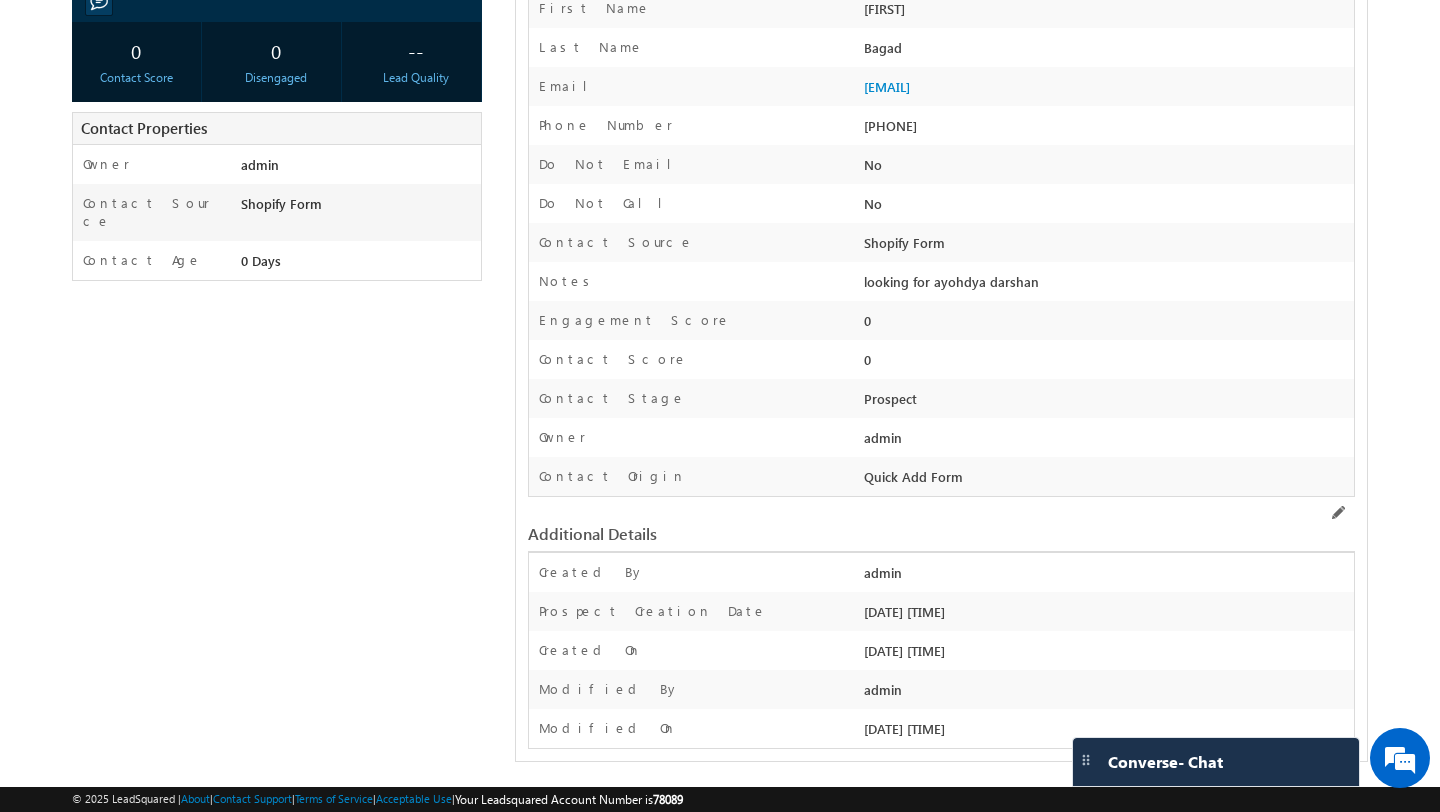 scroll, scrollTop: 0, scrollLeft: 0, axis: both 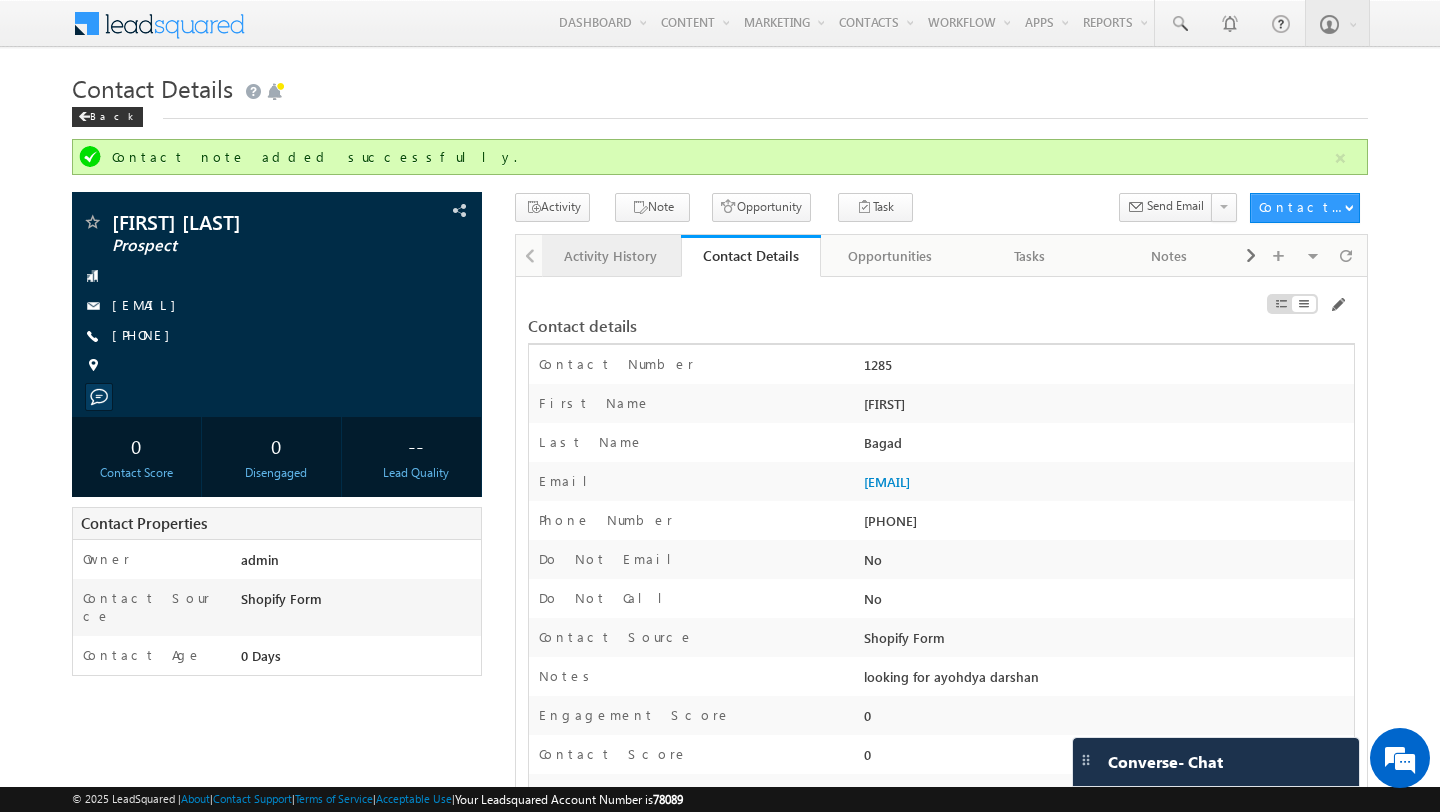 click on "Activity History" at bounding box center (611, 256) 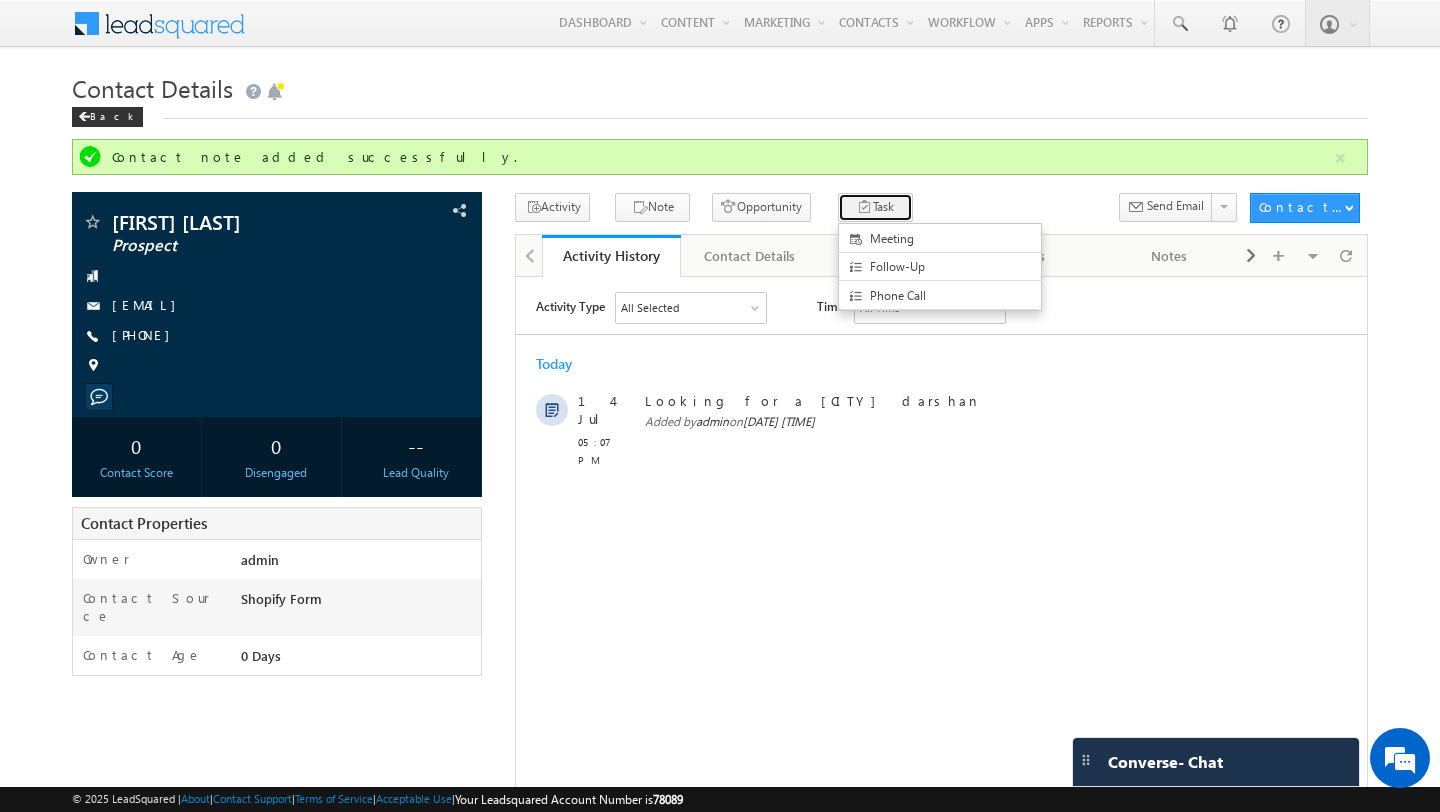 click on "Task" at bounding box center (875, 207) 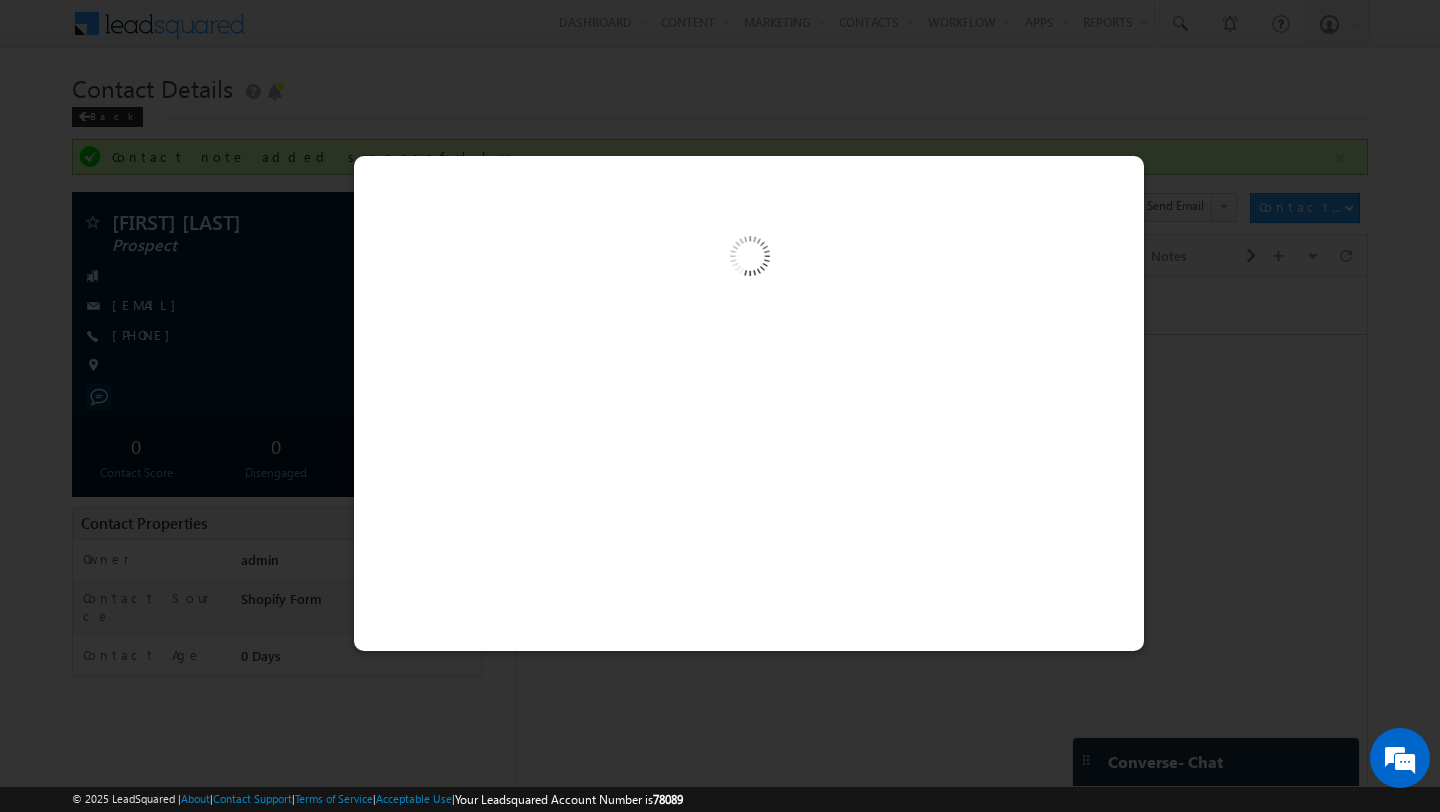 click at bounding box center (720, 406) 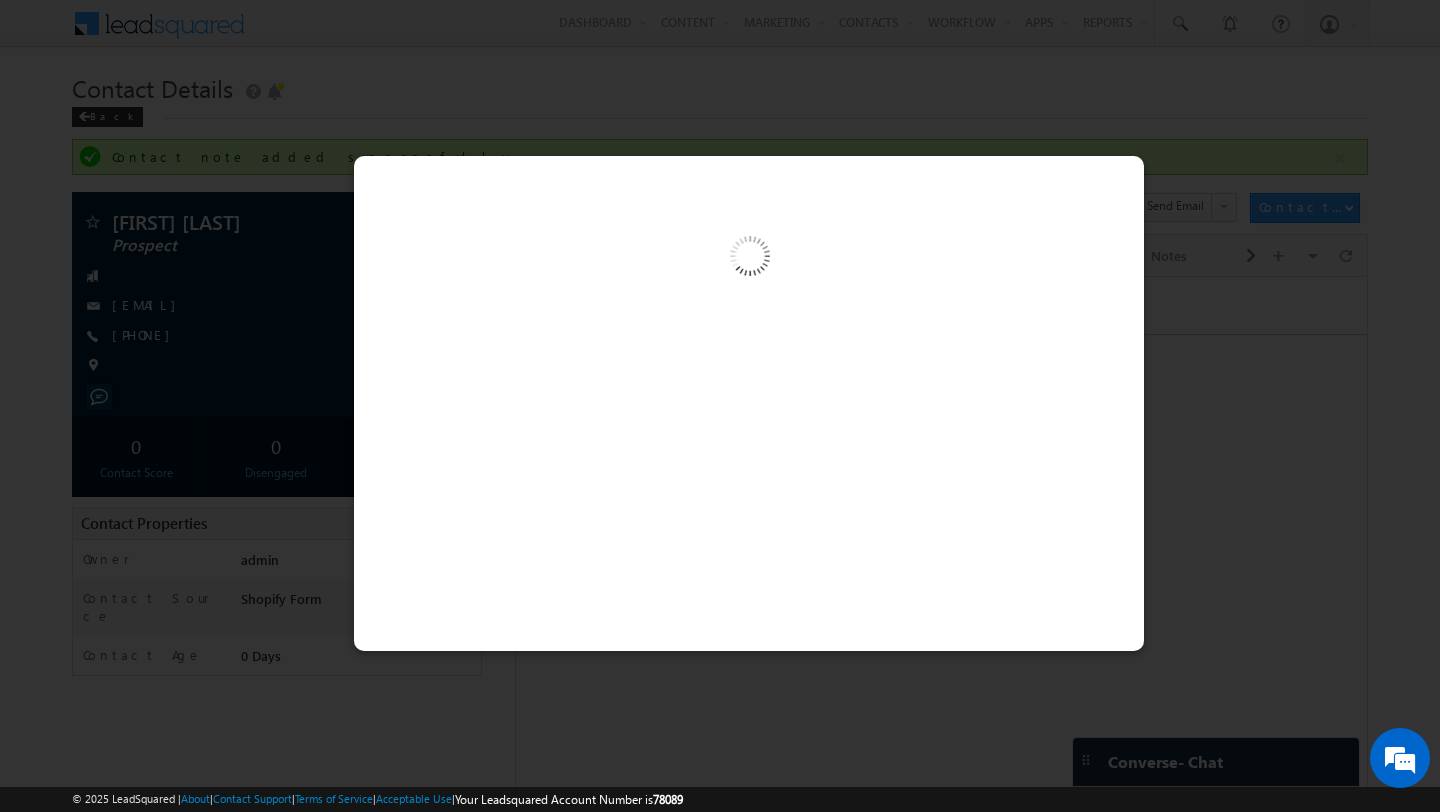 click at bounding box center (720, 406) 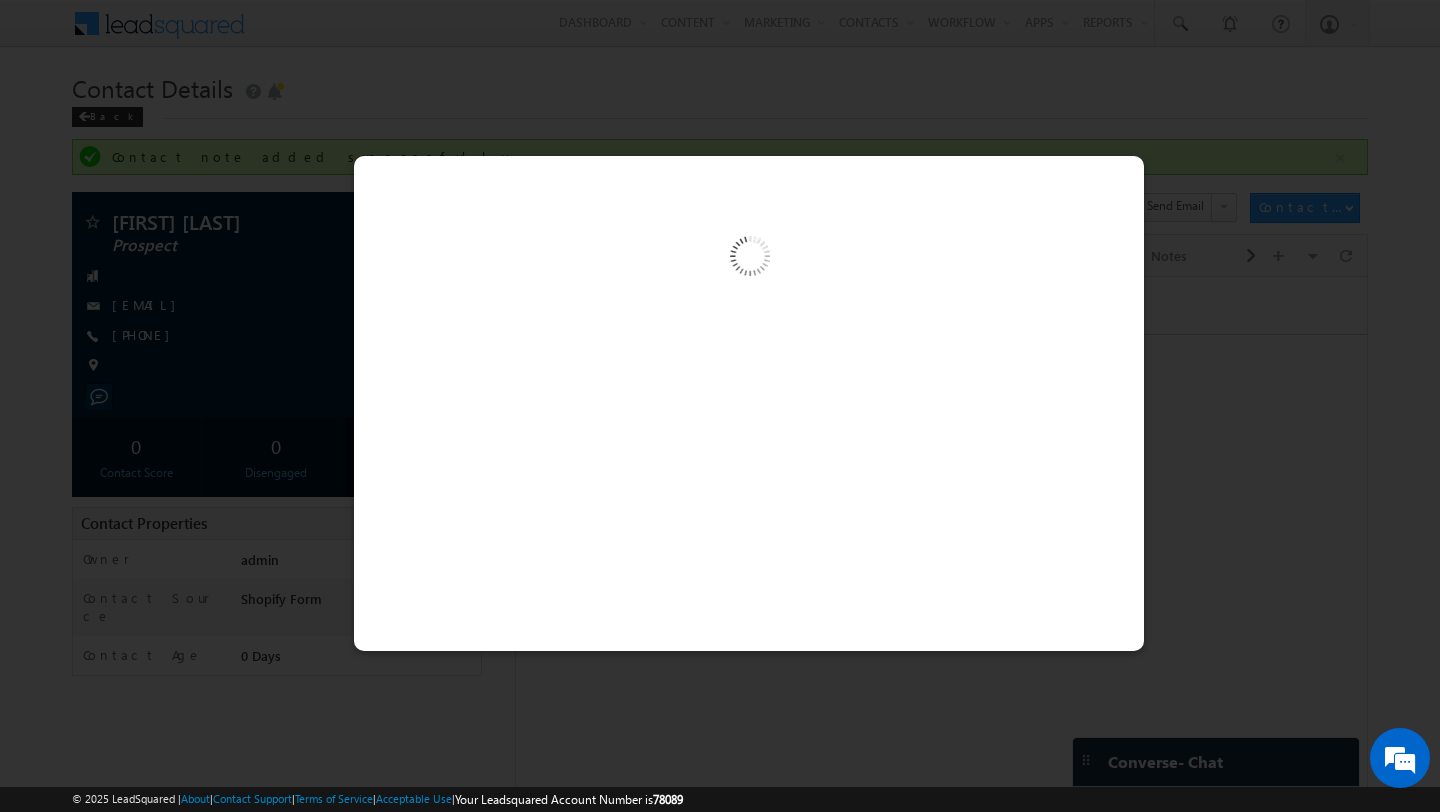 click at bounding box center (720, 406) 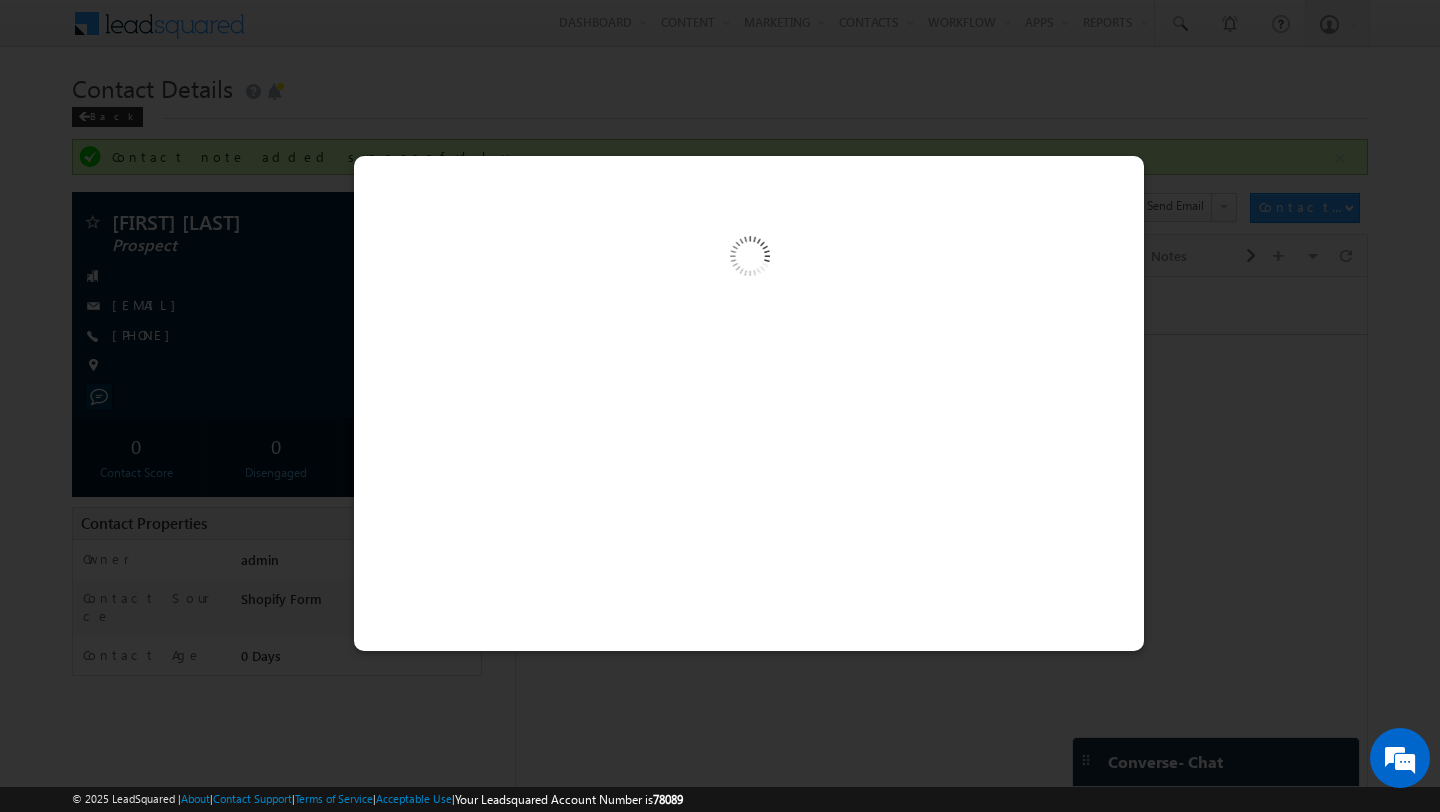 click at bounding box center (720, 406) 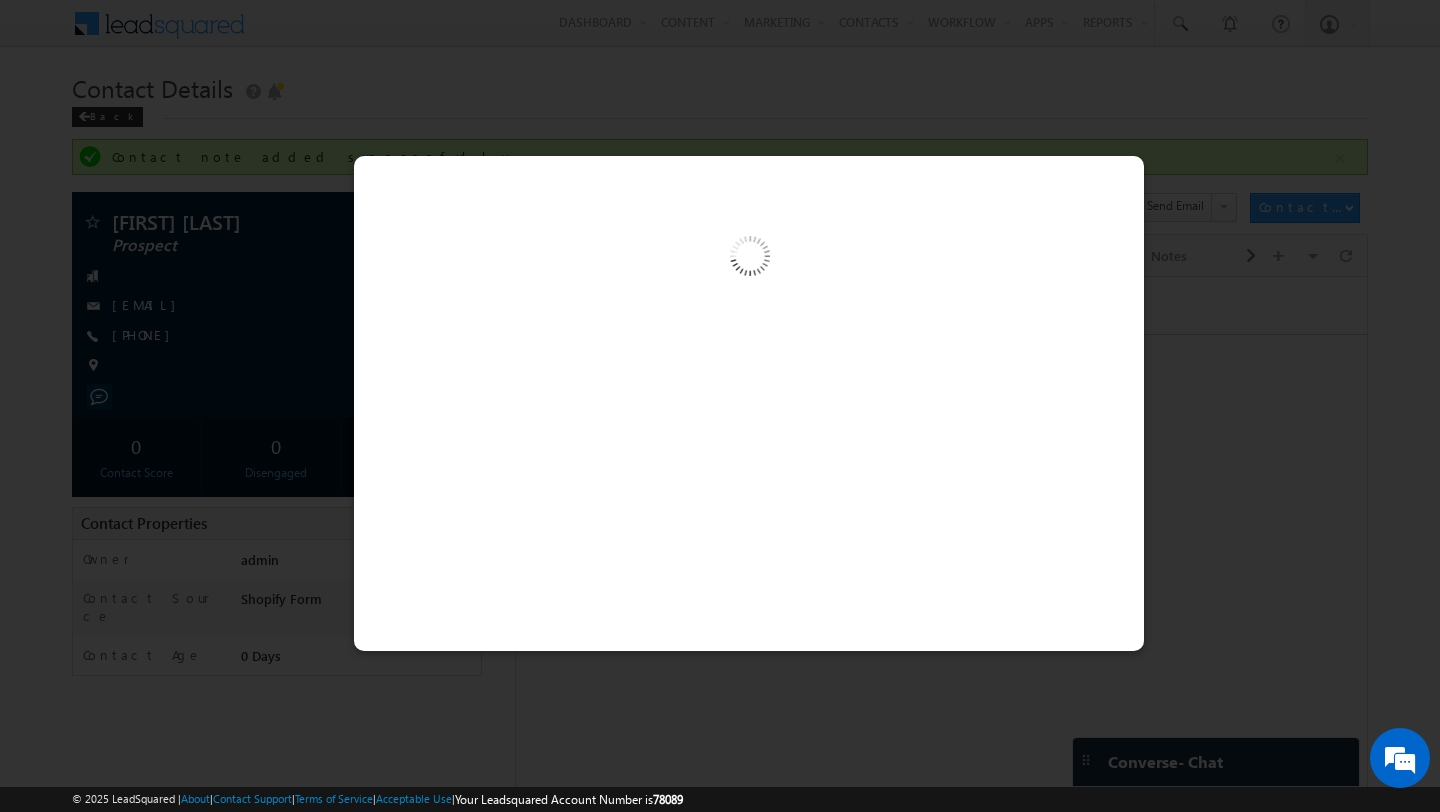 click at bounding box center [720, 406] 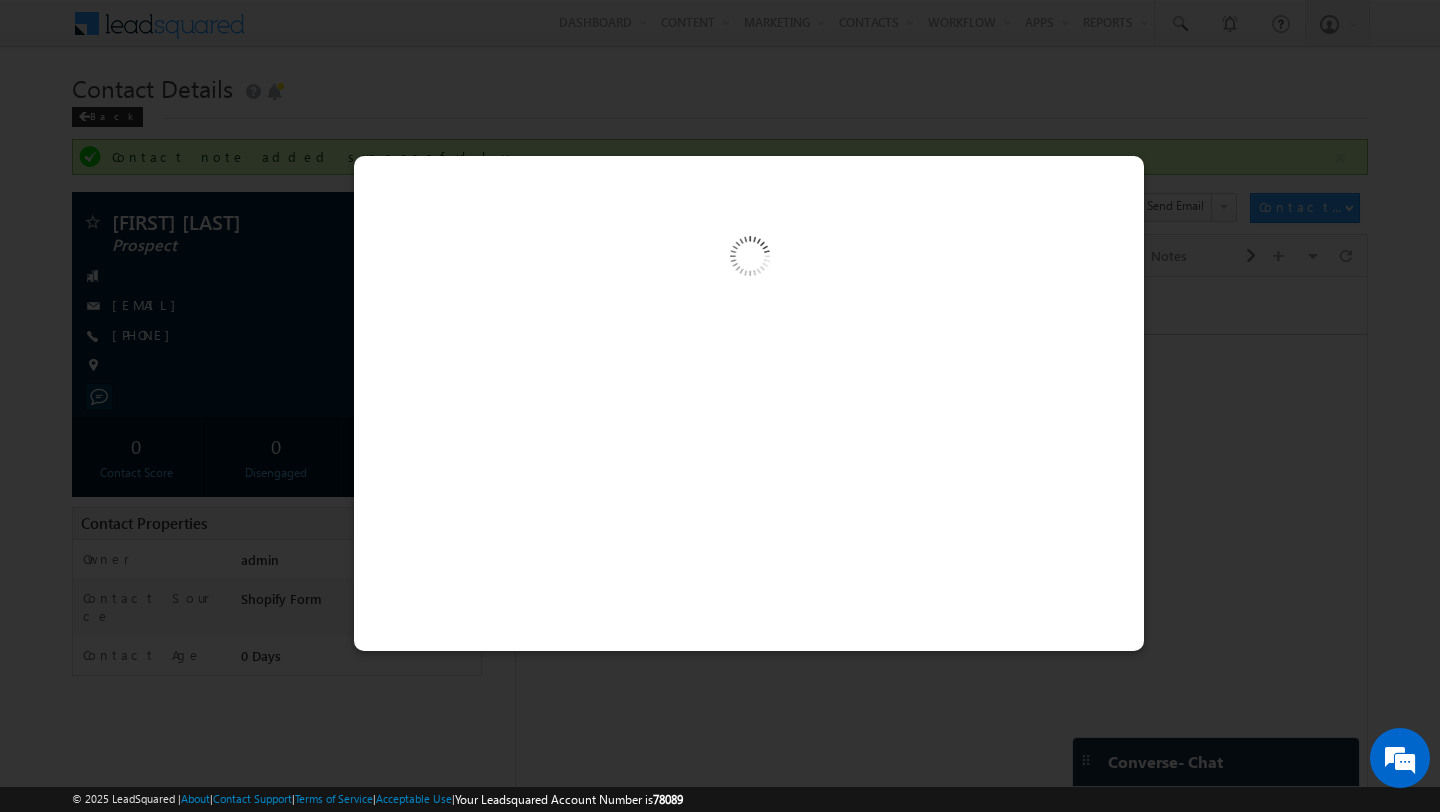 click at bounding box center [720, 406] 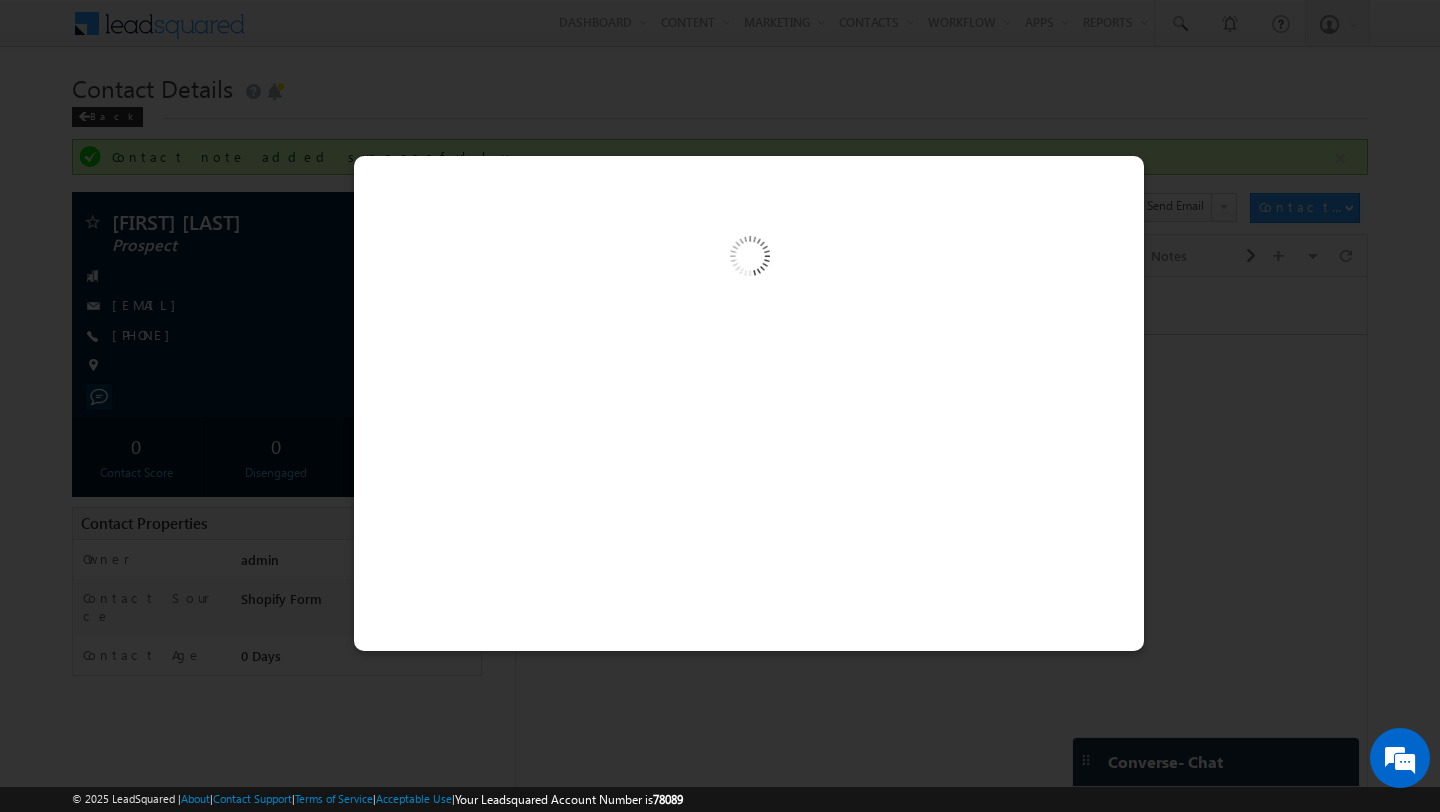click at bounding box center [720, 406] 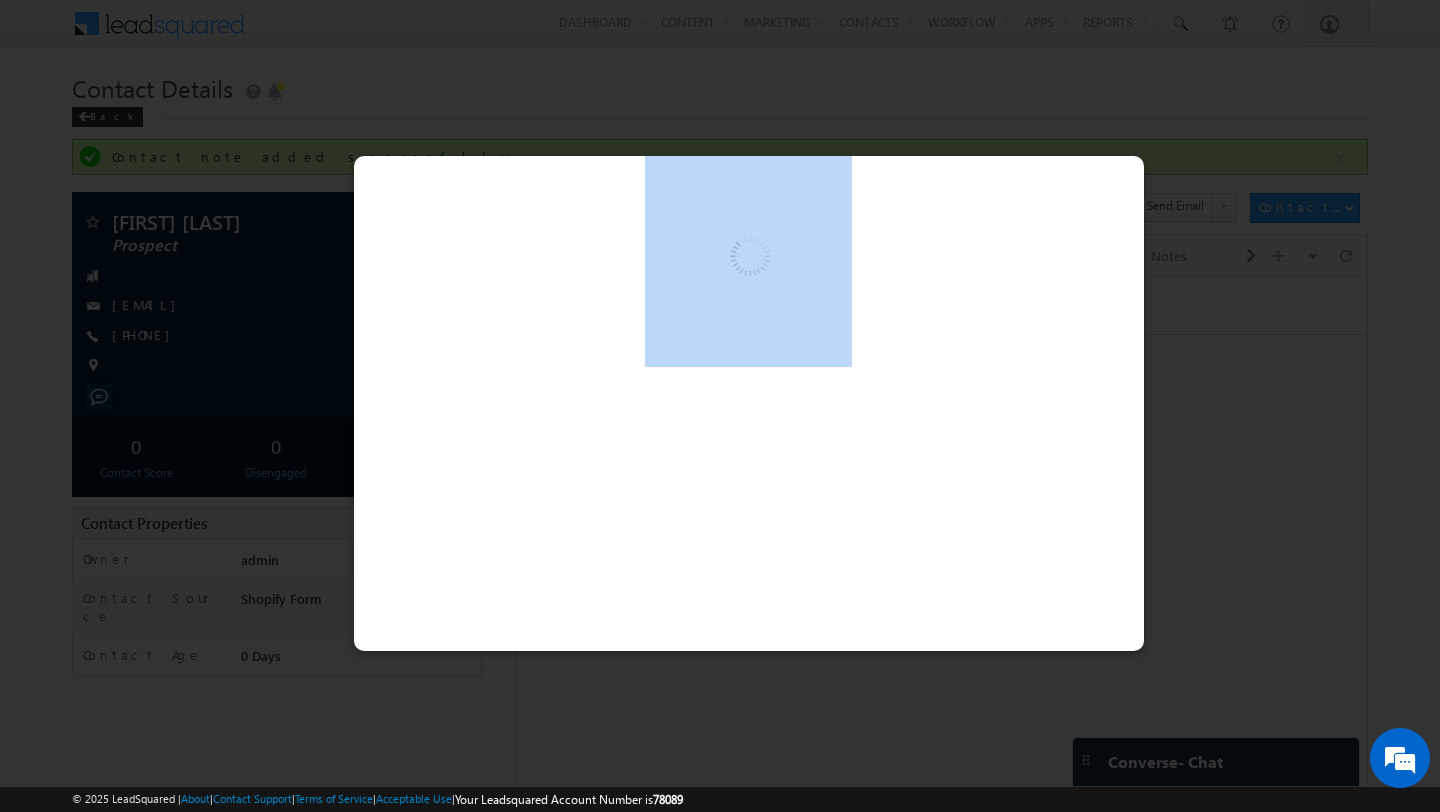 click at bounding box center [720, 406] 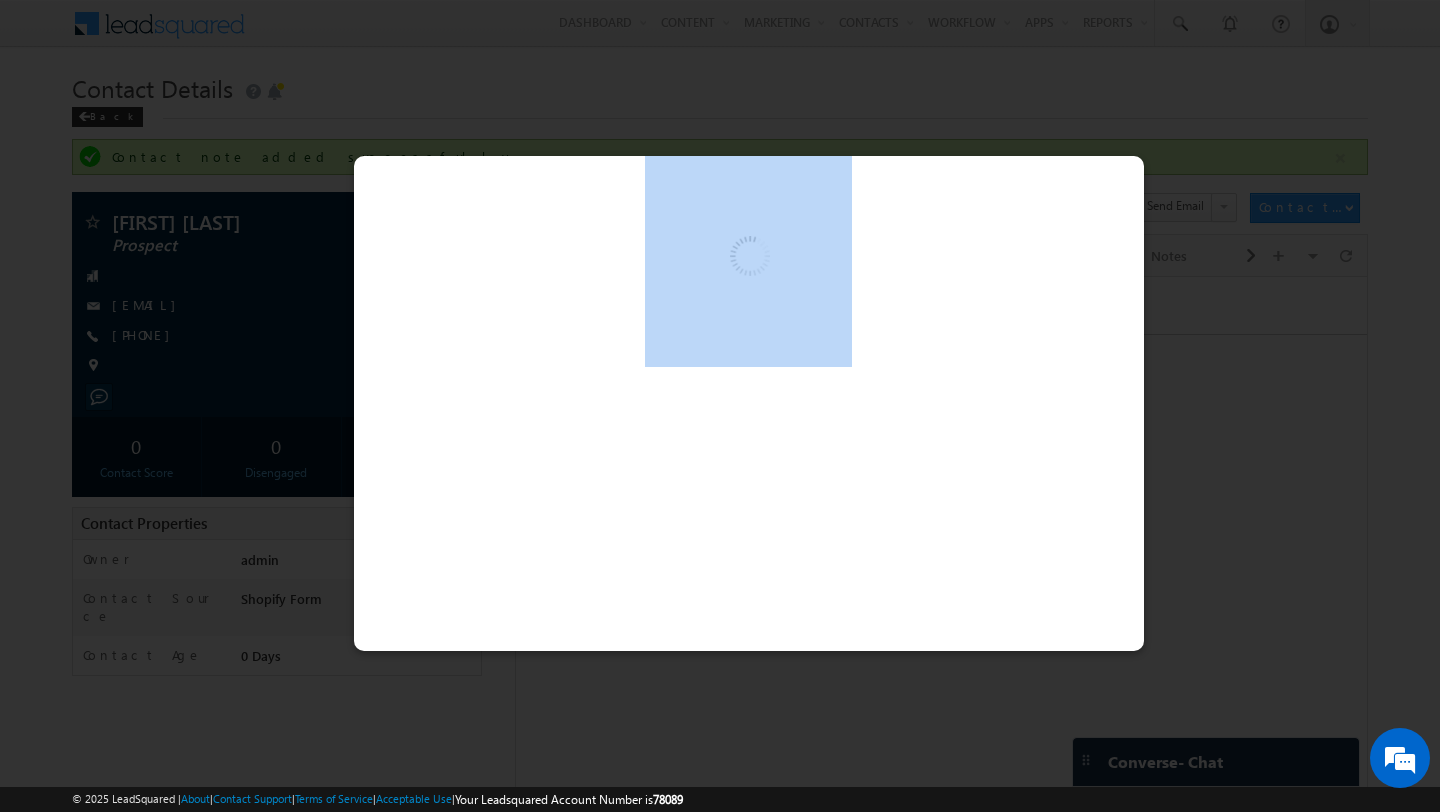 click at bounding box center (720, 406) 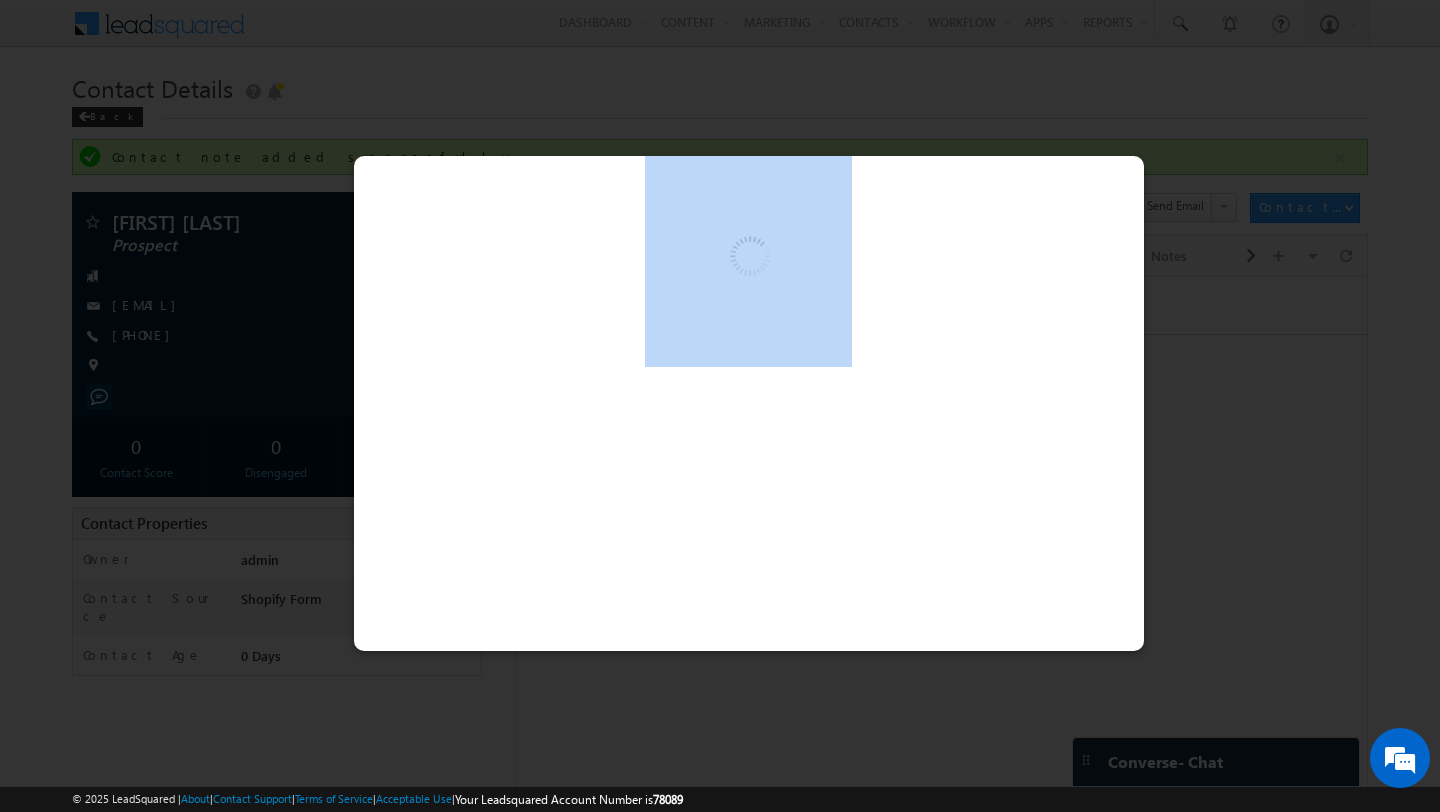 click at bounding box center [720, 406] 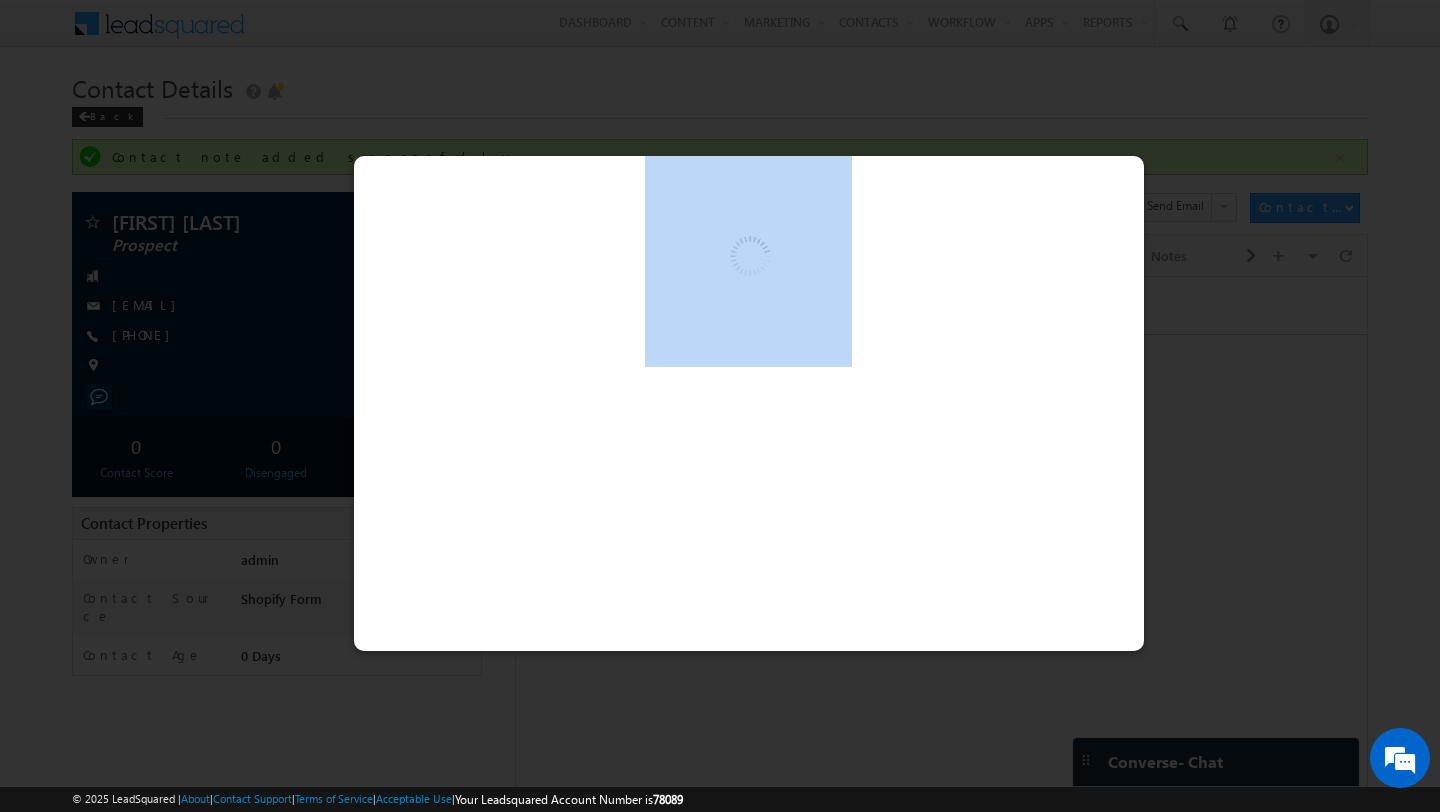 click at bounding box center (720, 406) 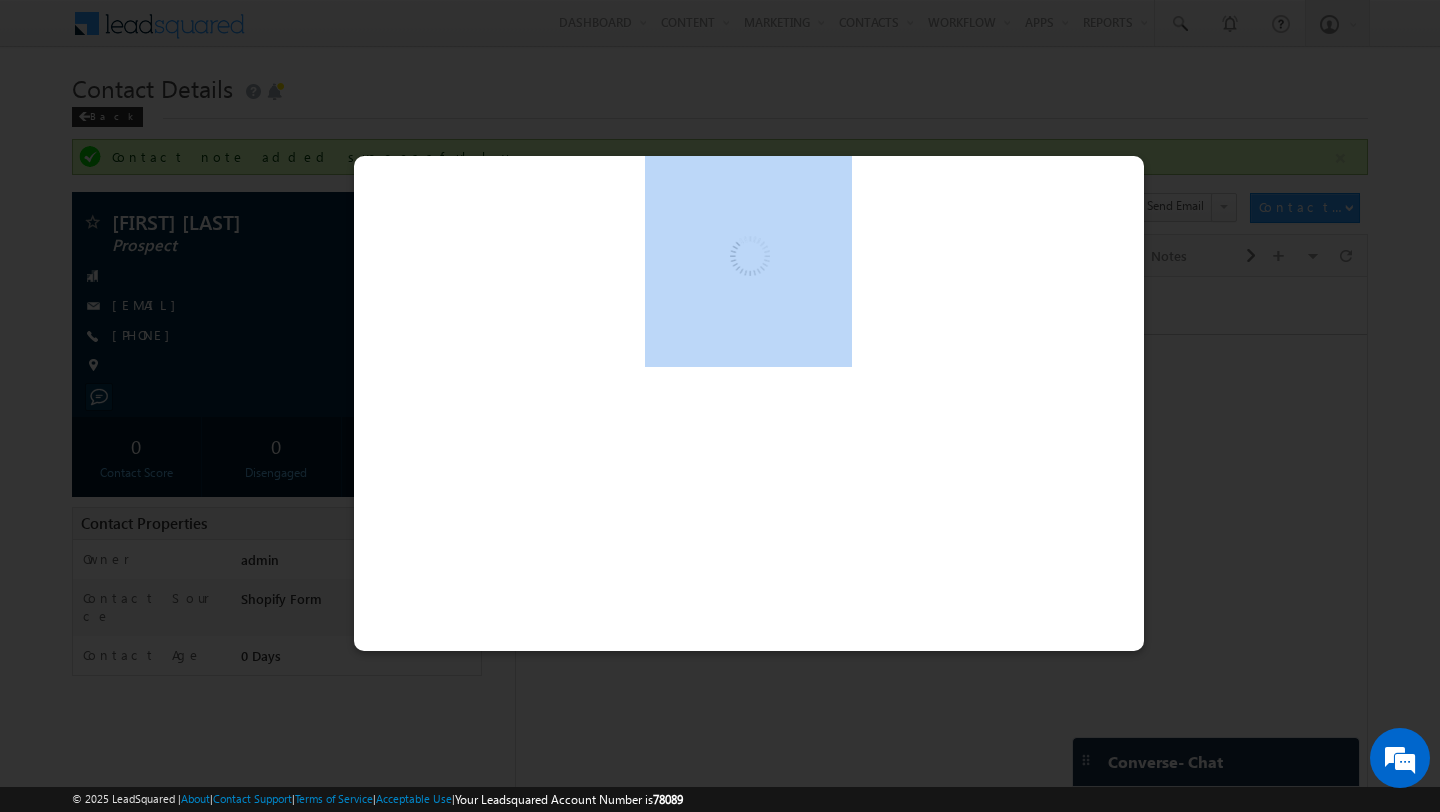 click at bounding box center [720, 406] 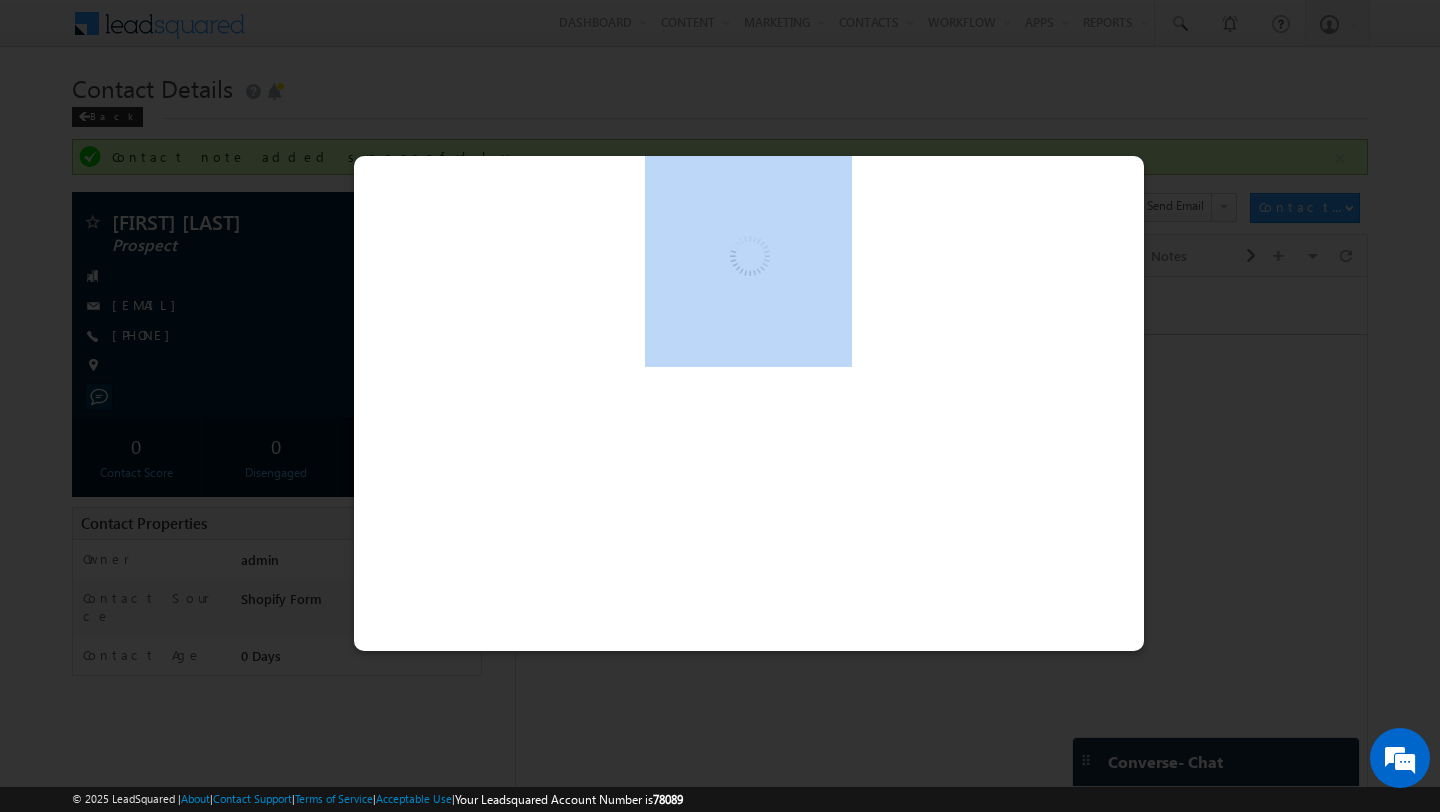 click at bounding box center [720, 406] 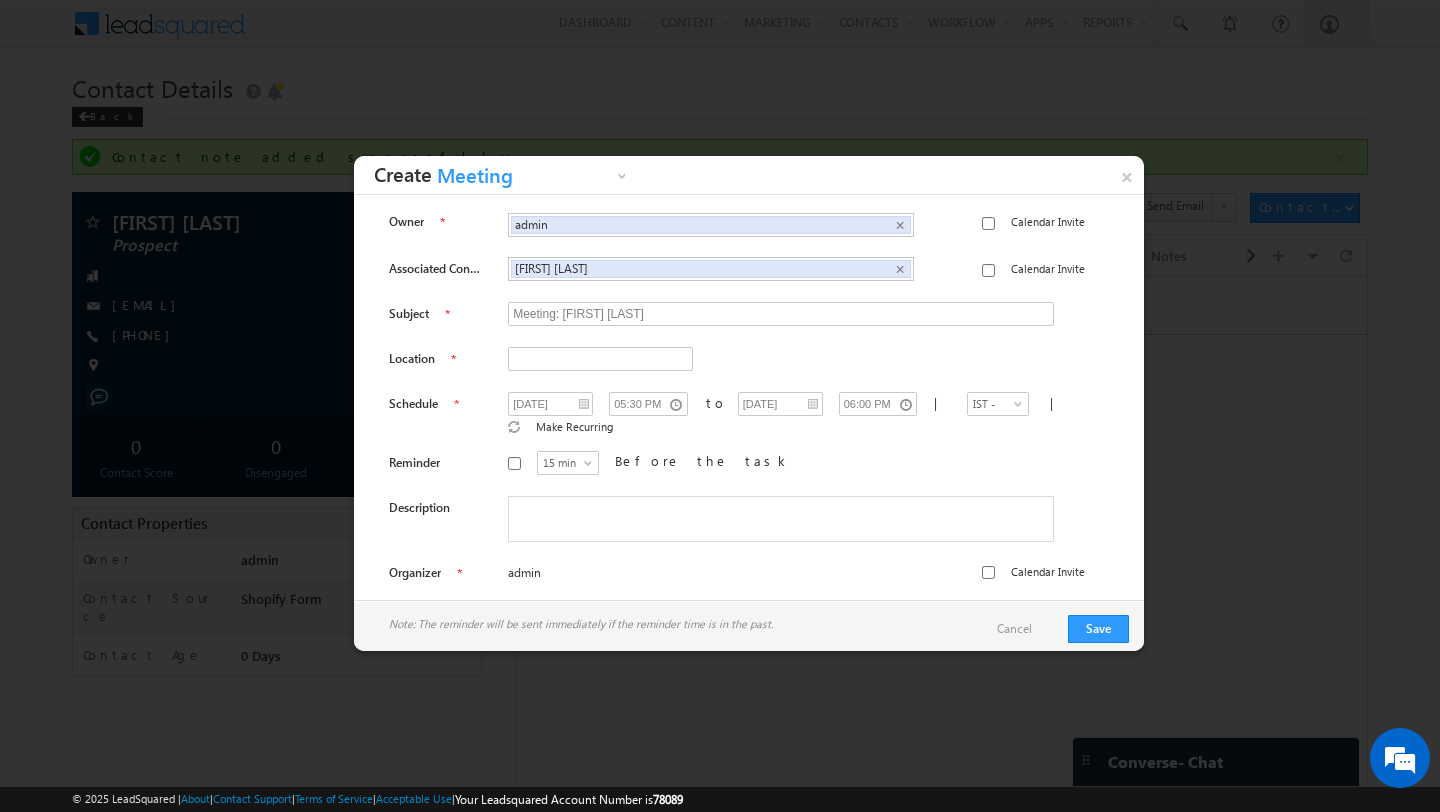 click at bounding box center [720, 406] 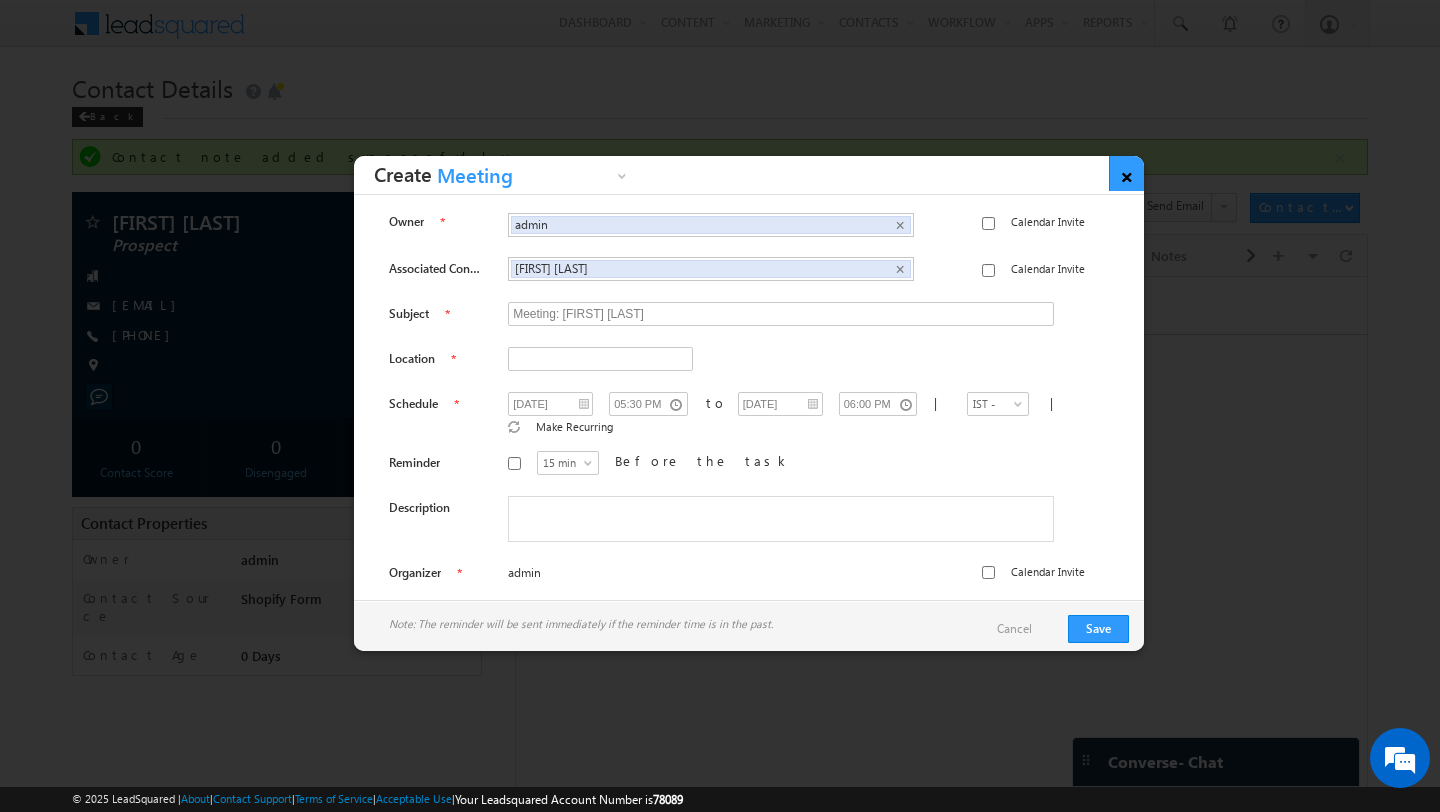 click on "×" at bounding box center [1126, 173] 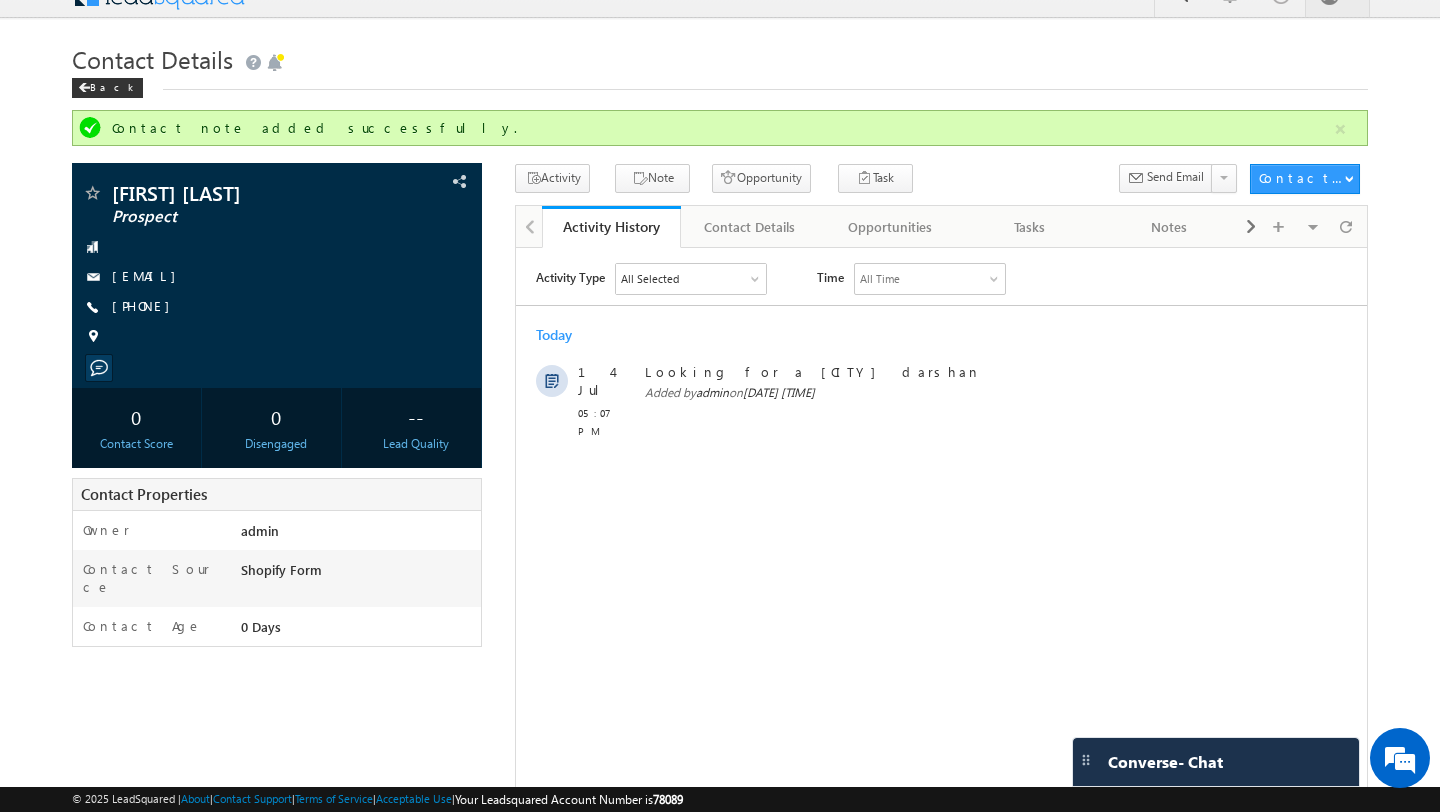 scroll, scrollTop: 44, scrollLeft: 0, axis: vertical 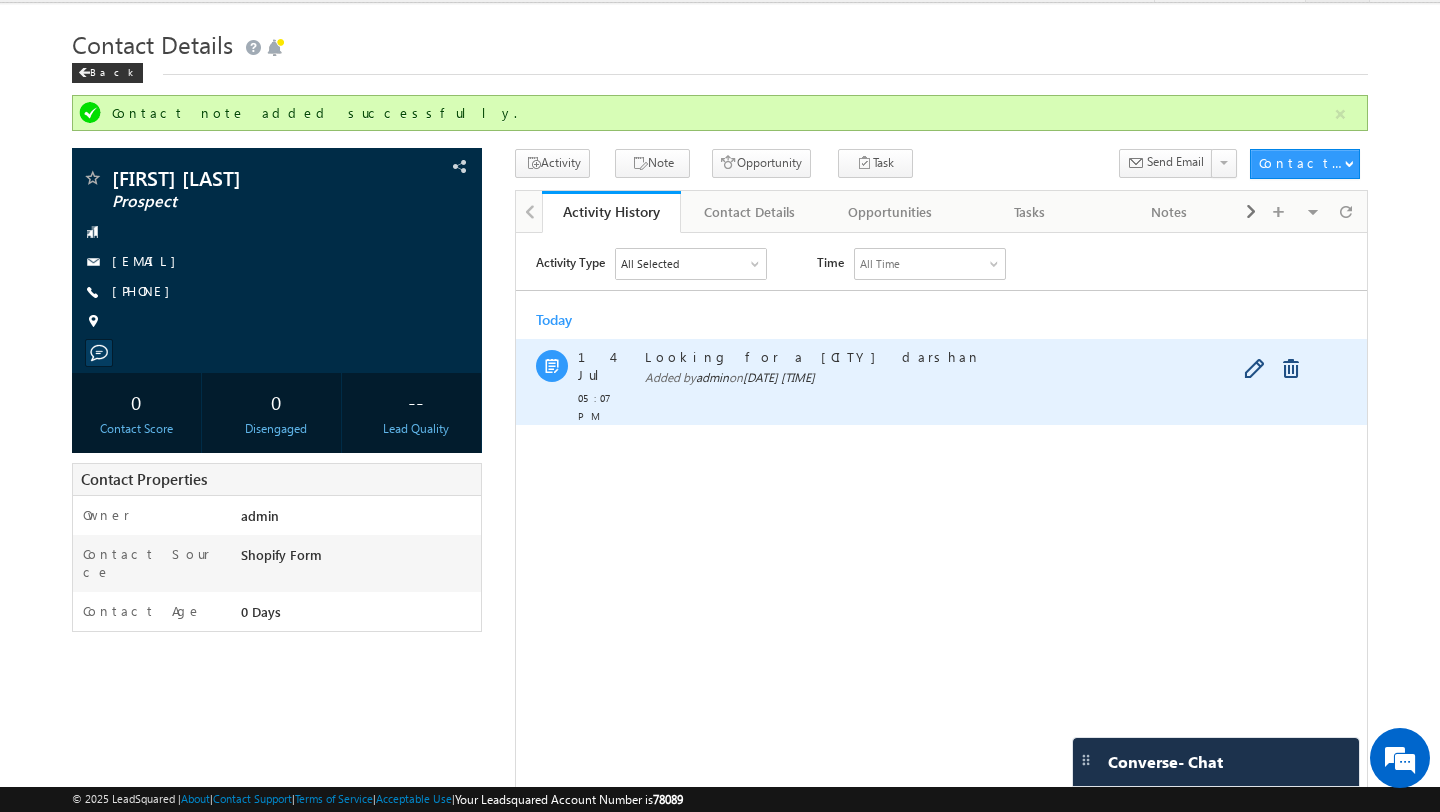 click on "Added by  admin  on  14 Jul 2025 05:07 PM" at bounding box center (956, 377) 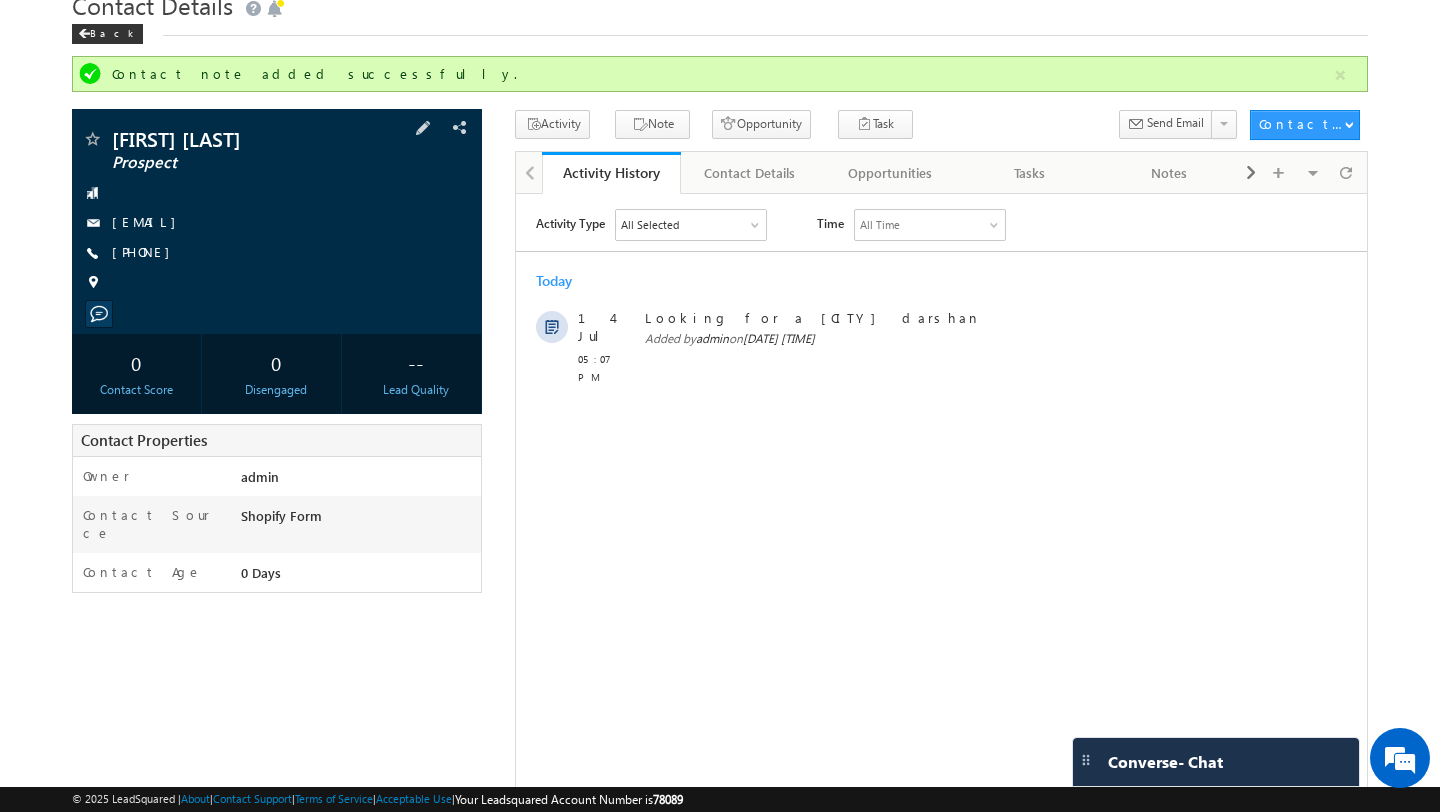 scroll, scrollTop: 0, scrollLeft: 0, axis: both 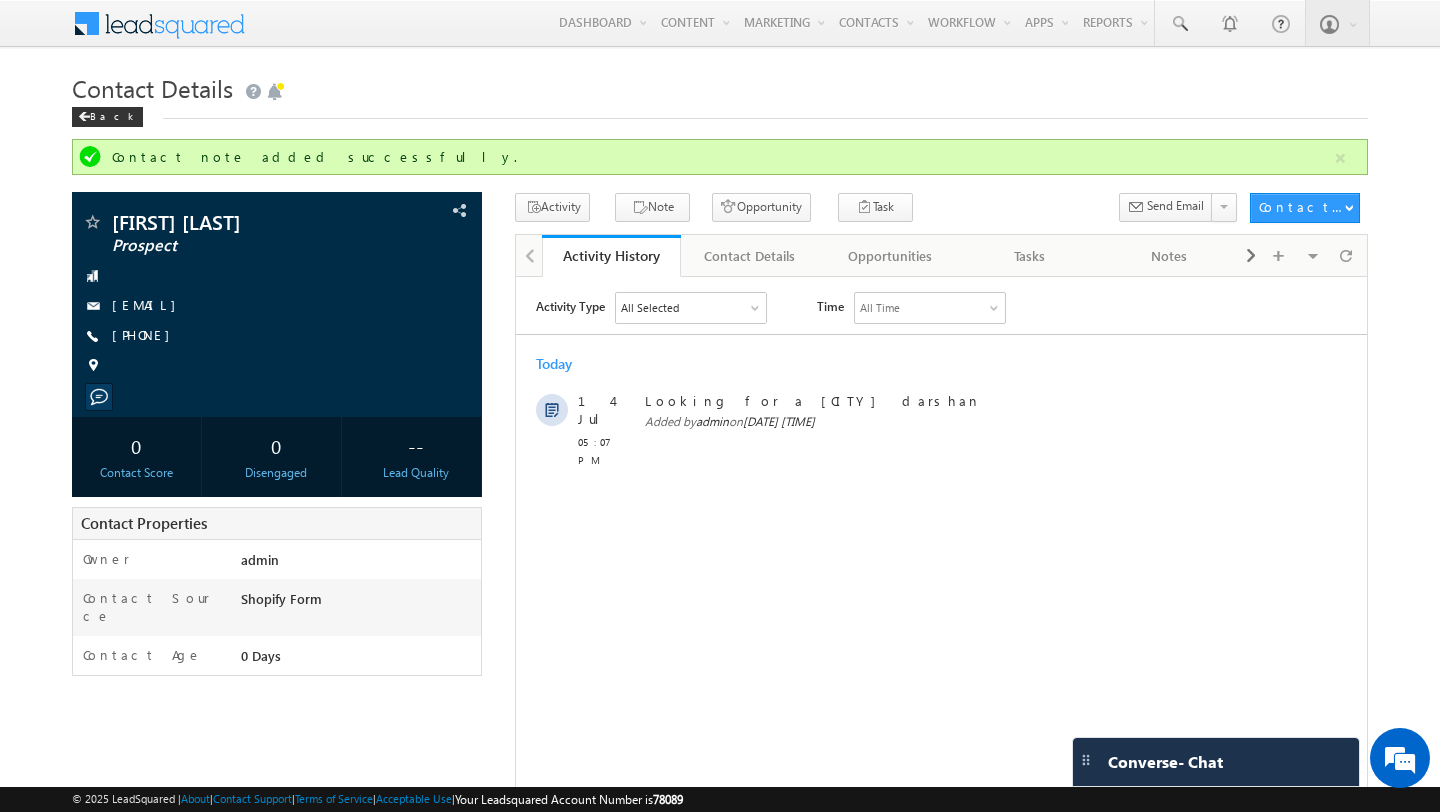 click at bounding box center (172, 21) 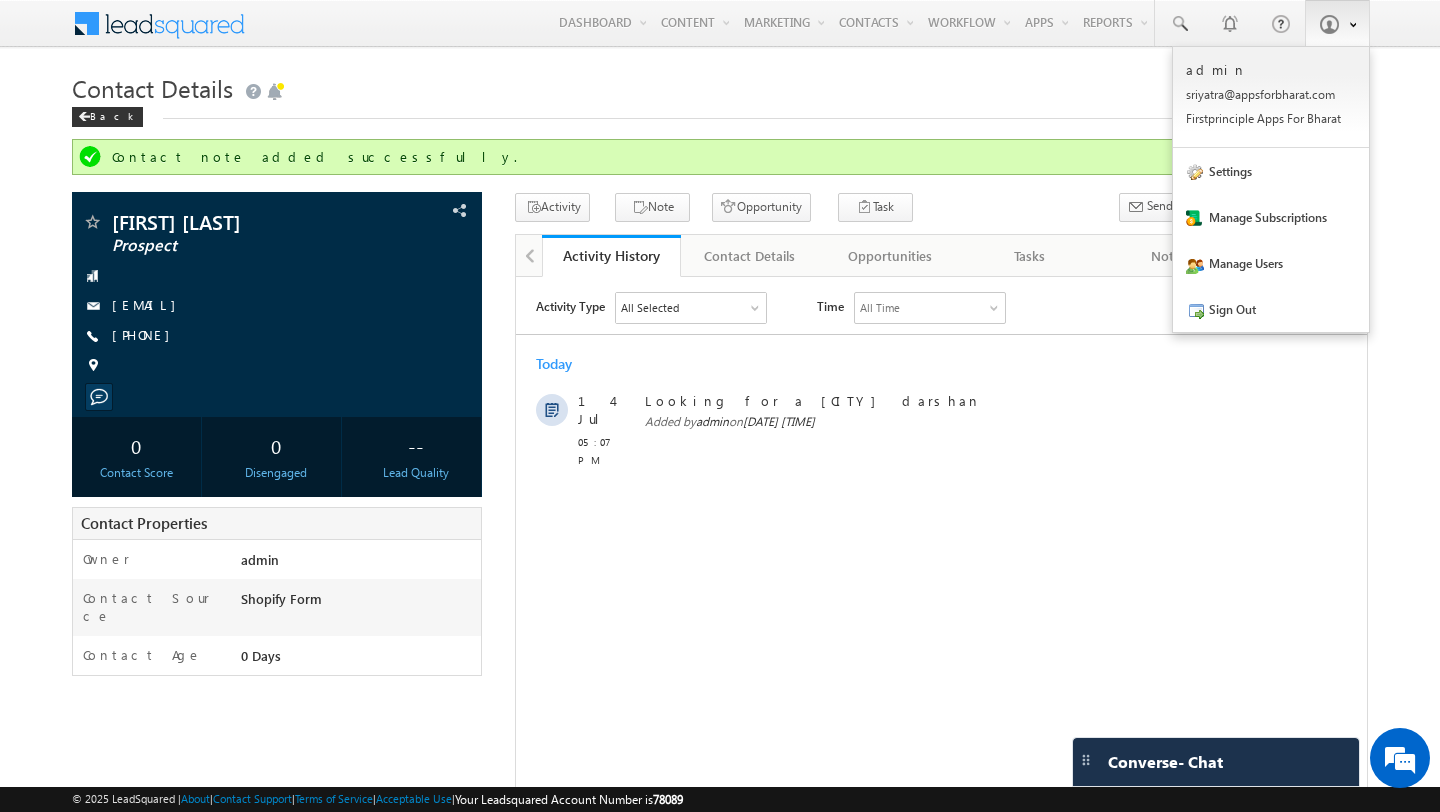 click at bounding box center [1329, 24] 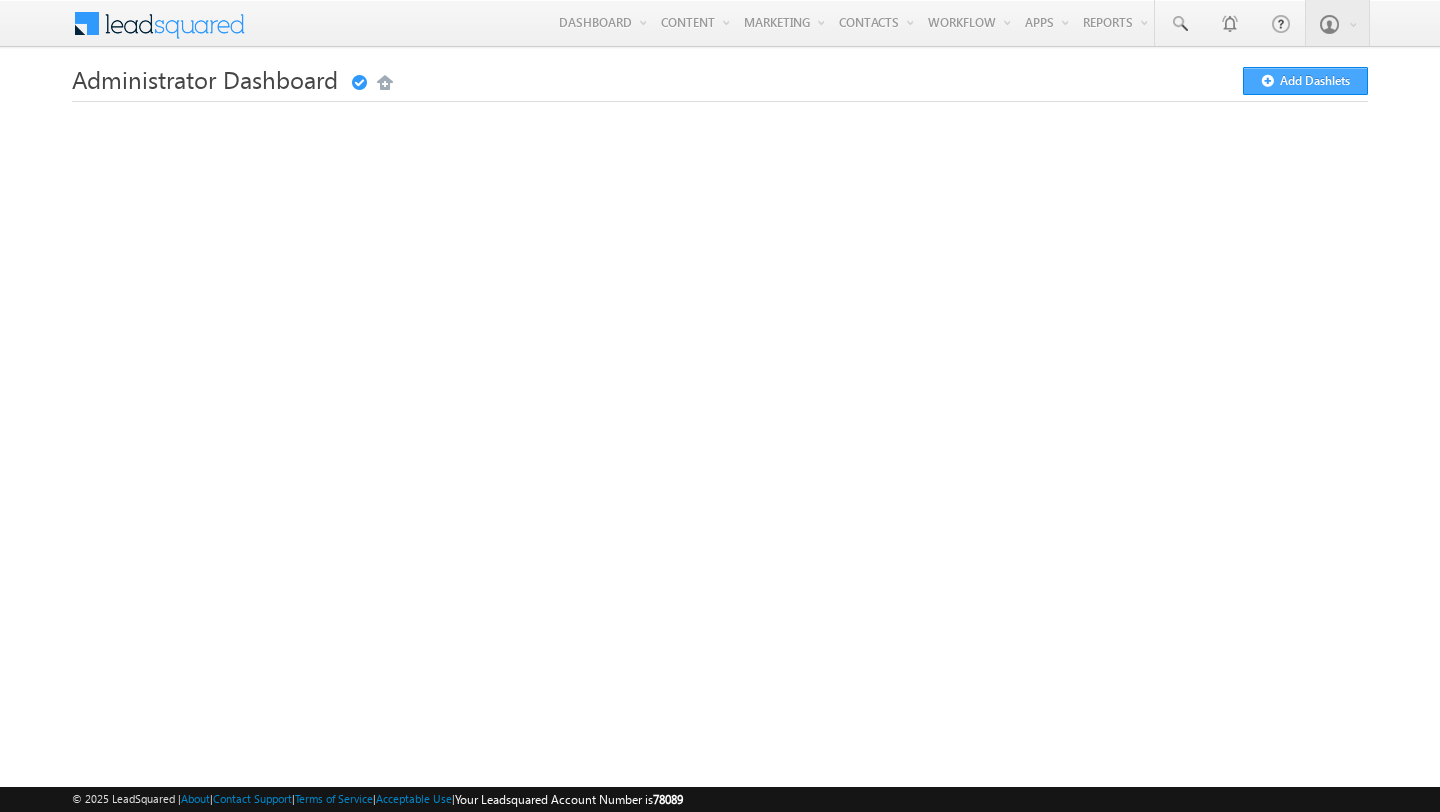 scroll, scrollTop: 0, scrollLeft: 0, axis: both 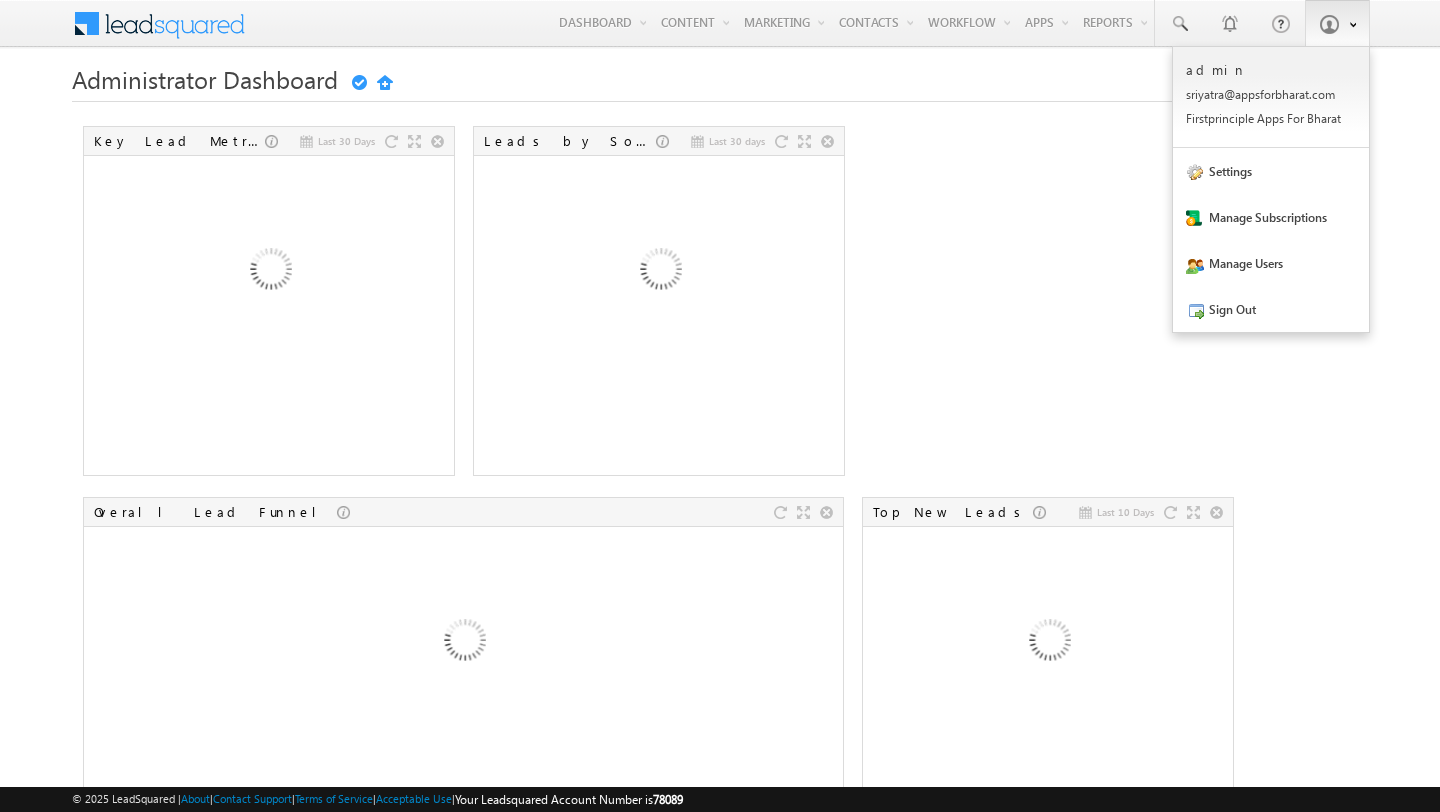 click at bounding box center [1337, 23] 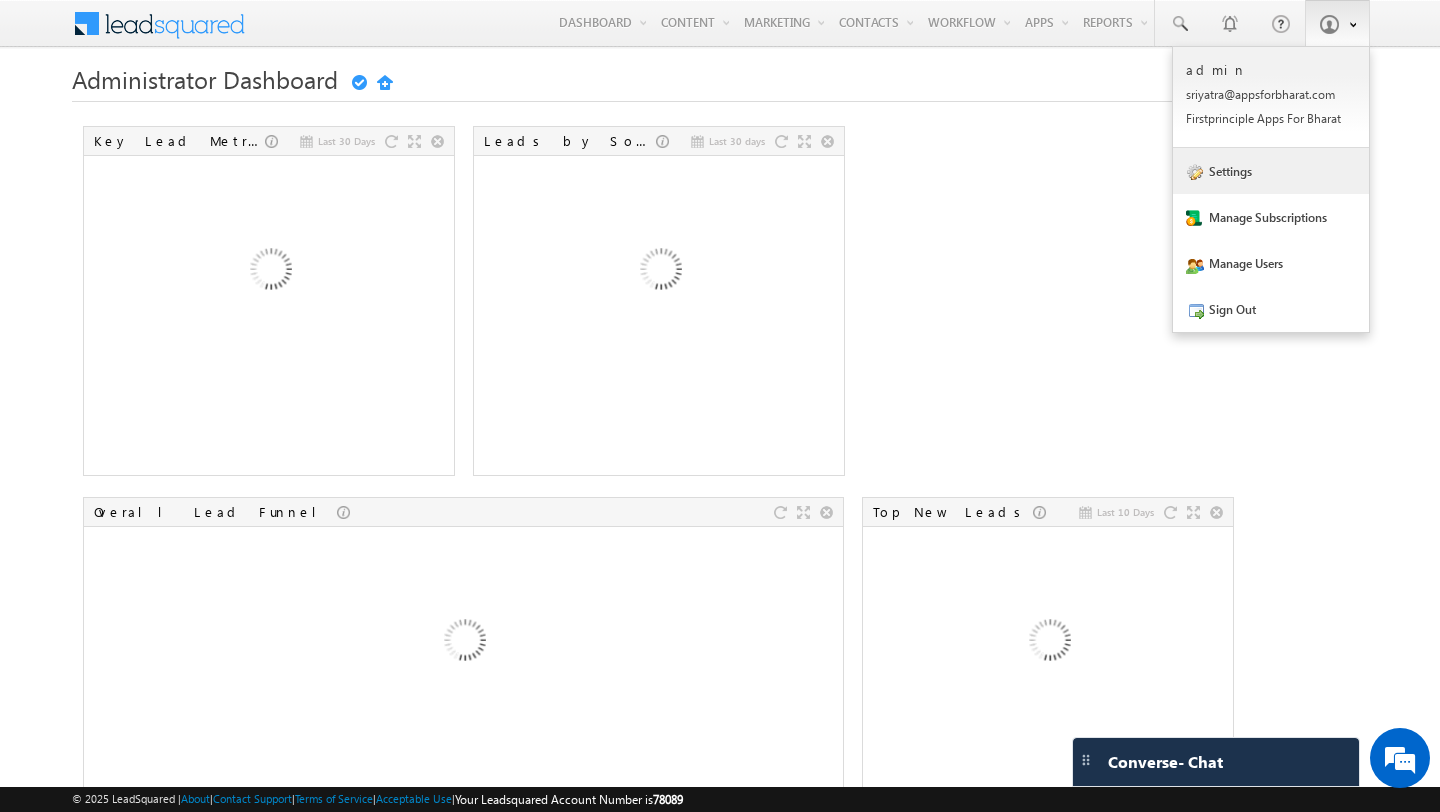 click on "Settings" at bounding box center (1271, 171) 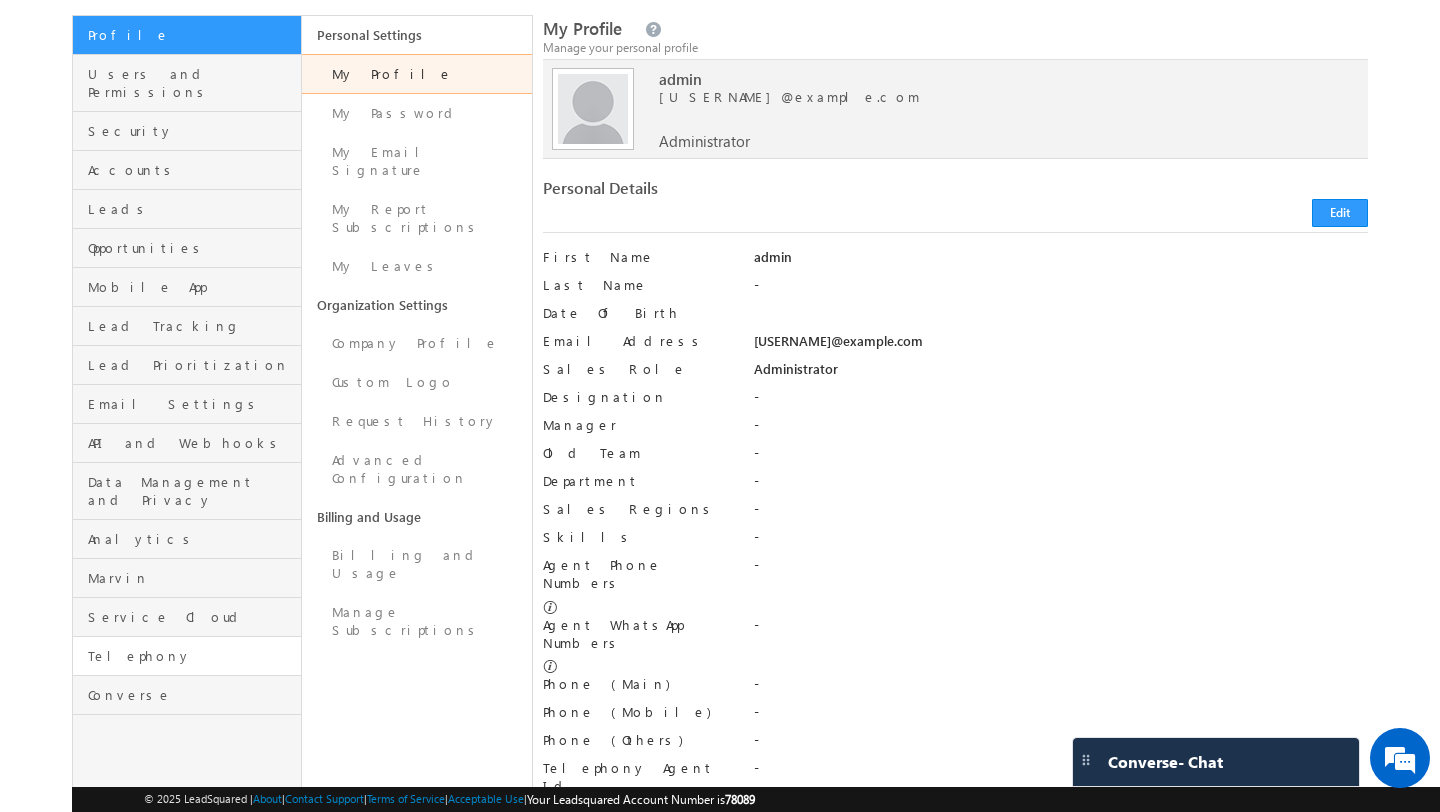 scroll, scrollTop: 0, scrollLeft: 0, axis: both 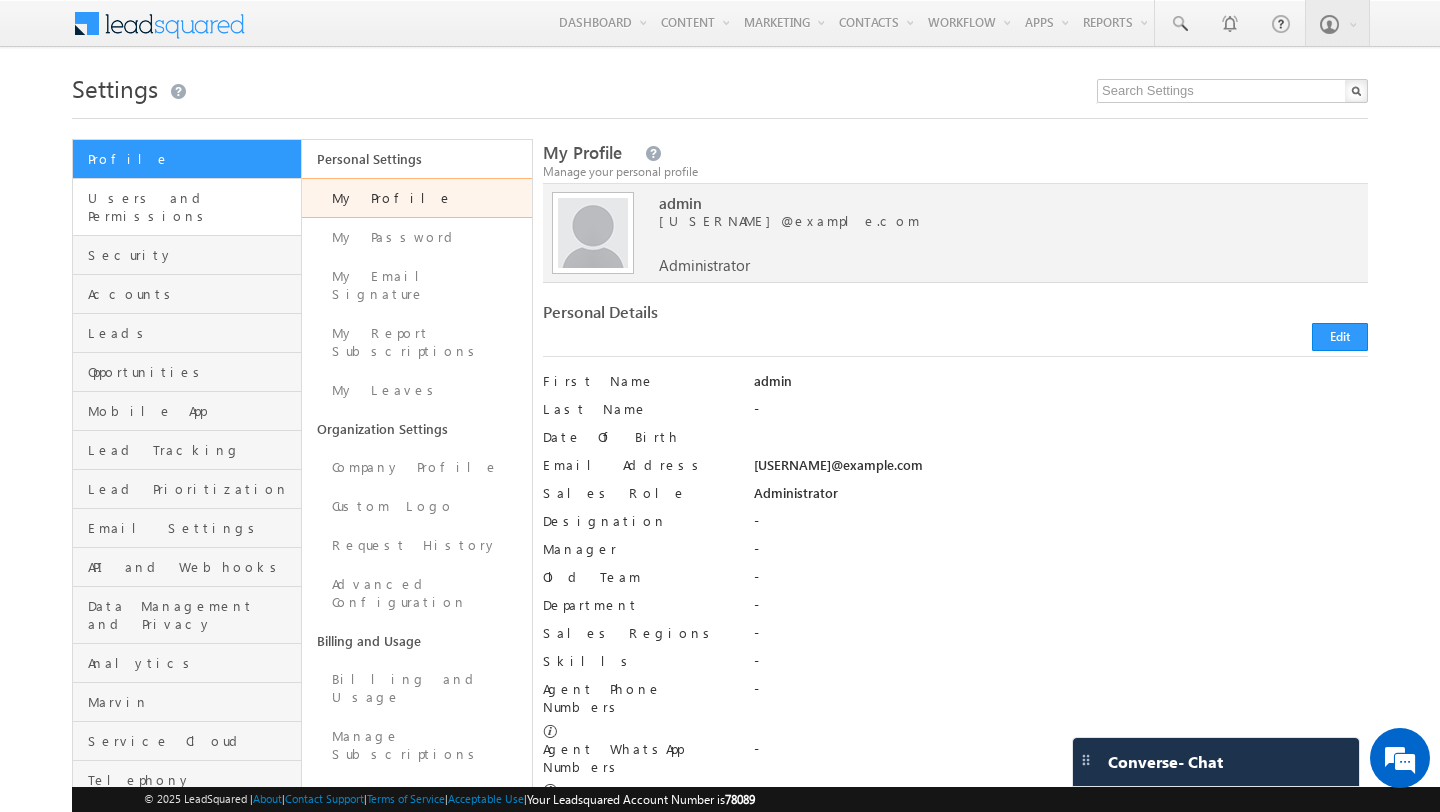 click on "Users and Permissions" at bounding box center [192, 207] 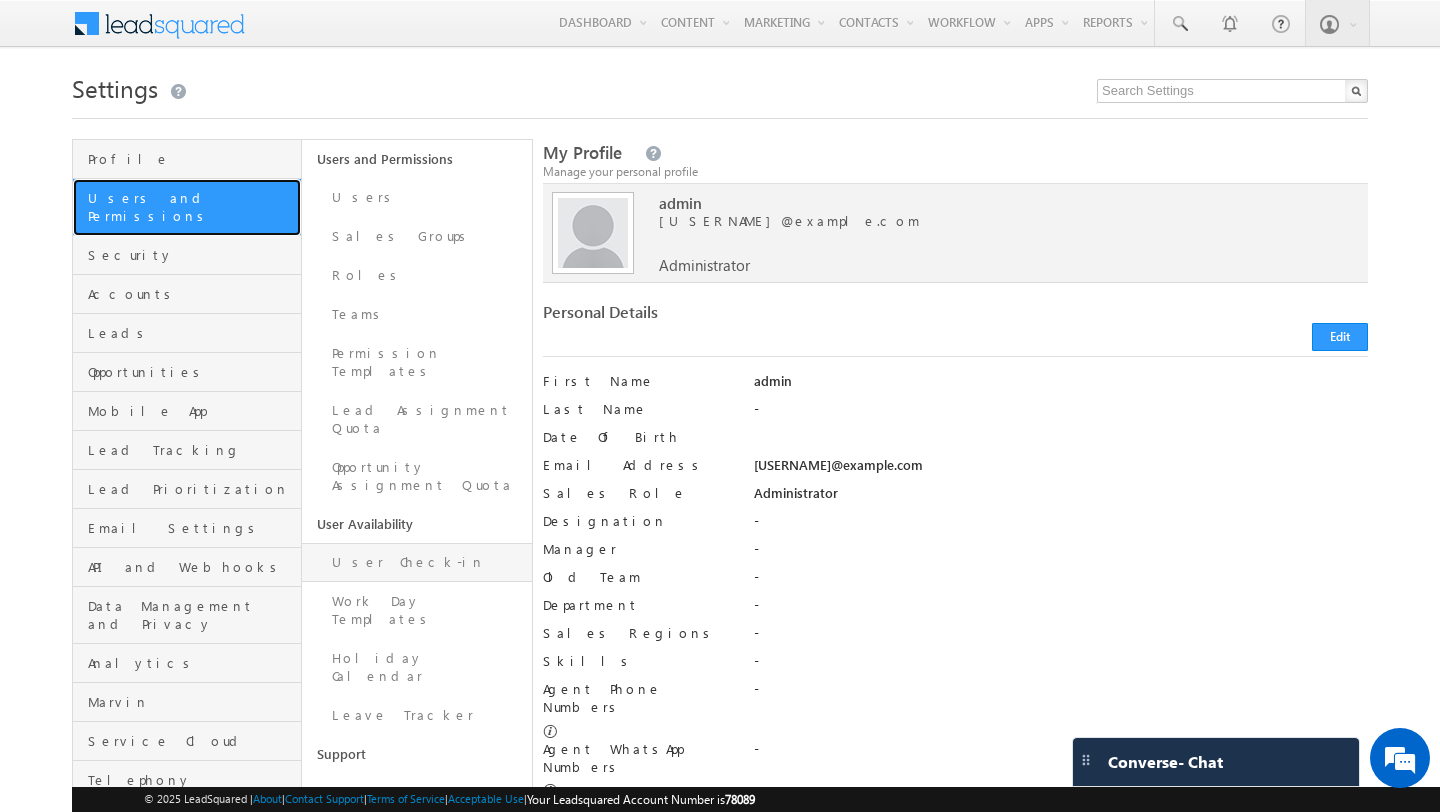 scroll, scrollTop: 0, scrollLeft: 0, axis: both 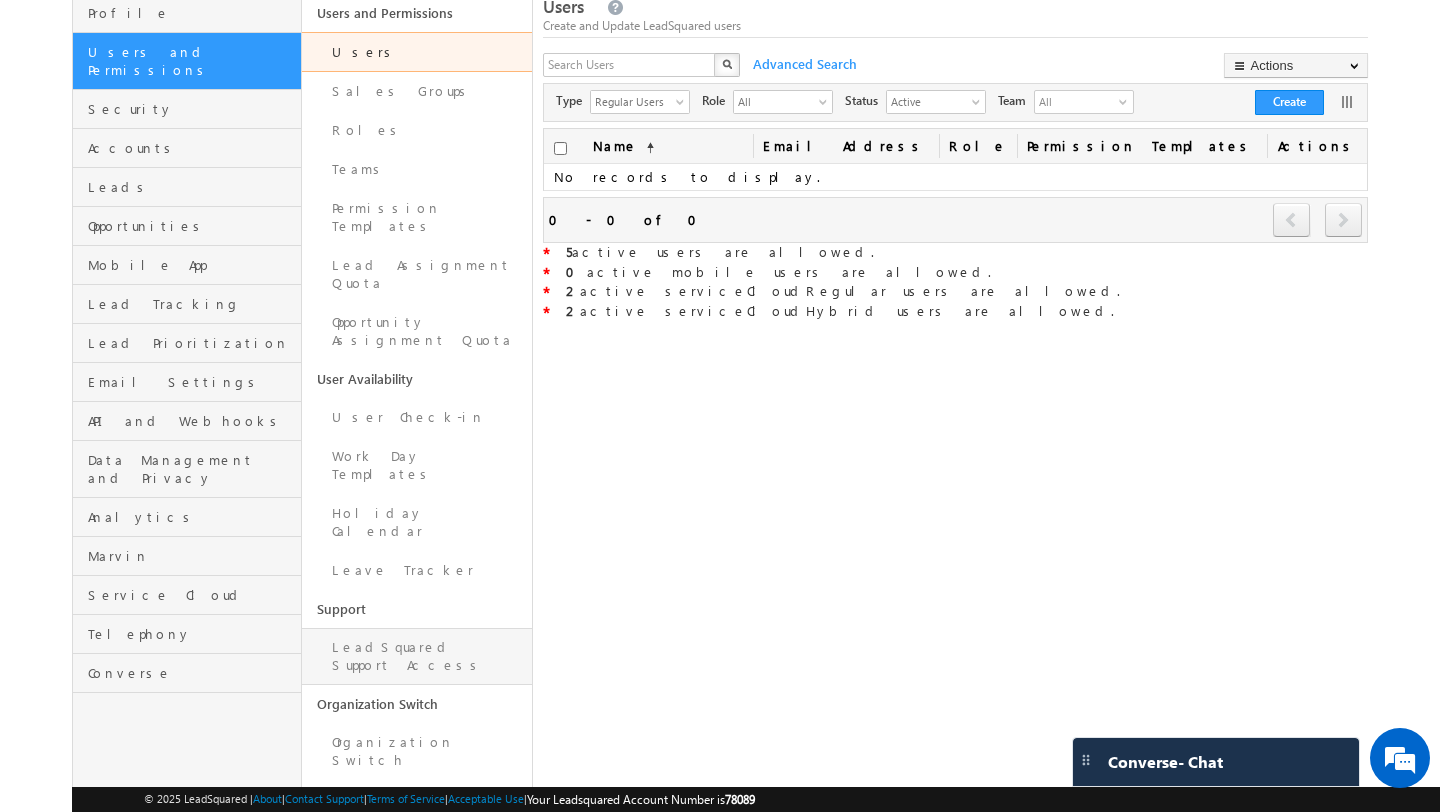 click on "LeadSquared Support Access" at bounding box center [416, 656] 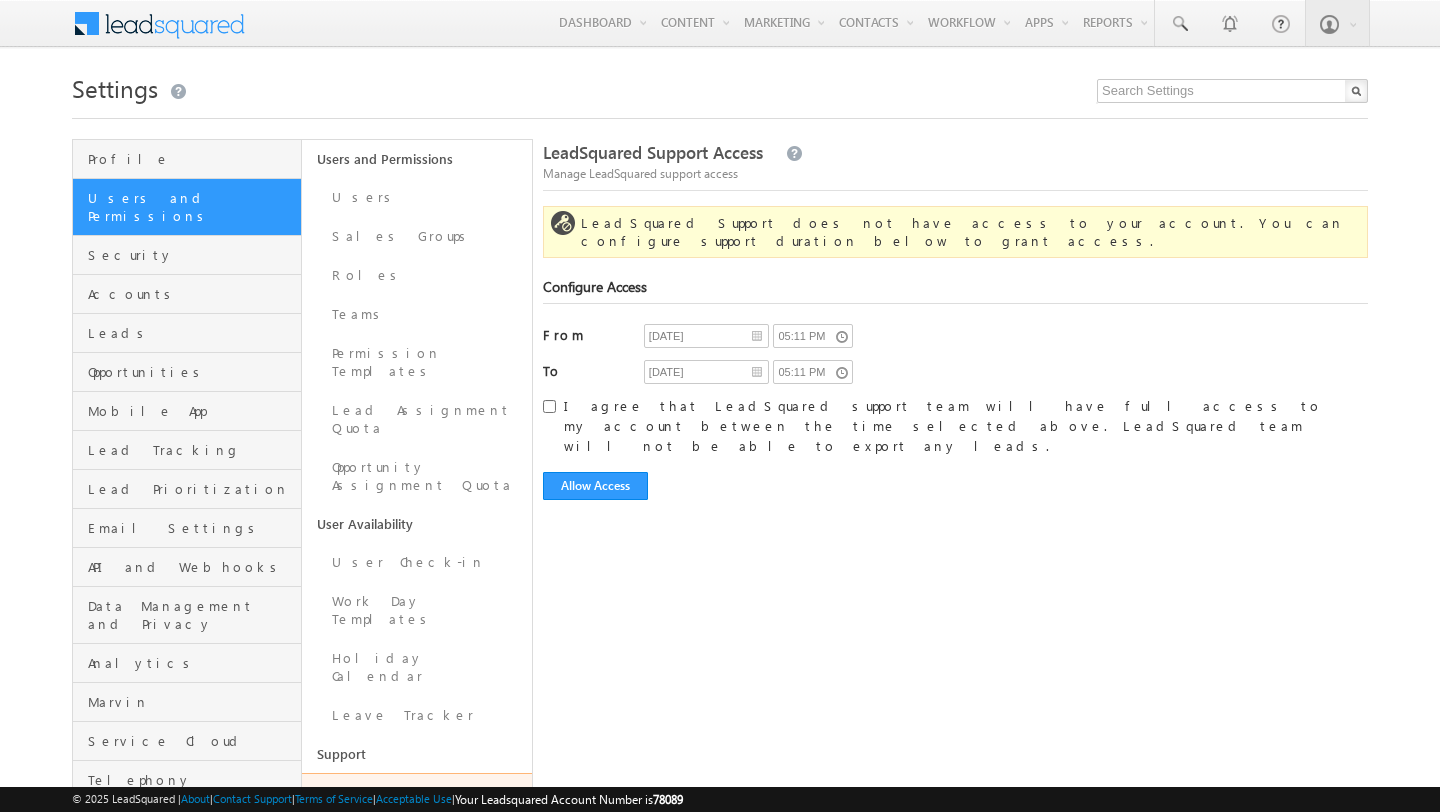 scroll, scrollTop: 0, scrollLeft: 0, axis: both 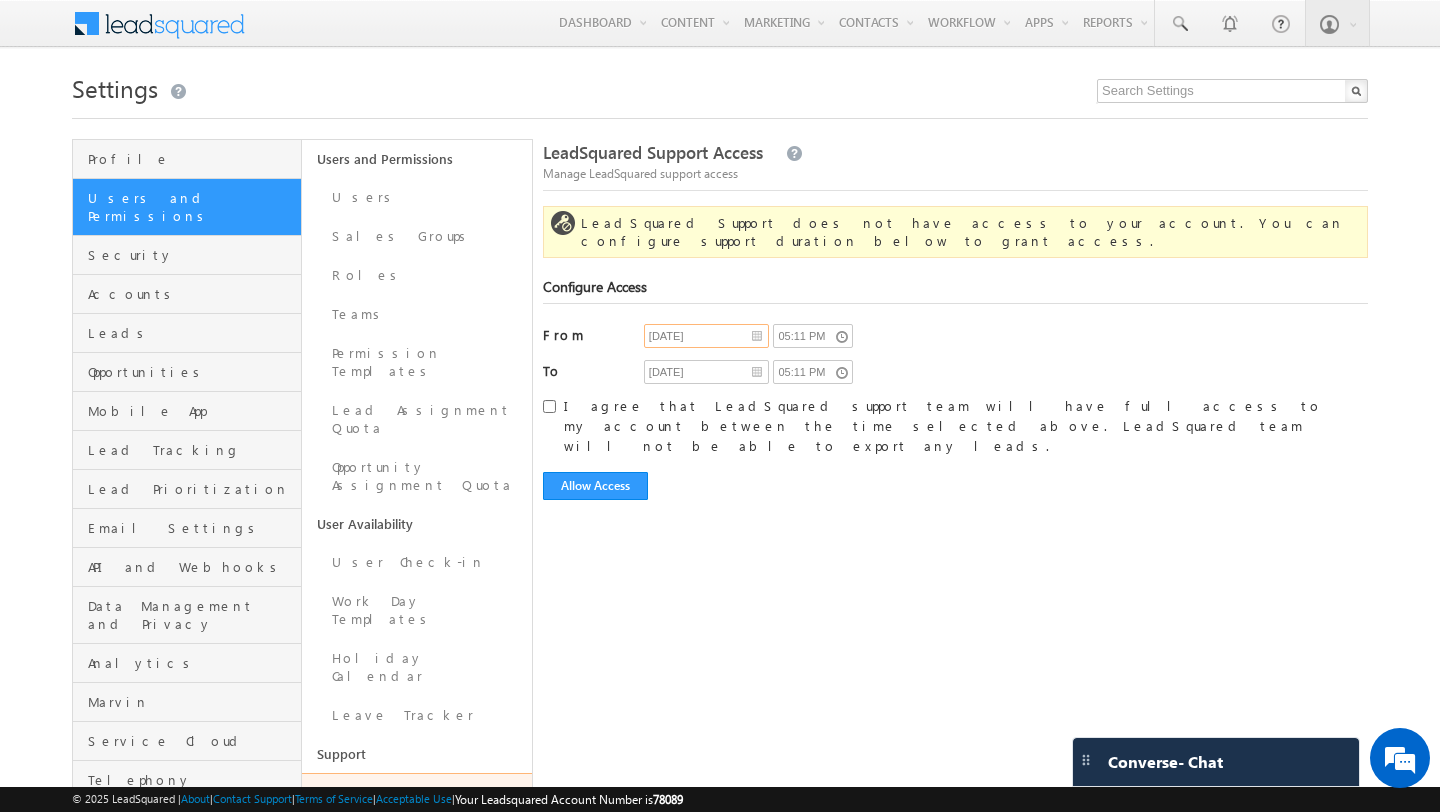click on "[DATE]" at bounding box center [706, 336] 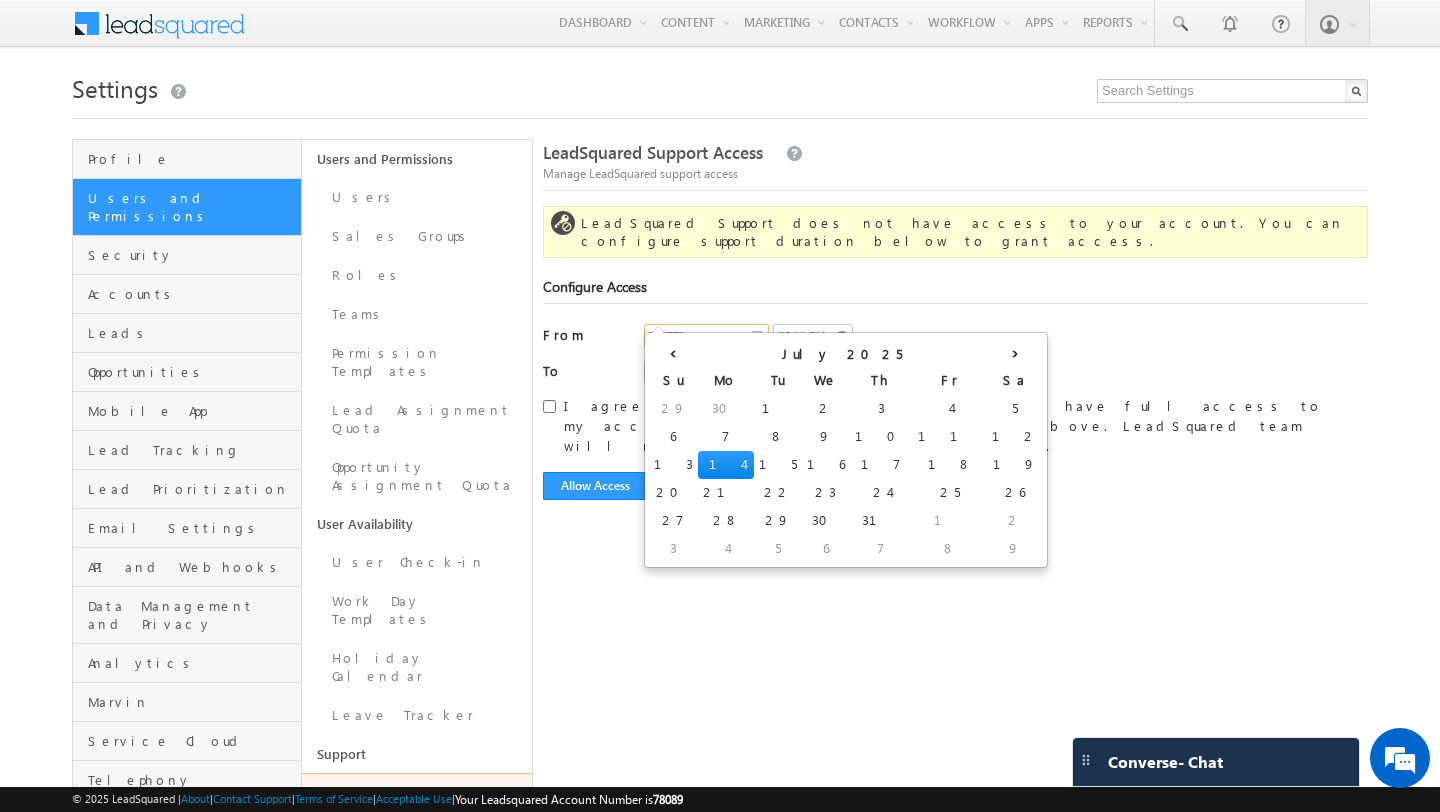 click on "14" at bounding box center [726, 465] 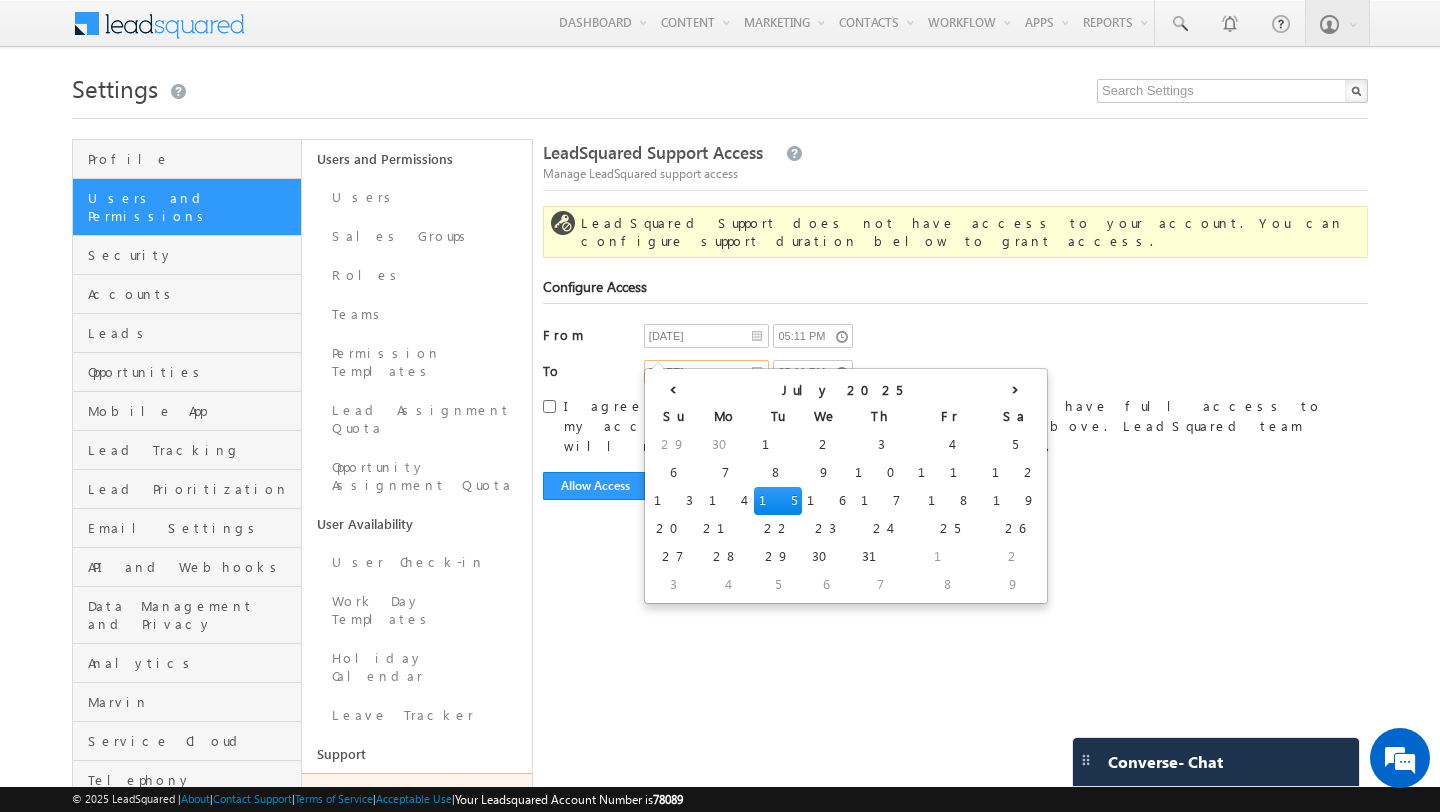 click on "[DATE]" at bounding box center (706, 372) 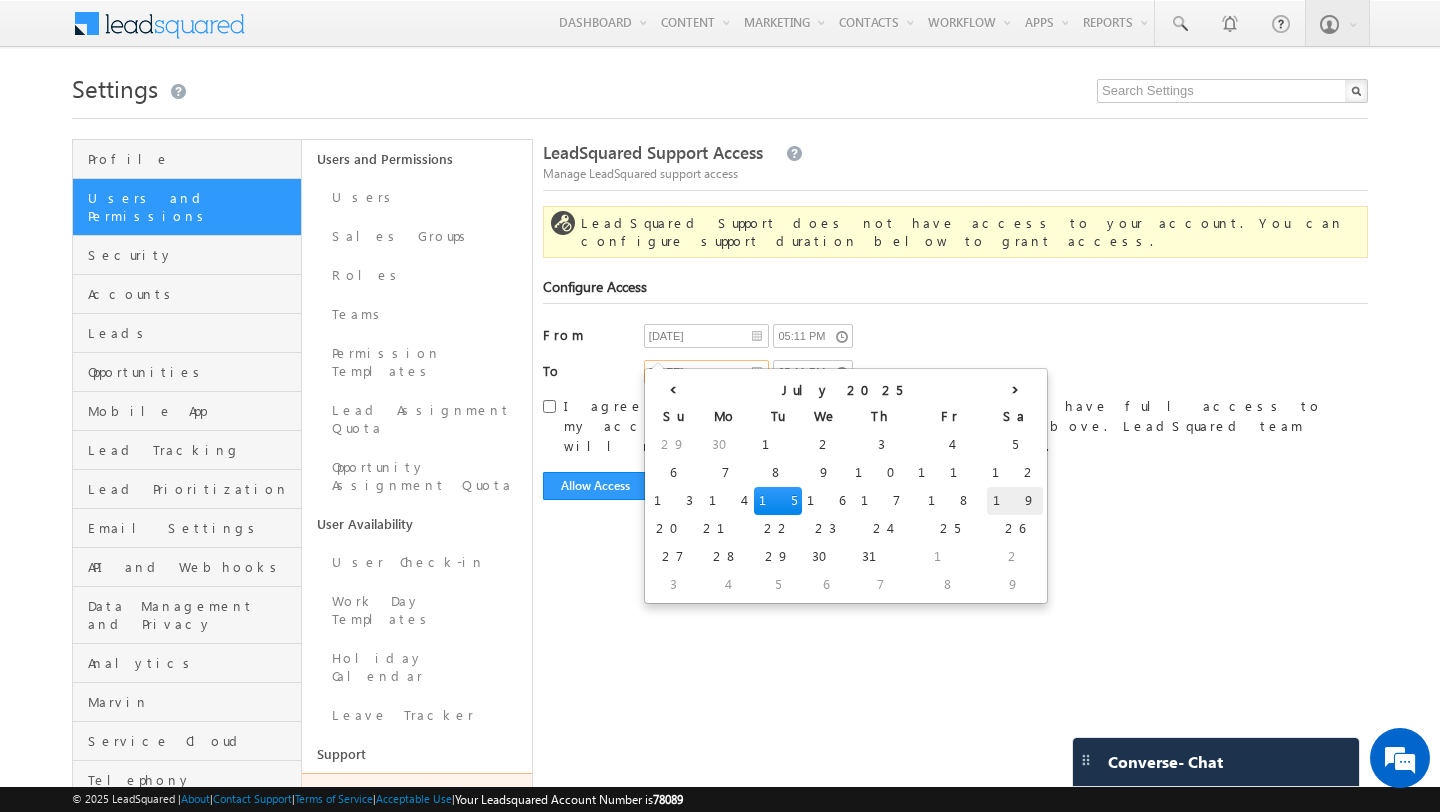 click on "19" at bounding box center (1015, 501) 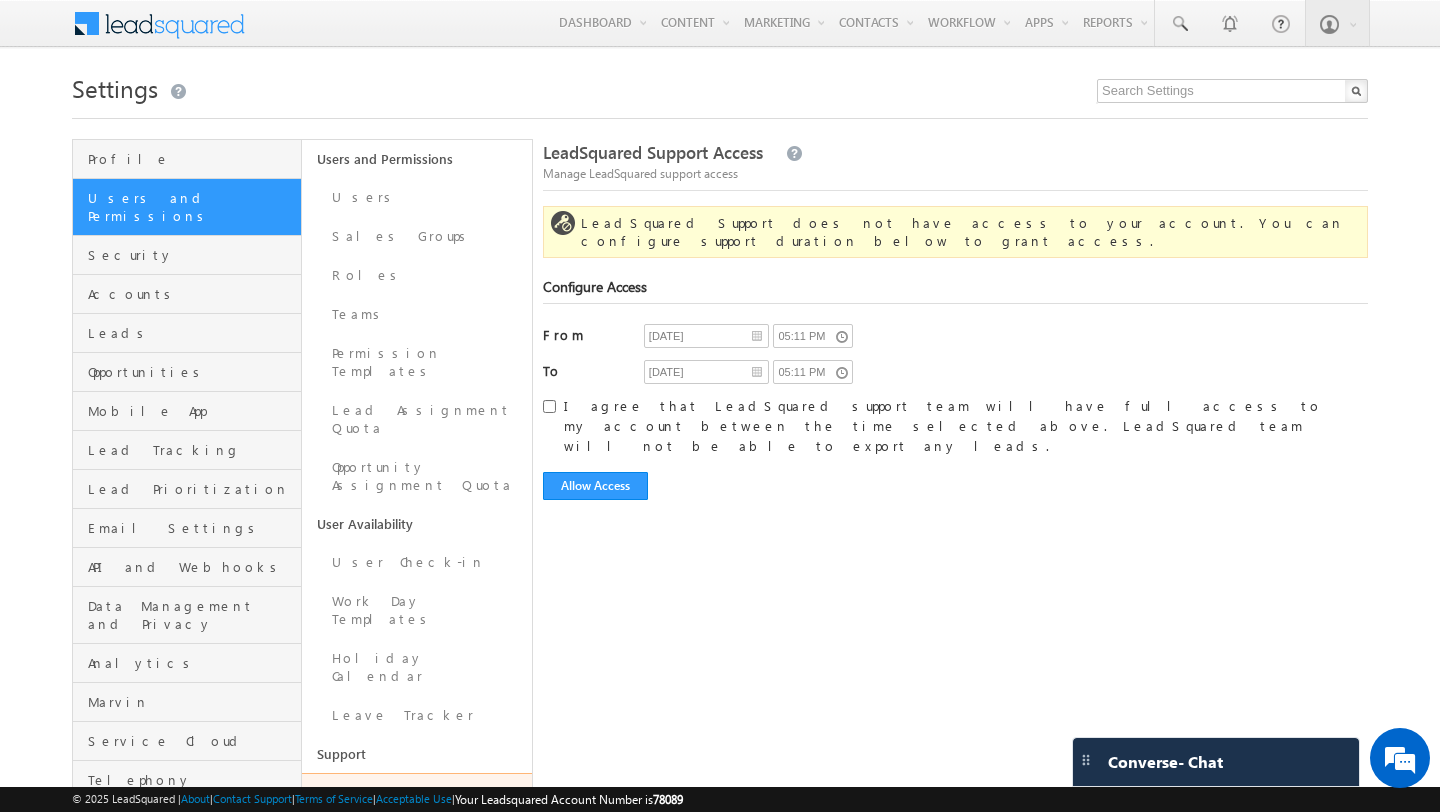 click on "LeadSquared Support Access
Manage LeadSquared support access
LeadSquared Support does not have access to your account. You can configure support duration below to grant access.
Configure Access
From
[DATE] [TIME]
To
[DATE] [TIME]" at bounding box center (955, 571) 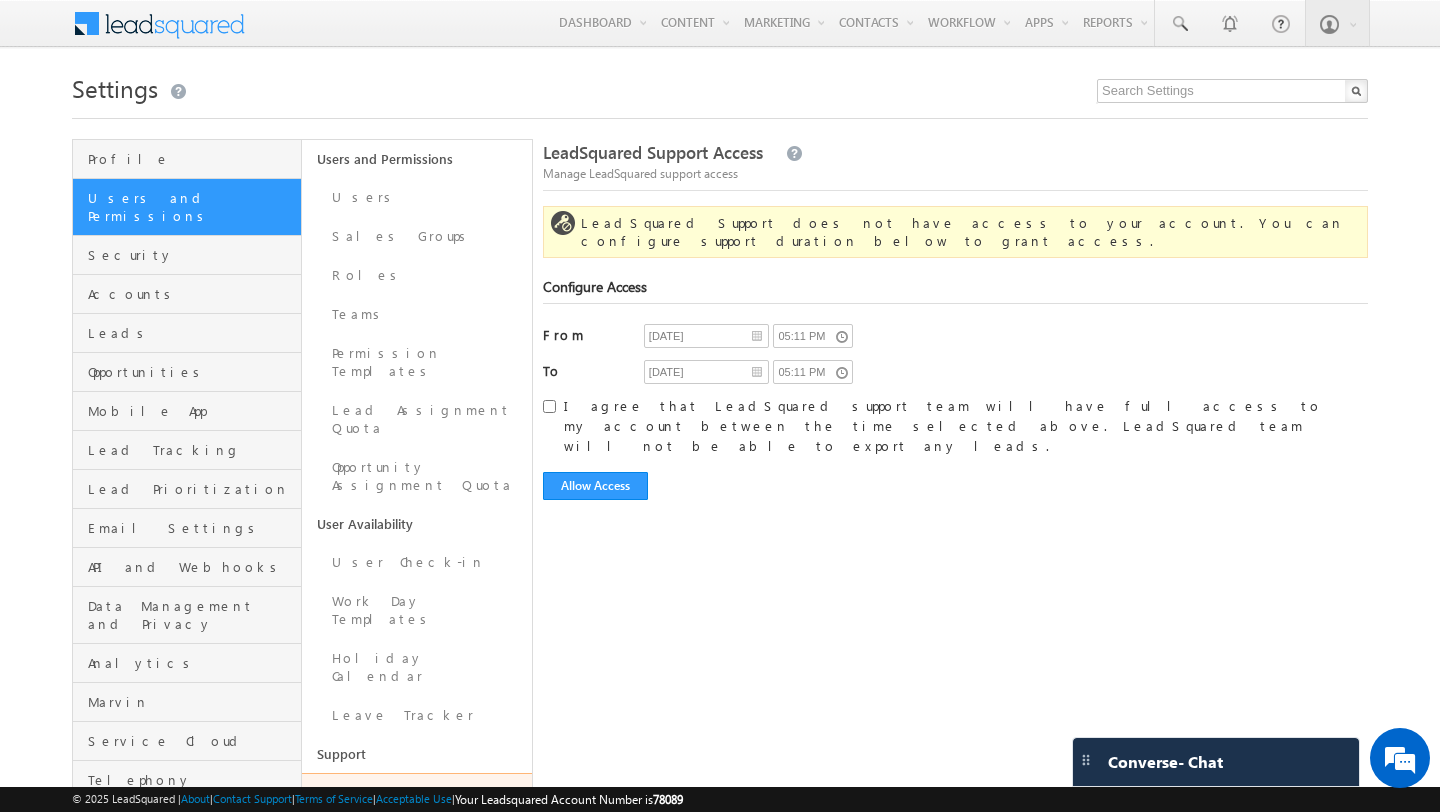 click on "I agree that LeadSquared support team will have full access to my account between the time selected above. LeadSquared team will not be able to export any leads." at bounding box center (549, 406) 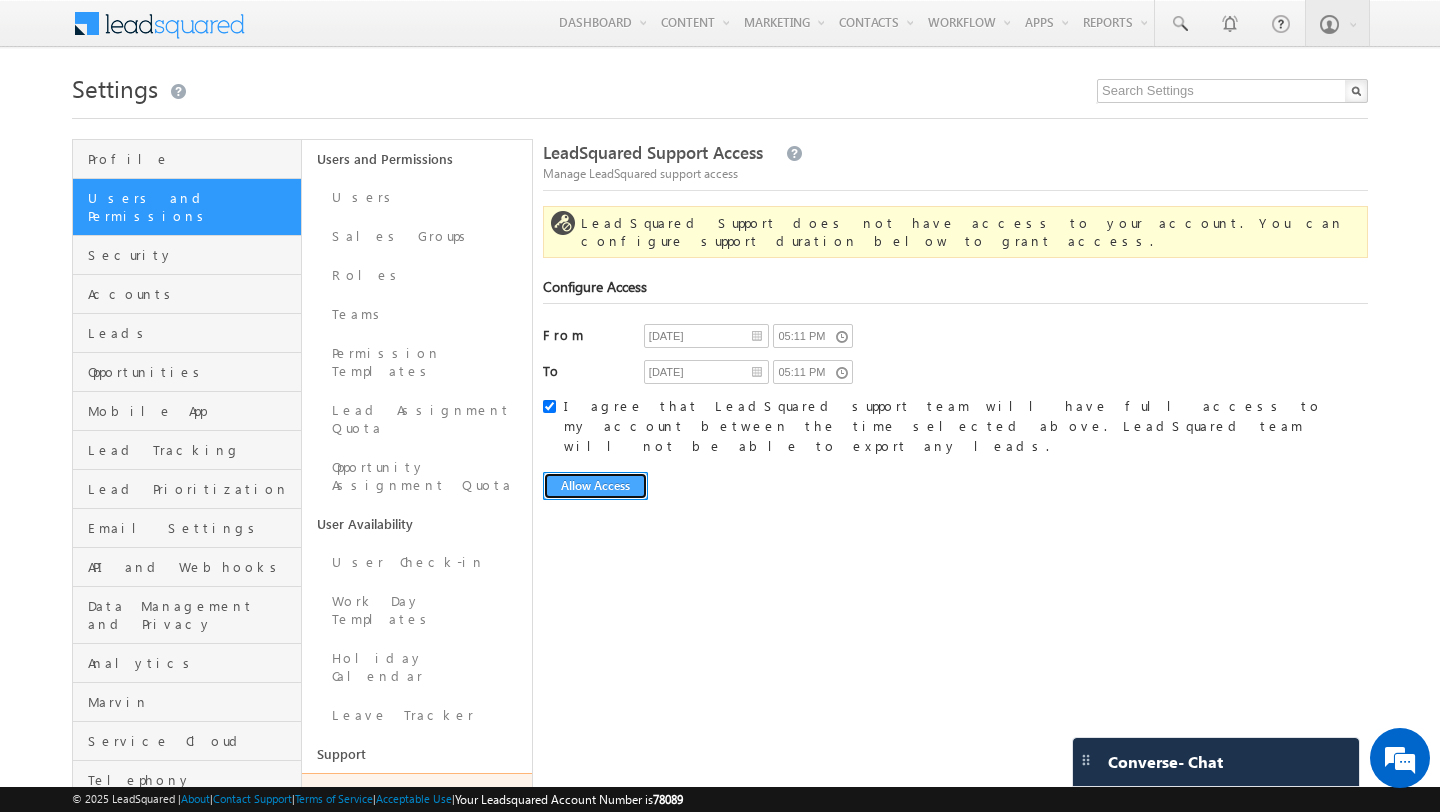 click on "Allow Access" at bounding box center (595, 486) 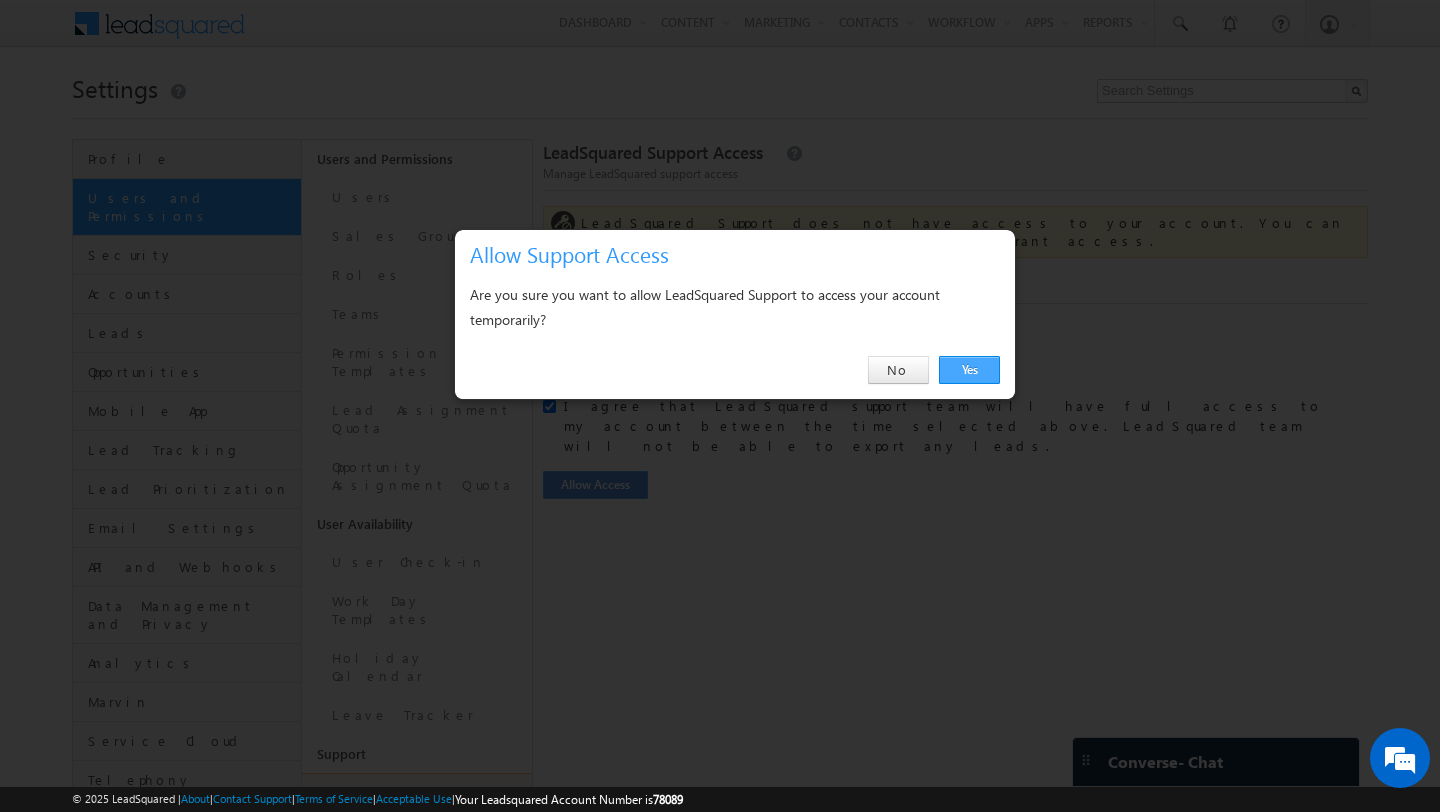 click on "Yes" at bounding box center [969, 370] 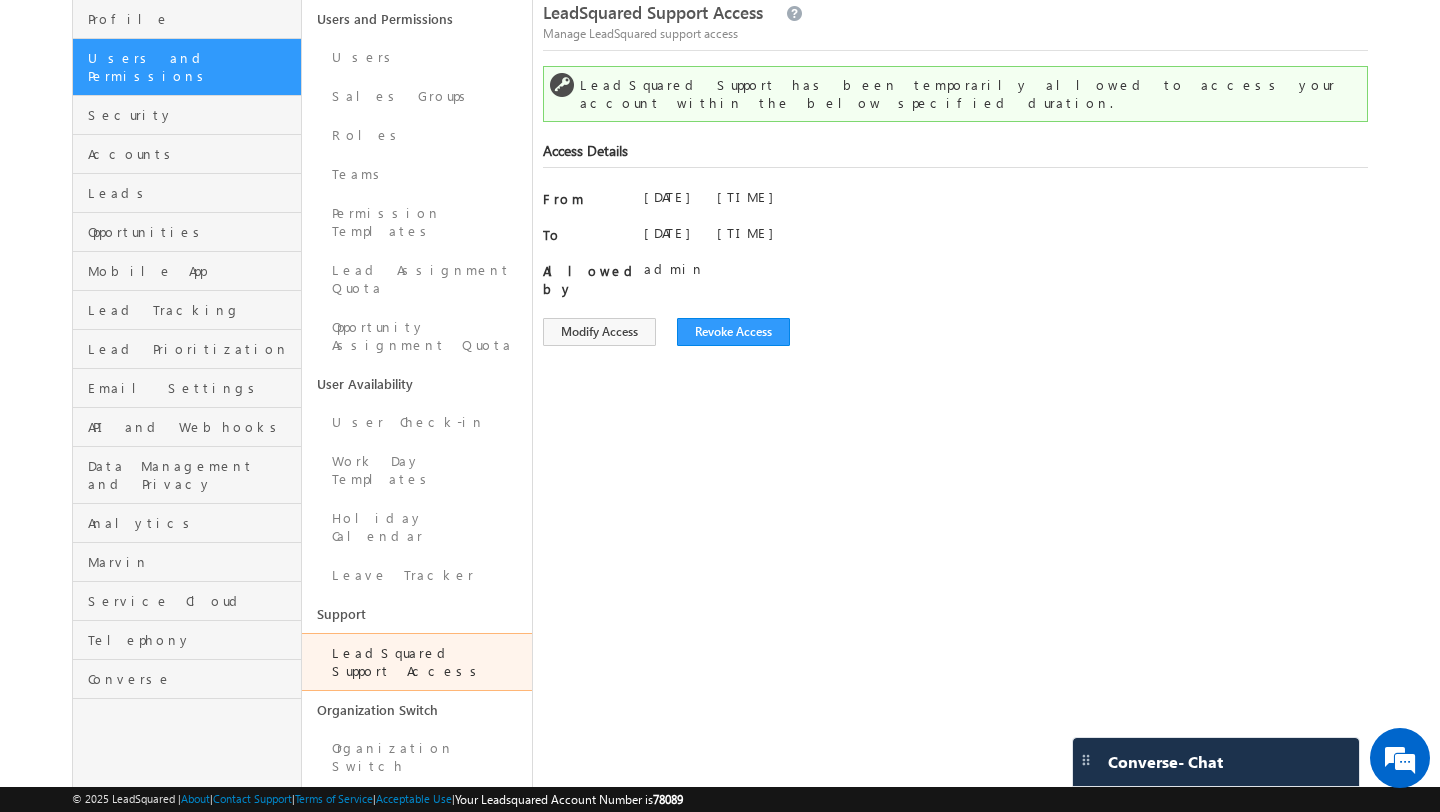 scroll, scrollTop: 146, scrollLeft: 0, axis: vertical 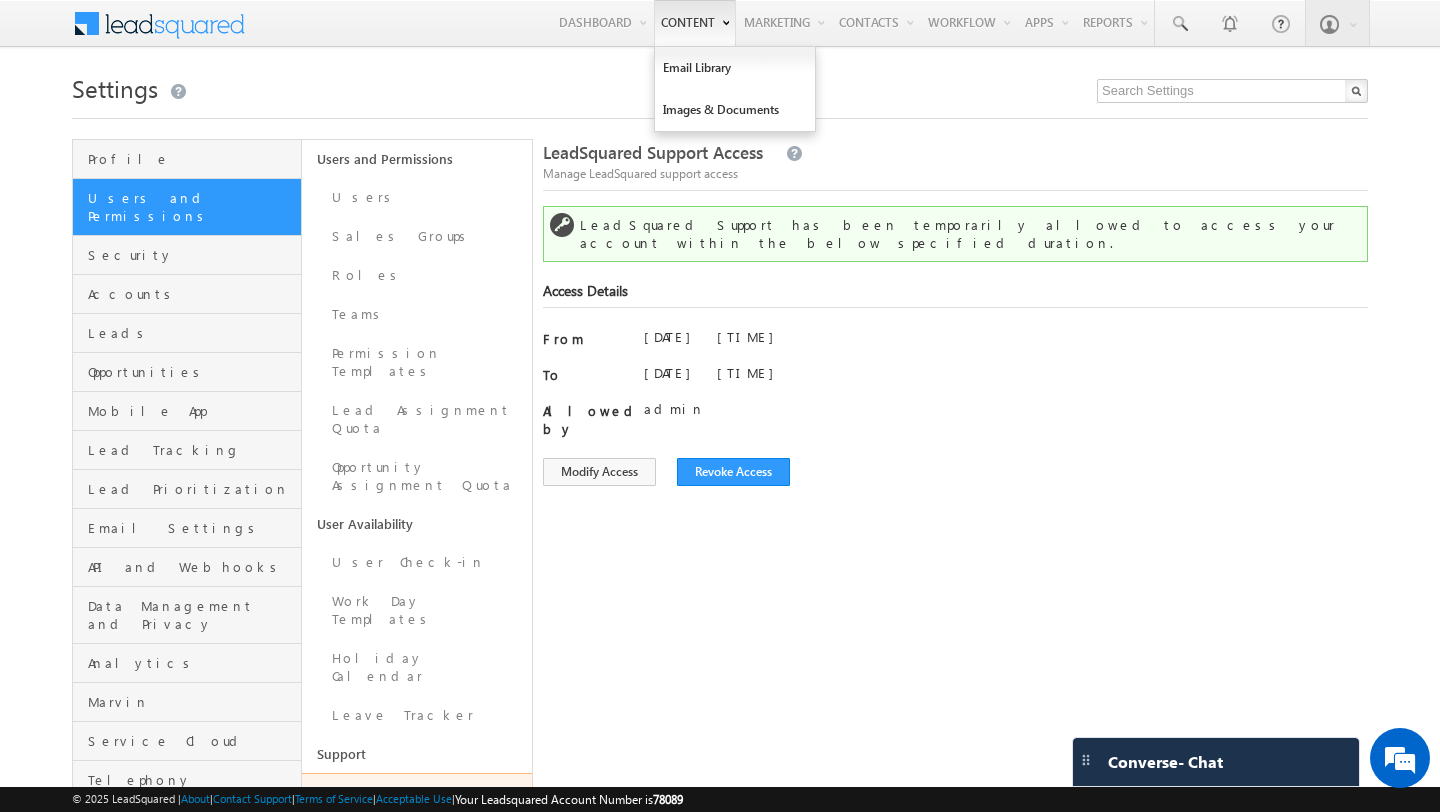 click on "Content" at bounding box center (695, 23) 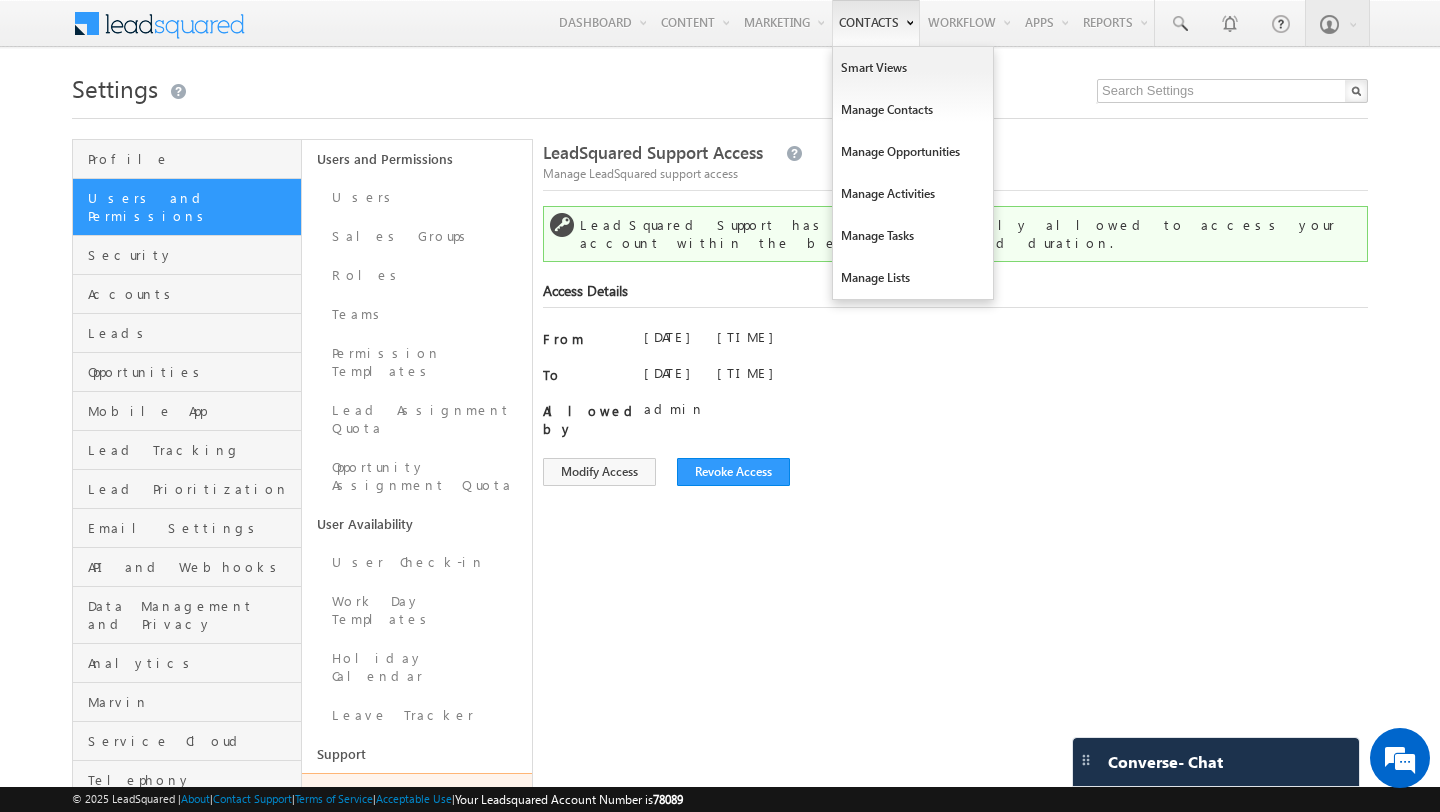 click on "Contacts" at bounding box center [876, 23] 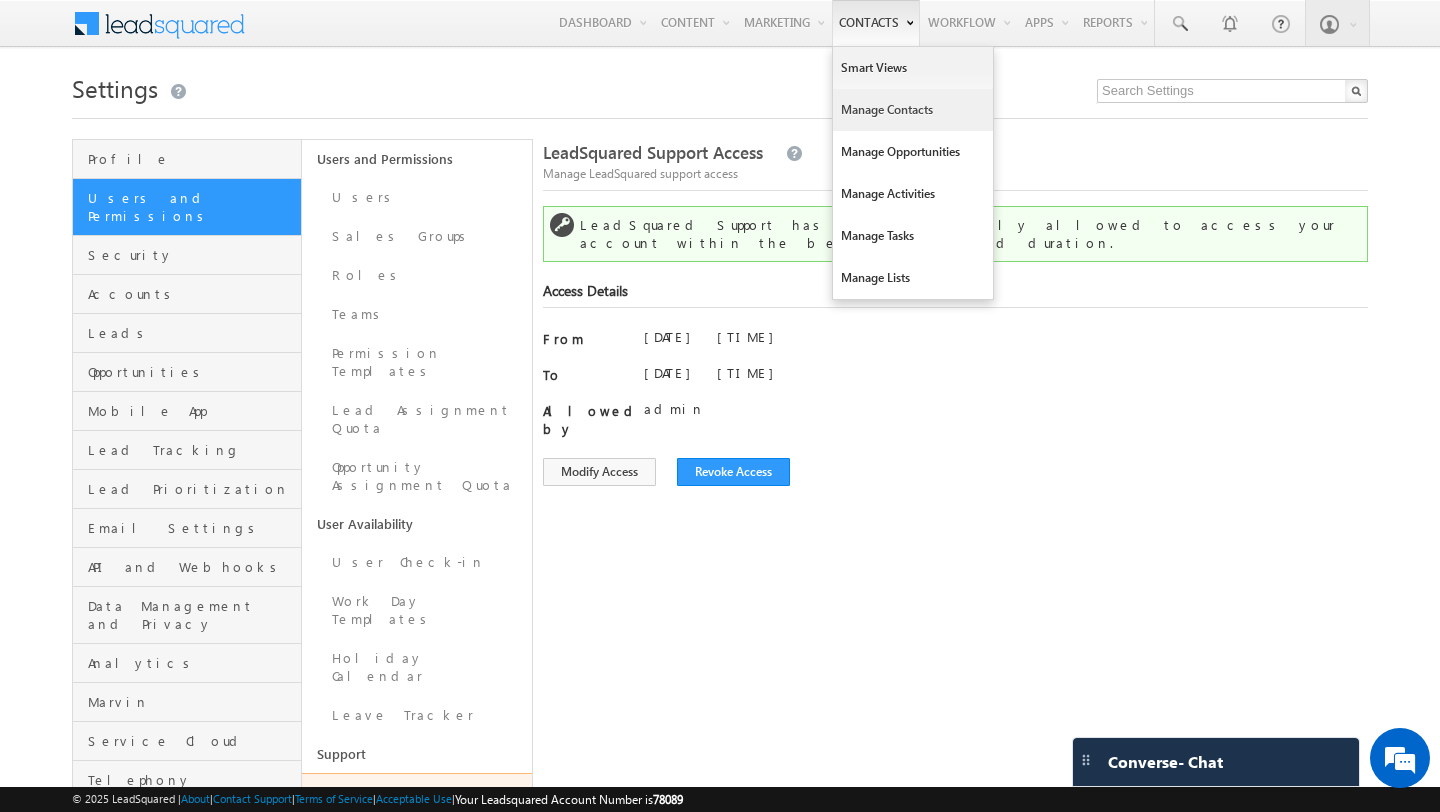 click on "Manage Contacts" at bounding box center [913, 110] 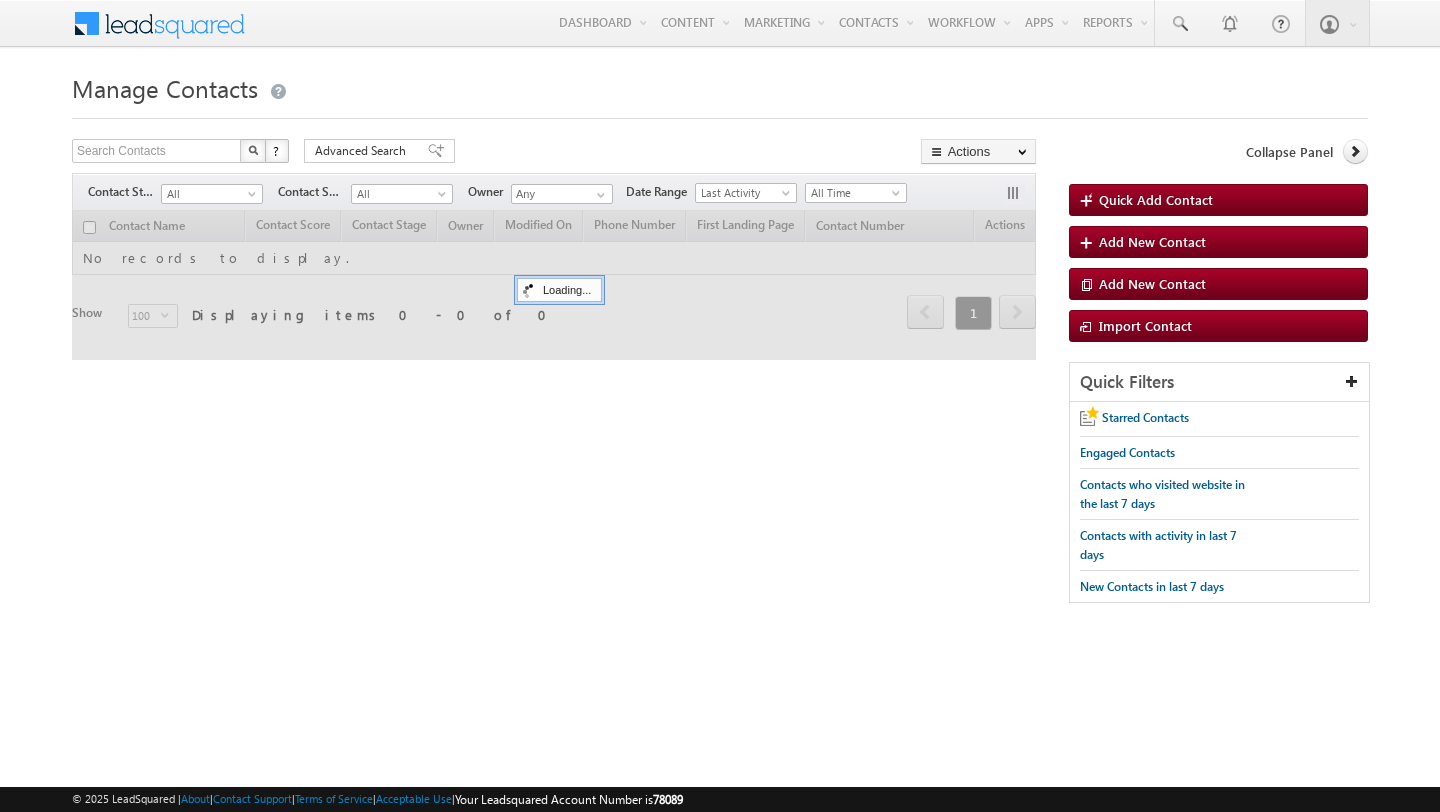 scroll, scrollTop: 0, scrollLeft: 0, axis: both 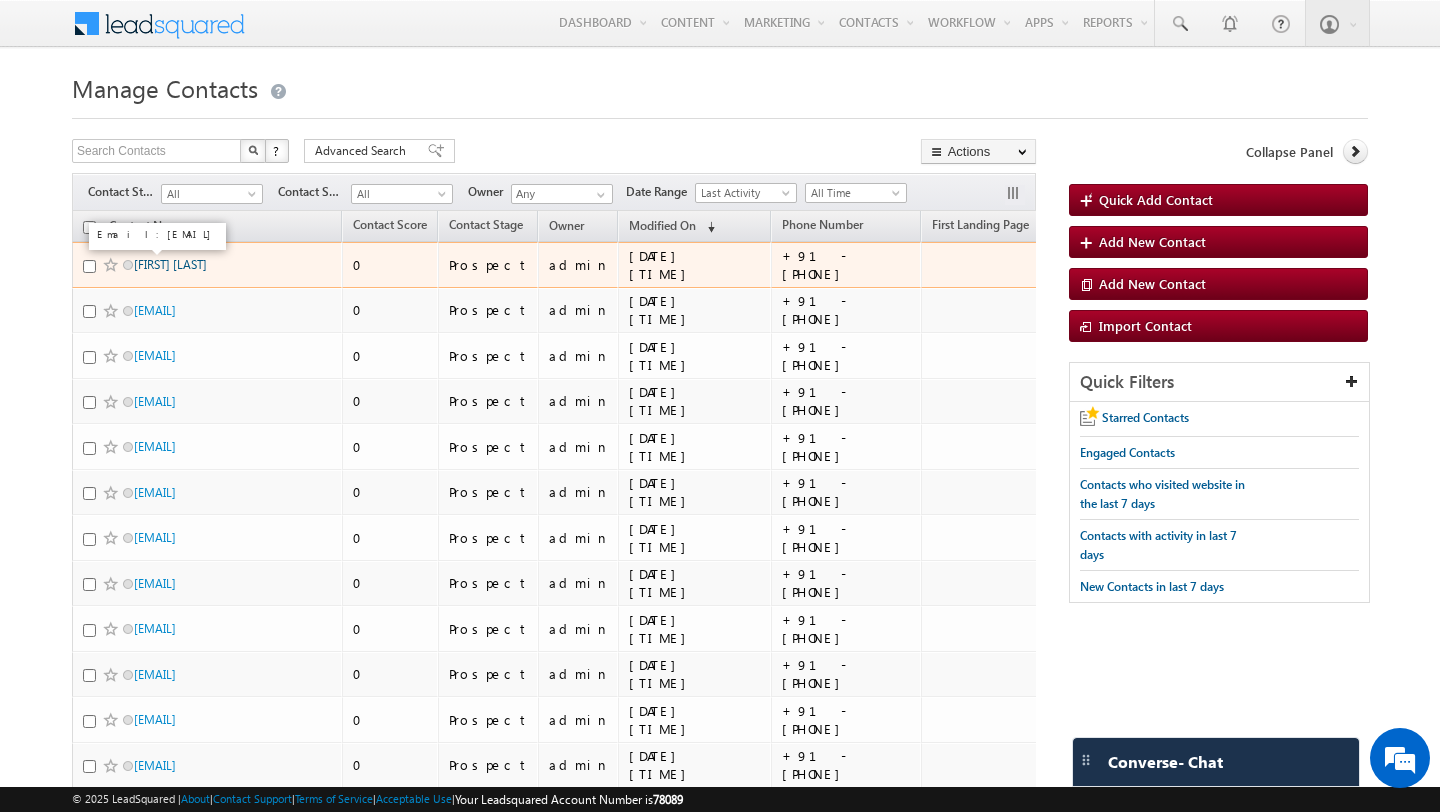 click on "[FIRST] [LAST]" at bounding box center [170, 264] 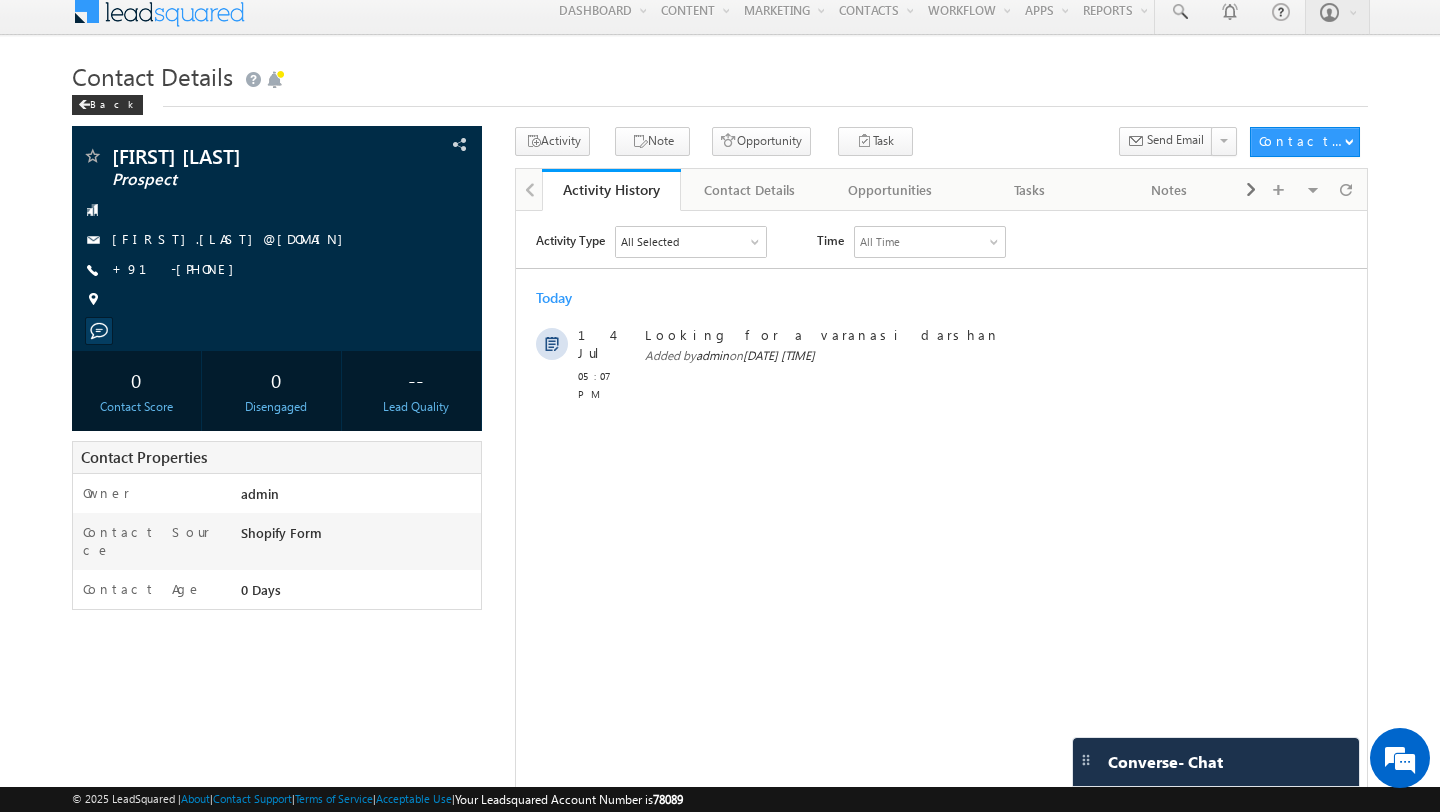 scroll, scrollTop: 0, scrollLeft: 0, axis: both 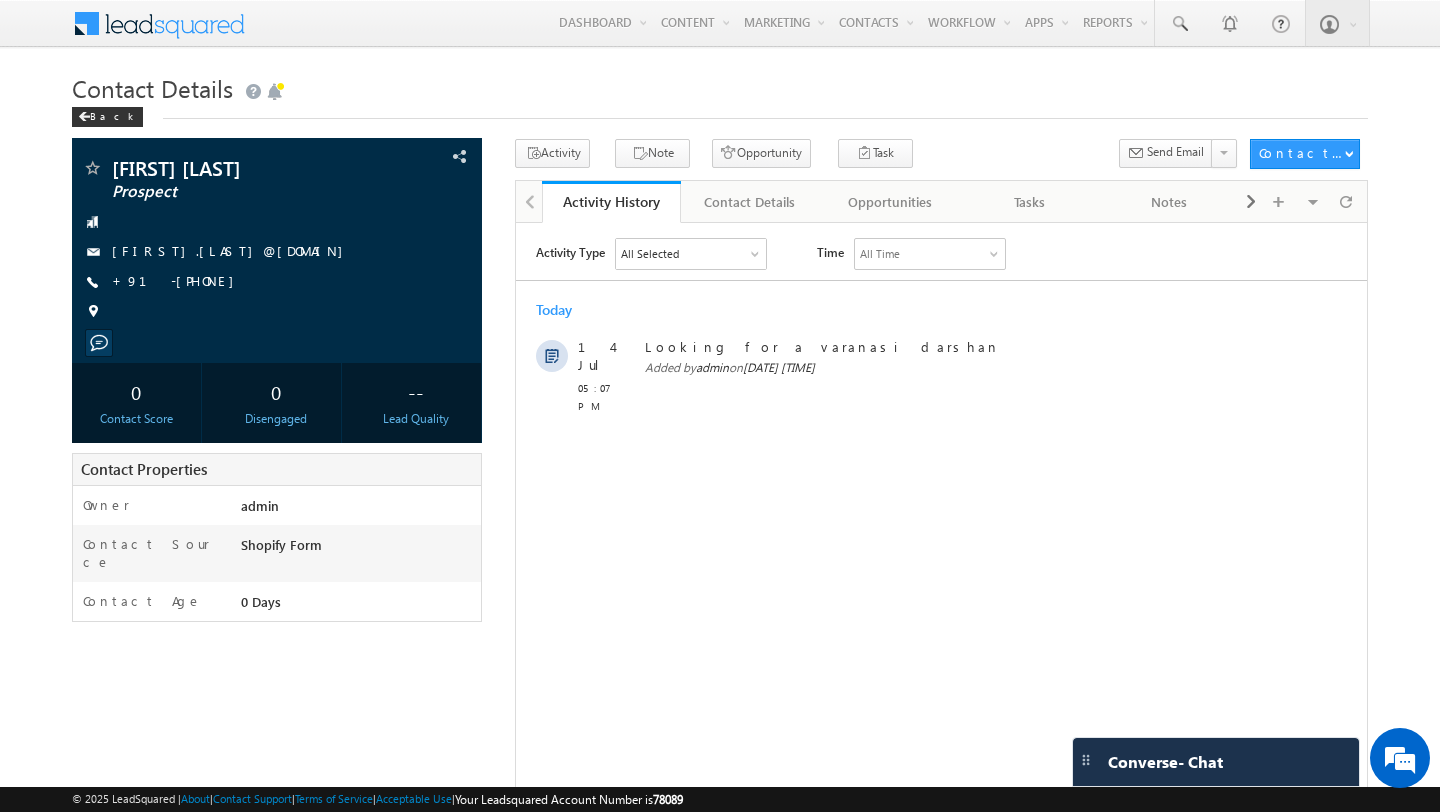 click on "Activity Type
All Selected
Select All Sales Activities 1 Sales Activity Opportunities 1 Opportunity Email Activities 18 Email Bounced Email Link Clicked Email Marked Spam Email Opened Inbound Contact through Email Mailing preference link clicked Negative Response to Email Neutral Response to Email Positive Response to Email Resubscribed Subscribed To Newsletter Subscribed To Promotional Emails Unsubscribe Link Clicked Unsubscribed Unsubscribed From Newsletter Unsubscribed From Promotional Emails View in browser link Clicked Email Sent Web Activities 5 Conversion Button Clicked Converted to Contact Form Submitted on Website Page Visited on Website Tracking URL Clicked Contact Capture Activities 1 Contact Capture Phone Call Activities 2 Inbound Phone Call Activity Outbound Phone Call Activity Other Activities 27 Document Generation Had a Phone Conversation Left a Voice Mail 5" at bounding box center (941, 325) 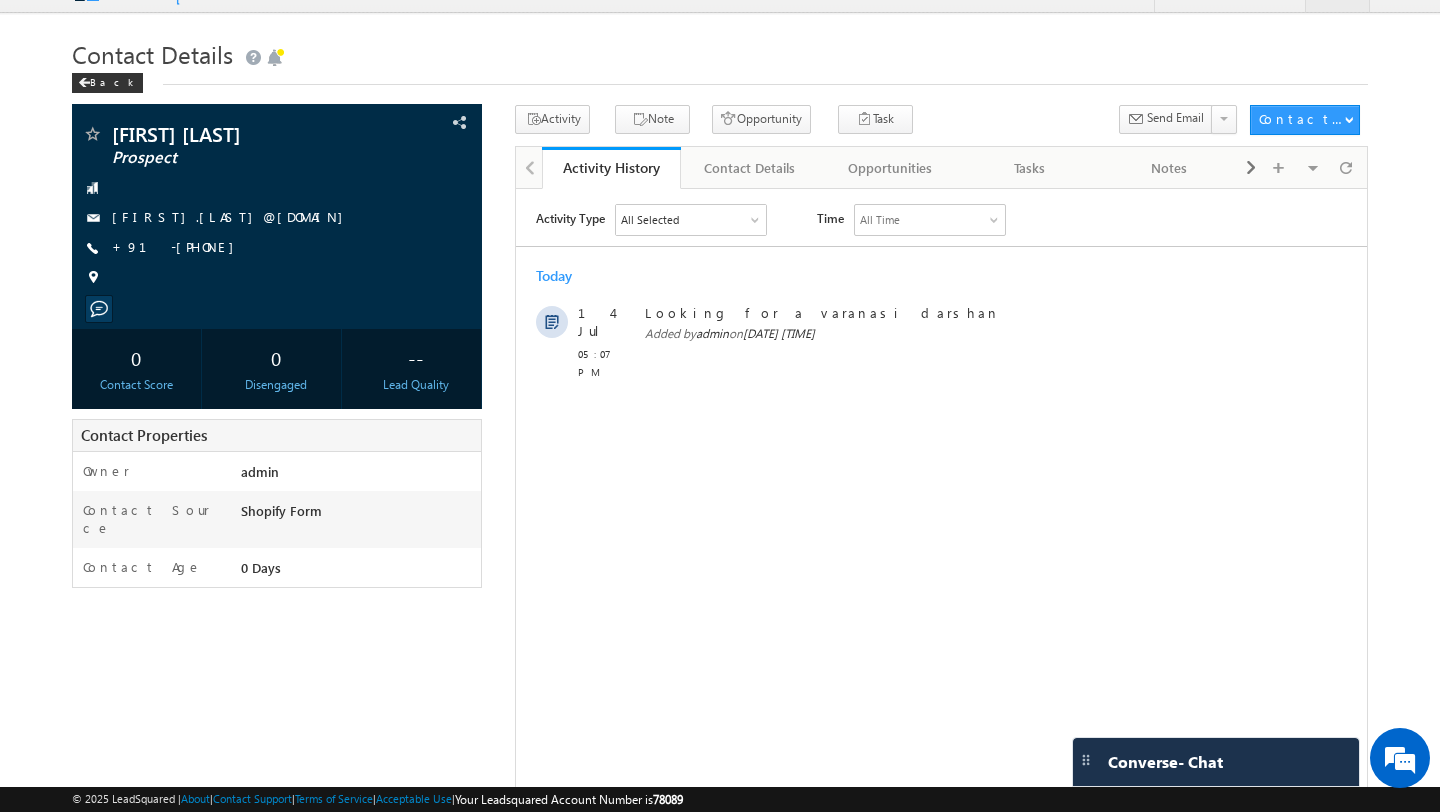 scroll, scrollTop: 32, scrollLeft: 0, axis: vertical 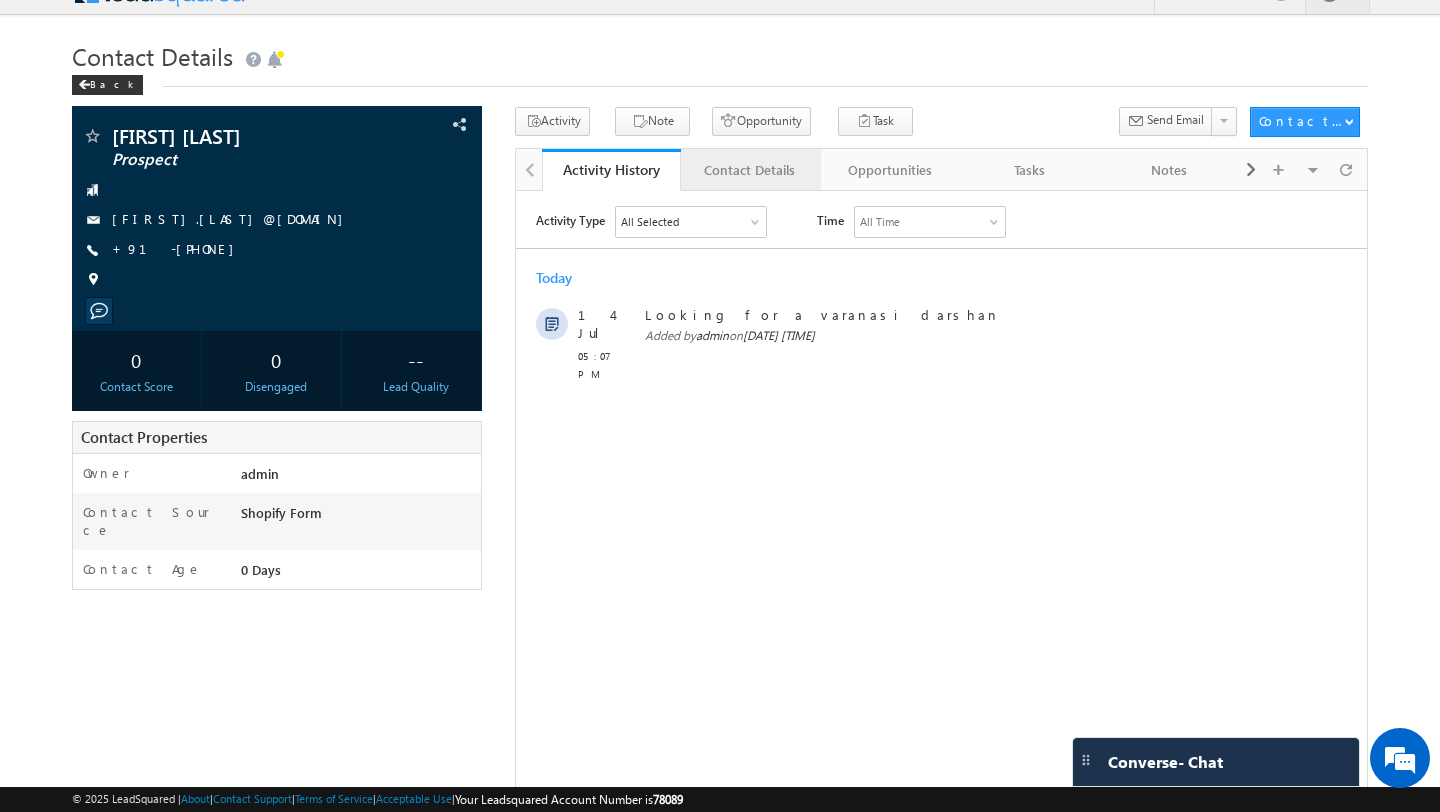 click on "Contact Details" at bounding box center [750, 170] 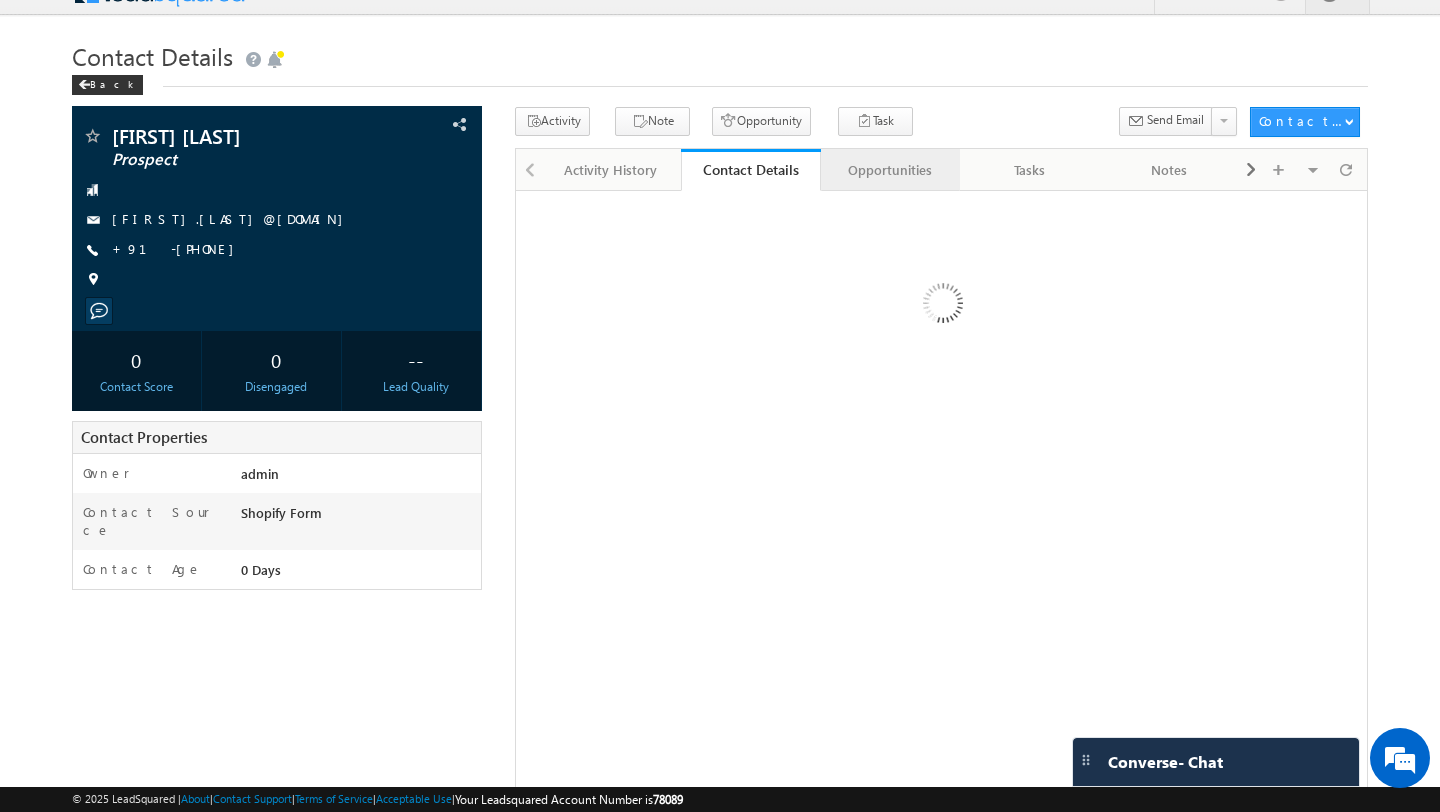 click on "Opportunities" at bounding box center (890, 170) 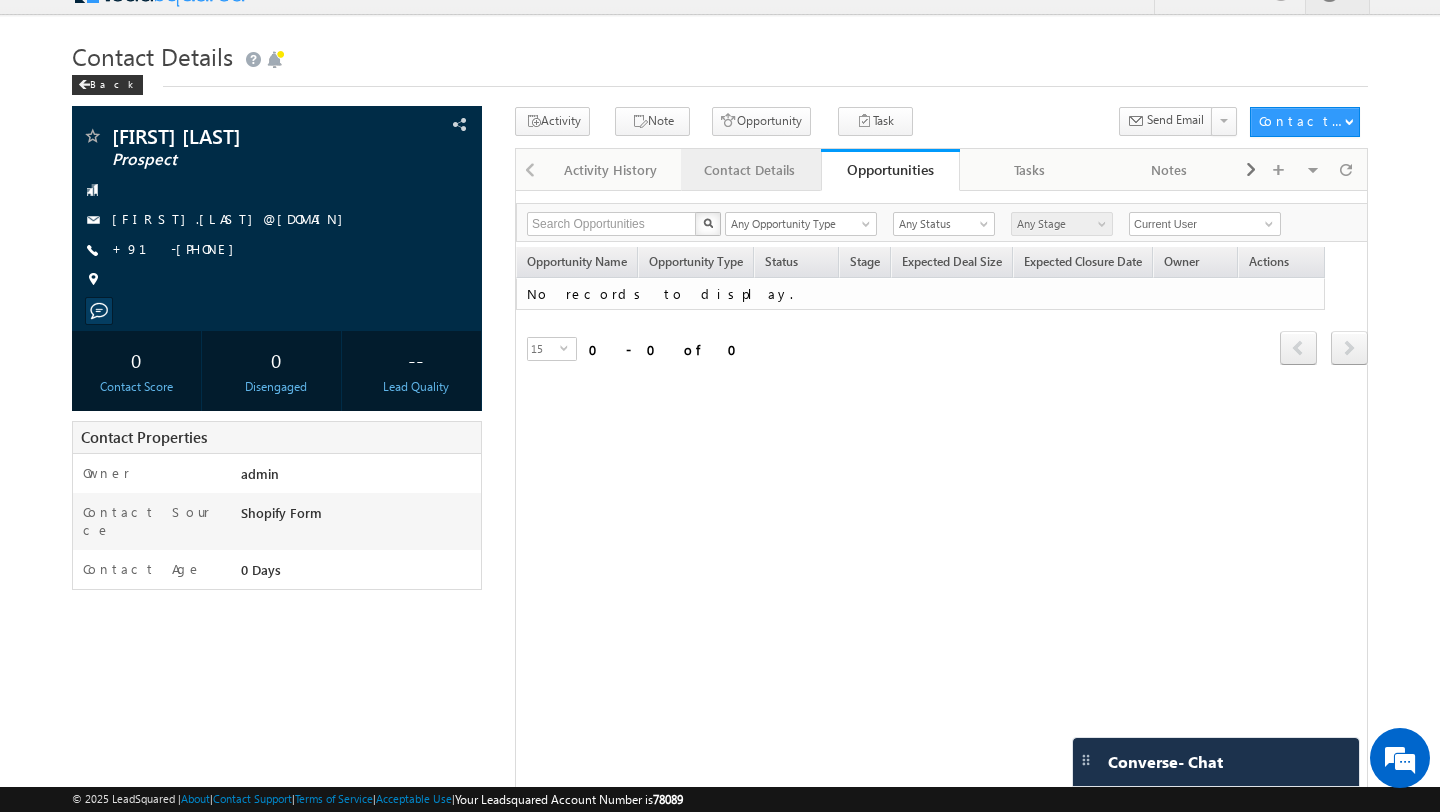 click on "Contact Details" at bounding box center (751, 170) 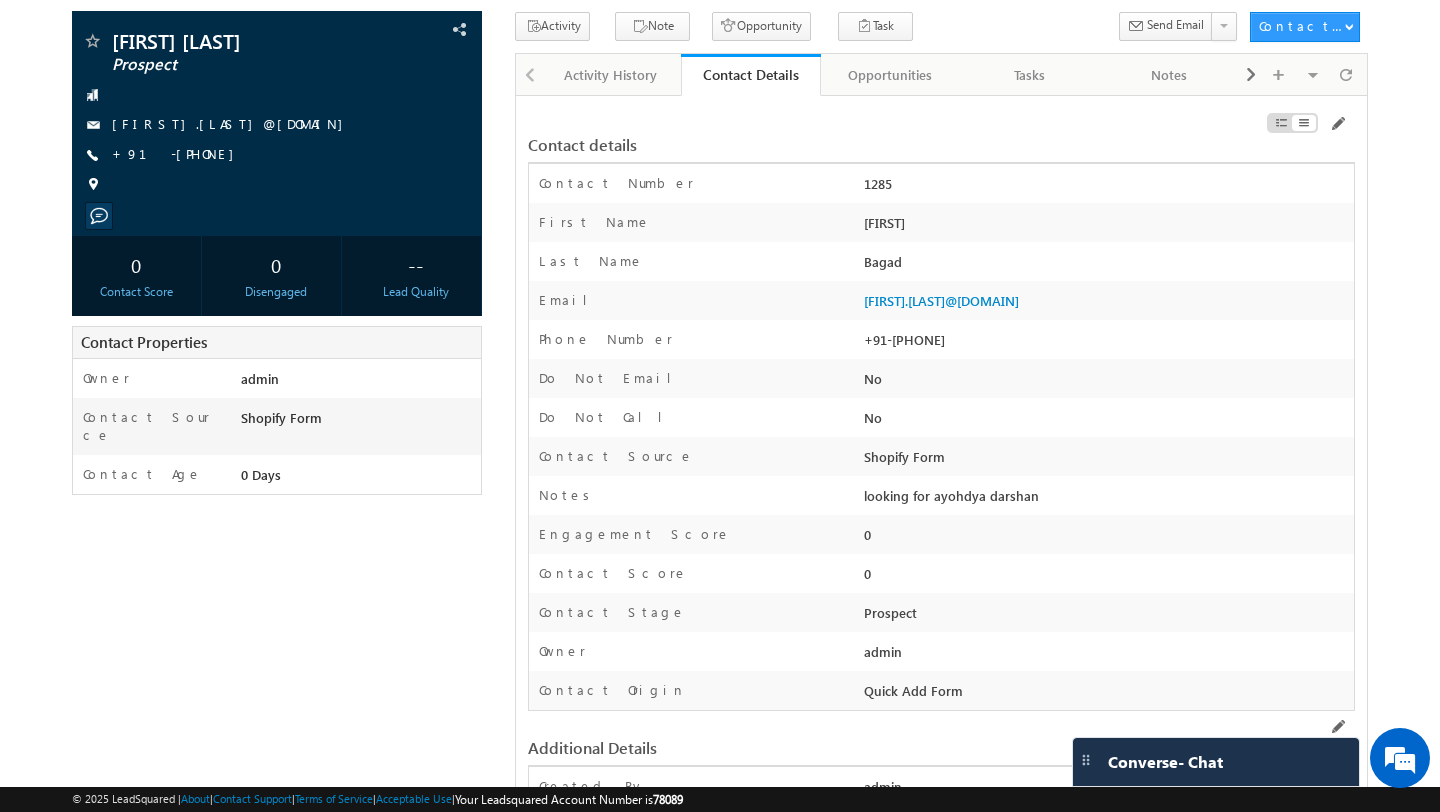 scroll, scrollTop: 0, scrollLeft: 0, axis: both 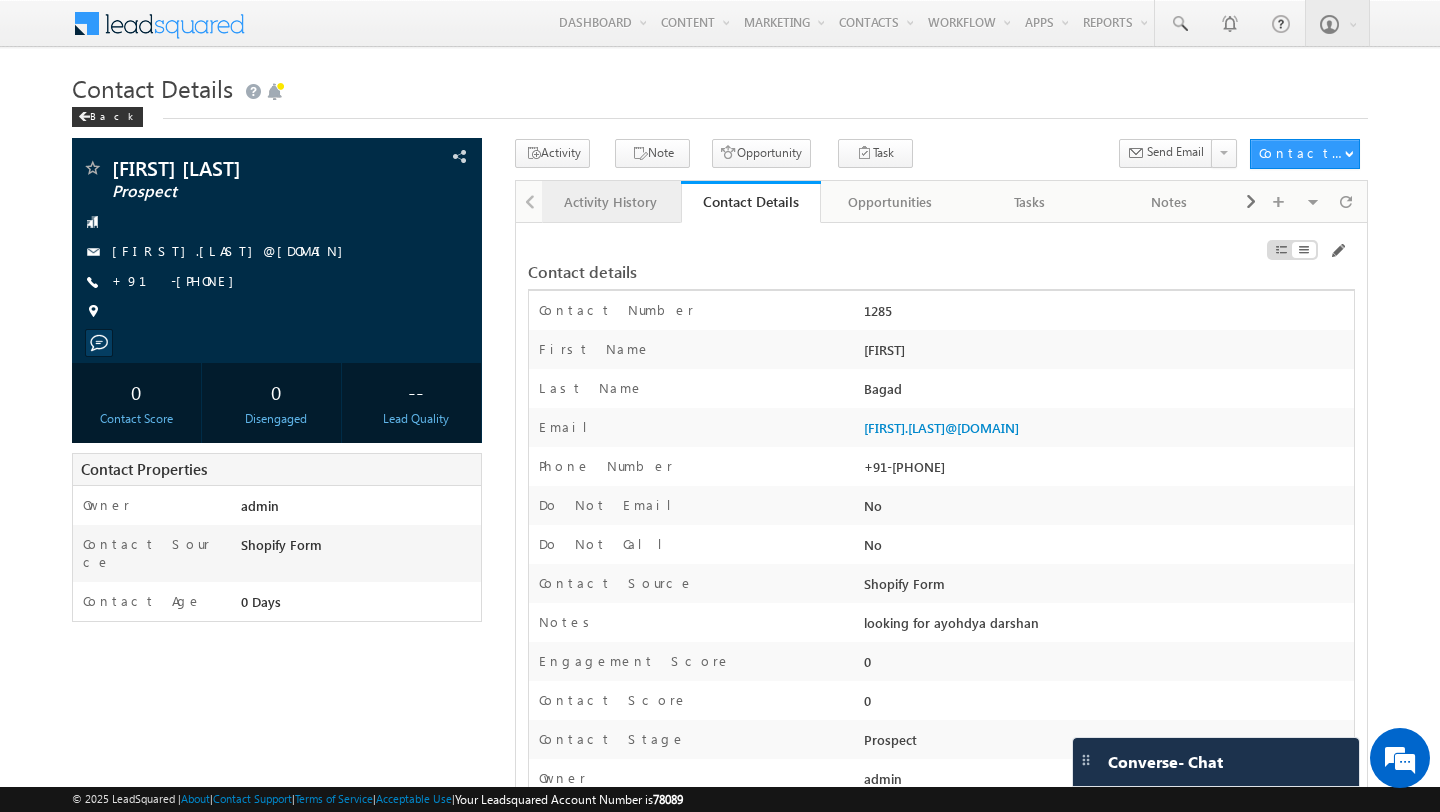 click on "Activity History" at bounding box center (611, 202) 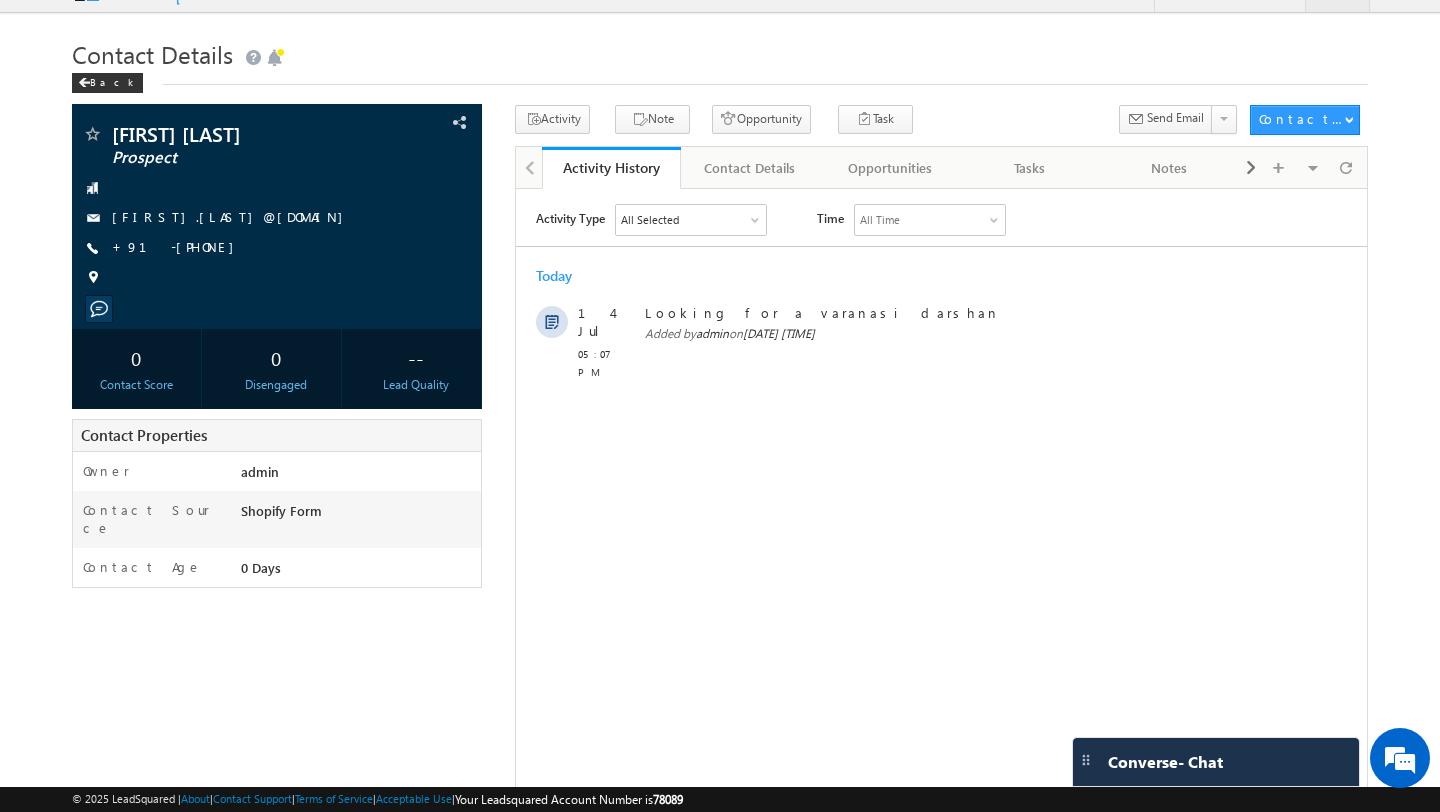 scroll, scrollTop: 0, scrollLeft: 0, axis: both 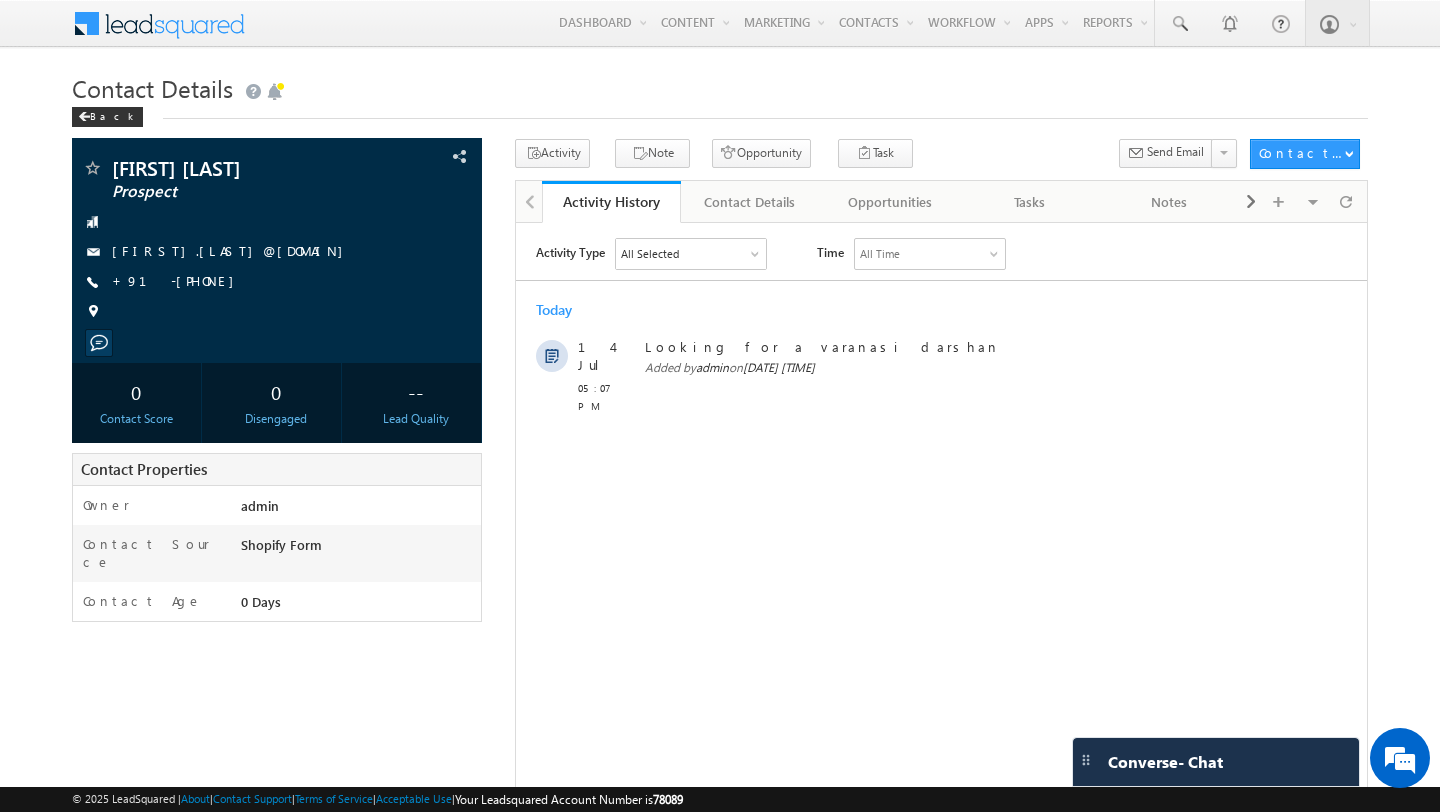 click on "Activity Type
All Selected
Select All Sales Activities 1 Sales Activity Opportunities 1 Opportunity Email Activities 18 Email Bounced Email Link Clicked Email Marked Spam Email Opened Inbound Contact through Email Mailing preference link clicked Negative Response to Email Neutral Response to Email Positive Response to Email Resubscribed Subscribed To Newsletter Subscribed To Promotional Emails Unsubscribe Link Clicked Unsubscribed Unsubscribed From Newsletter Unsubscribed From Promotional Emails View in browser link Clicked Email Sent Web Activities 5 Conversion Button Clicked Converted to Contact Form Submitted on Website Page Visited on Website Tracking URL Clicked Contact Capture Activities 1 Contact Capture Phone Call Activities 2" at bounding box center (941, 325) 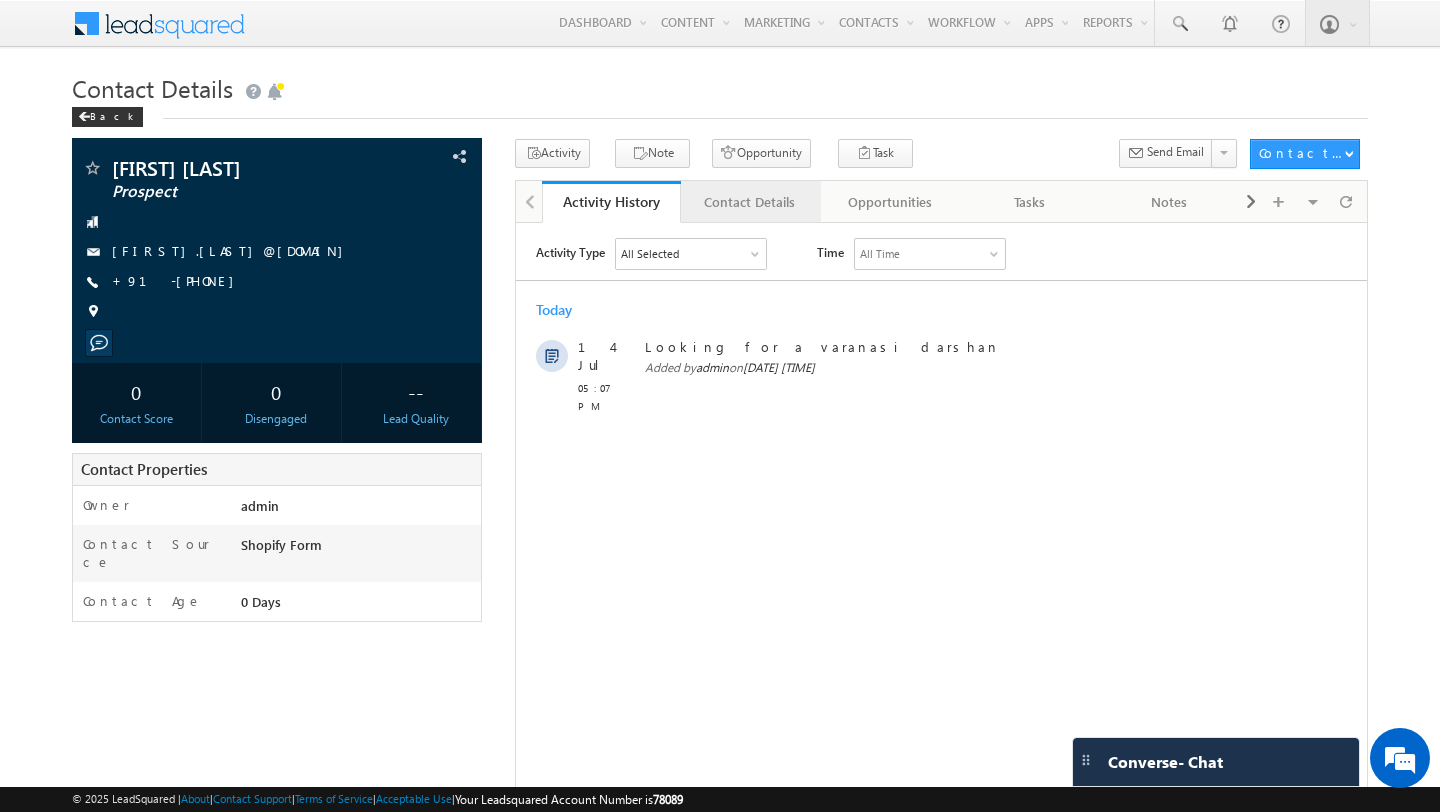 click on "Contact Details" at bounding box center (750, 202) 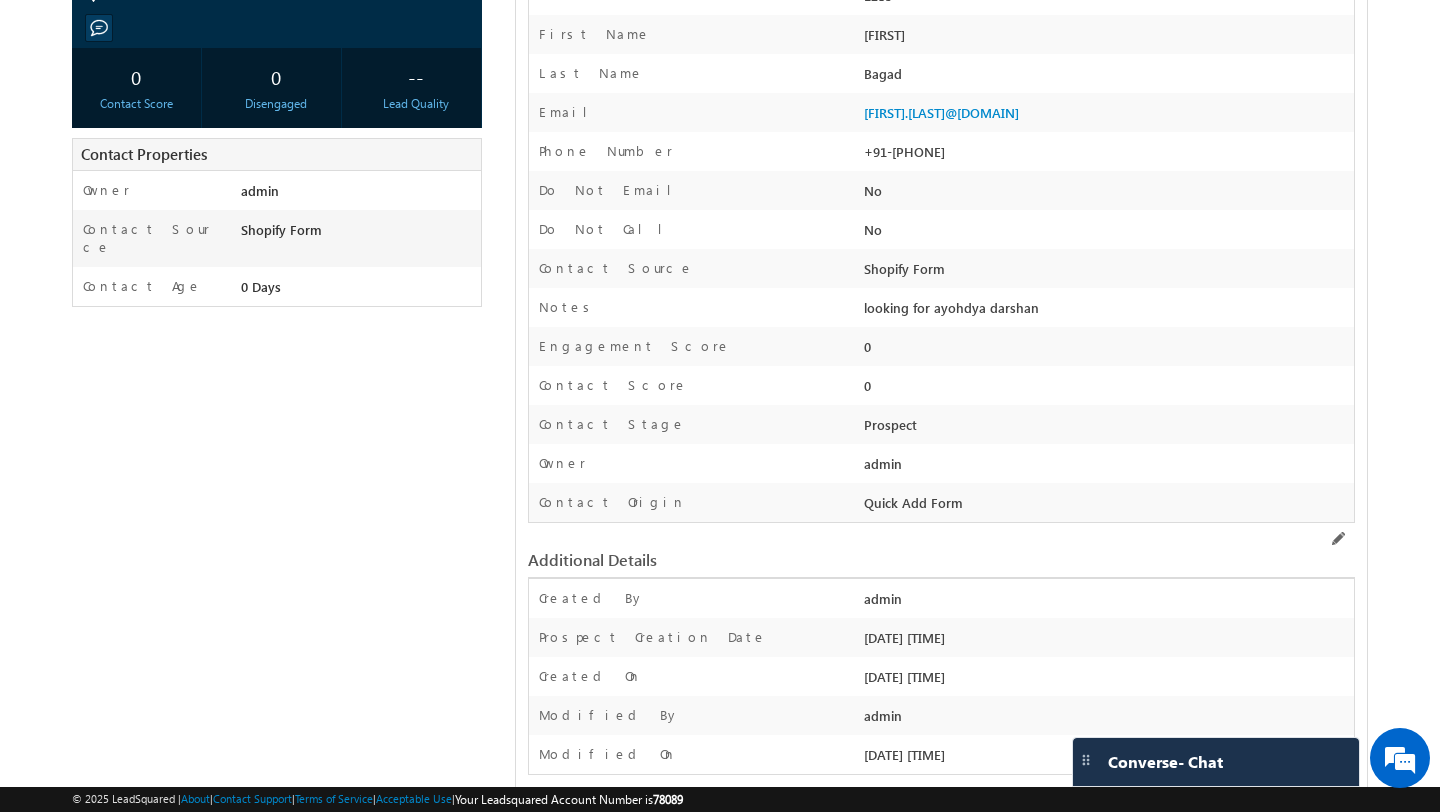 scroll, scrollTop: 342, scrollLeft: 0, axis: vertical 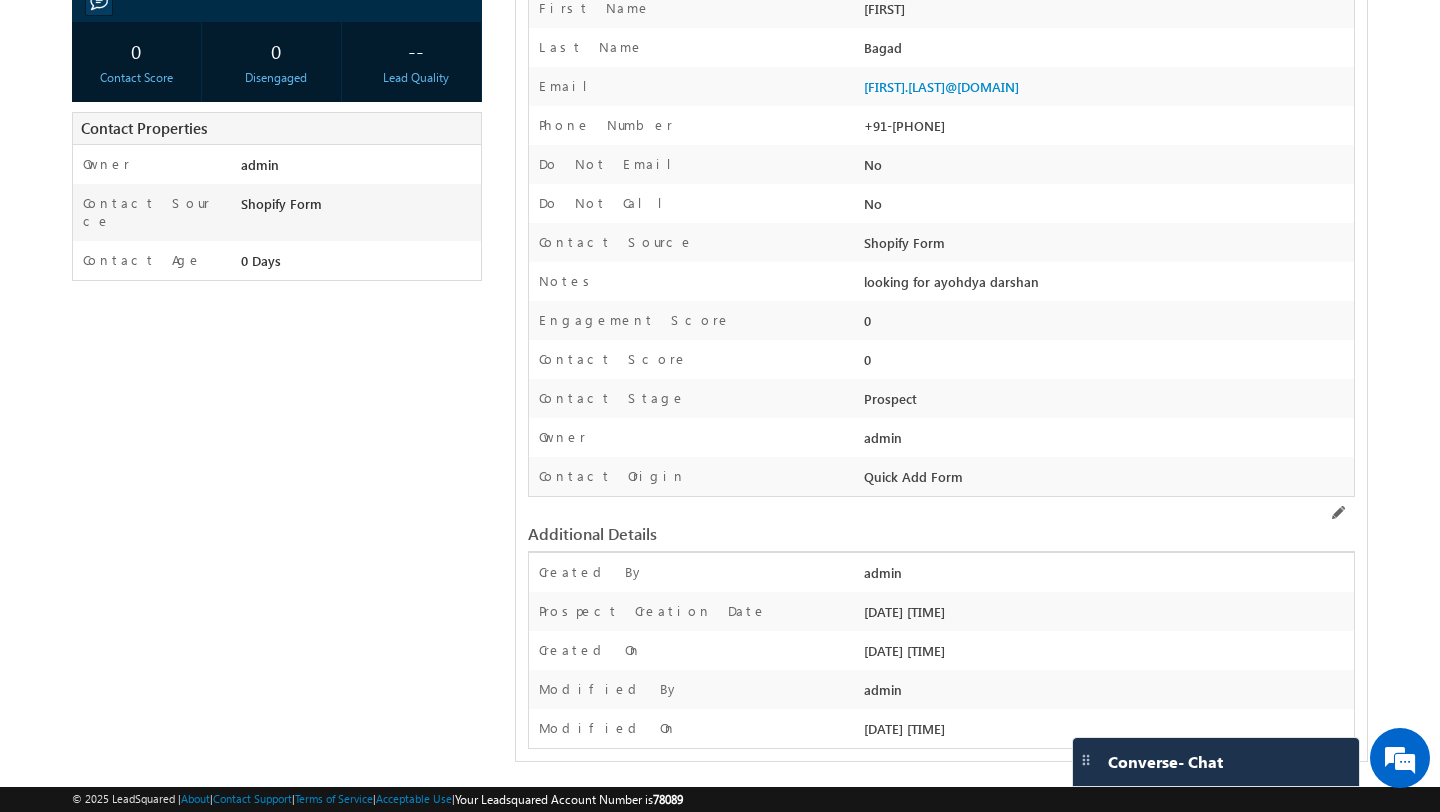 click on "Shopify Form" at bounding box center (1106, 247) 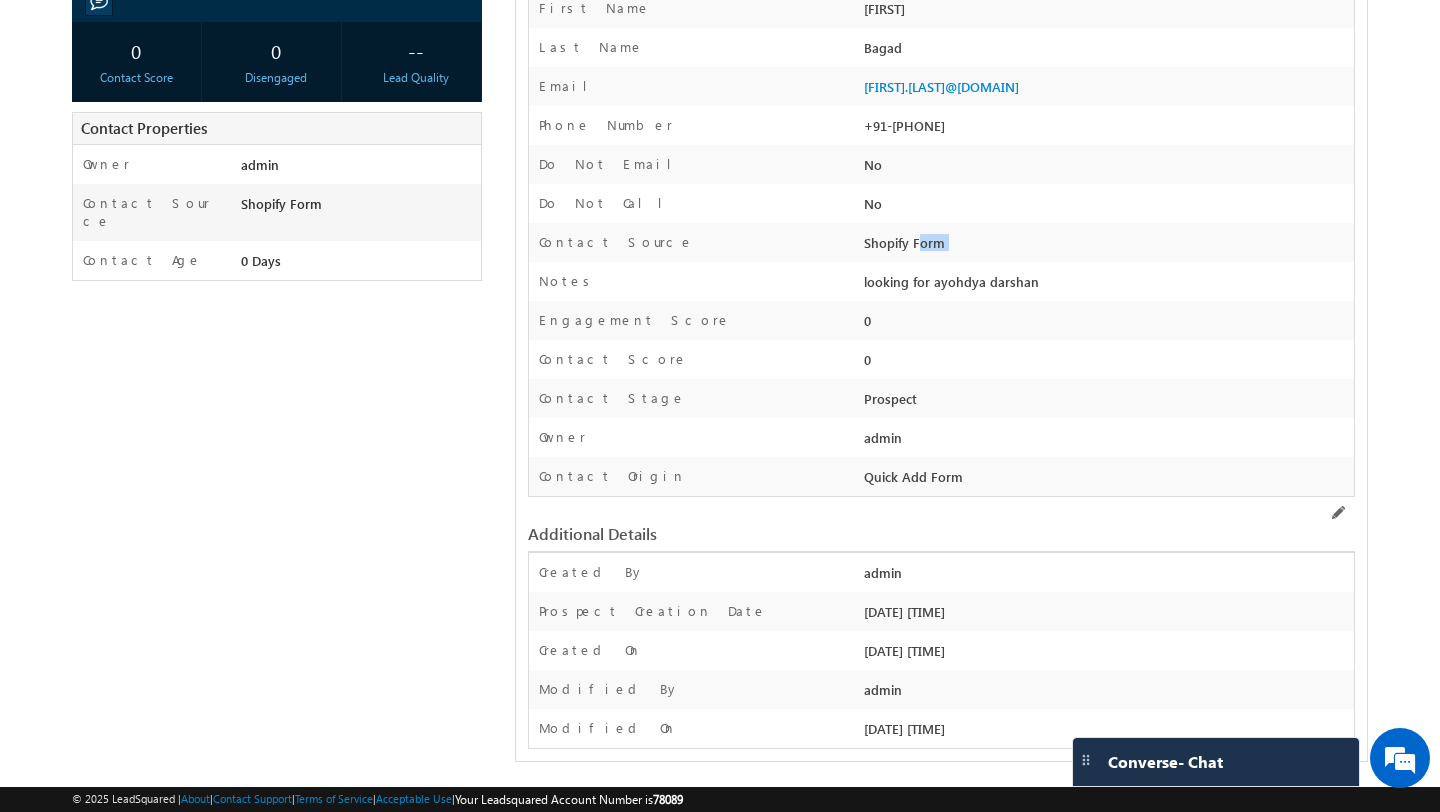 click on "Shopify Form" at bounding box center [1106, 247] 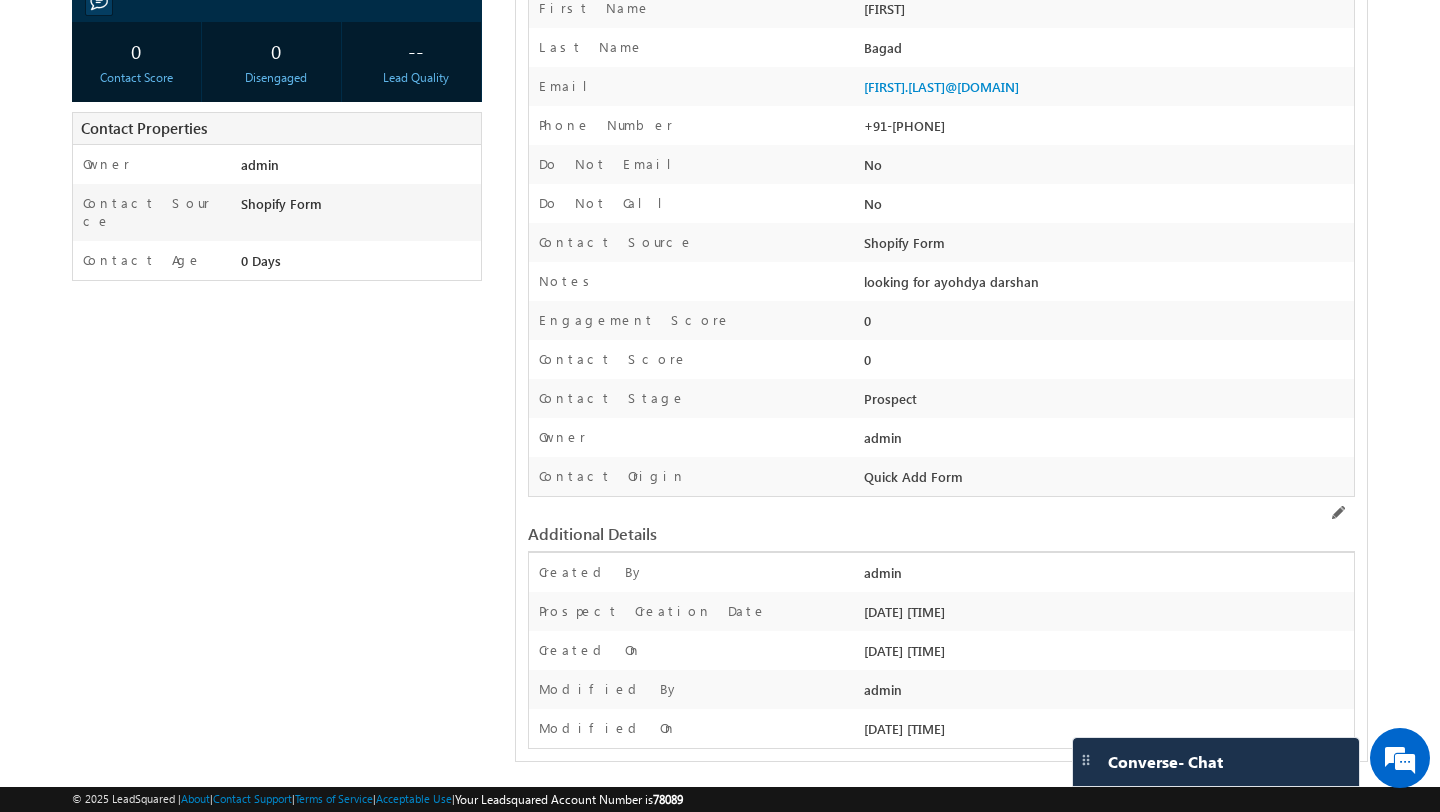 click on "Notes" at bounding box center [694, 286] 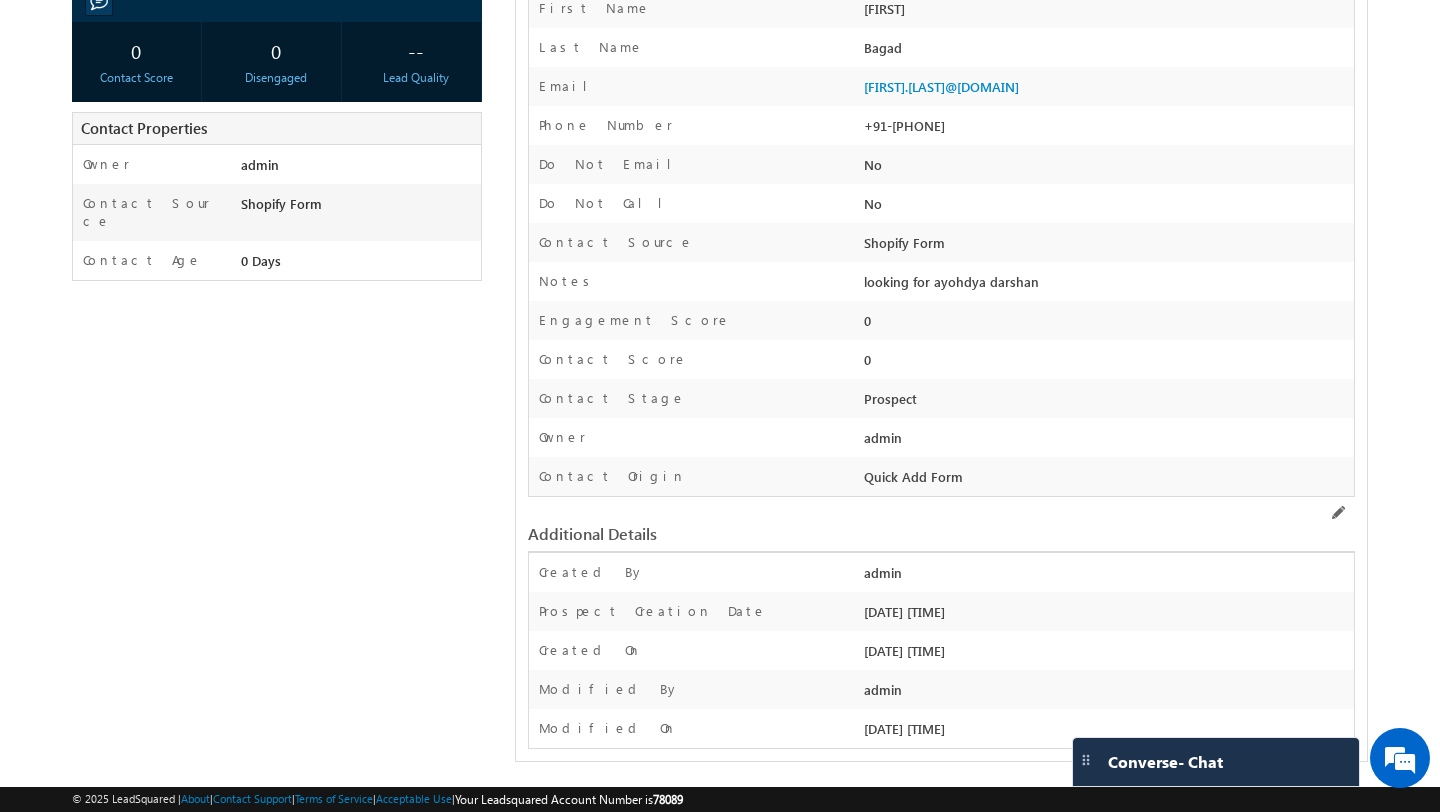 click on "Prospect" at bounding box center [1106, 403] 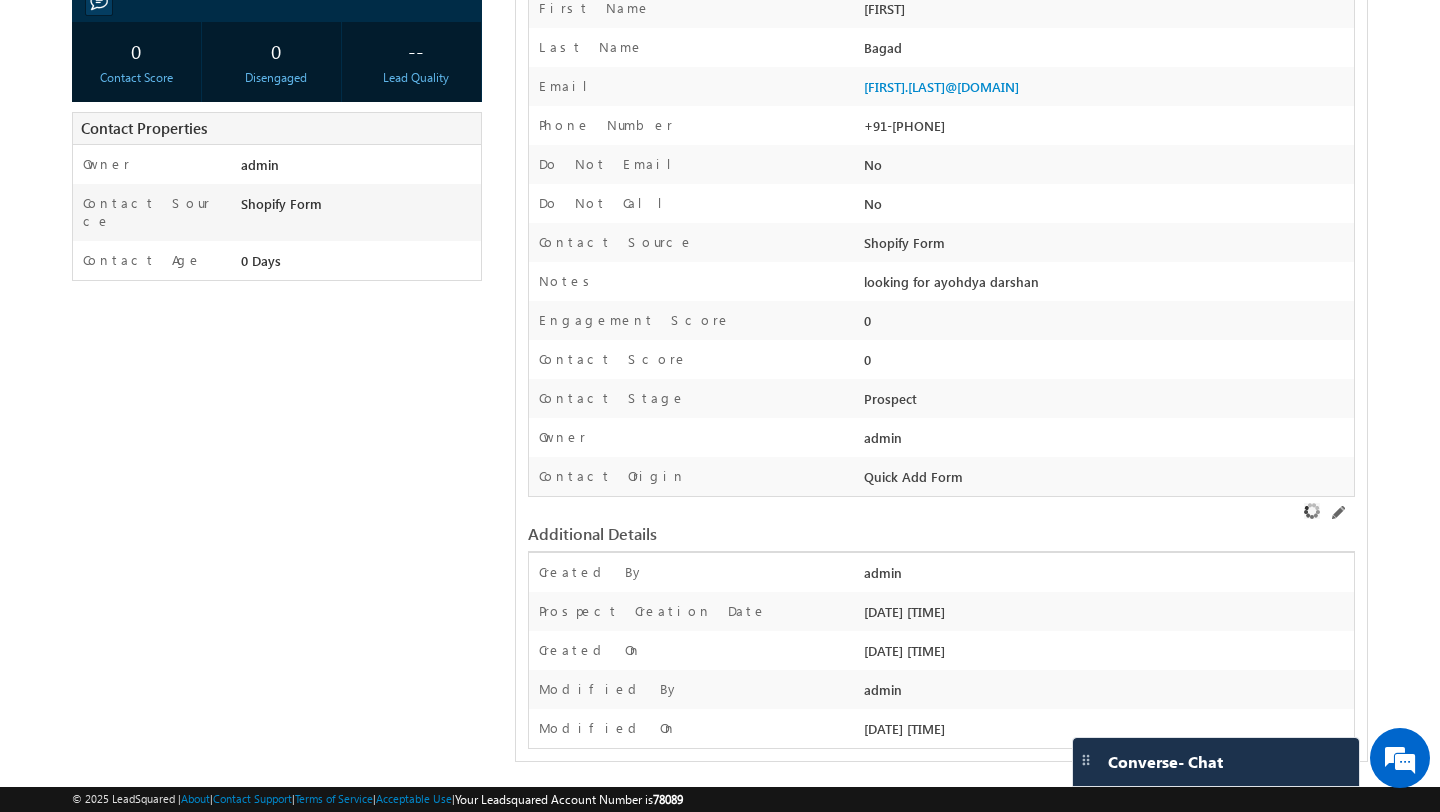 click on "Prospect" at bounding box center [1106, 403] 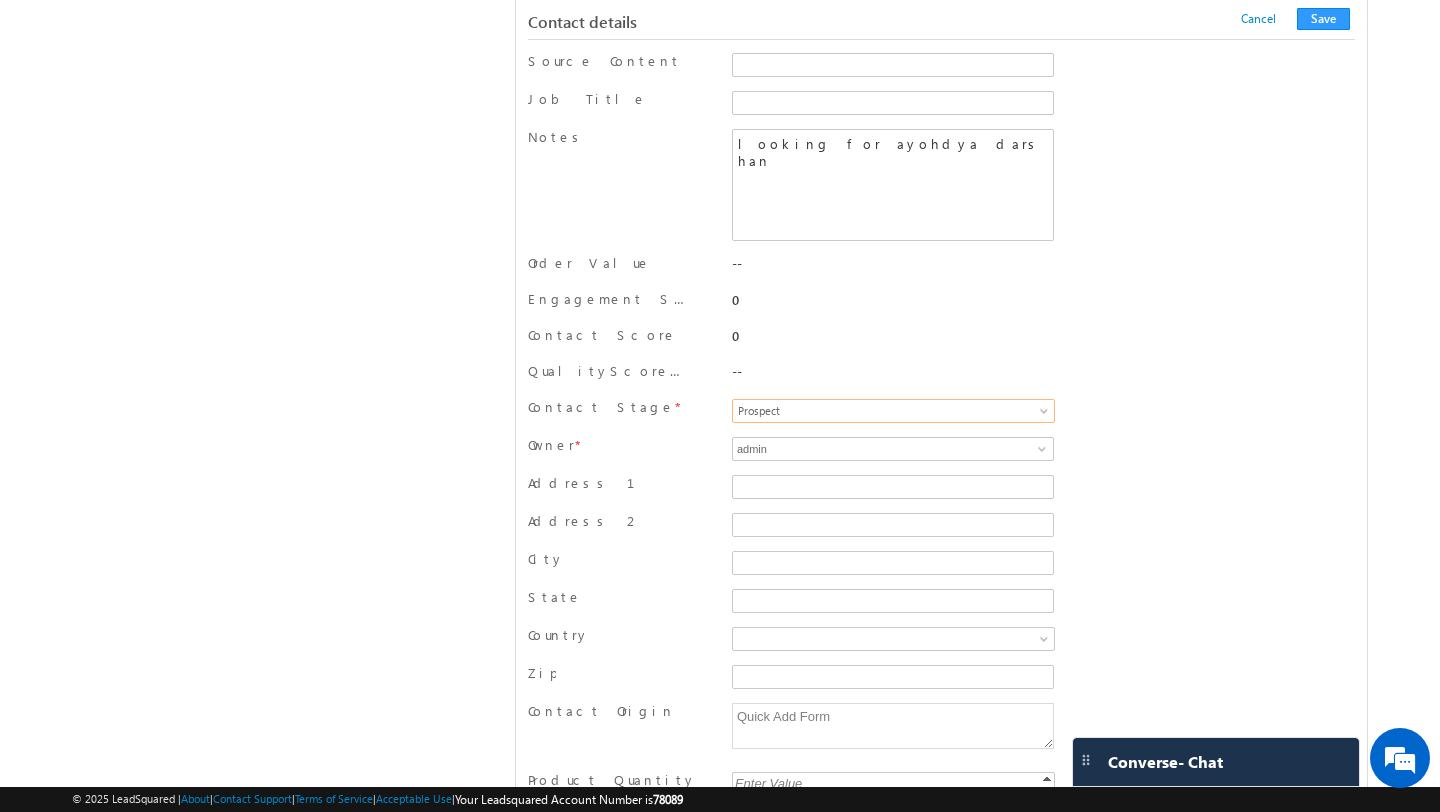 scroll, scrollTop: 787, scrollLeft: 0, axis: vertical 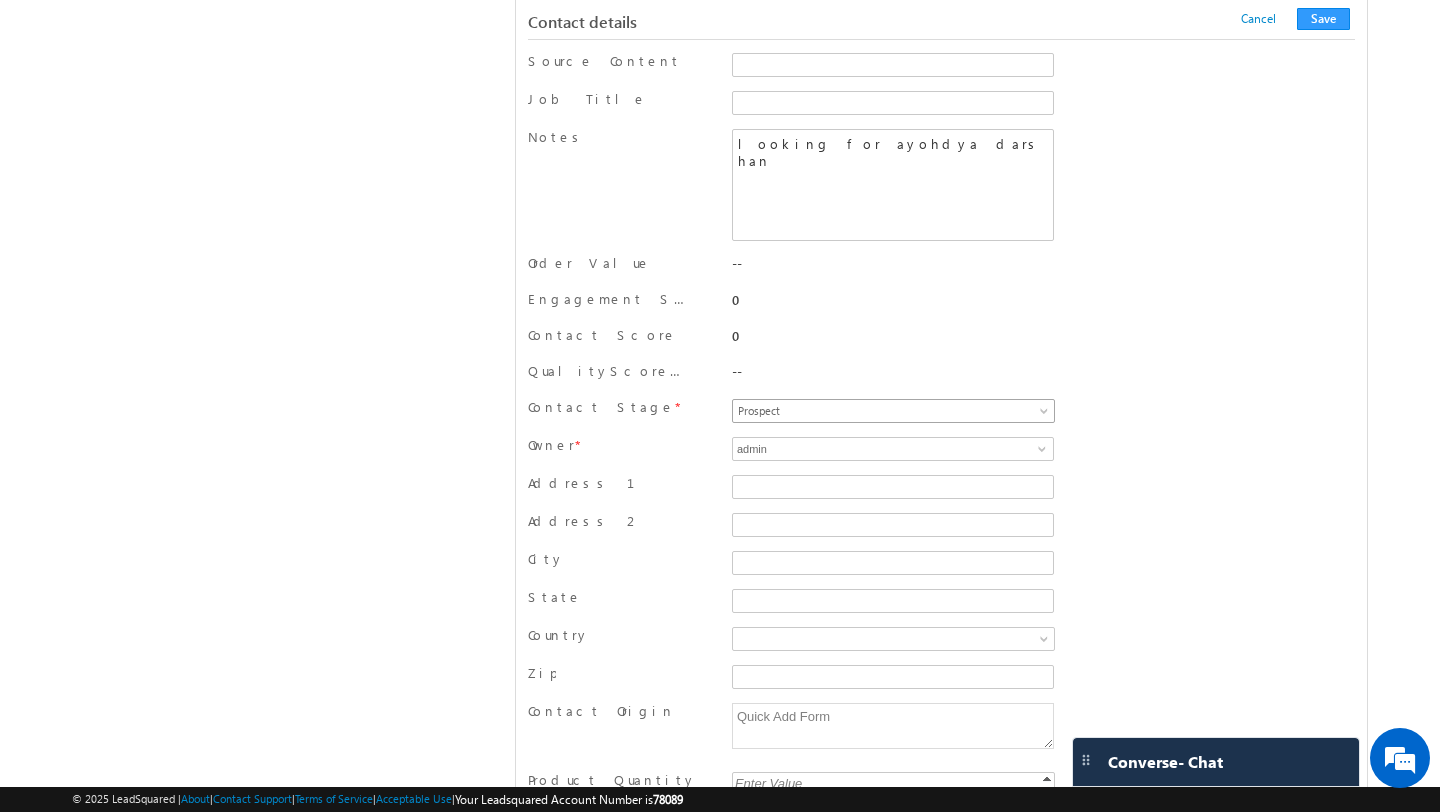 click on "Prospect" at bounding box center [893, 411] 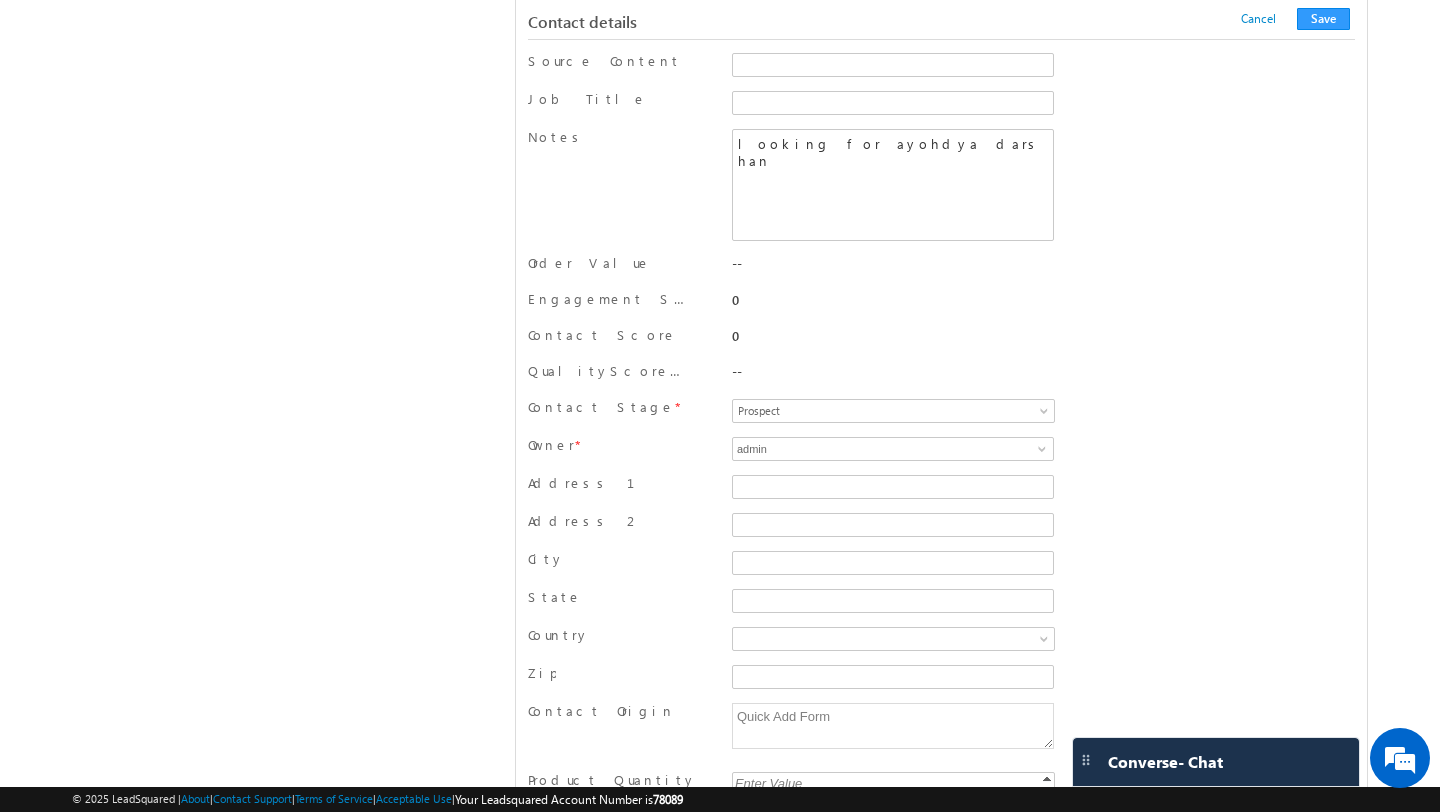 click on "--" at bounding box center [893, 376] 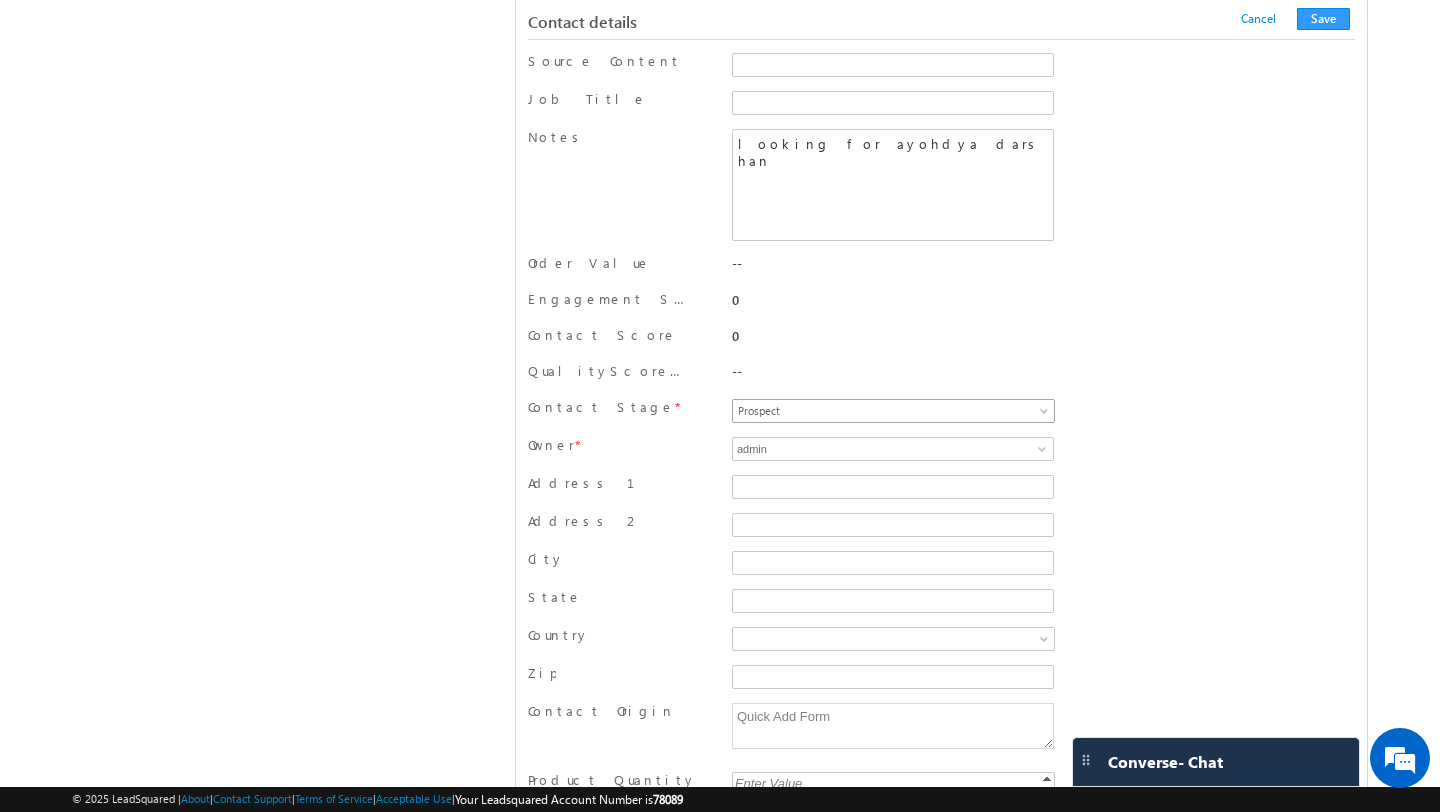 click on "Prospect" at bounding box center (889, 411) 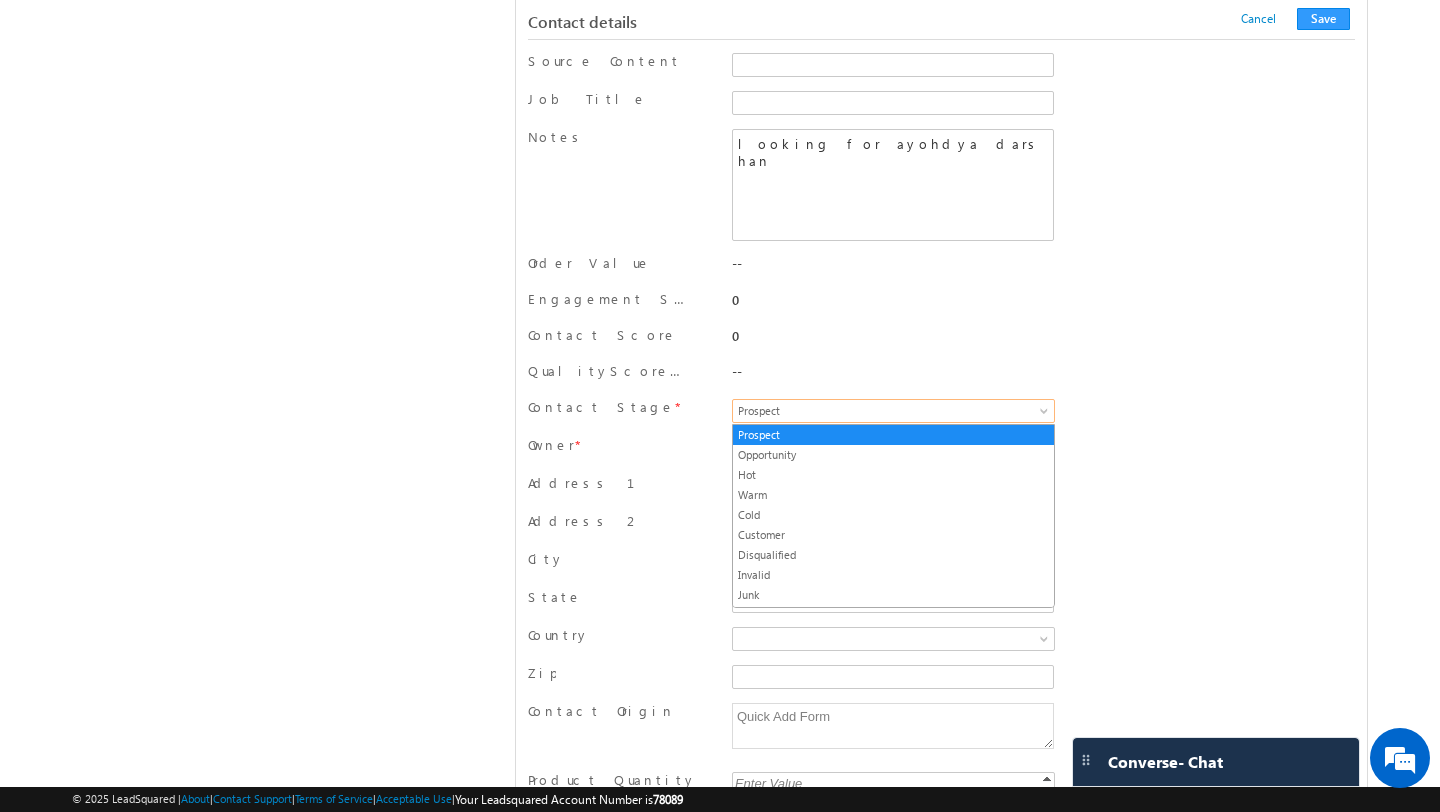 click on "QualityScore01
--" at bounding box center [941, 376] 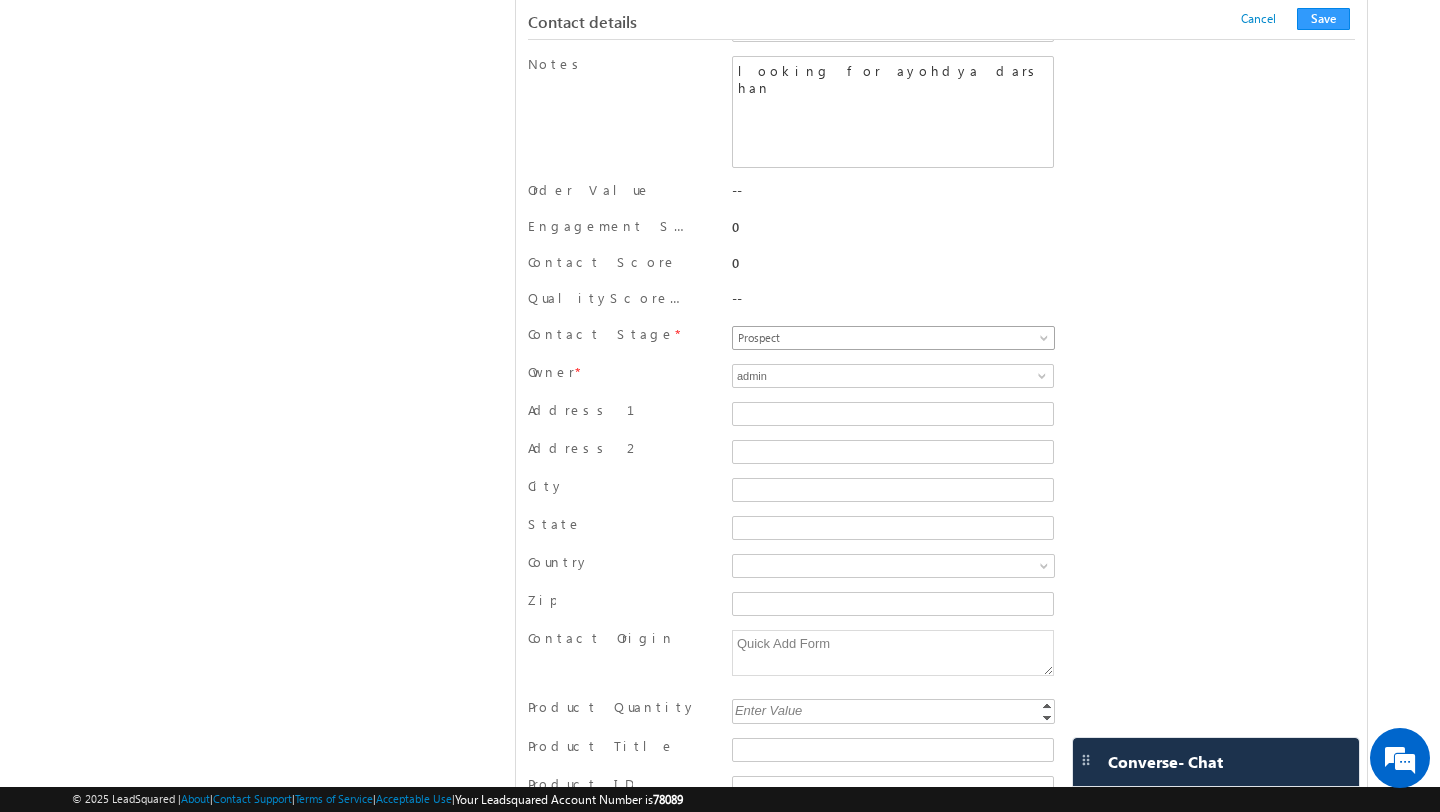 scroll, scrollTop: 862, scrollLeft: 0, axis: vertical 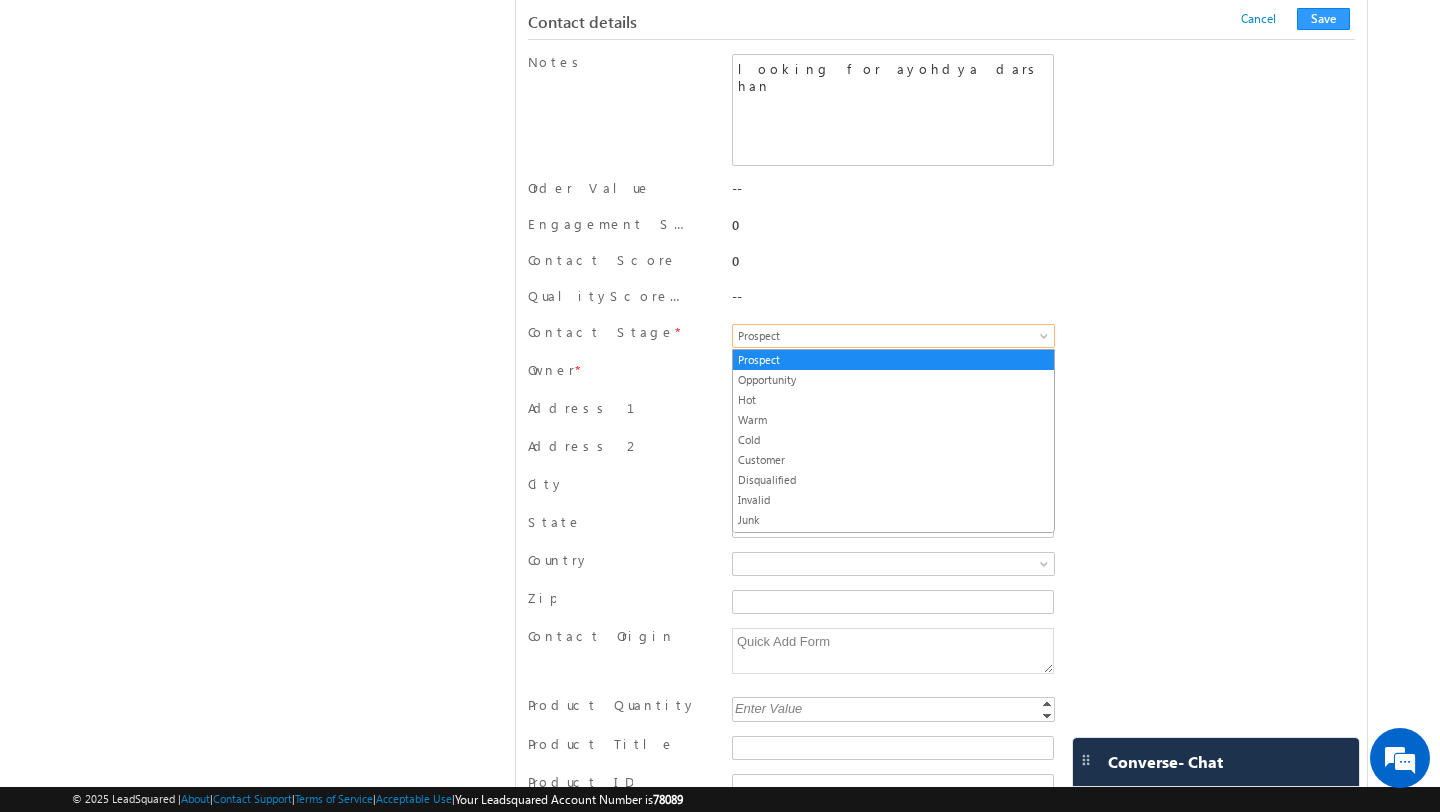 click on "Prospect" at bounding box center [889, 336] 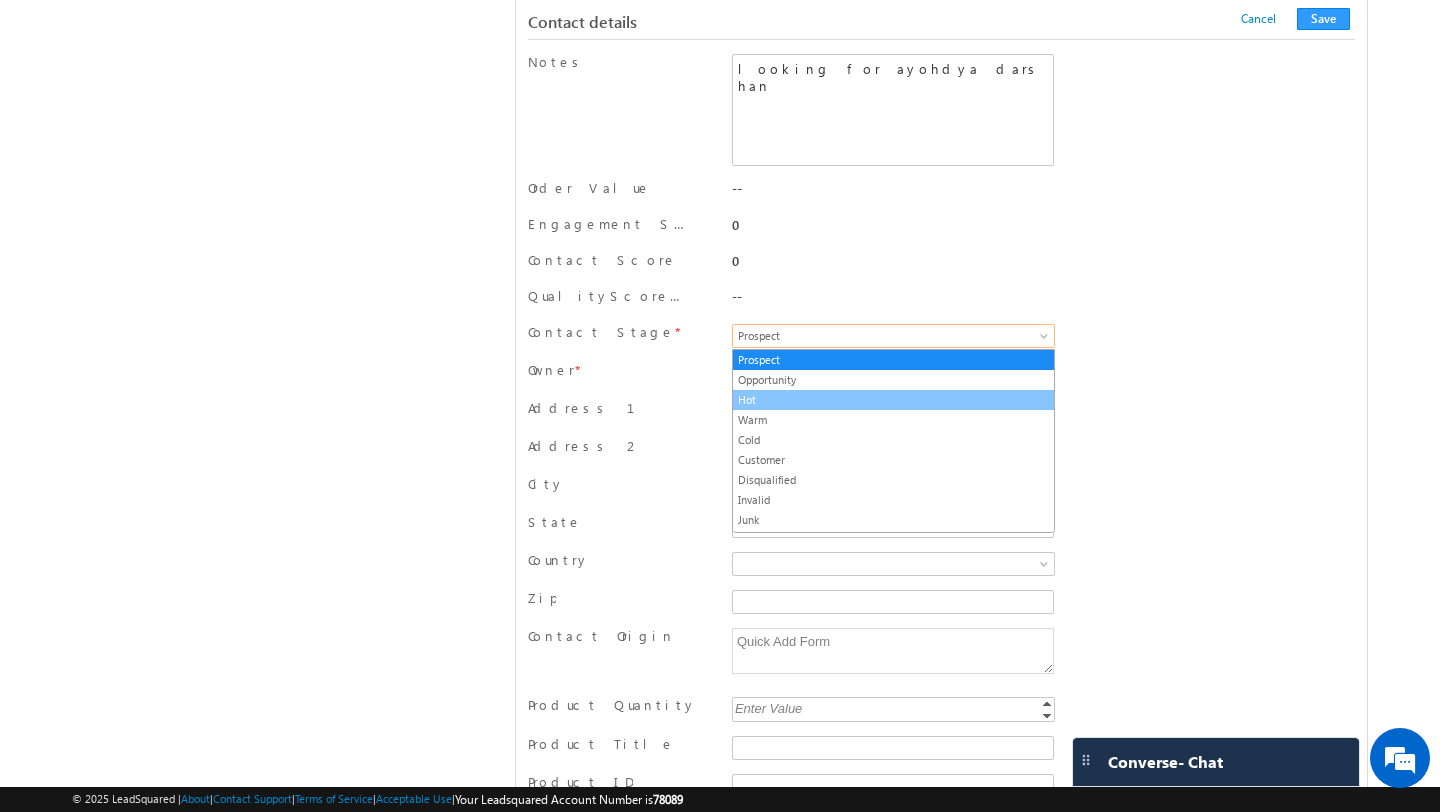 click on "Hot" at bounding box center [893, 400] 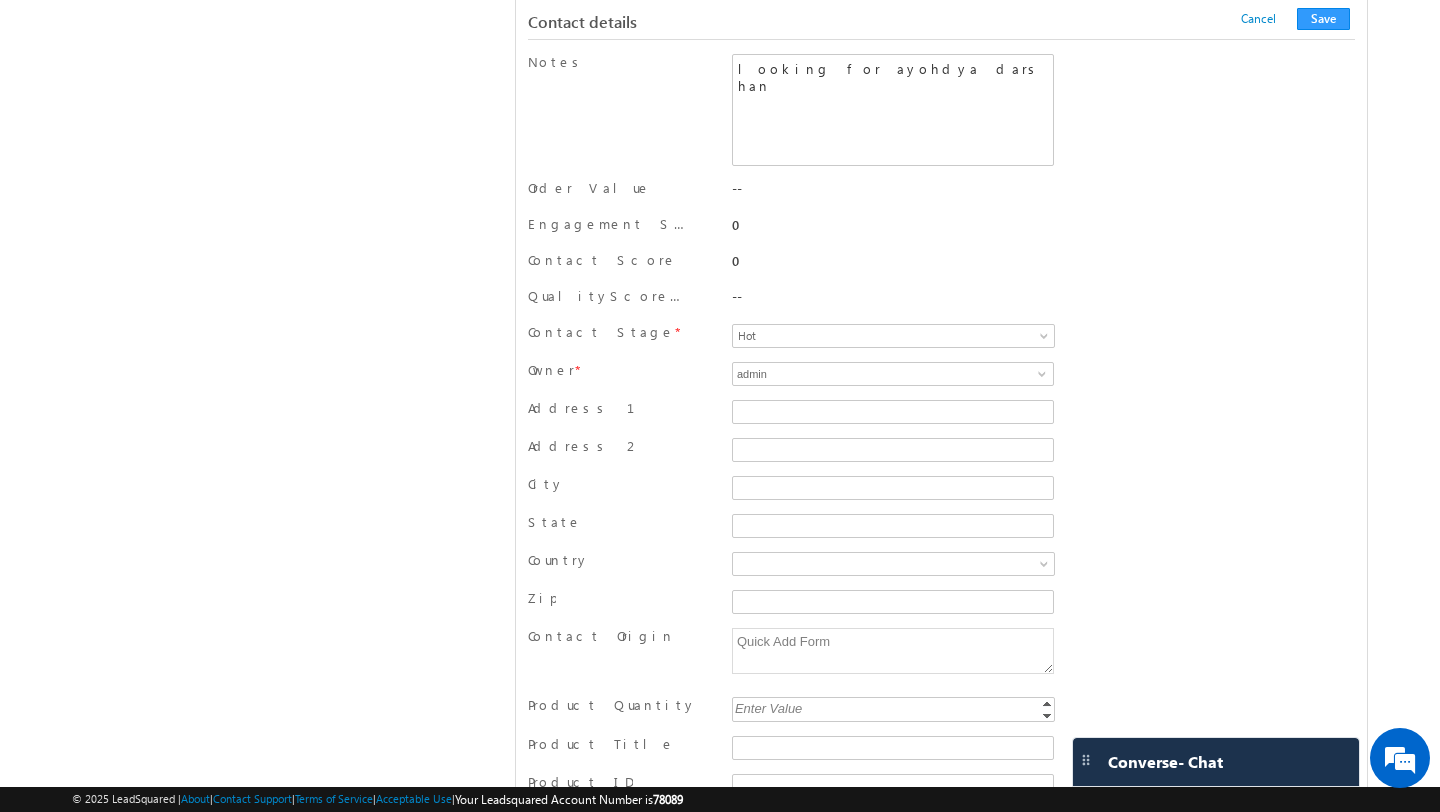 click on "0" at bounding box center [893, 265] 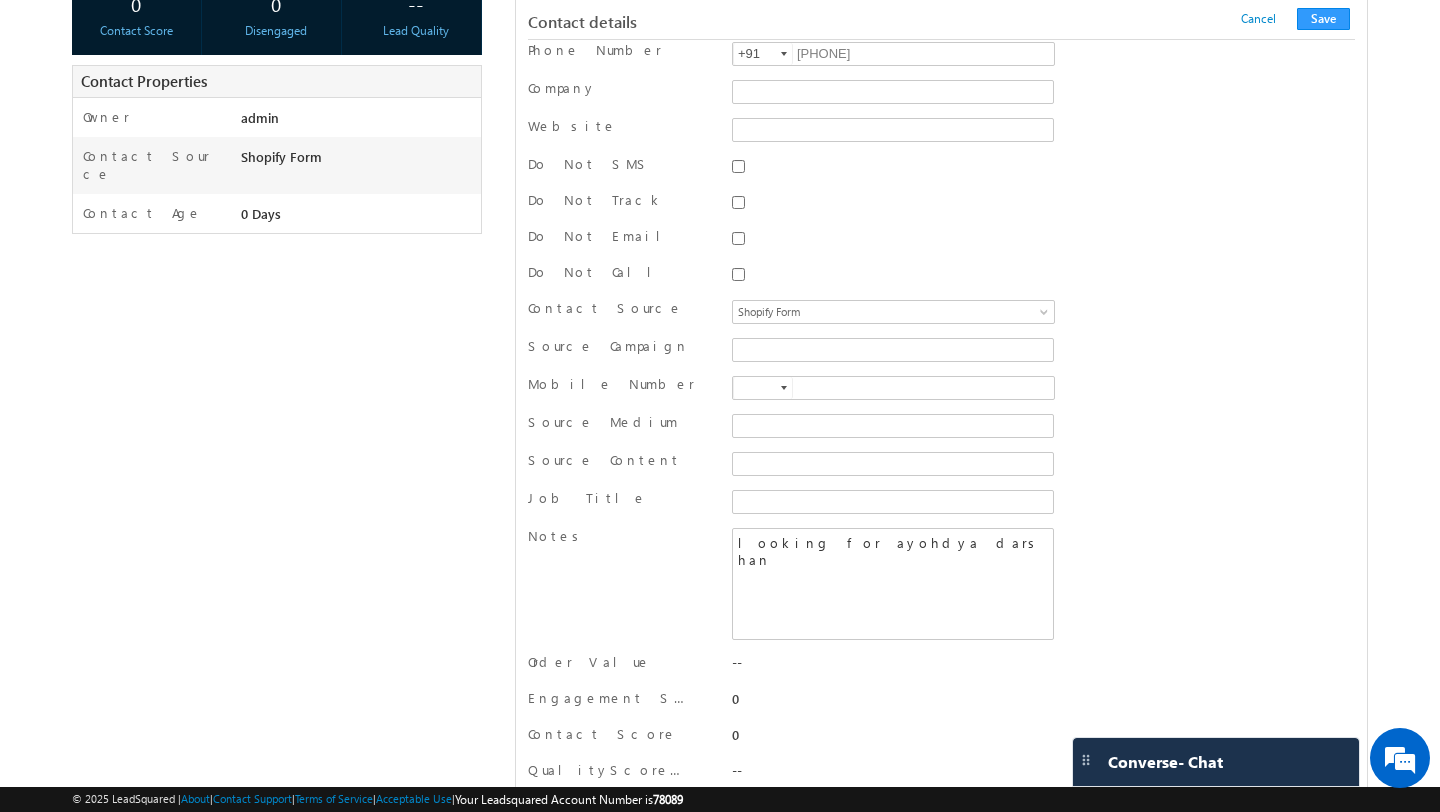 scroll, scrollTop: 362, scrollLeft: 0, axis: vertical 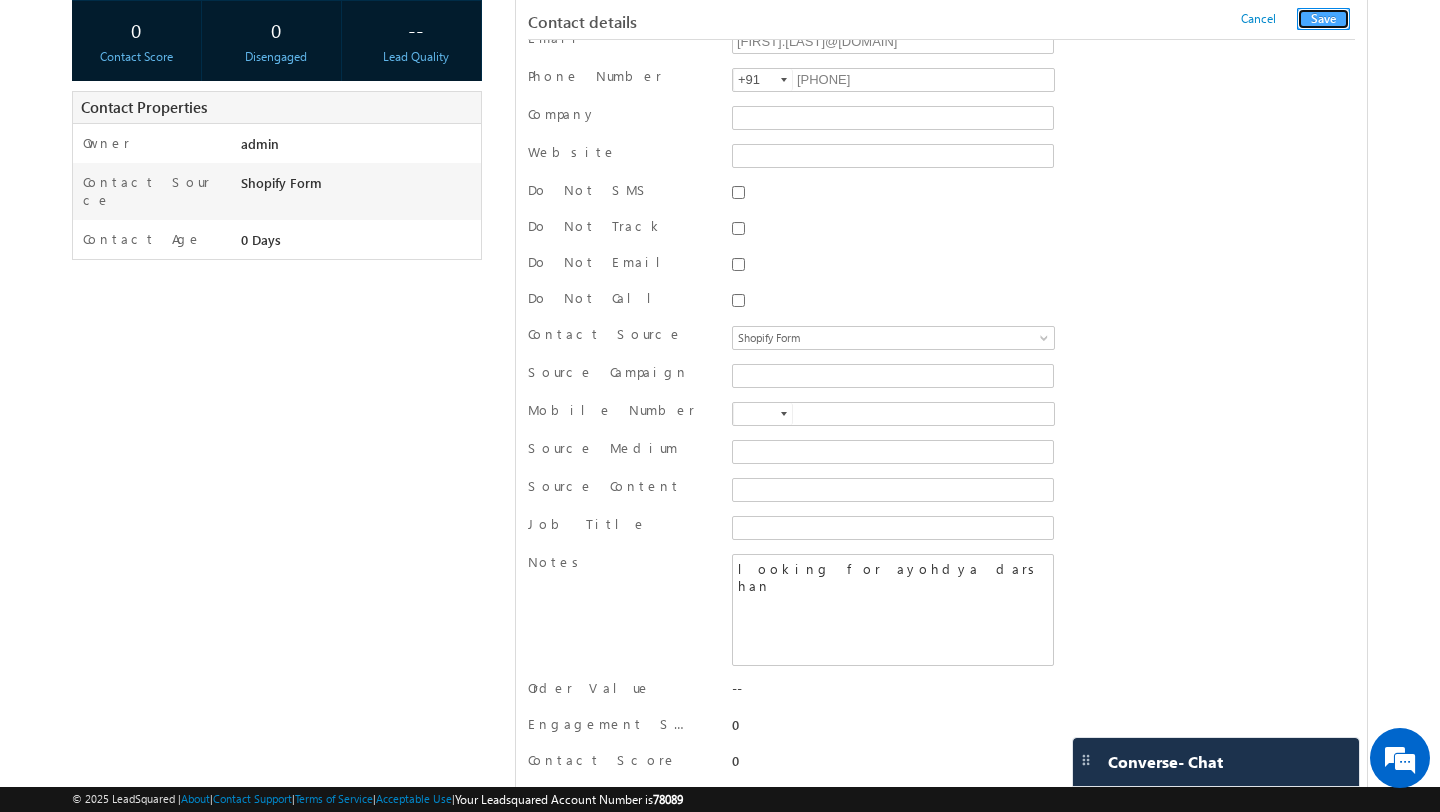 click on "Save" at bounding box center [1323, 19] 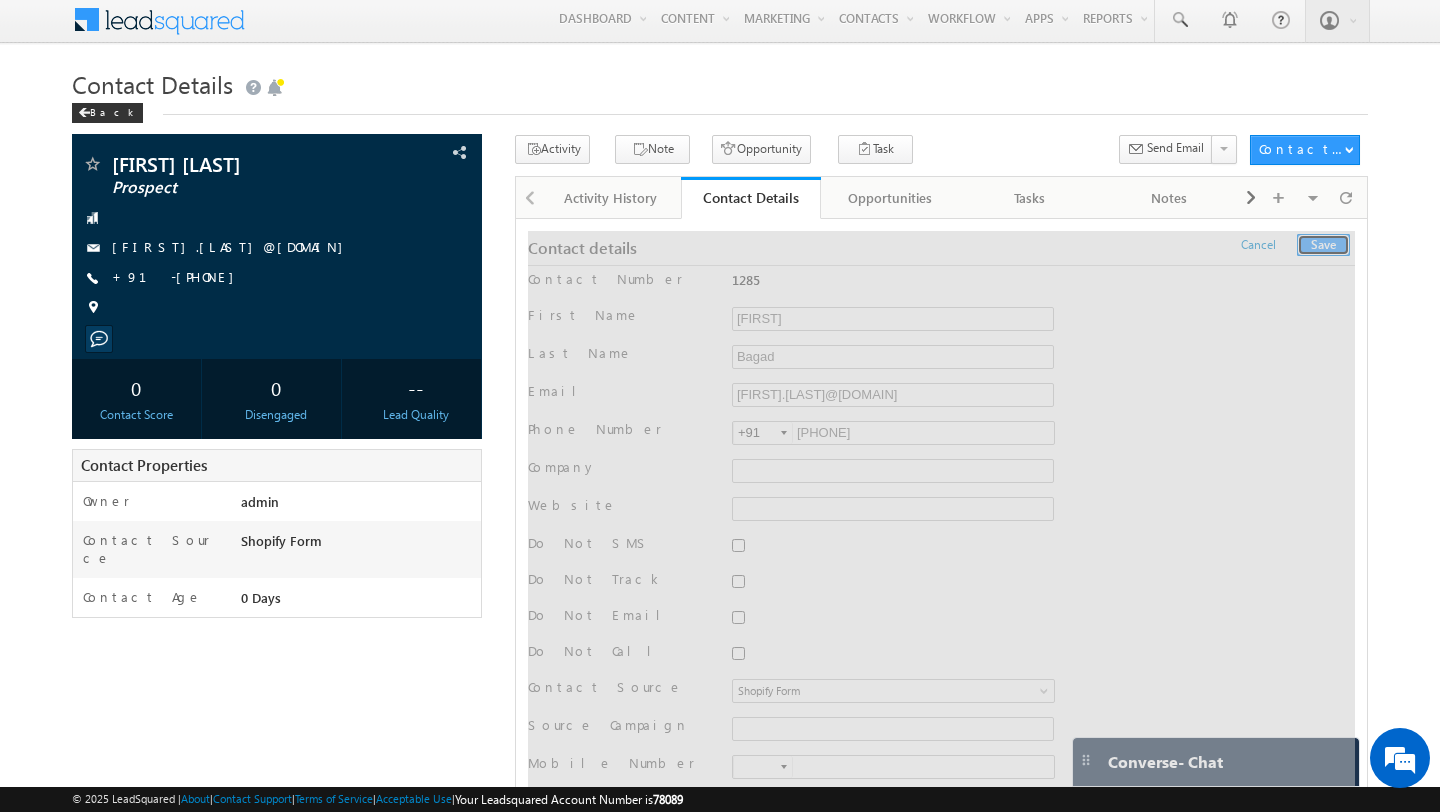 scroll, scrollTop: 0, scrollLeft: 0, axis: both 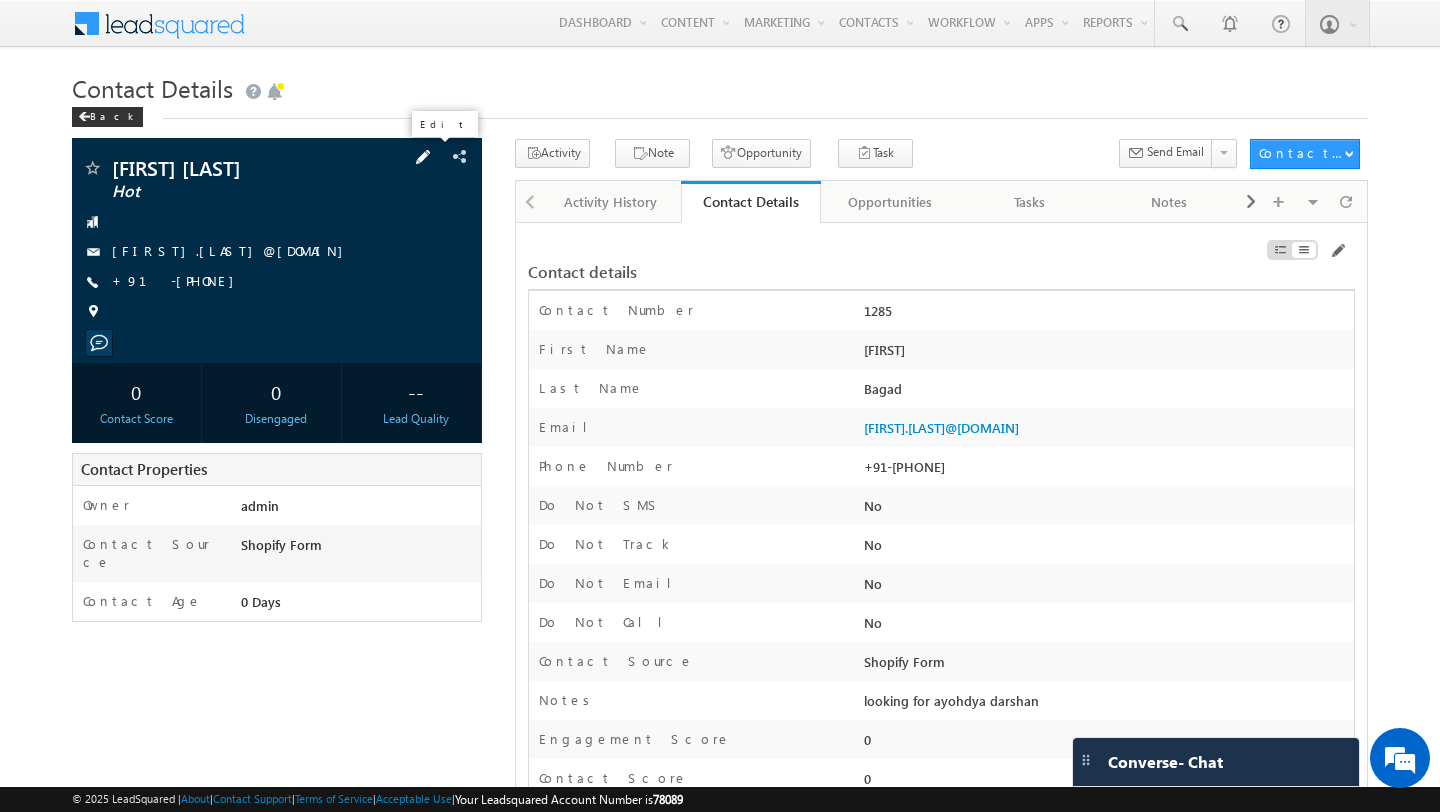 click at bounding box center (423, 157) 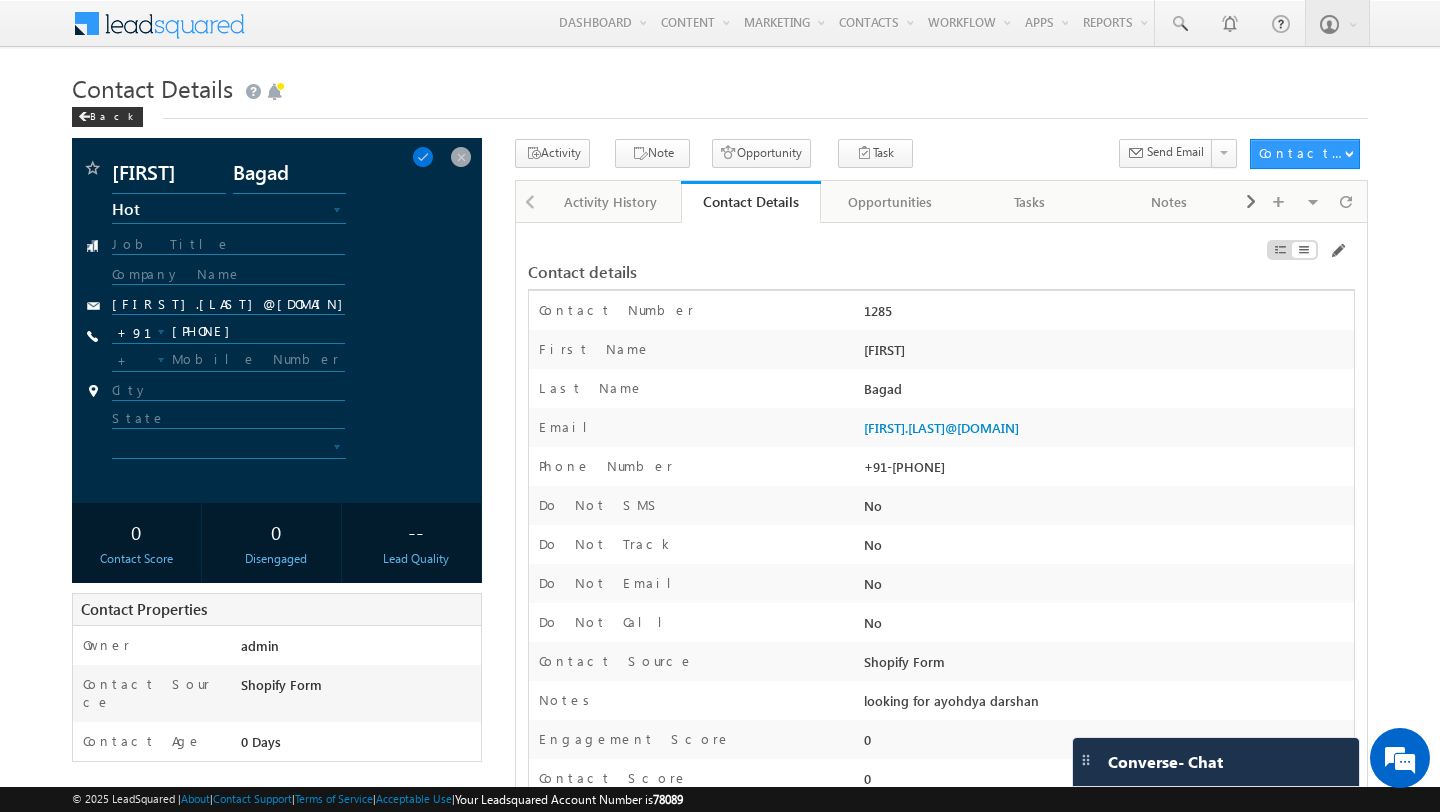 click on "Hot" at bounding box center (211, 209) 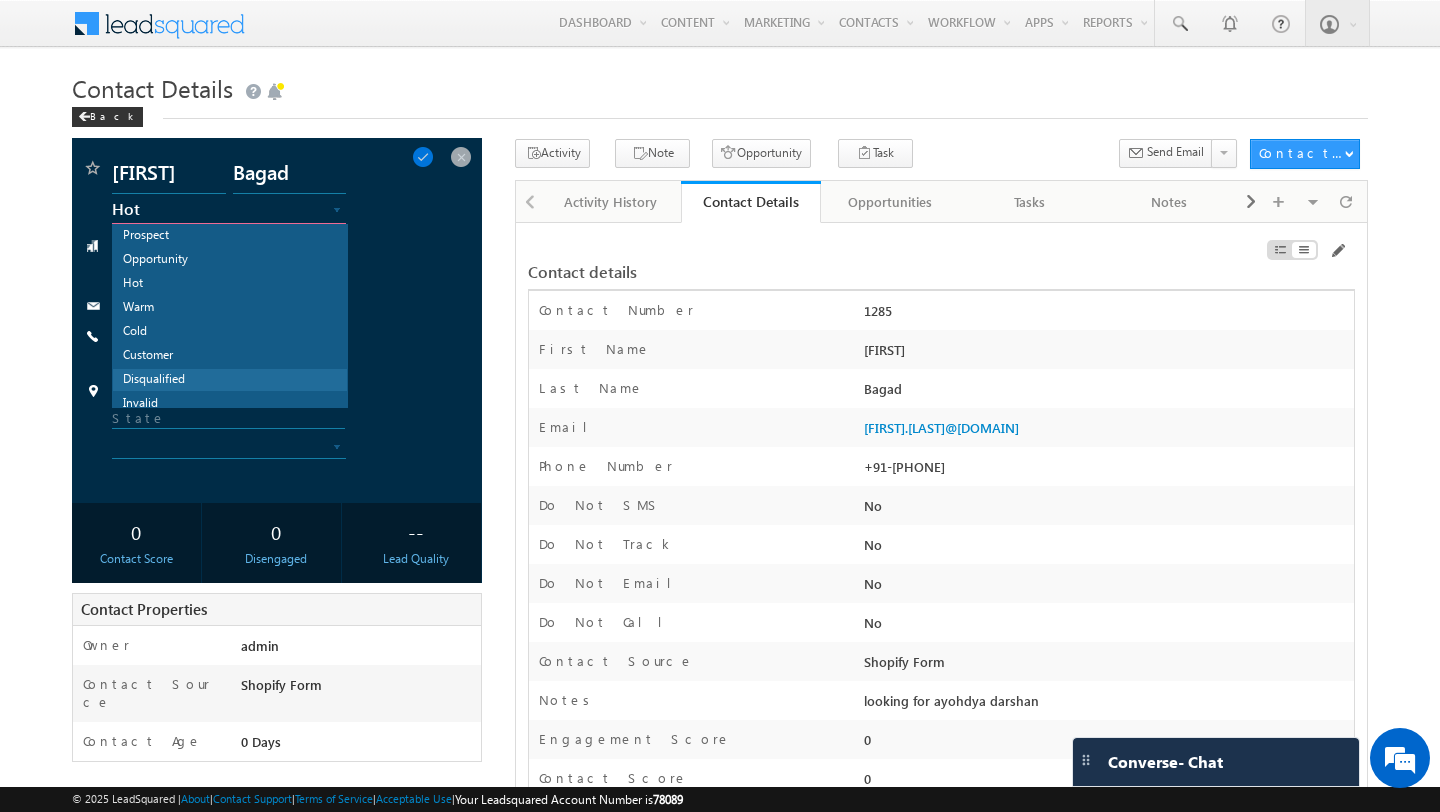 scroll, scrollTop: 58, scrollLeft: 0, axis: vertical 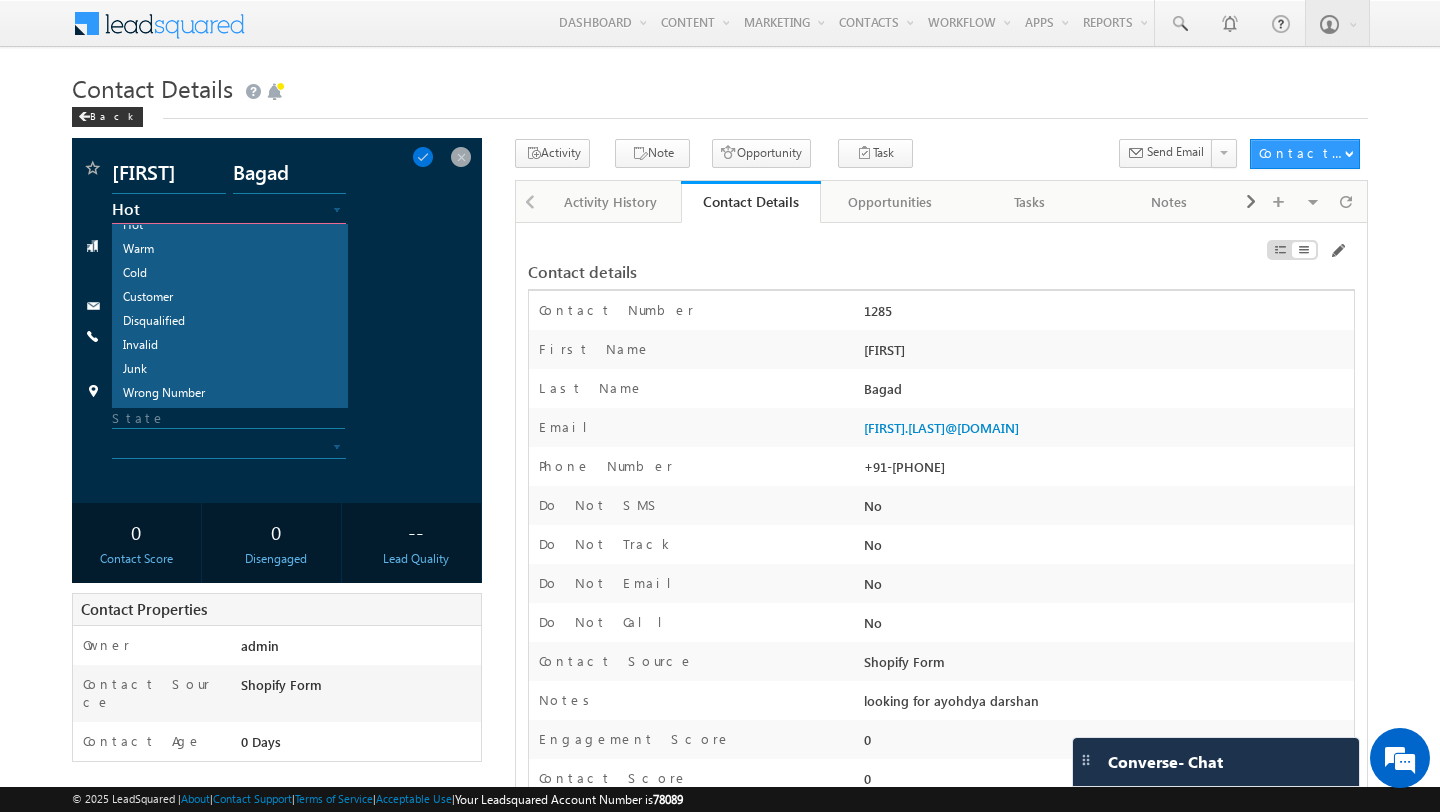 click on "Menu
admin
sriya tra@a ppsfo rbhar at.co m
princ" at bounding box center [720, 590] 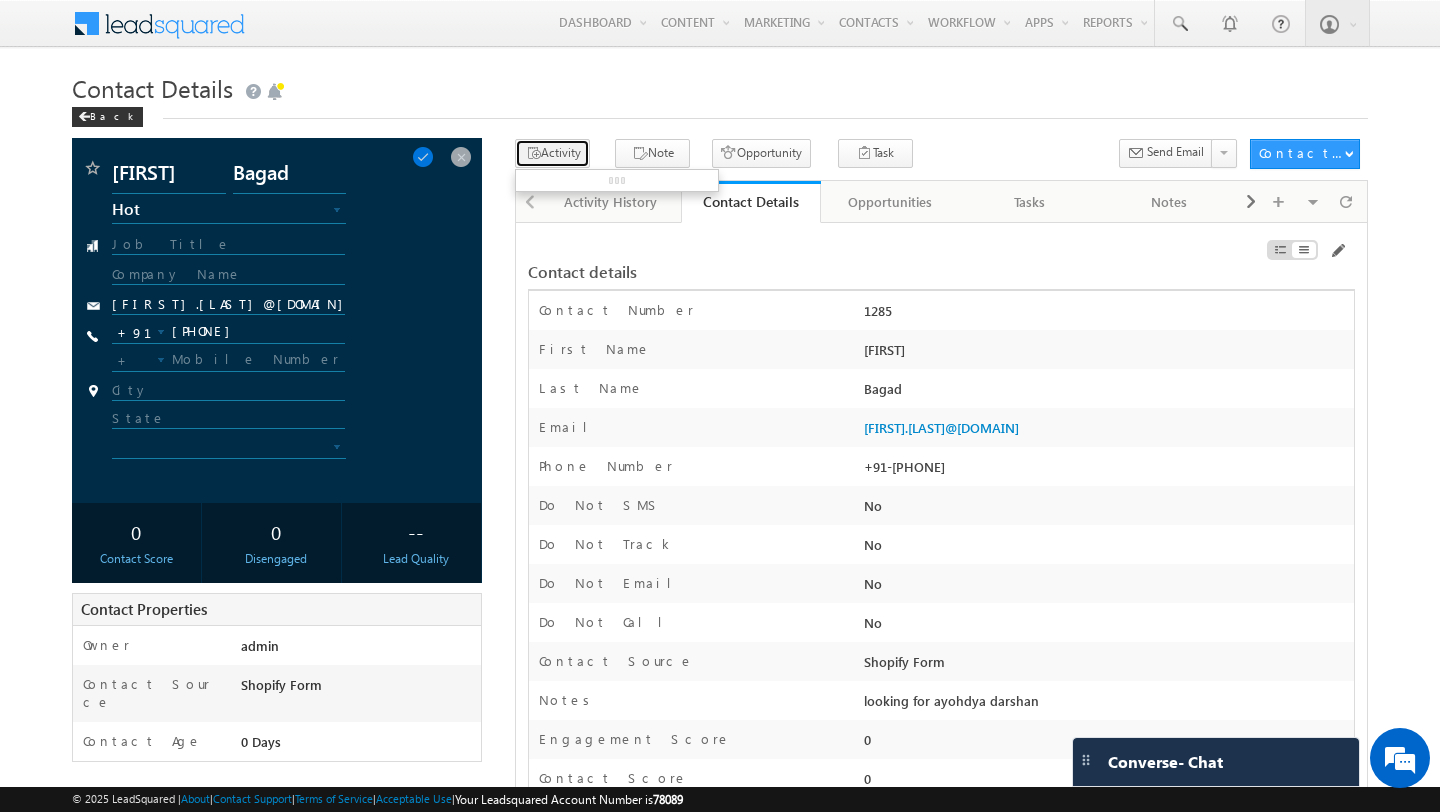 click on "Activity" at bounding box center (552, 153) 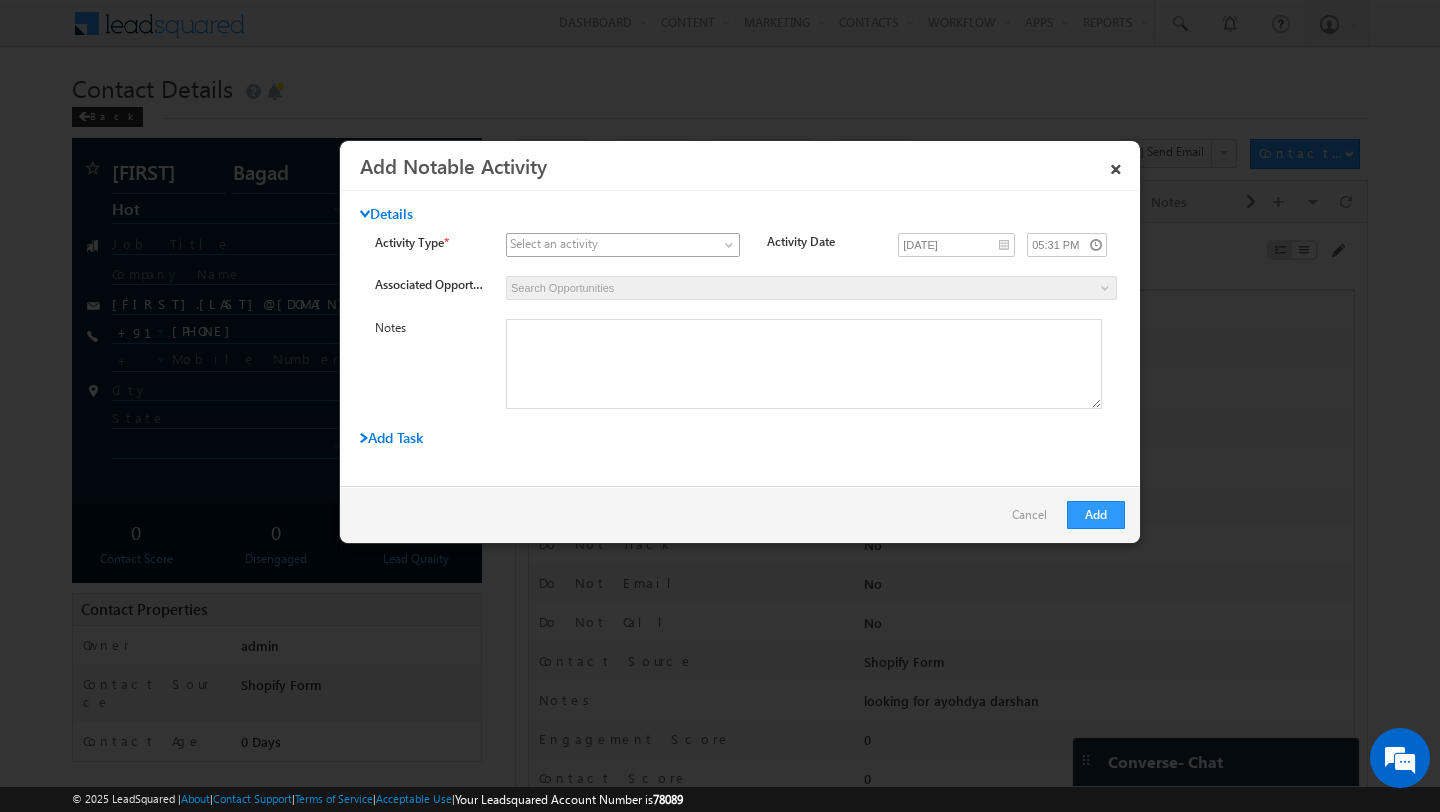 click at bounding box center [610, 245] 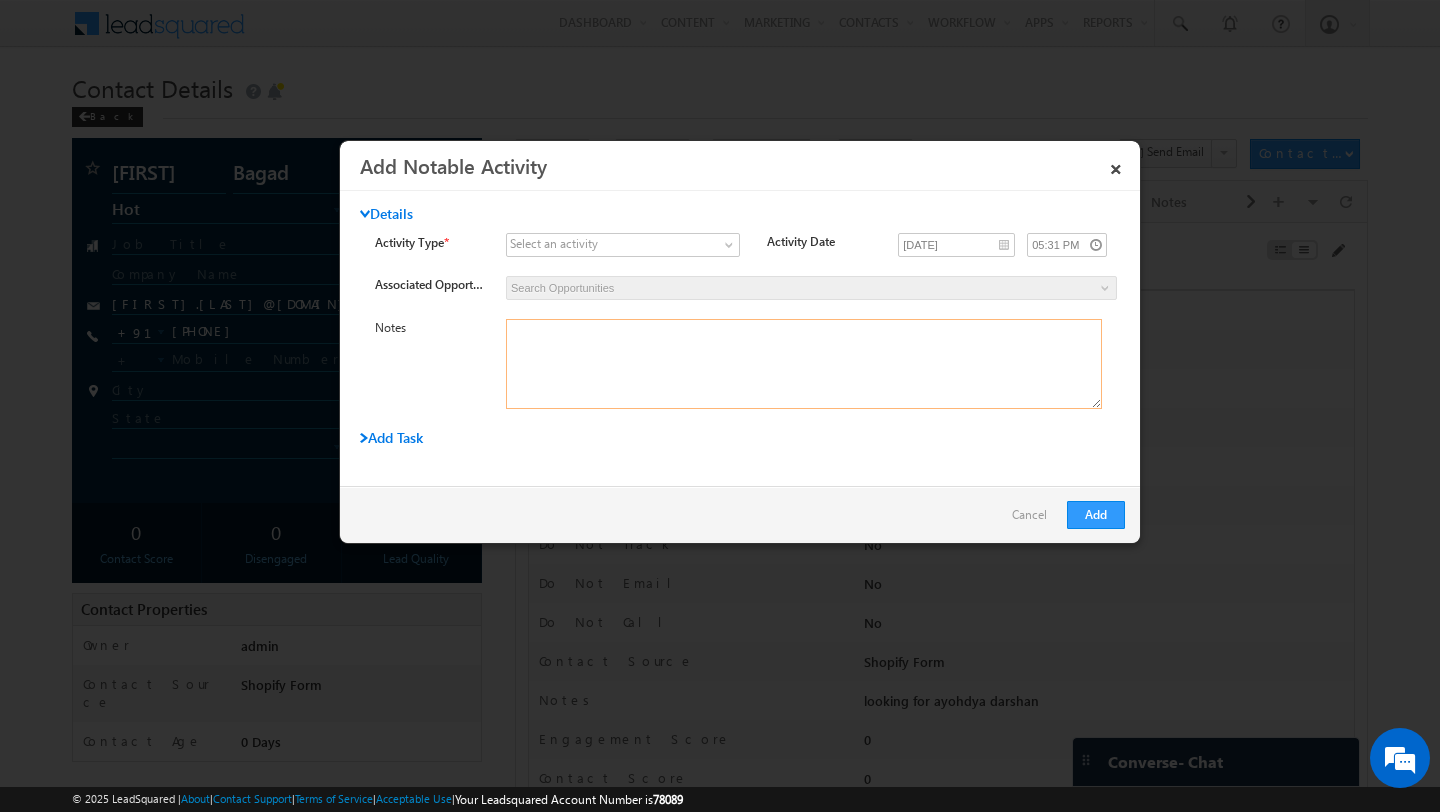 click at bounding box center [804, 364] 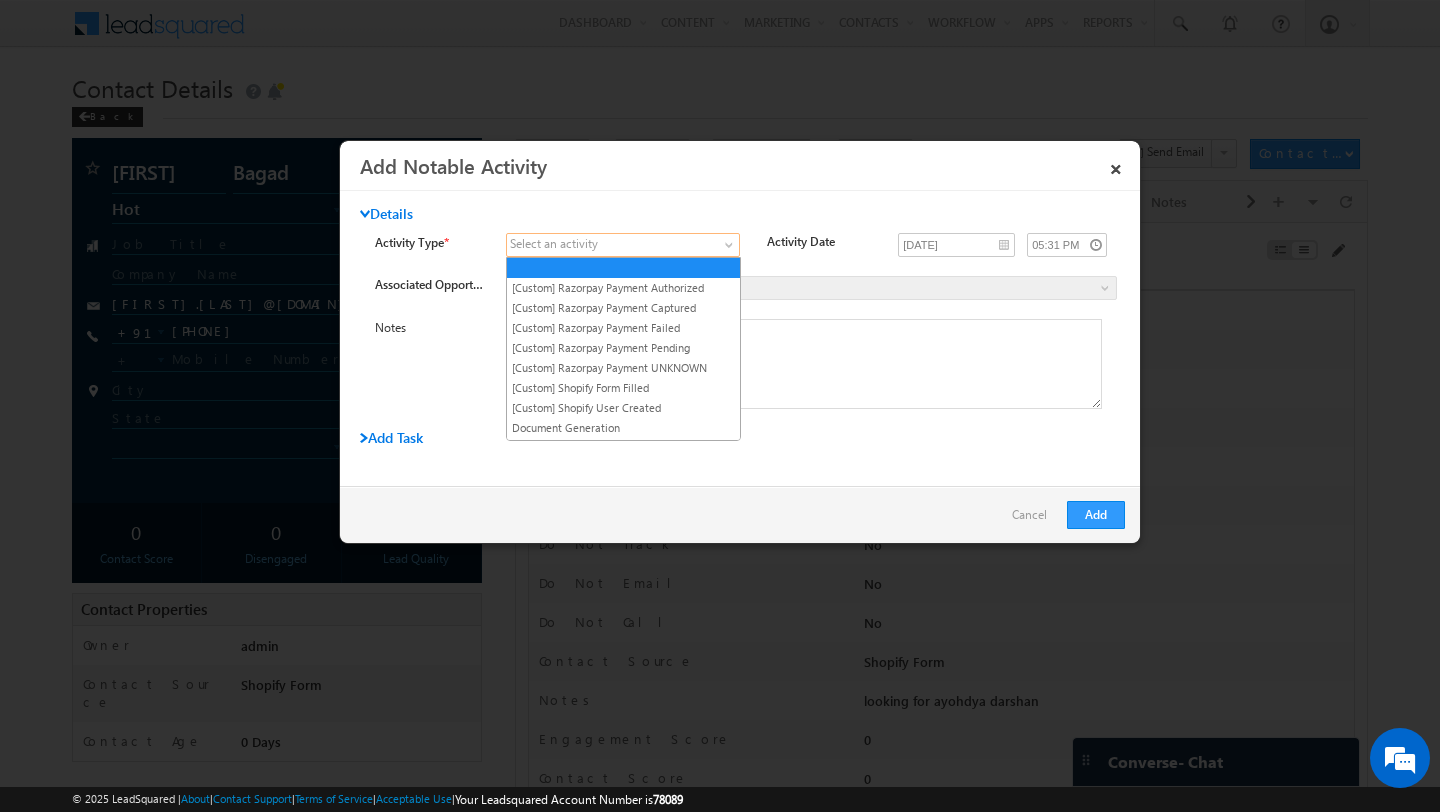 click at bounding box center [610, 245] 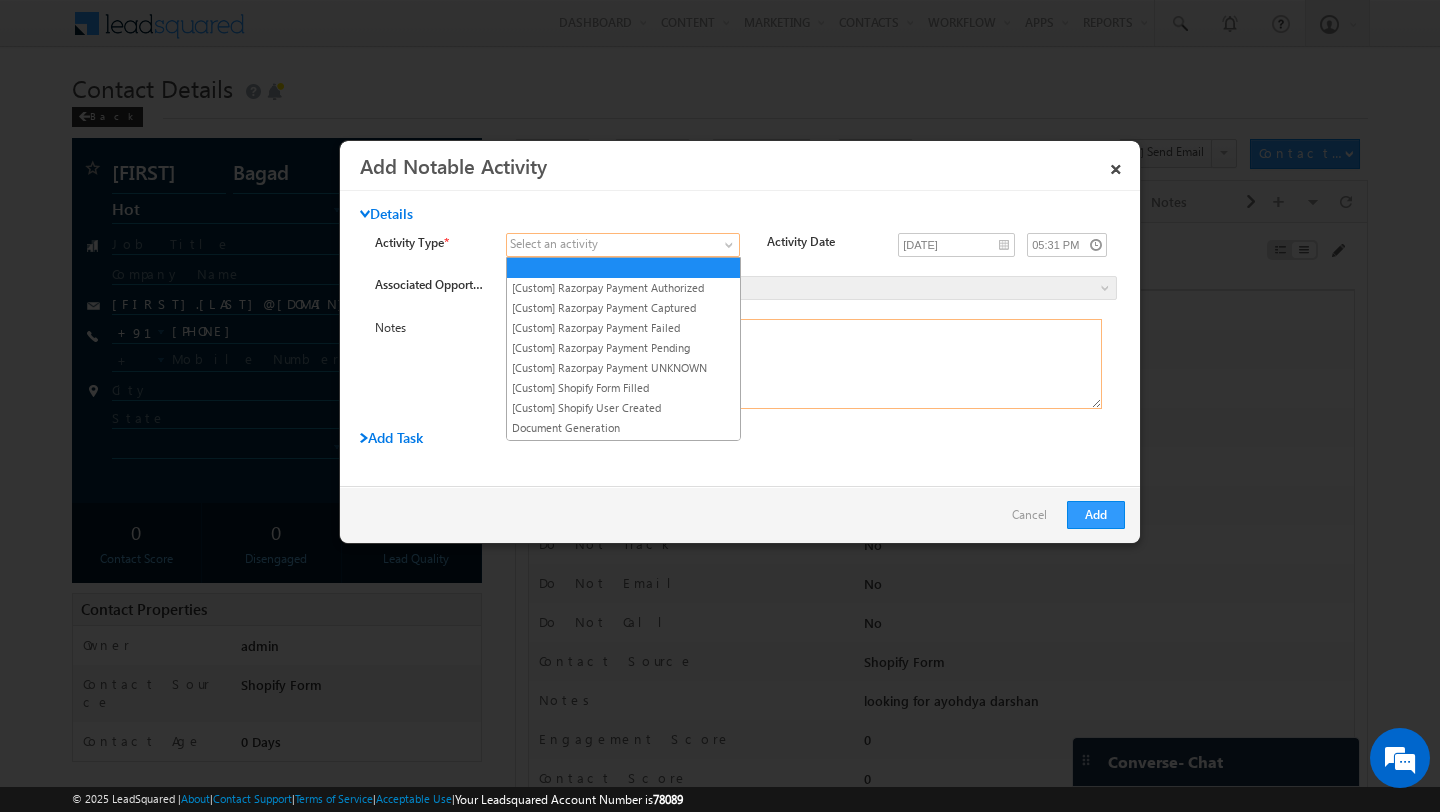 click at bounding box center [804, 364] 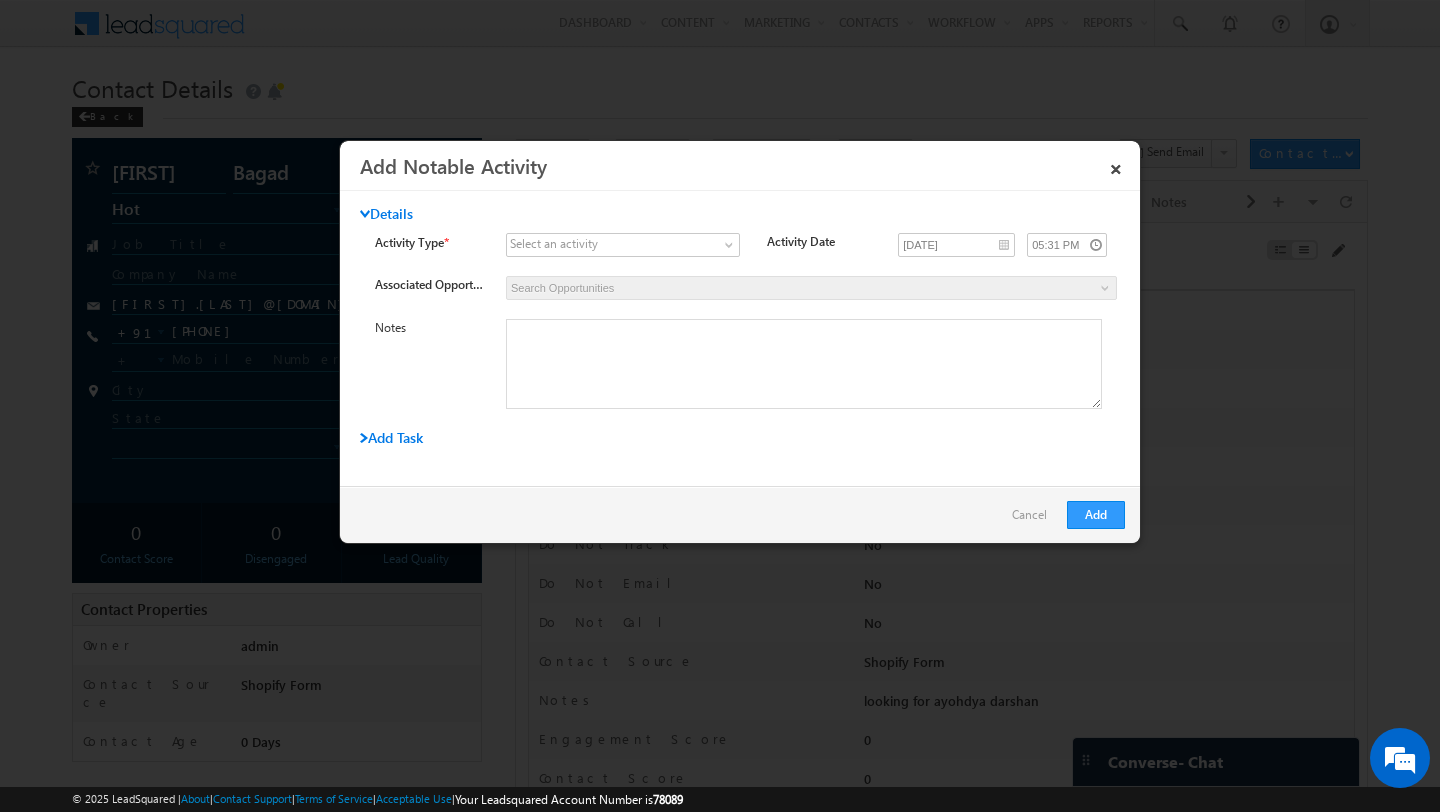 click on "×" at bounding box center (1116, 165) 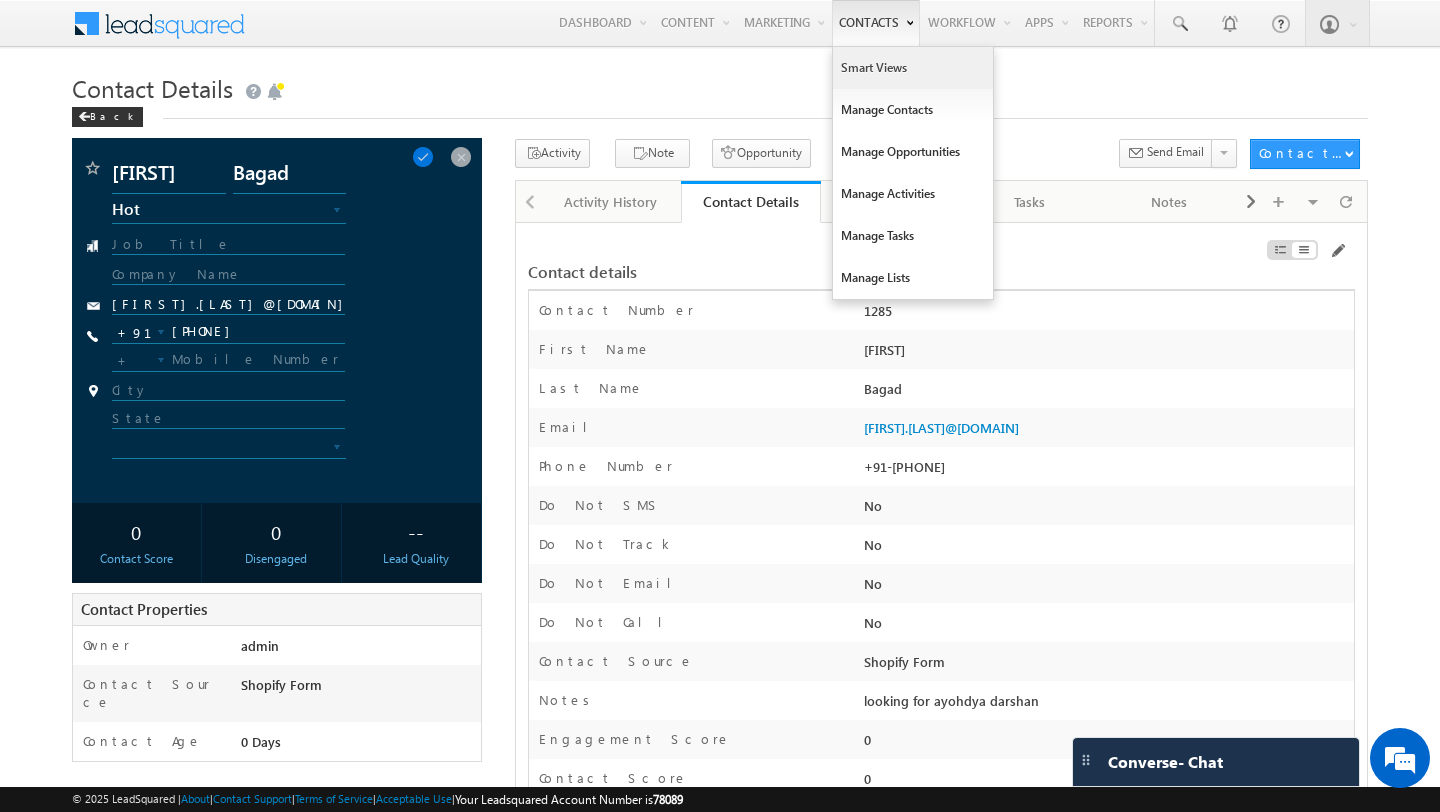 click on "Smart Views" at bounding box center [913, 68] 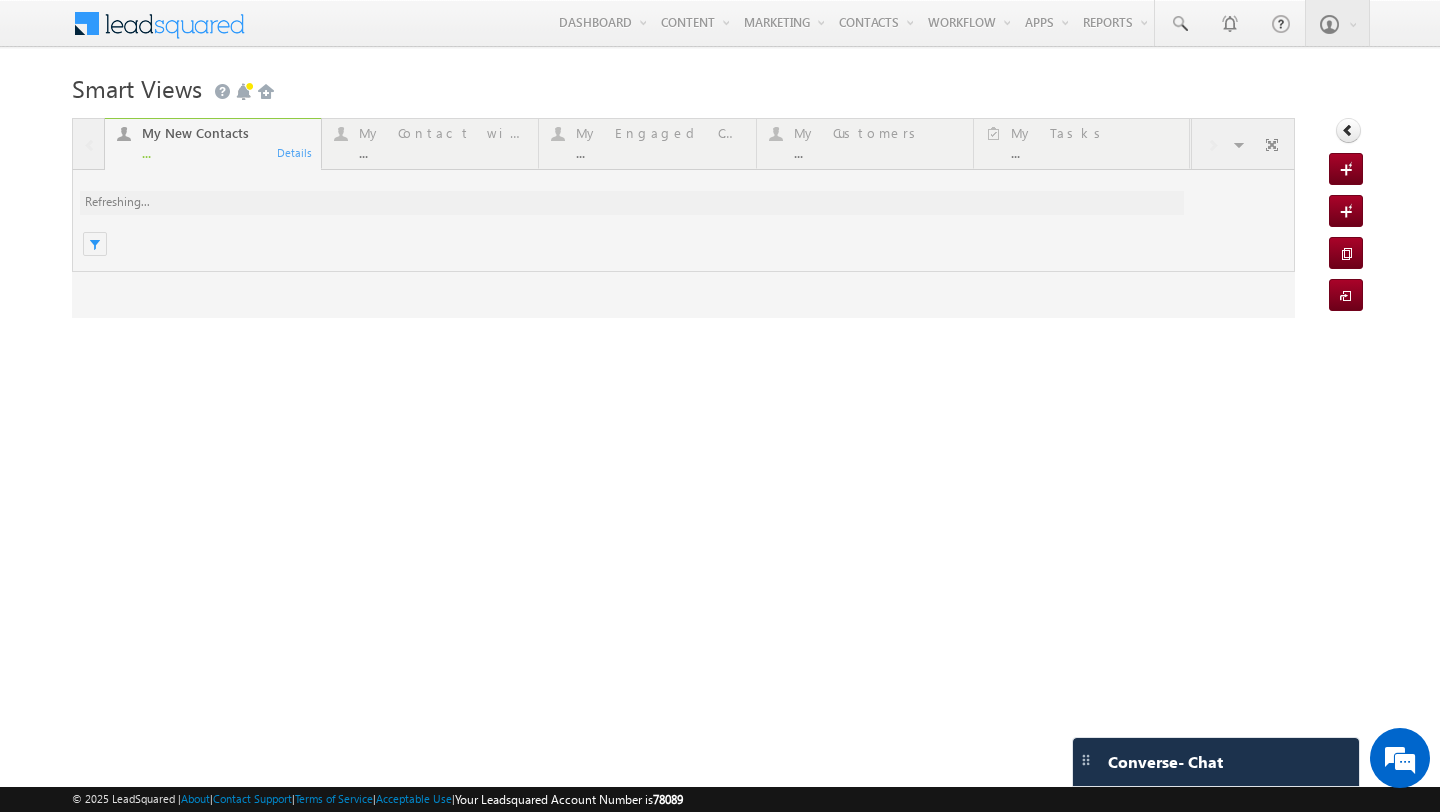 scroll, scrollTop: 0, scrollLeft: 0, axis: both 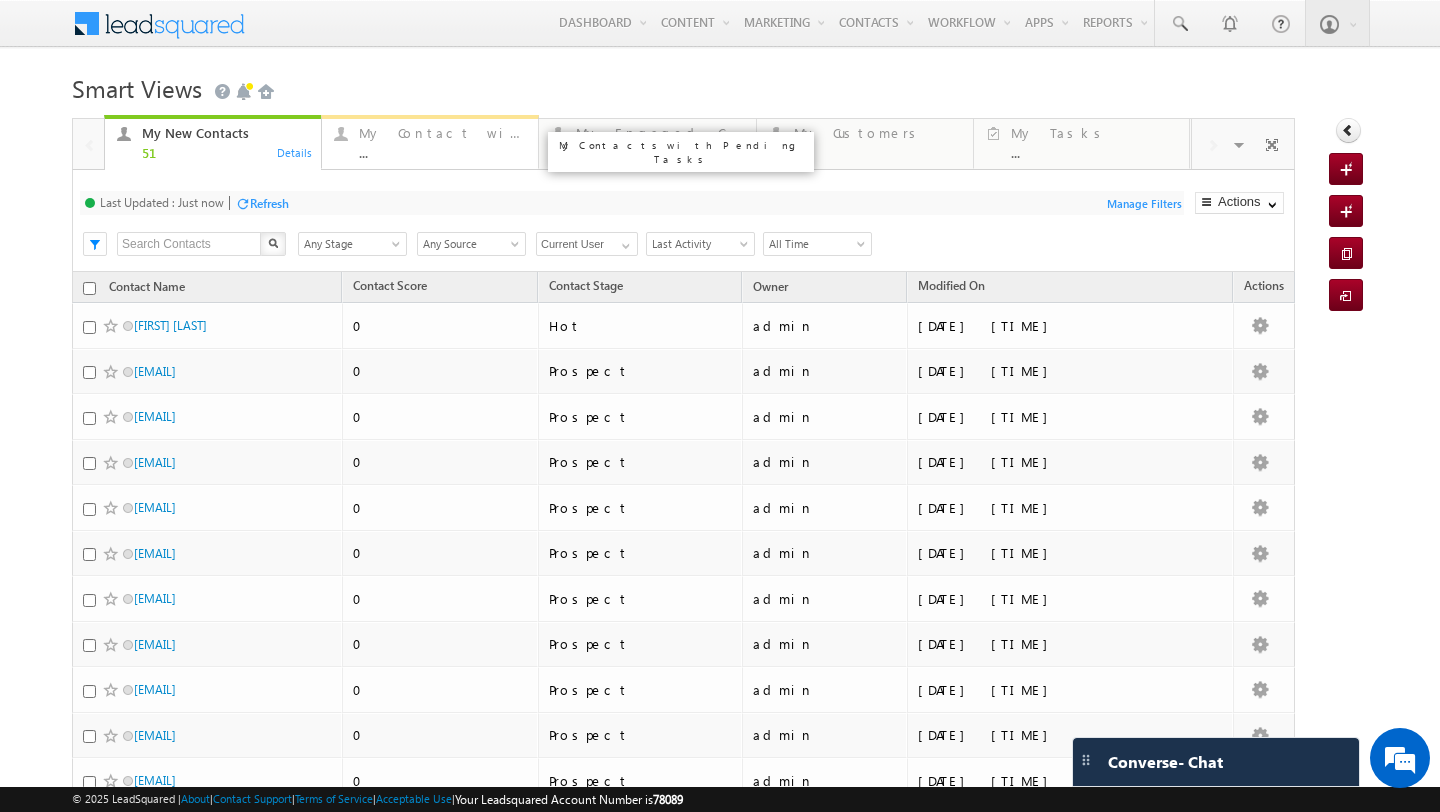 click on "..." at bounding box center (442, 152) 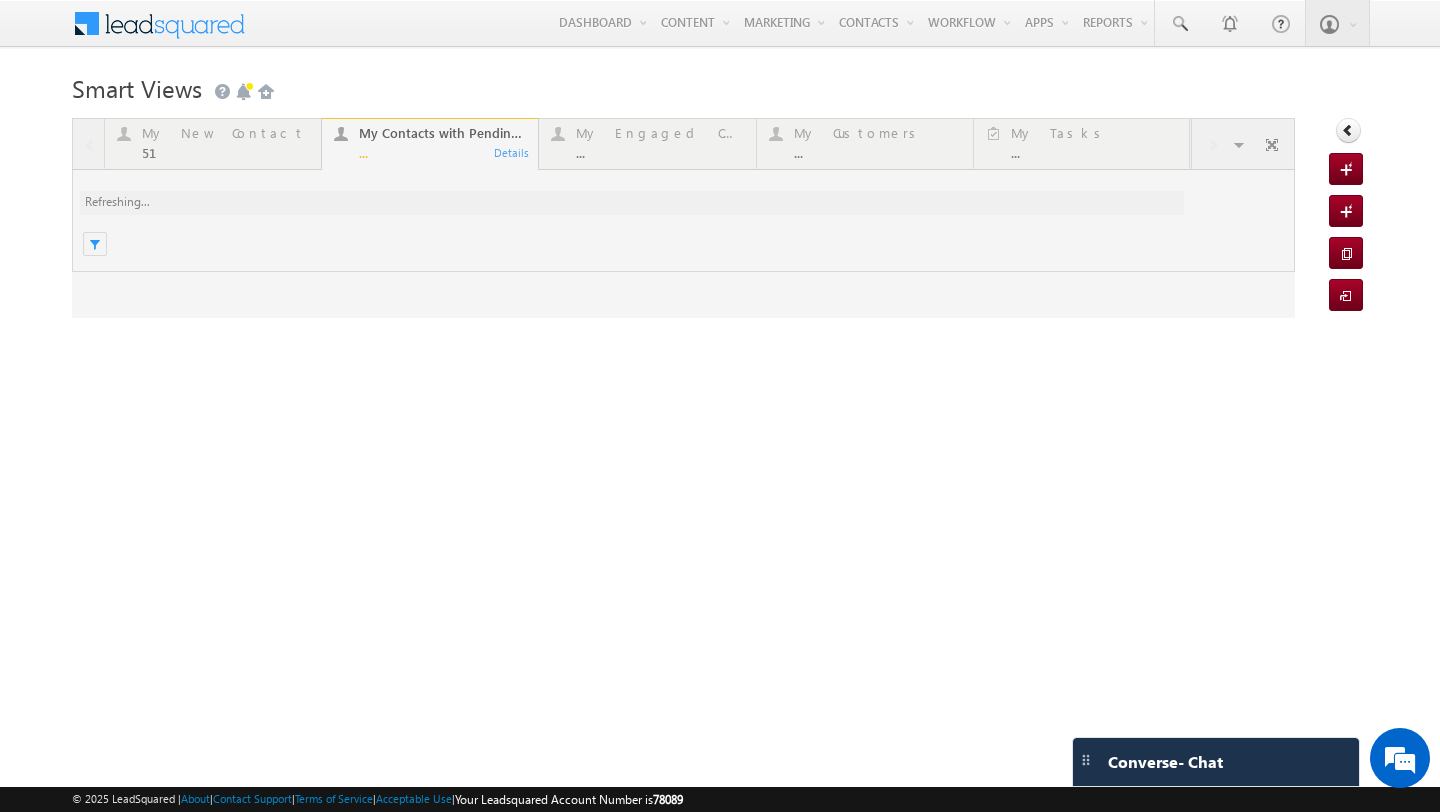 scroll, scrollTop: 0, scrollLeft: 0, axis: both 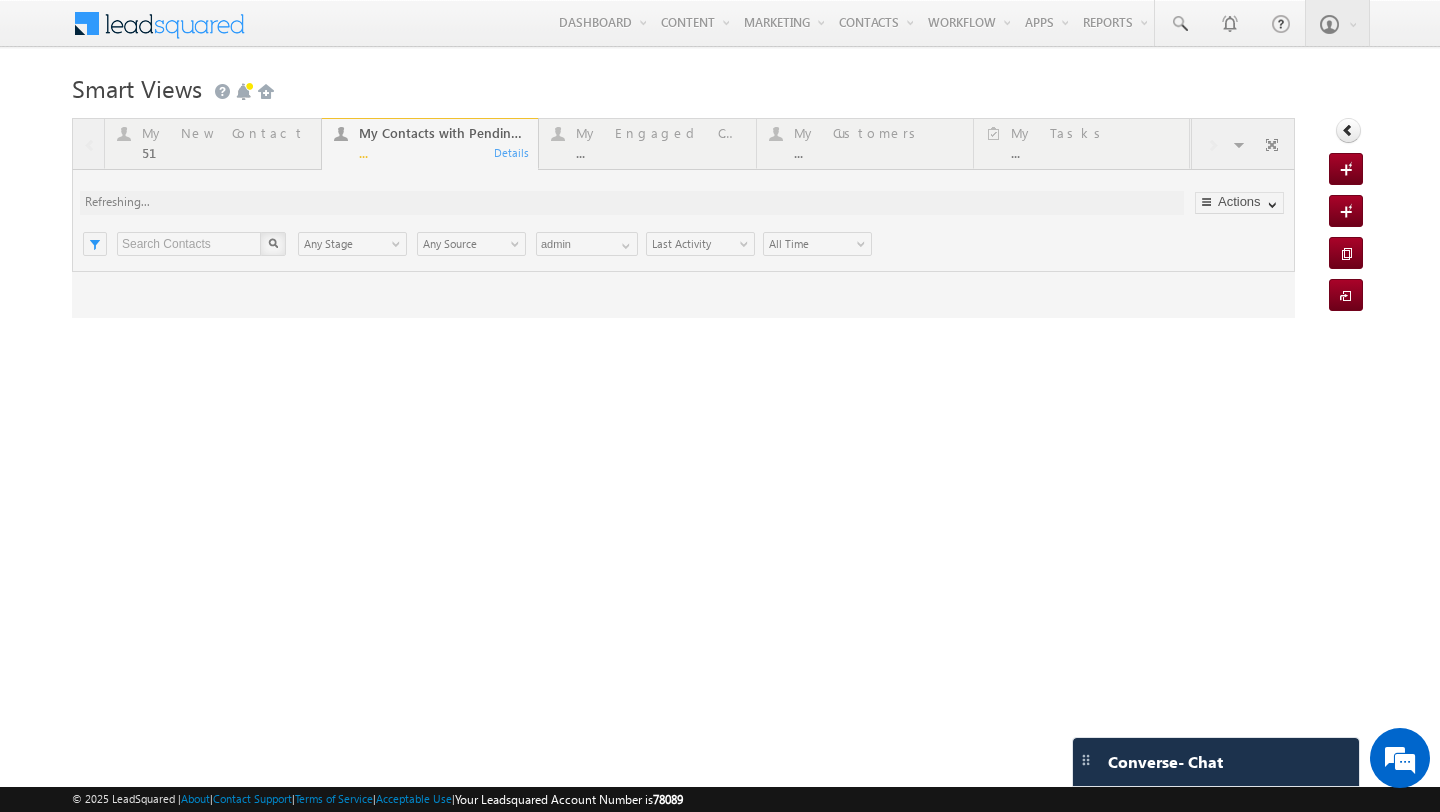 click at bounding box center (683, 218) 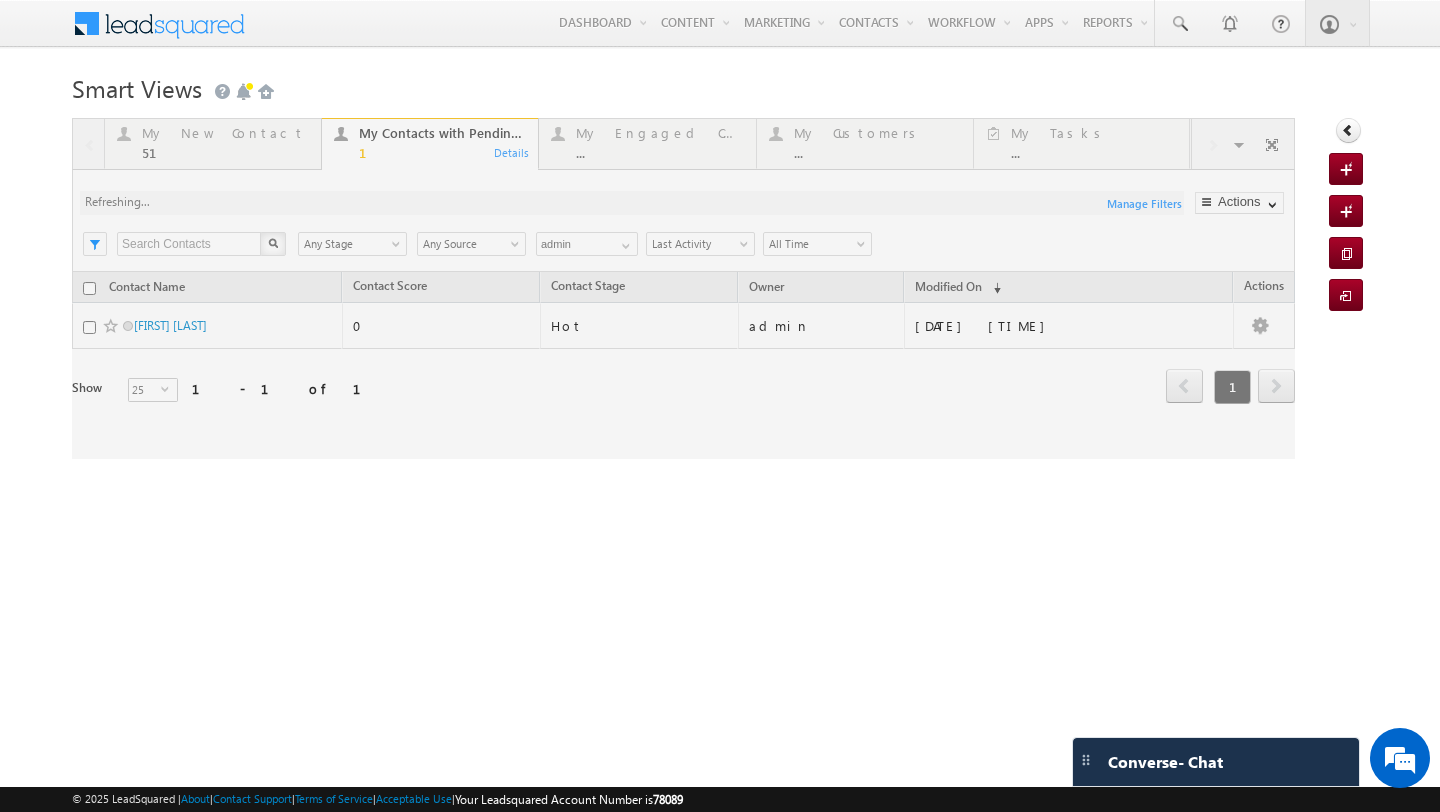 scroll, scrollTop: 0, scrollLeft: 0, axis: both 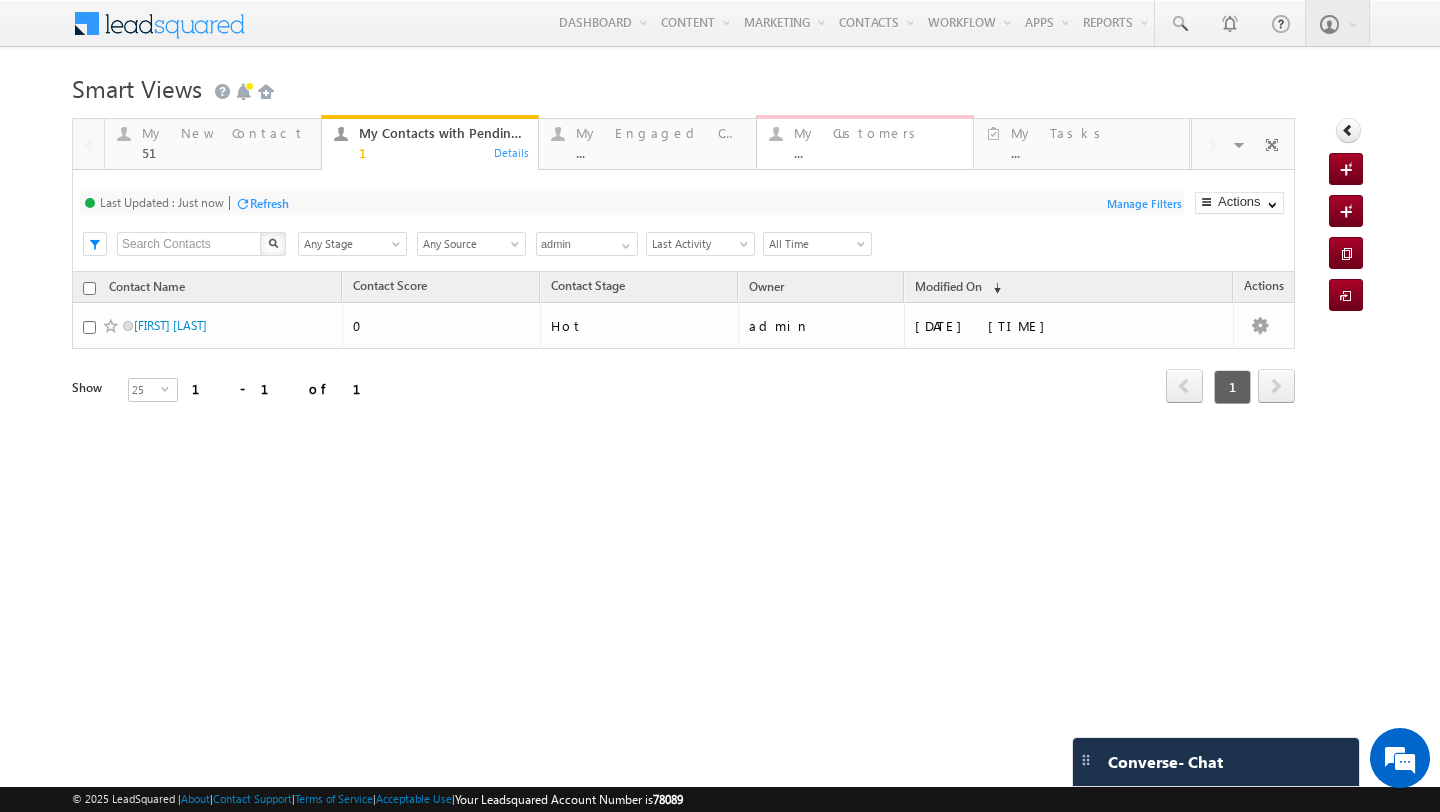 click on "..." at bounding box center [877, 152] 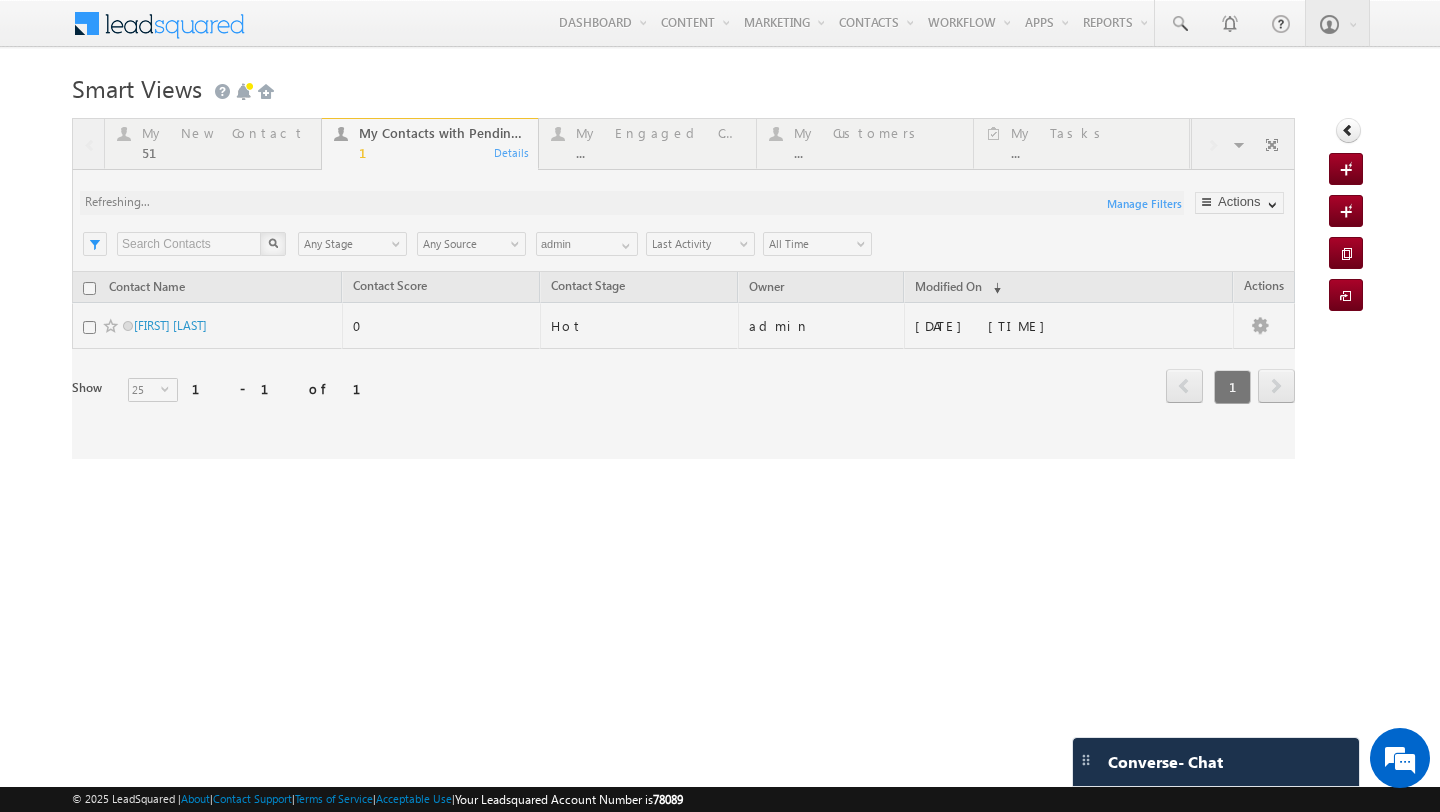 click at bounding box center [683, 288] 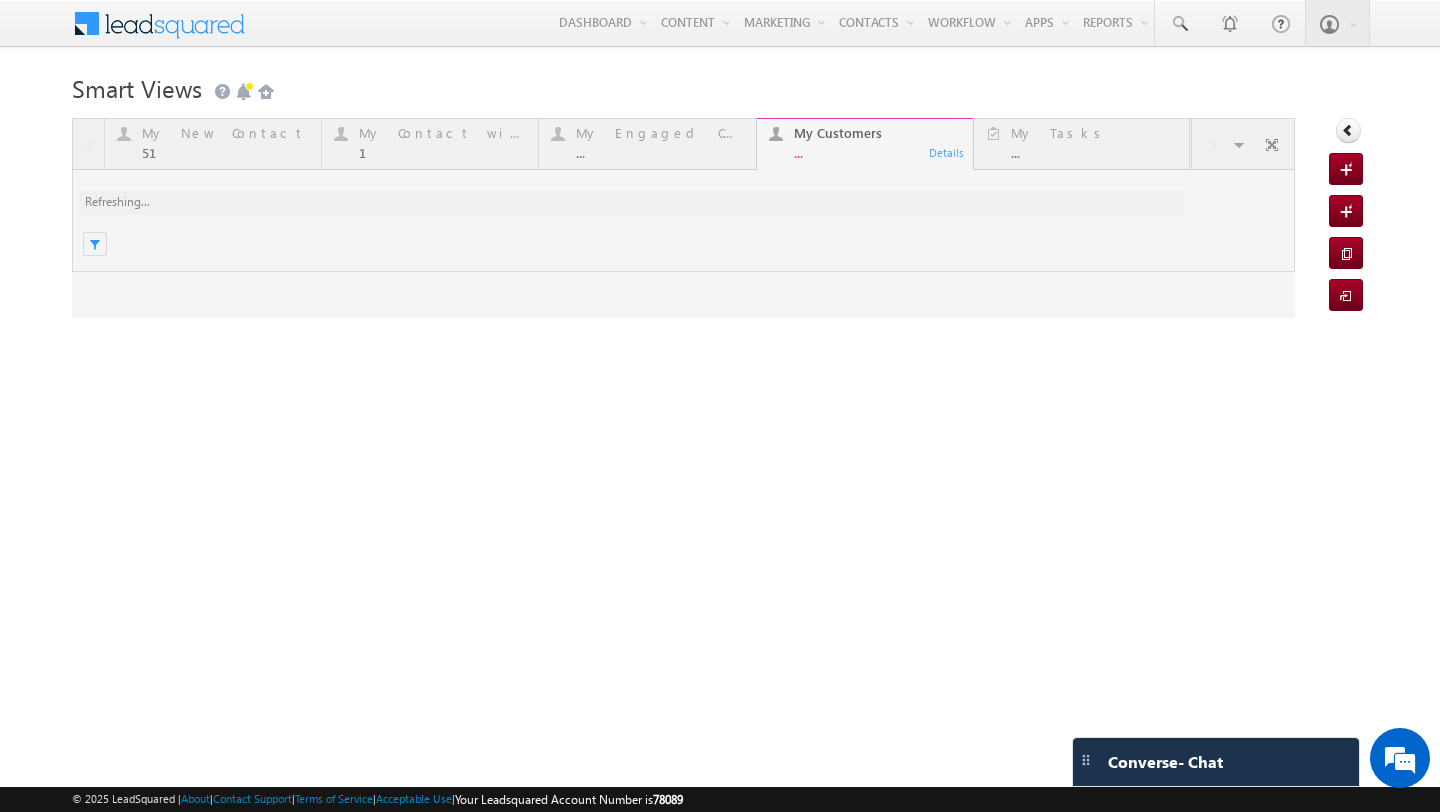 scroll, scrollTop: 0, scrollLeft: 0, axis: both 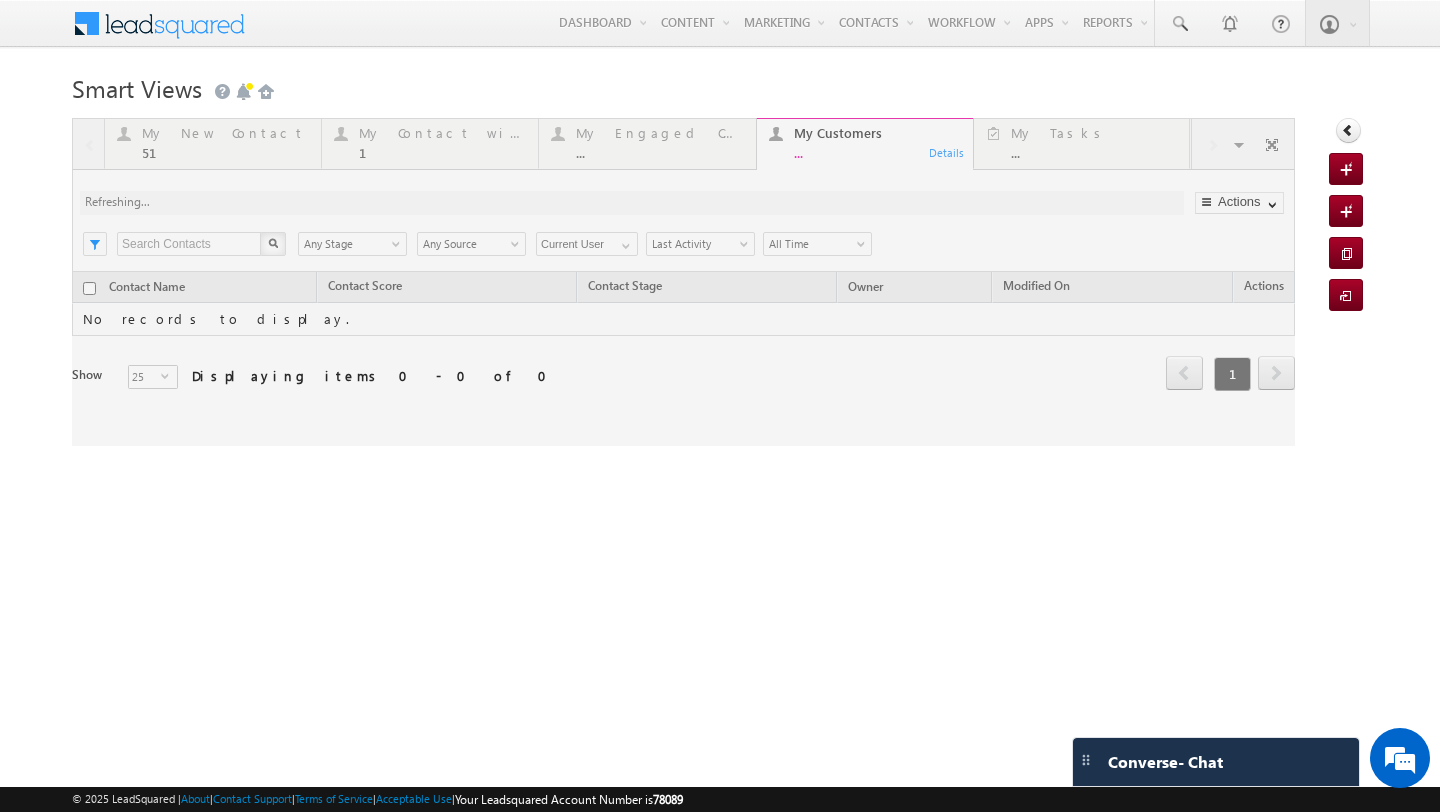 click at bounding box center (683, 282) 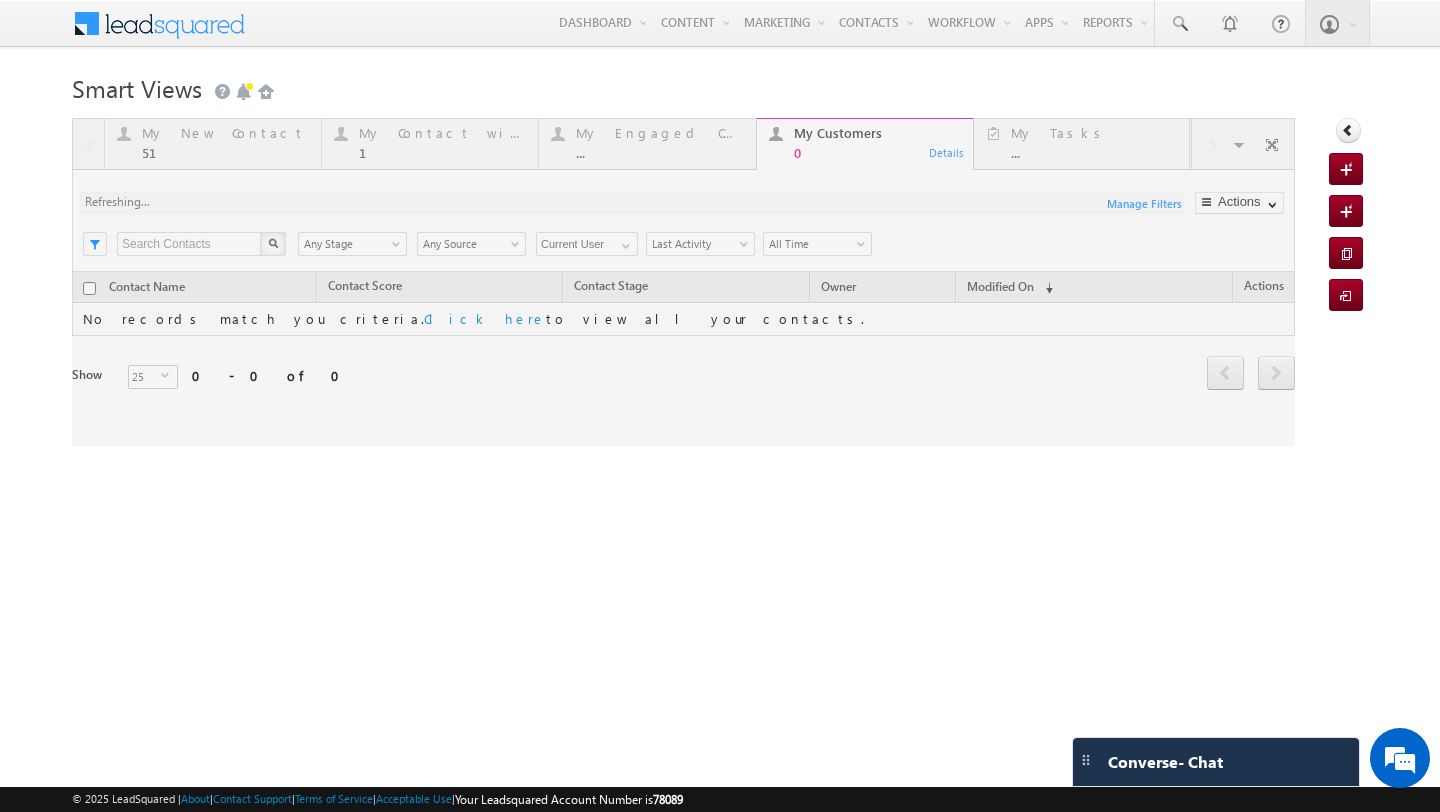 click at bounding box center [683, 282] 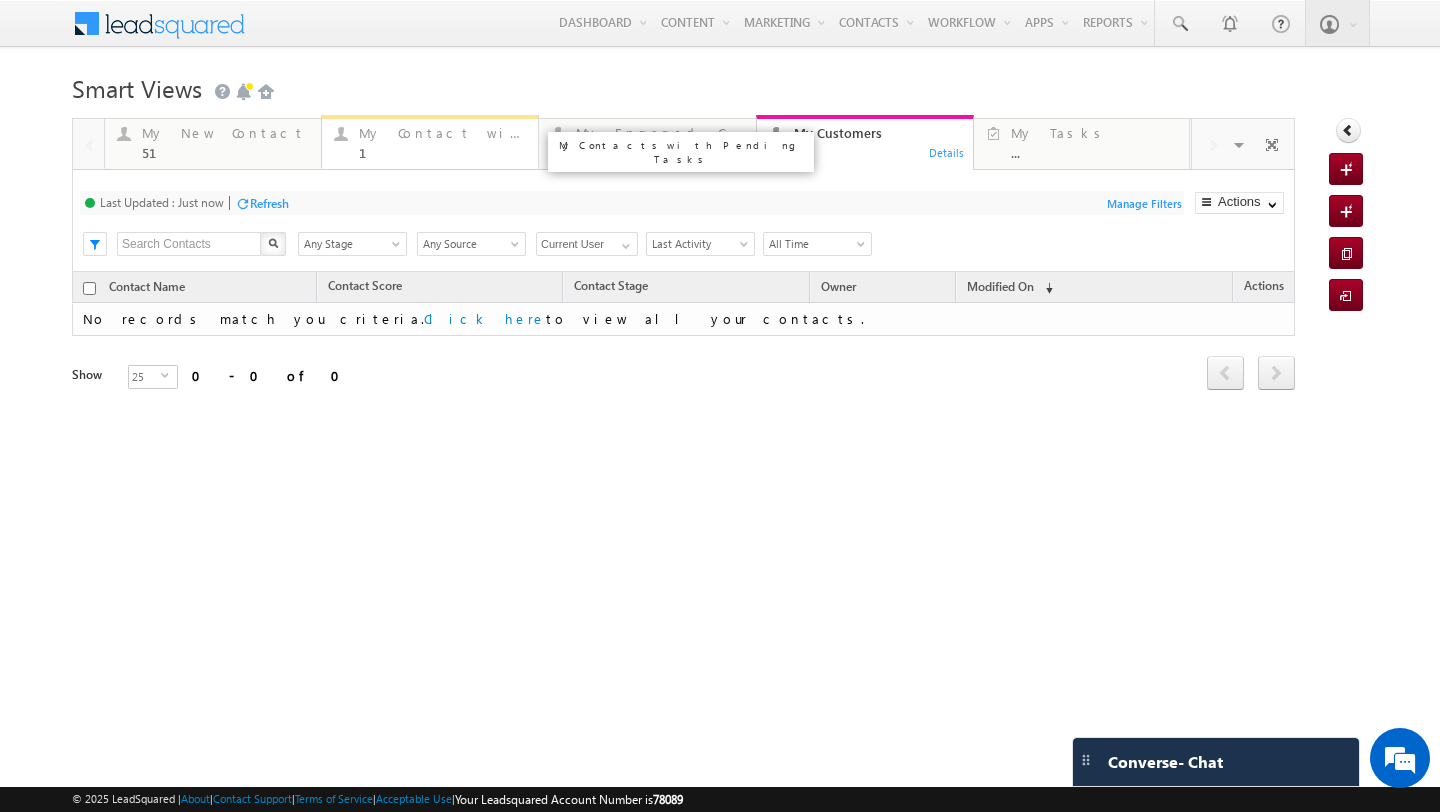 click on "1" at bounding box center (442, 152) 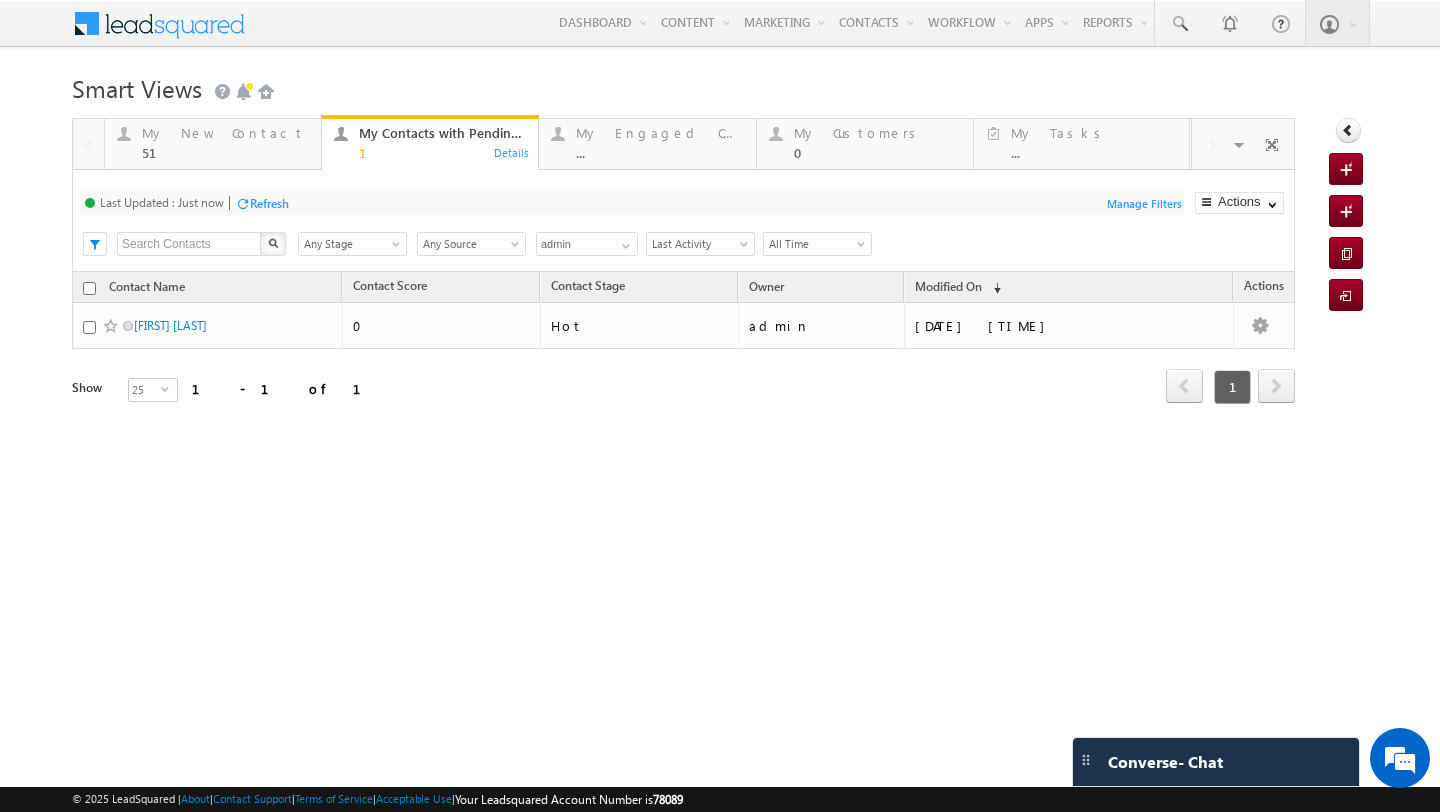 click on "..." at bounding box center [659, 152] 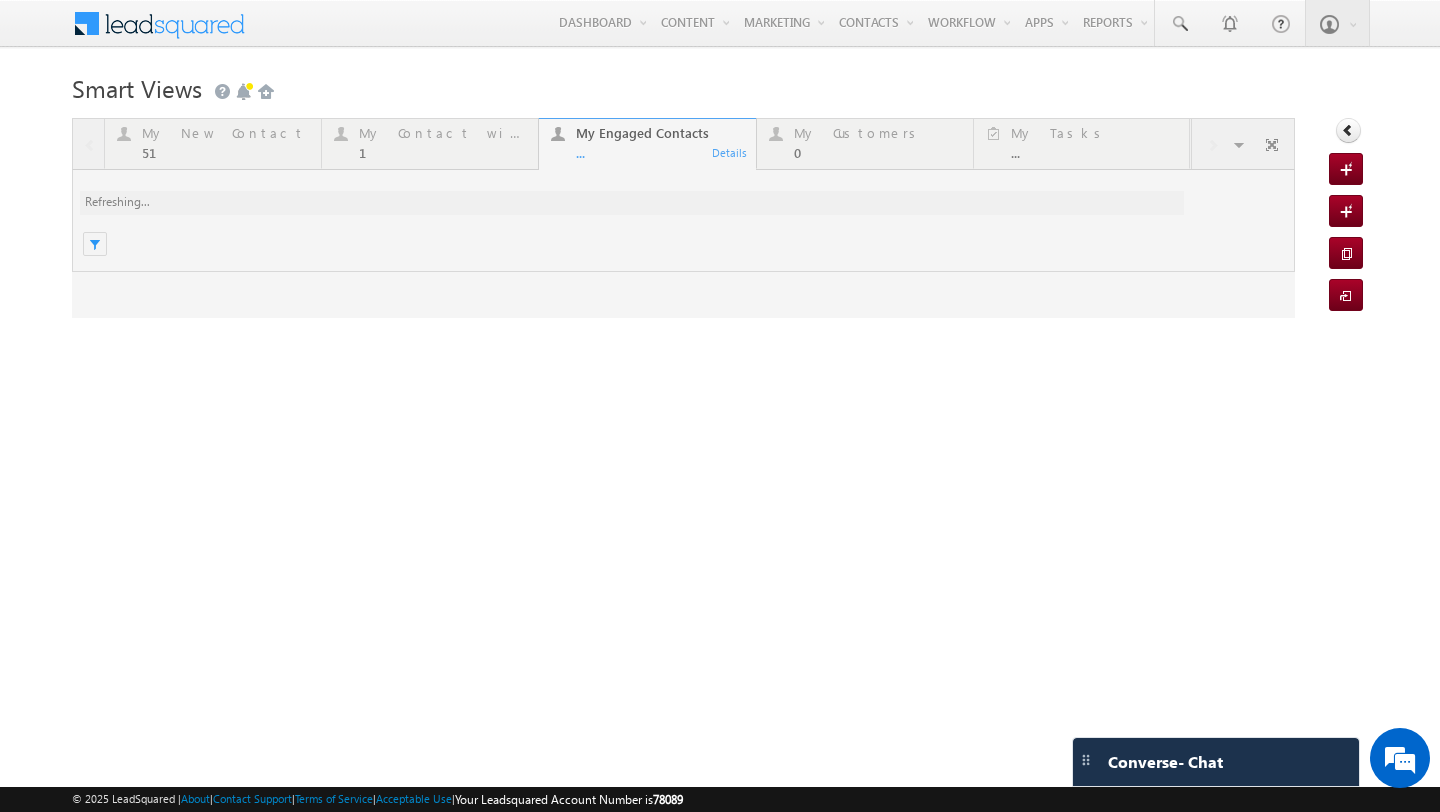 scroll, scrollTop: 0, scrollLeft: 0, axis: both 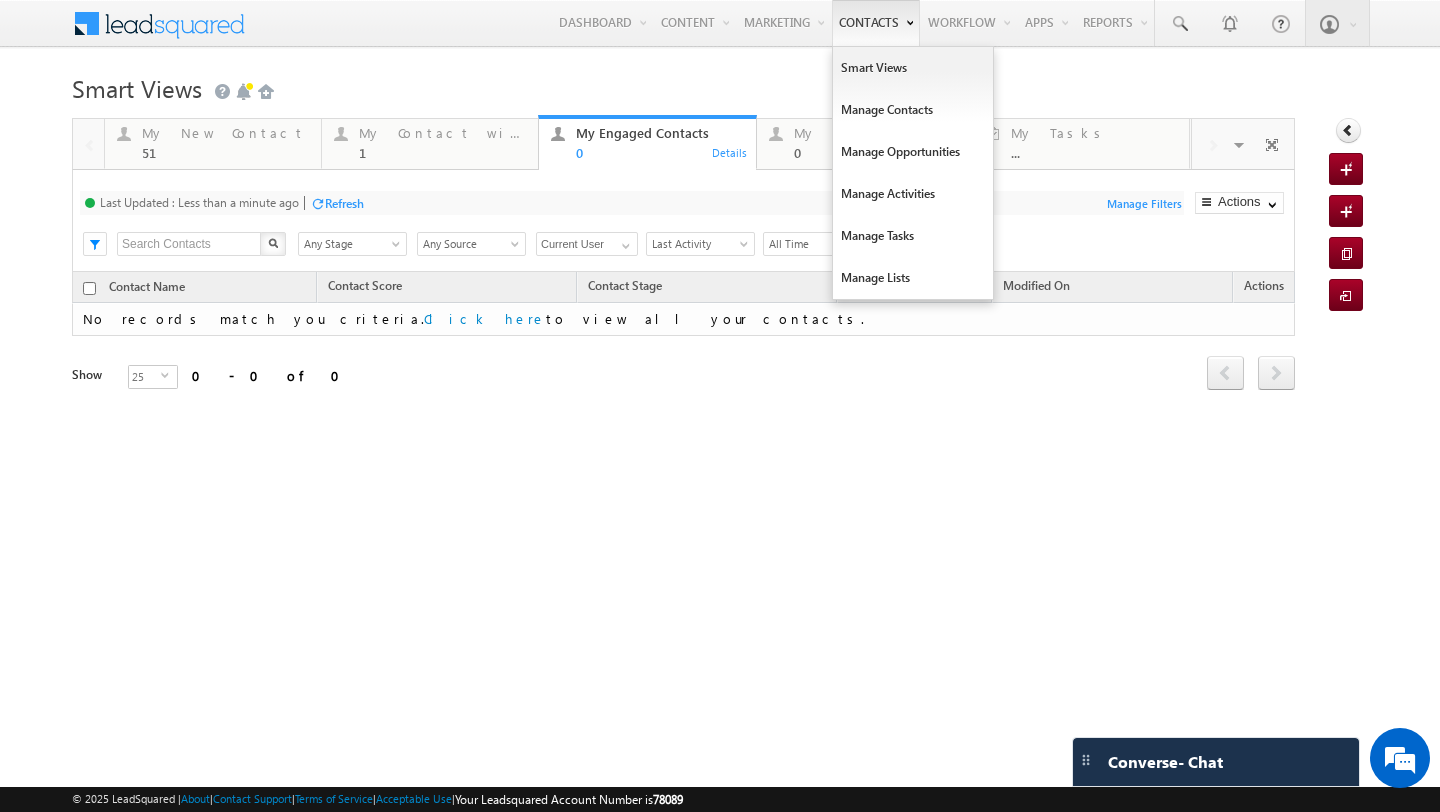 click on "Contacts" at bounding box center (876, 23) 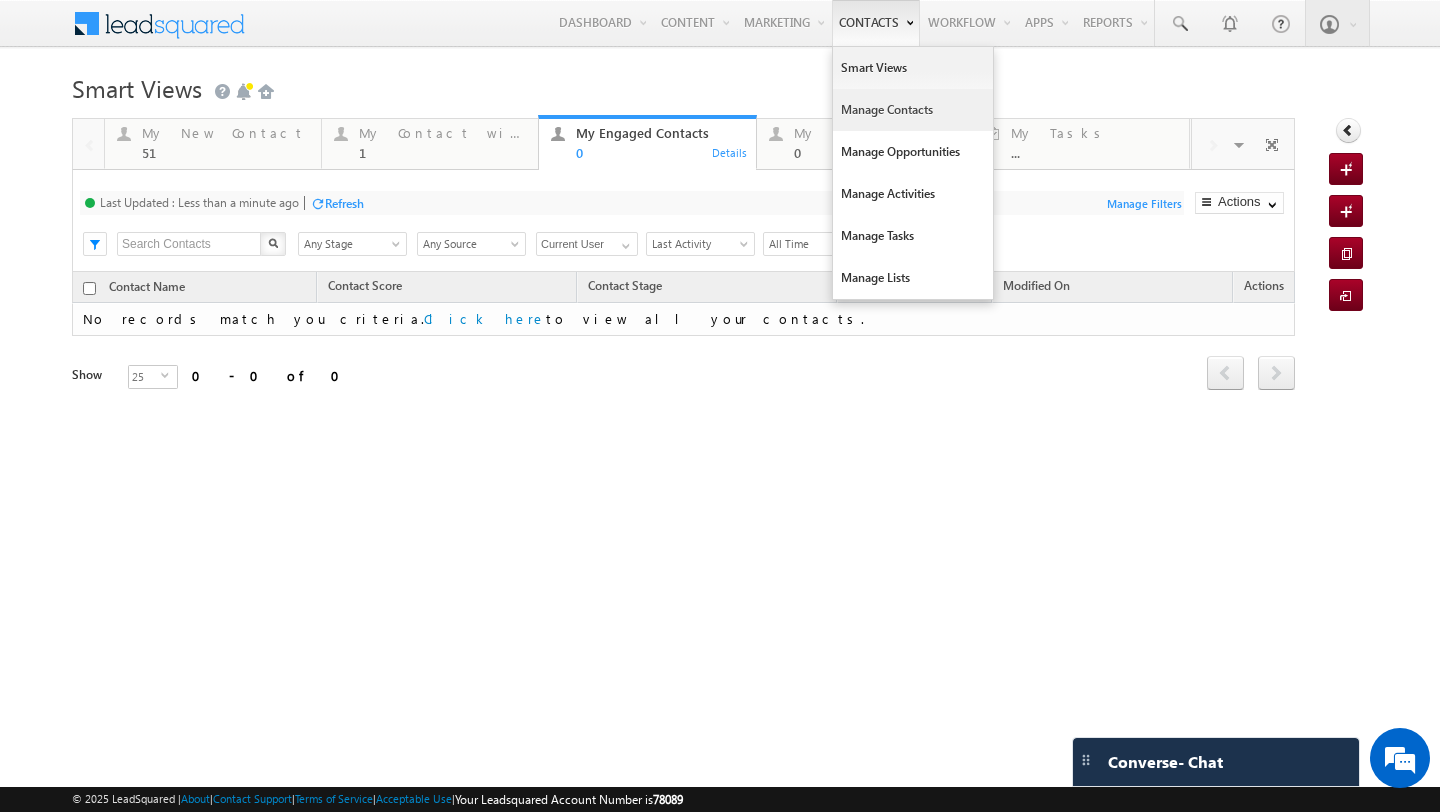 click on "Manage Contacts" at bounding box center [913, 110] 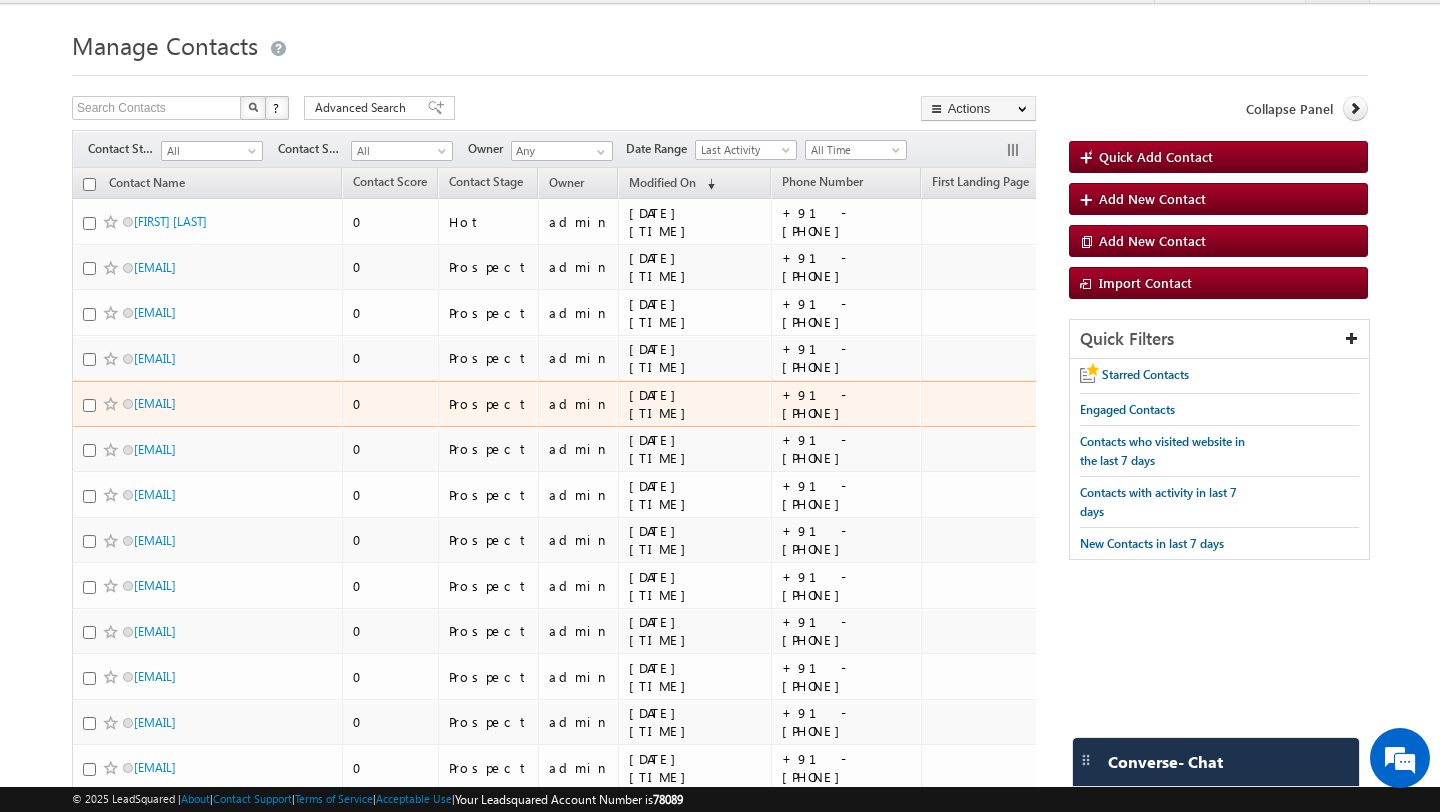 scroll, scrollTop: 54, scrollLeft: 0, axis: vertical 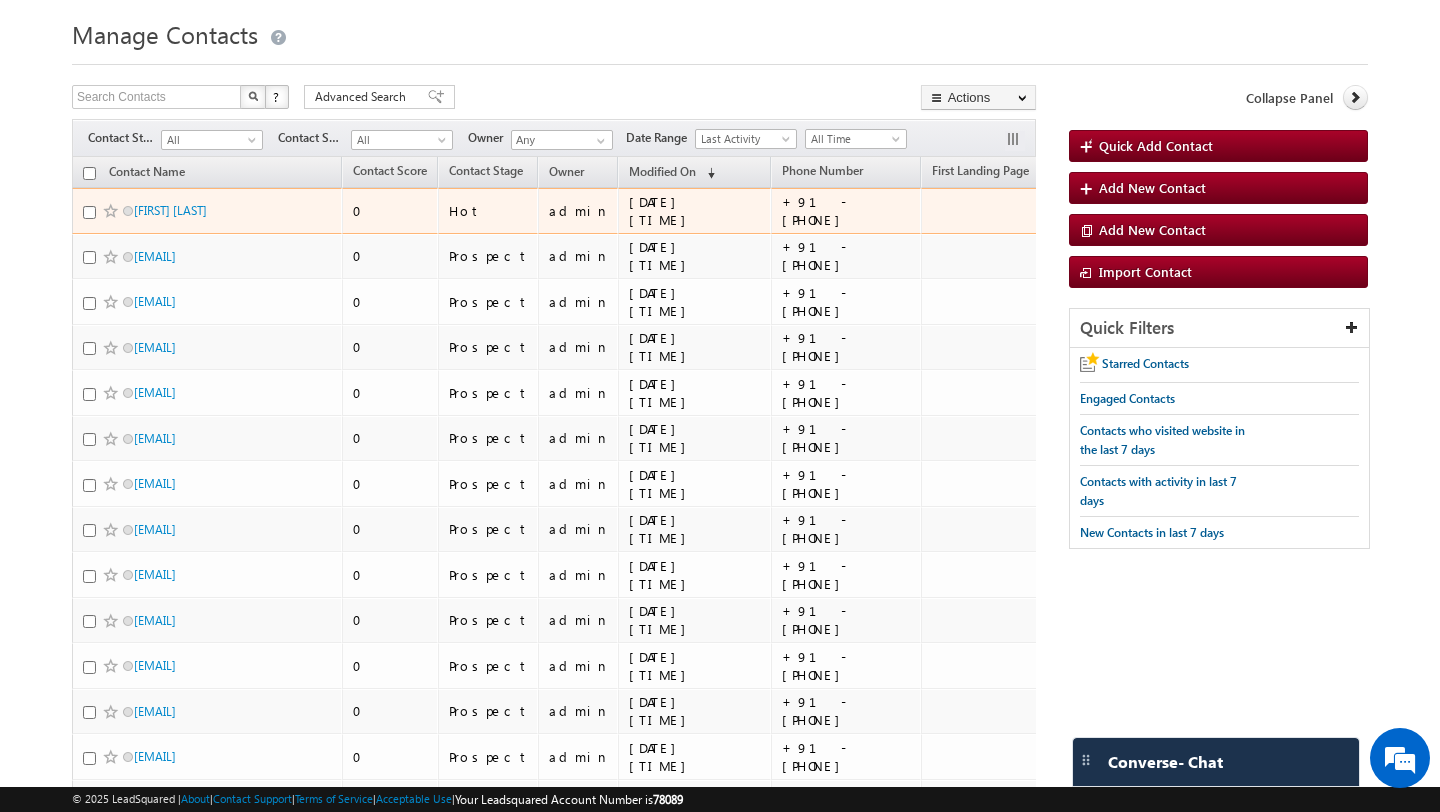 click on "[FIRST] [LAST]" at bounding box center [208, 215] 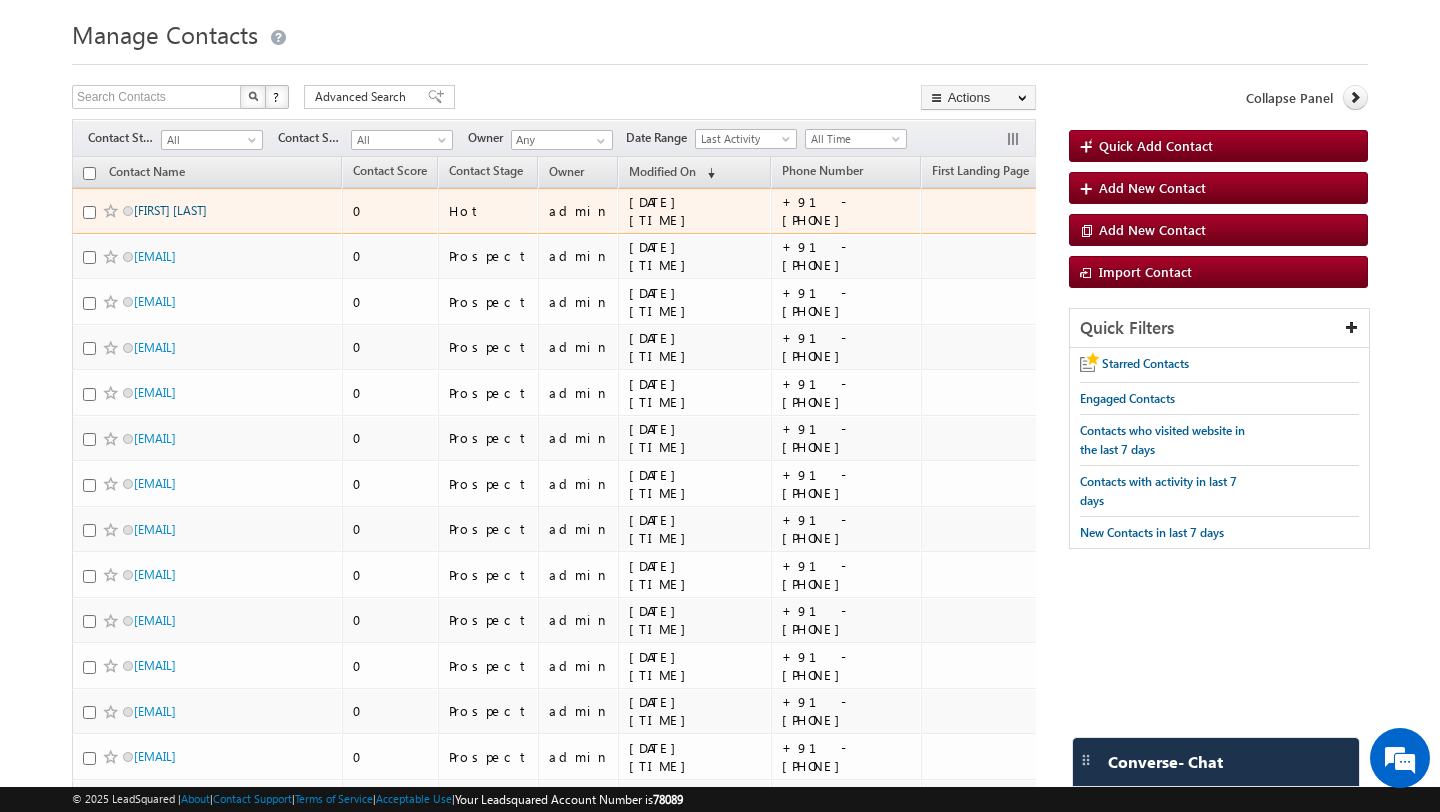click on "[FIRST] [LAST]" at bounding box center (170, 210) 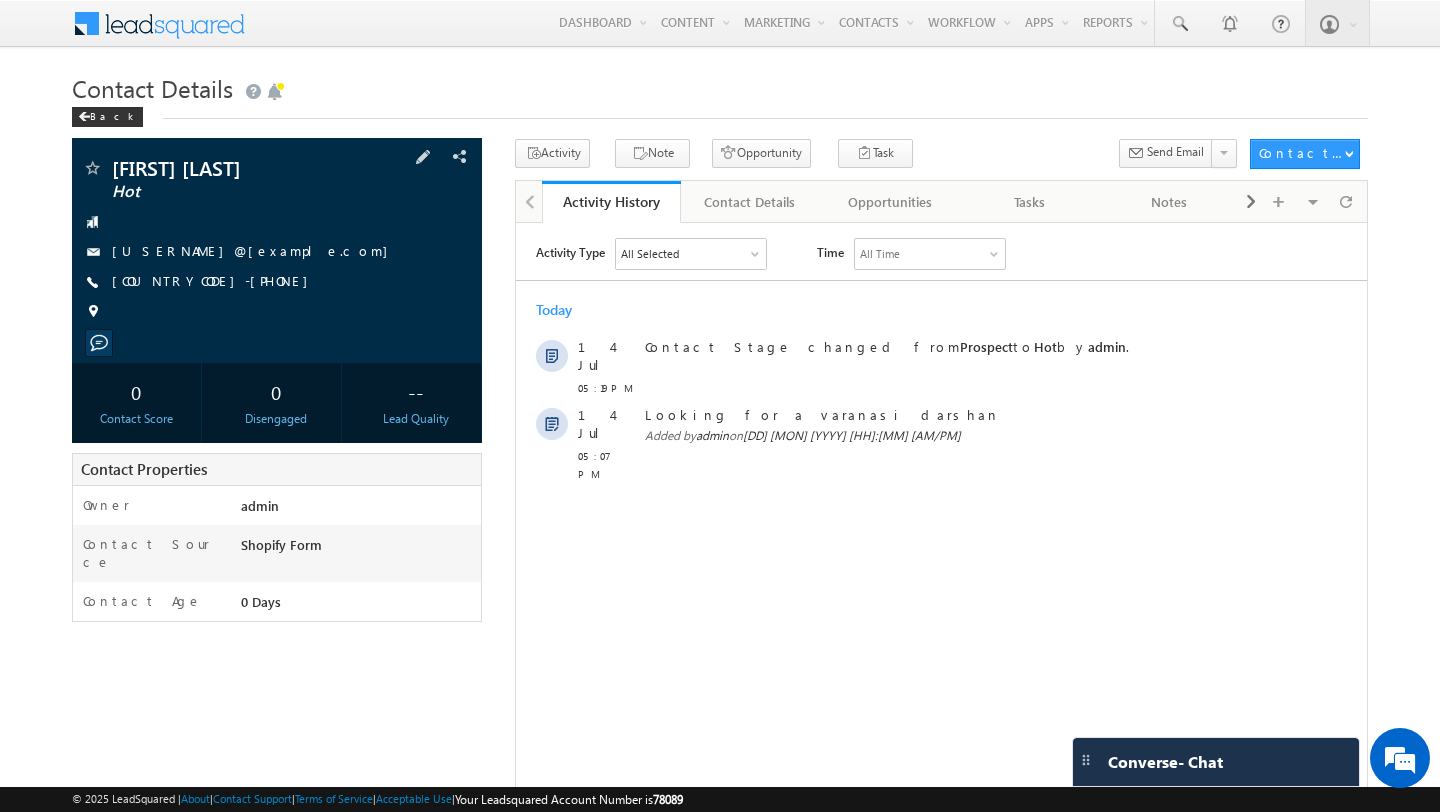 scroll, scrollTop: 0, scrollLeft: 0, axis: both 